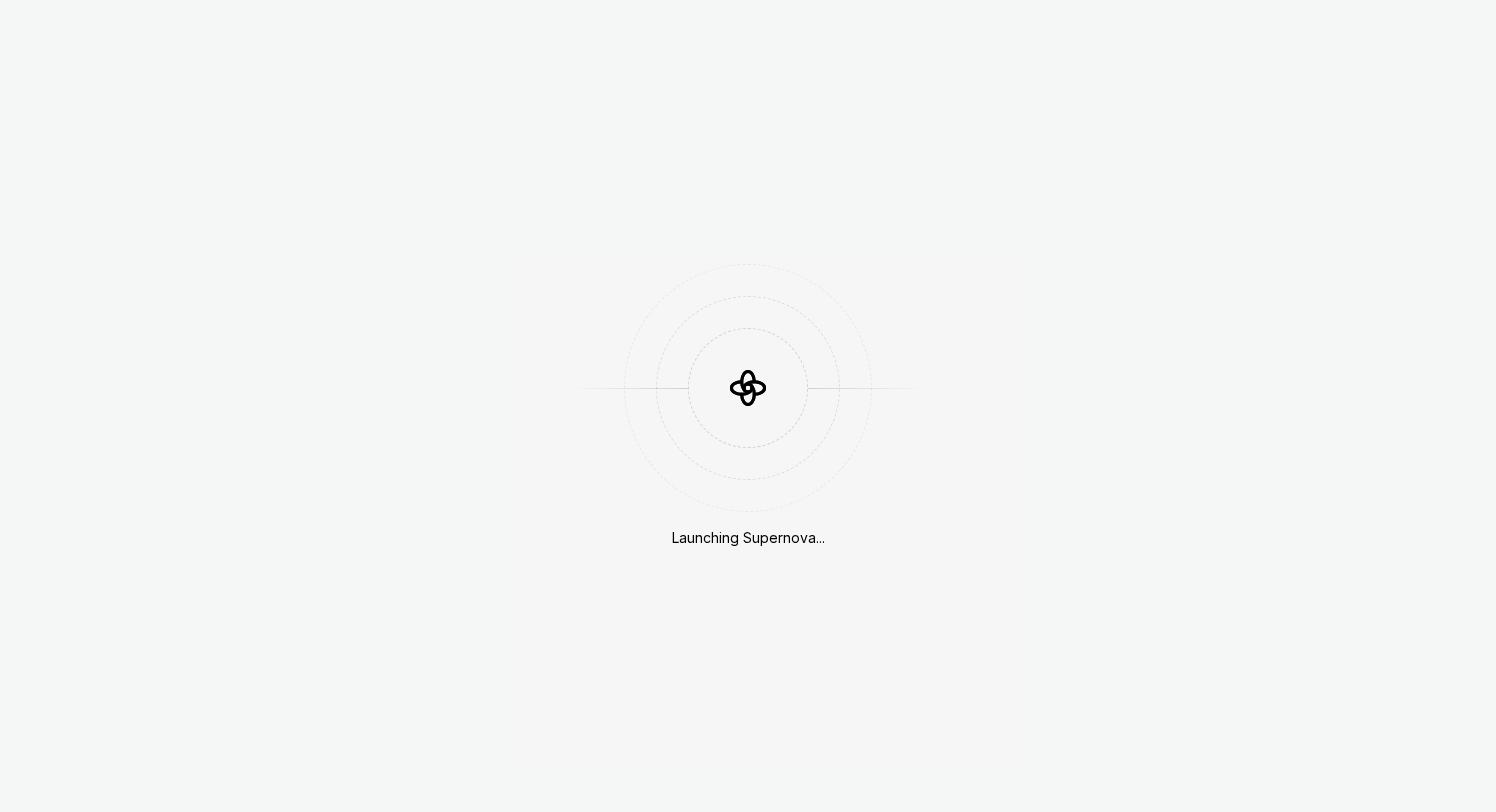 scroll, scrollTop: 0, scrollLeft: 0, axis: both 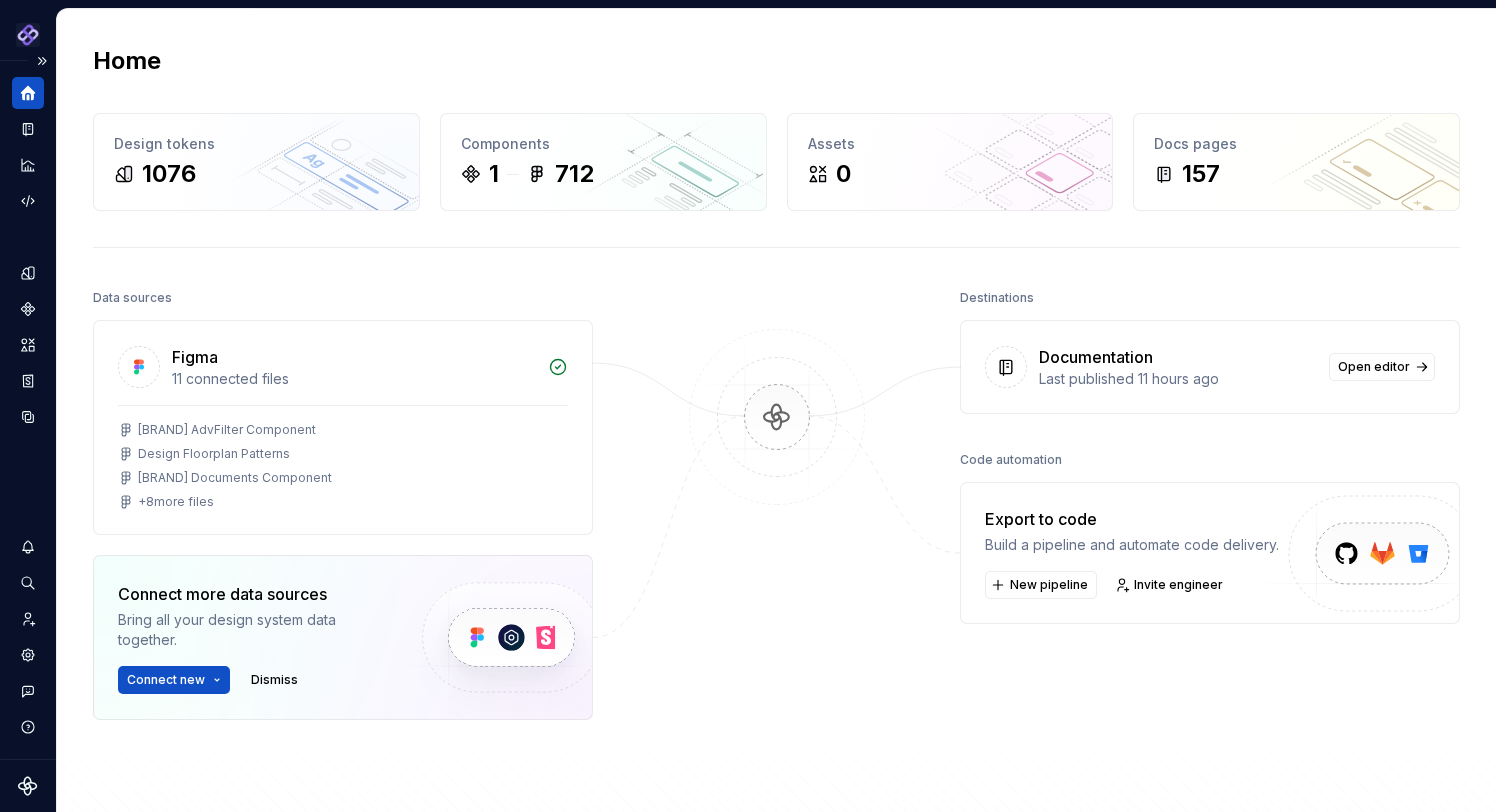 click at bounding box center (28, 93) 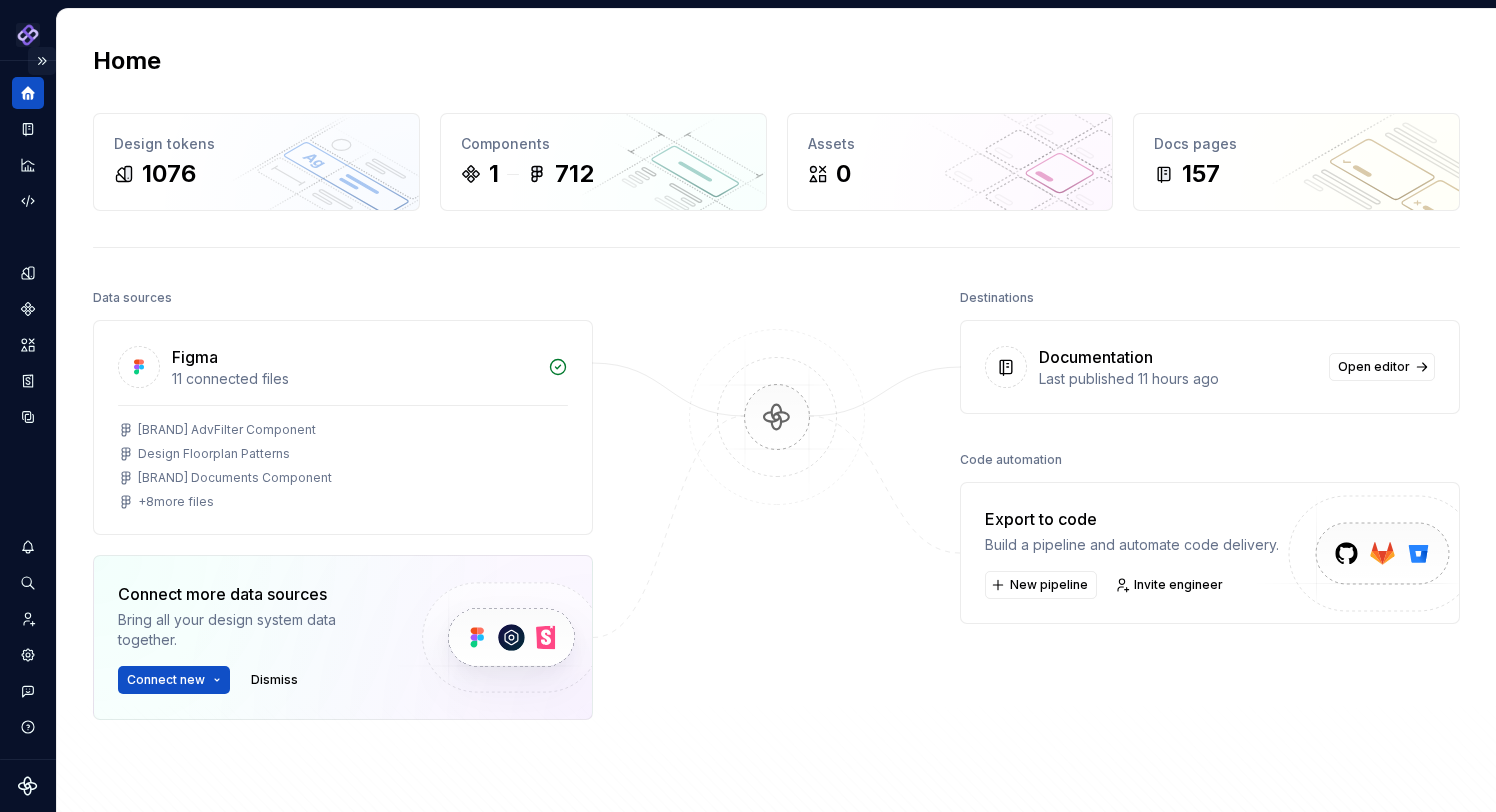 click at bounding box center (42, 61) 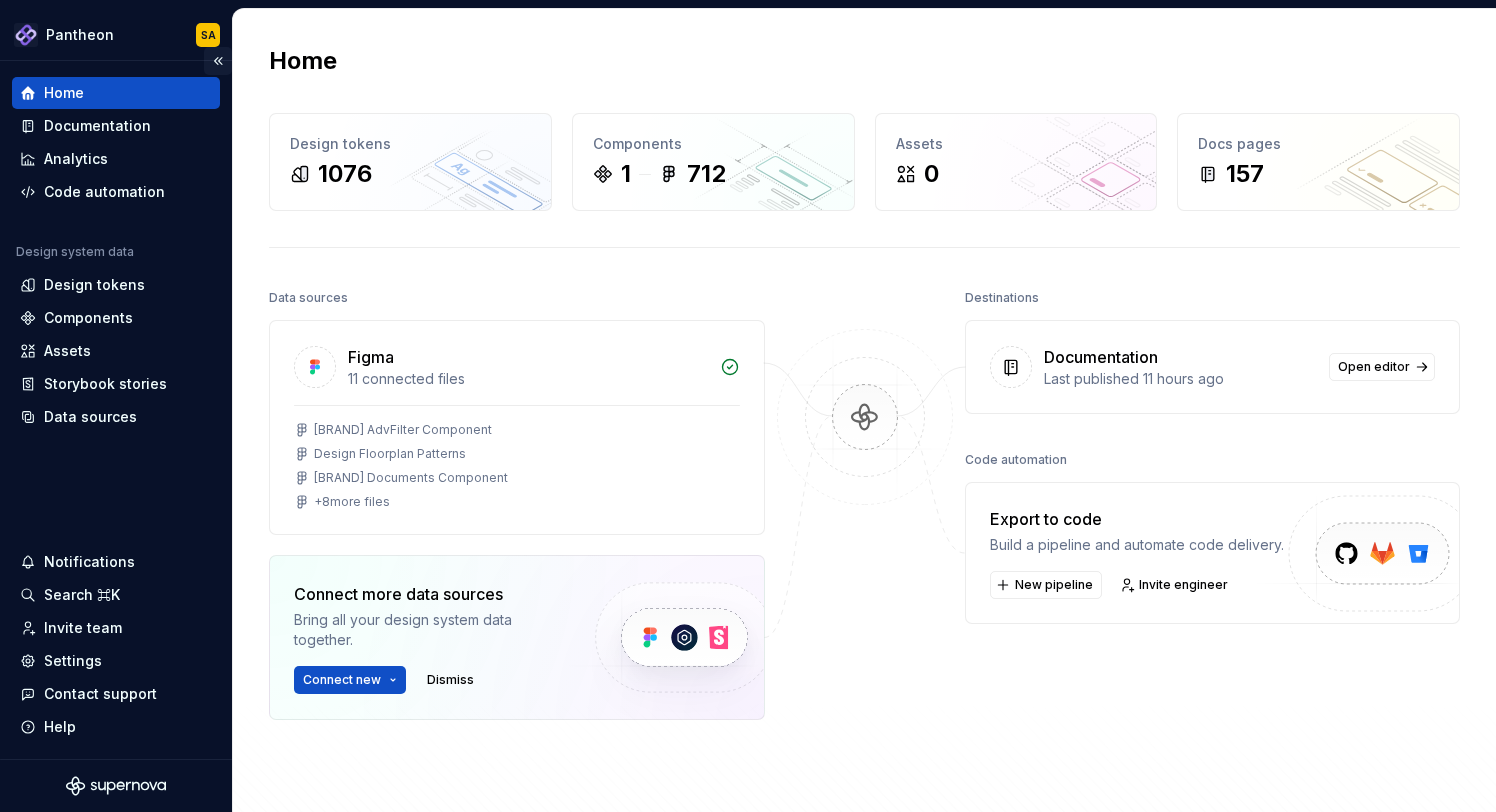 click at bounding box center (218, 61) 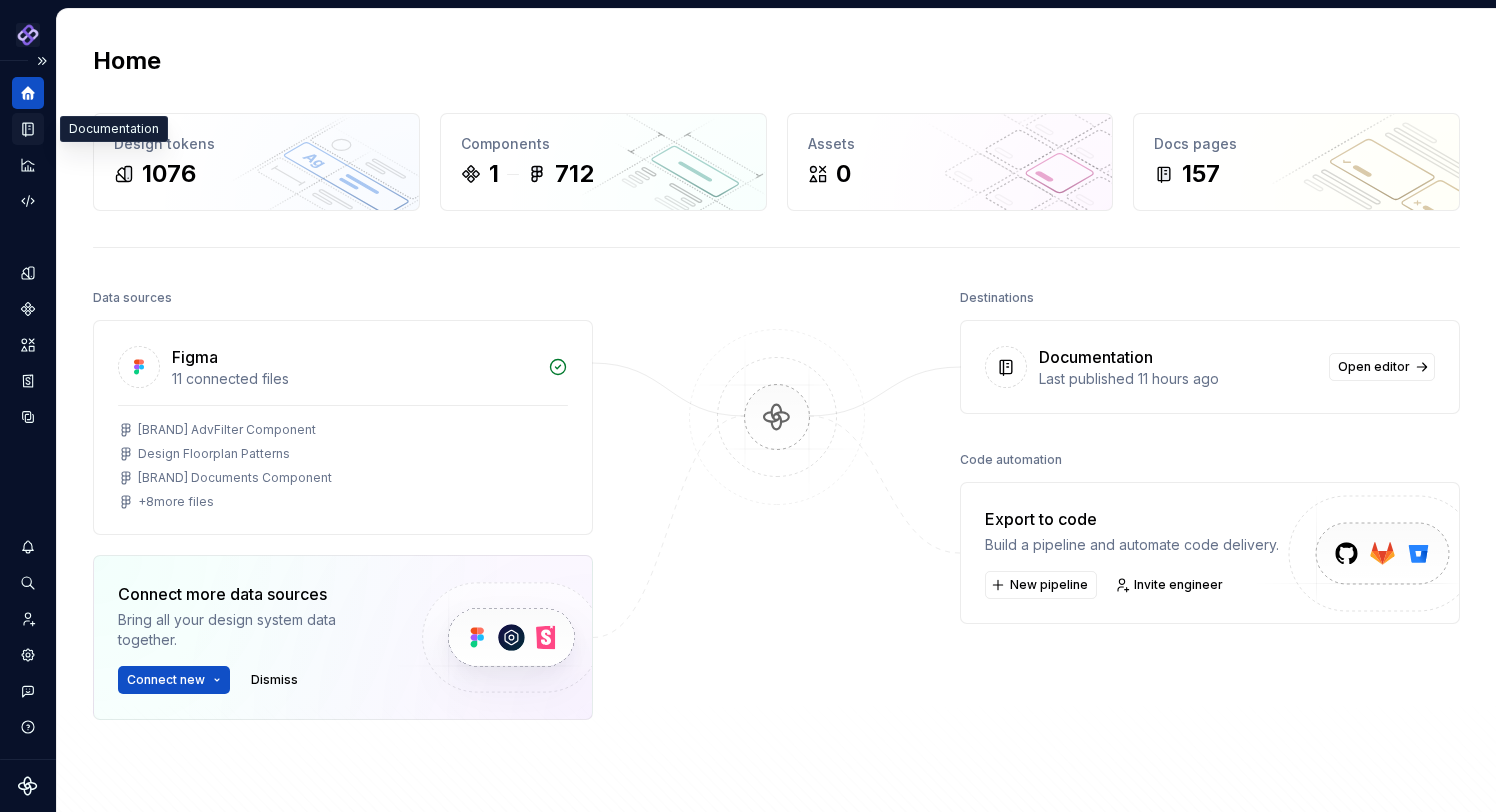 click 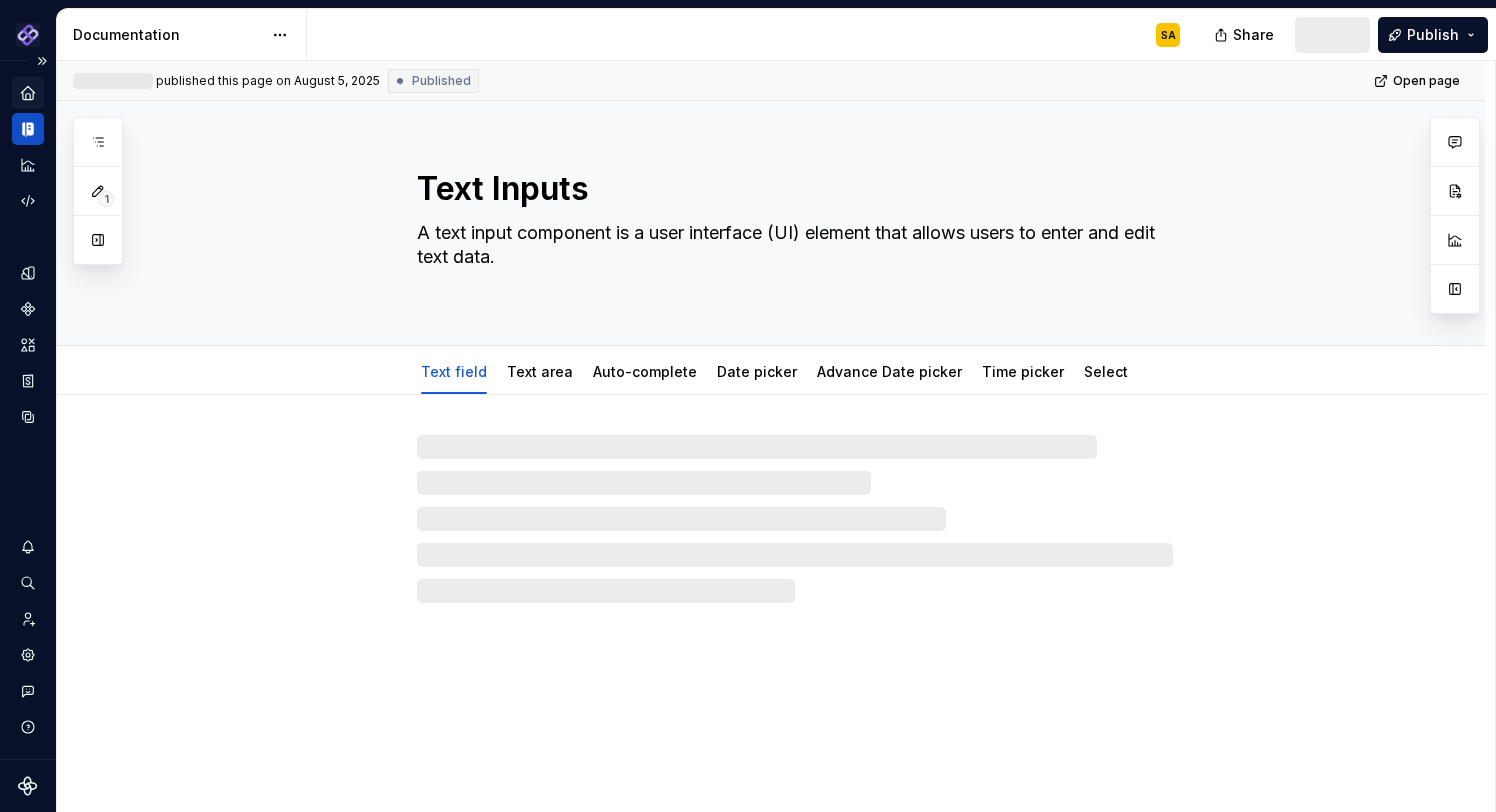 click 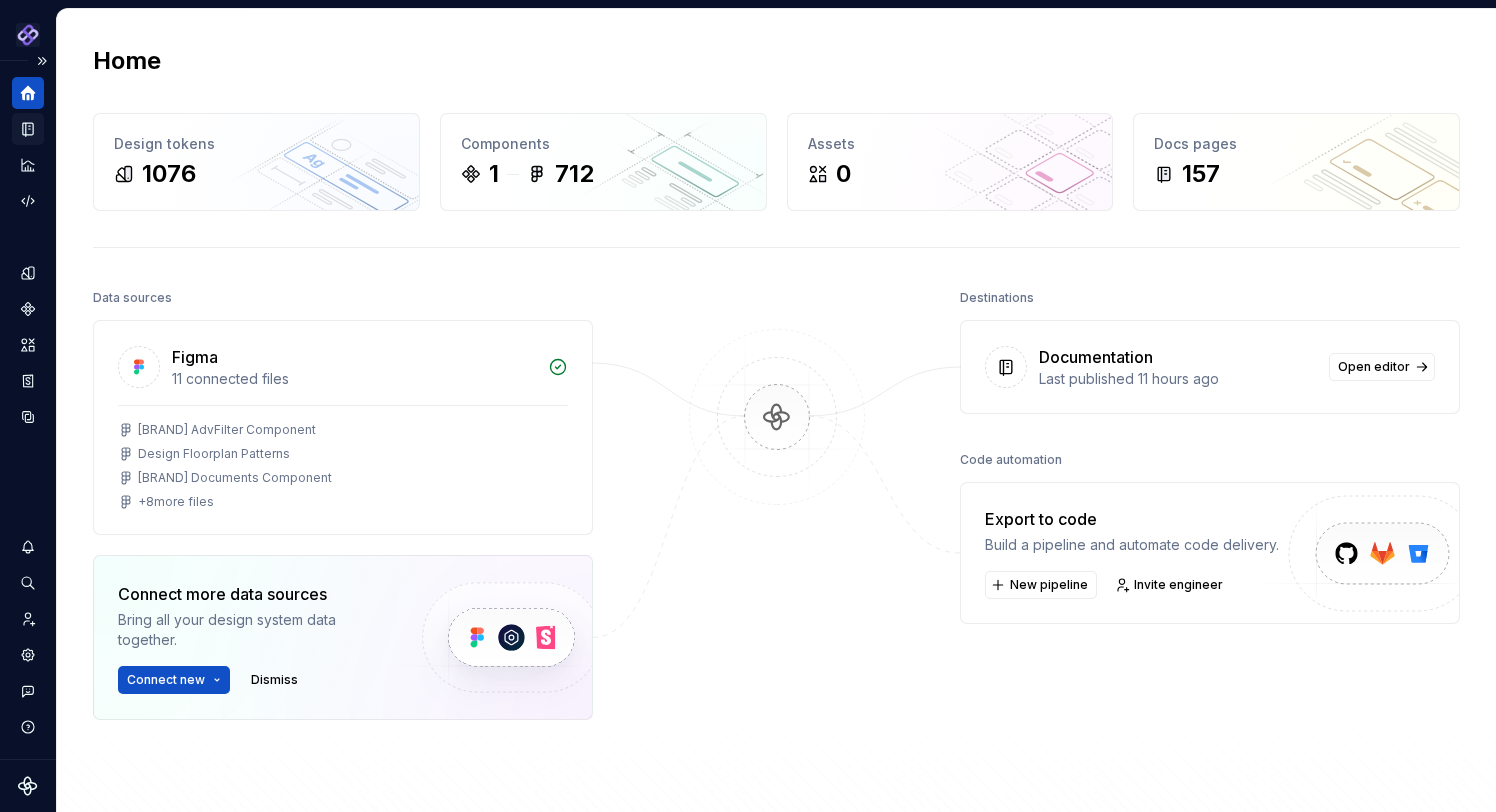 click 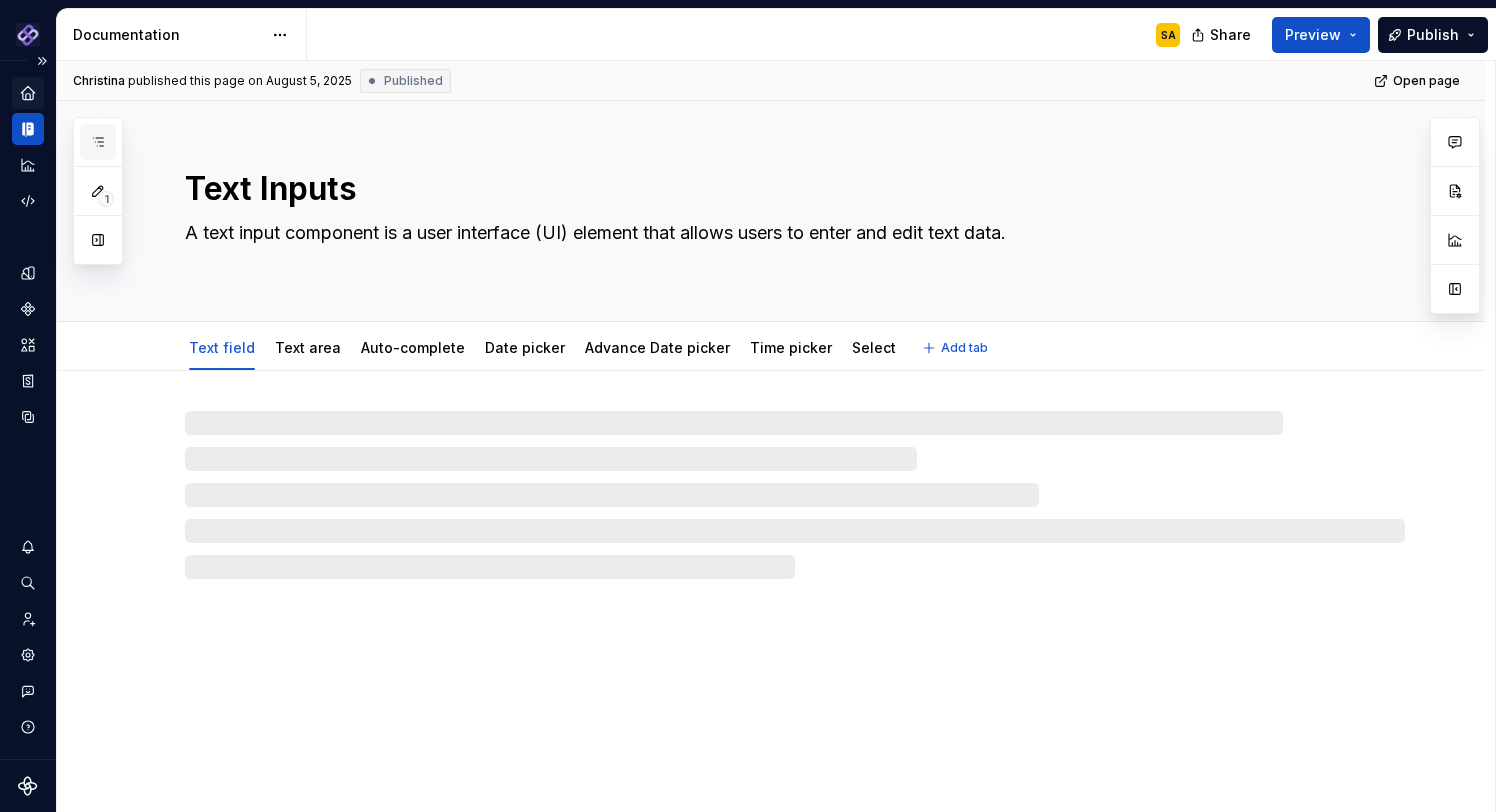 click 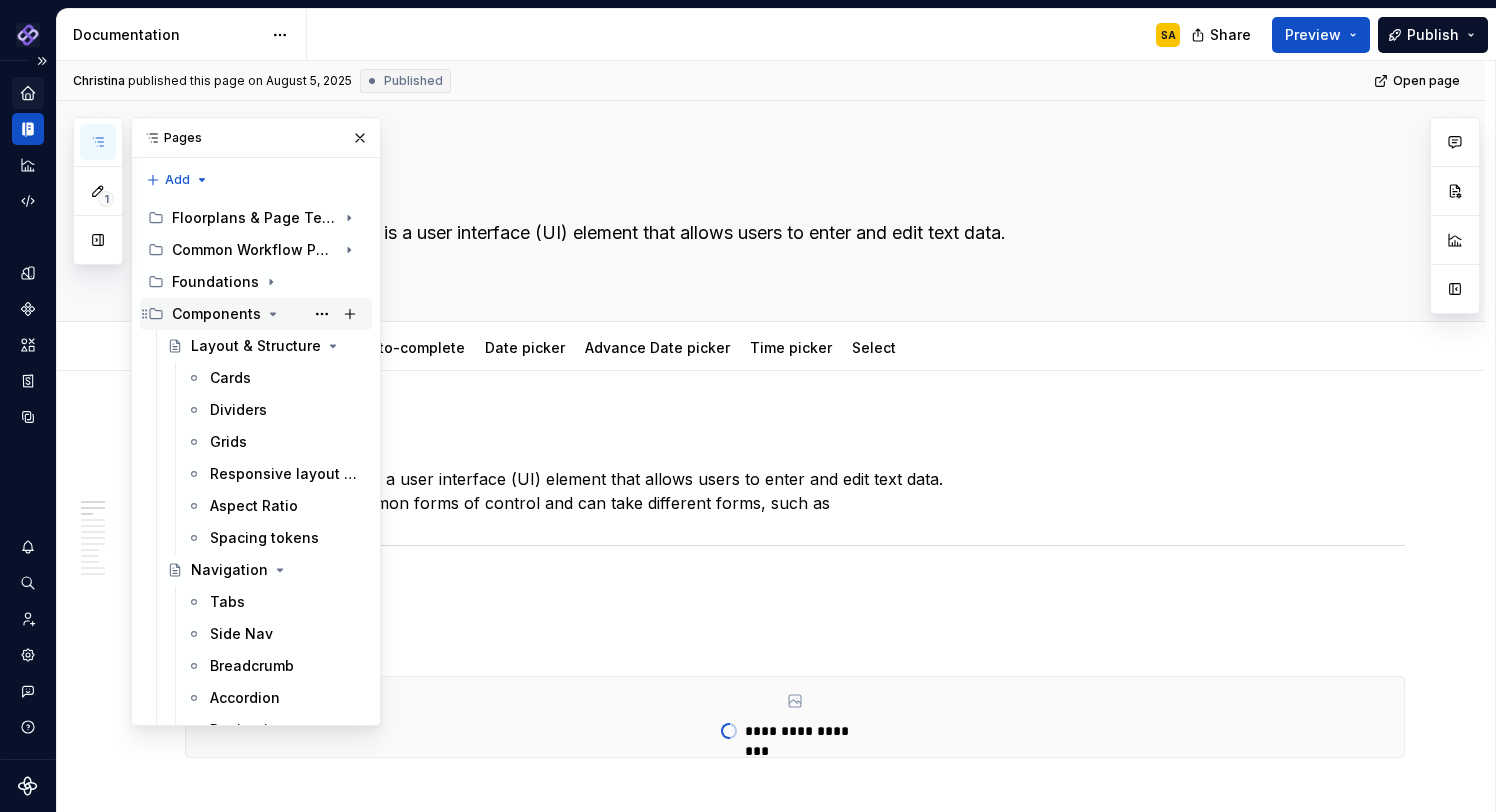 click 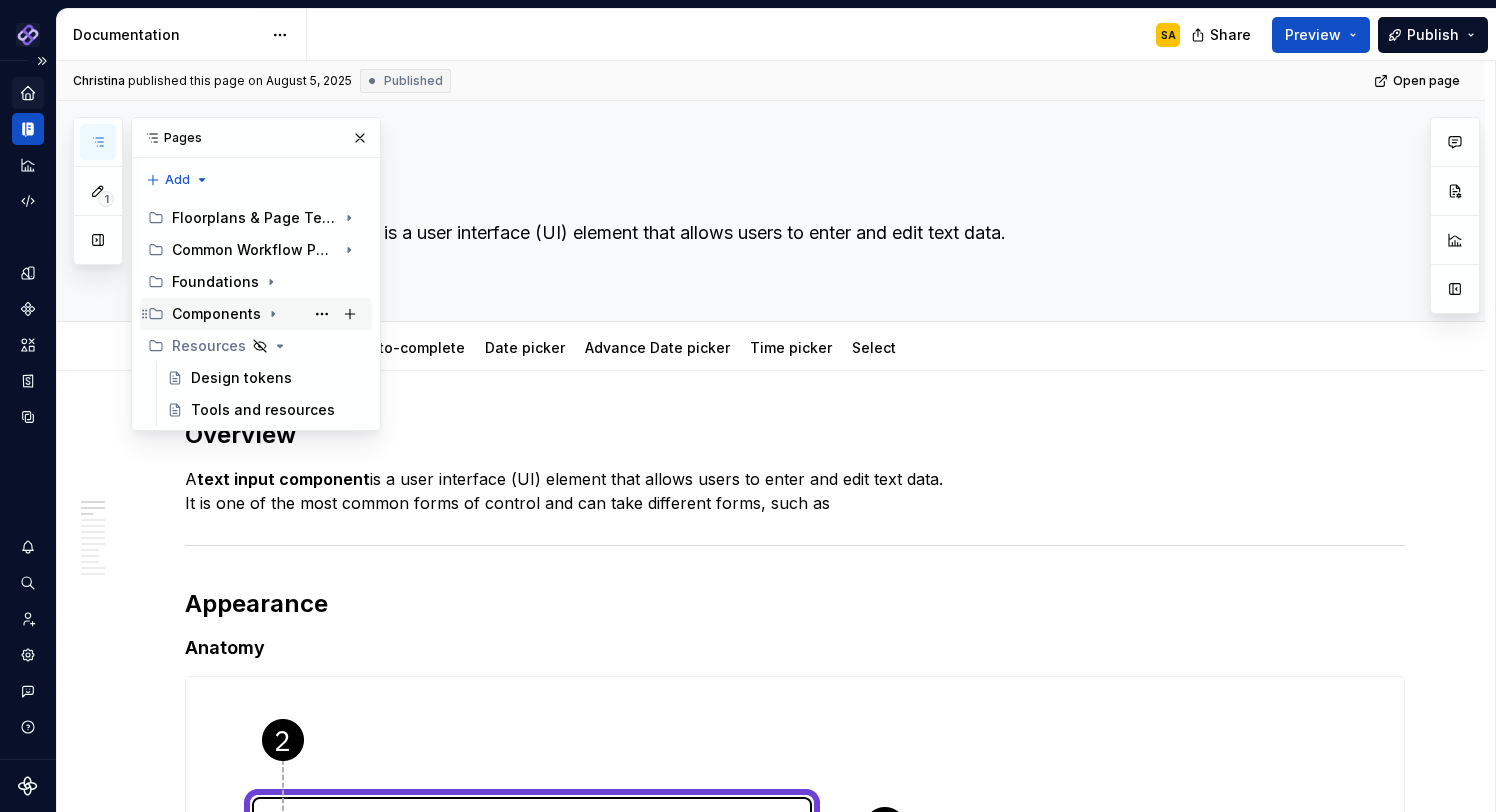 click 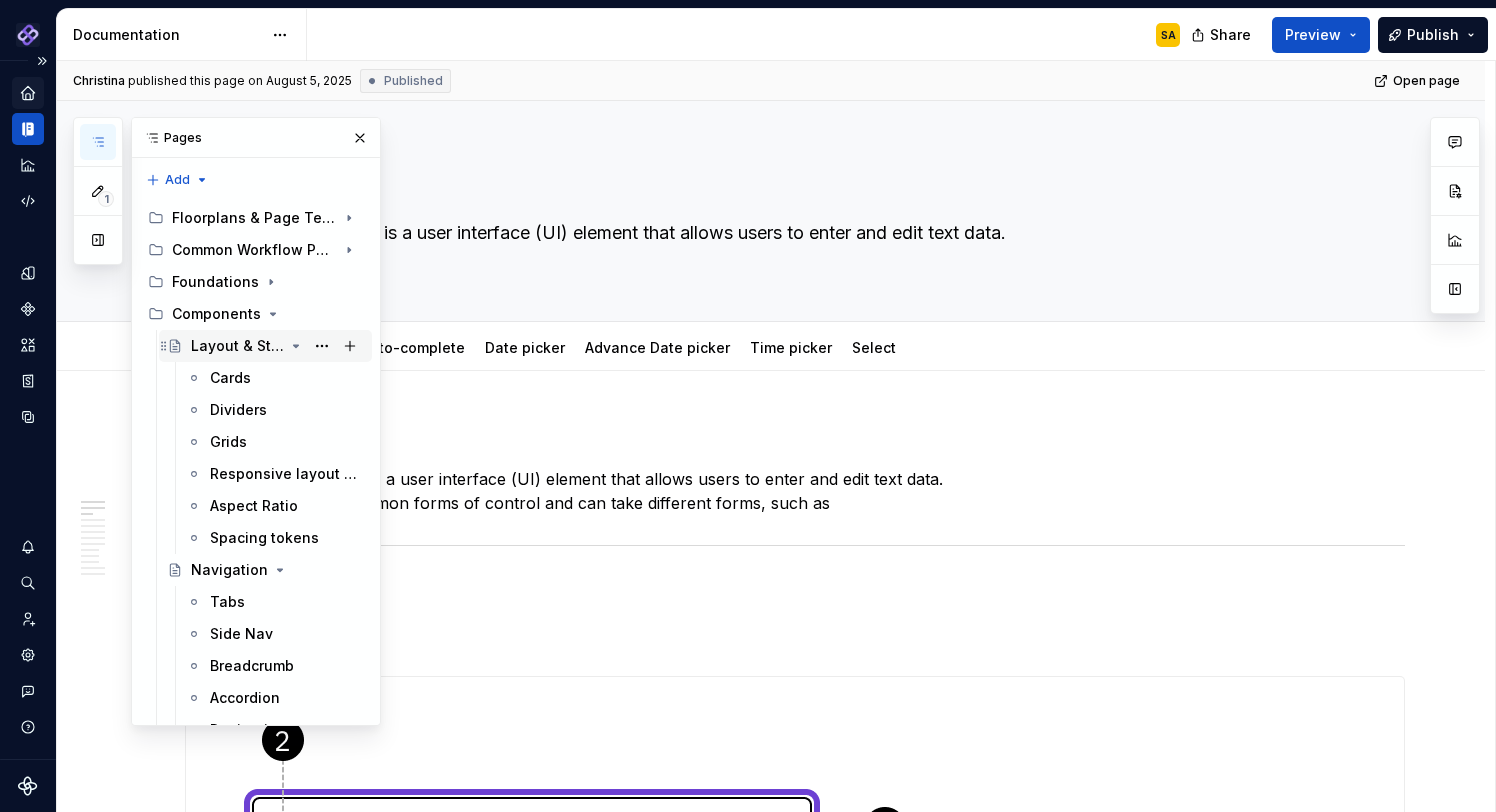 click 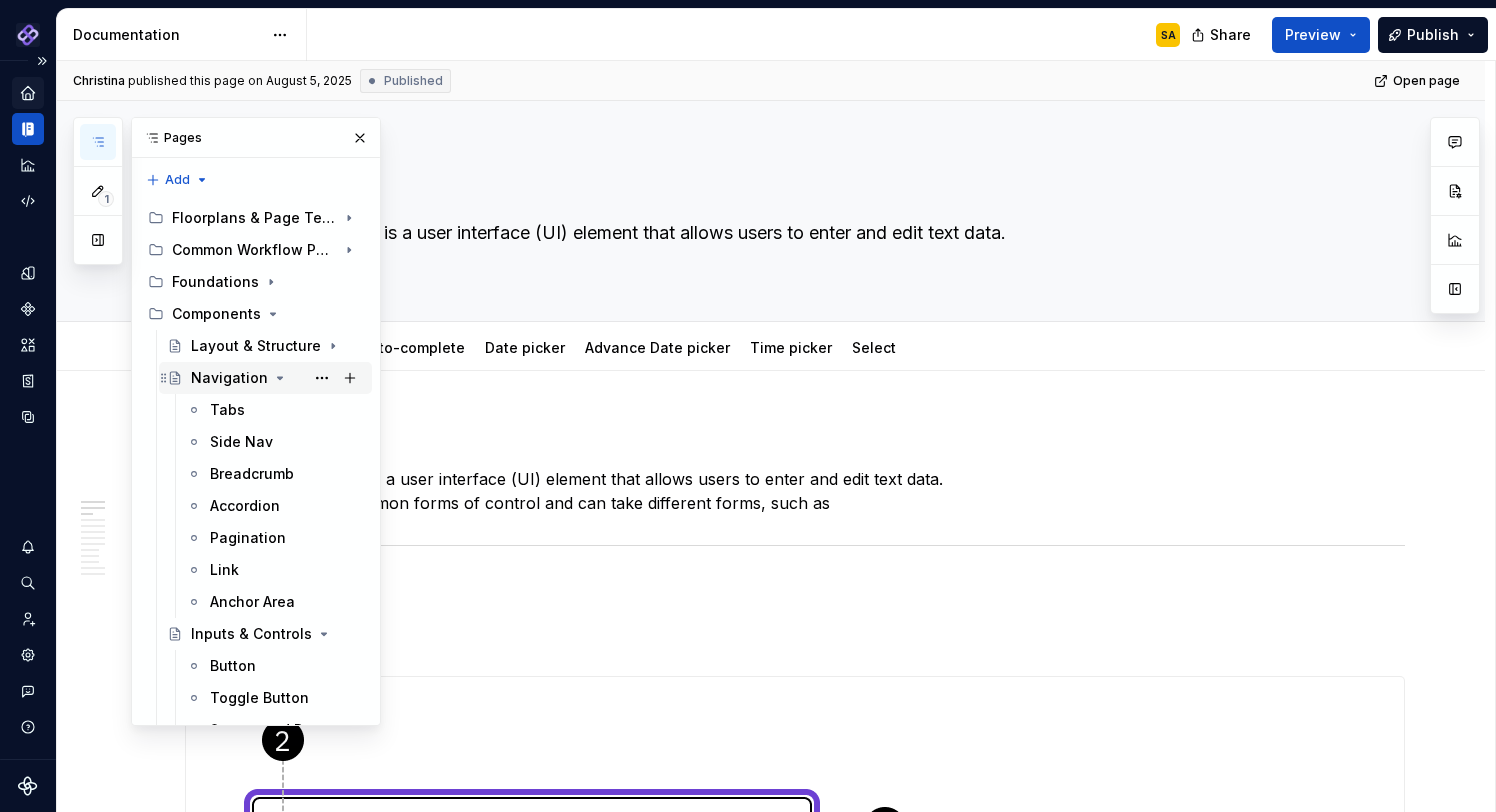 click 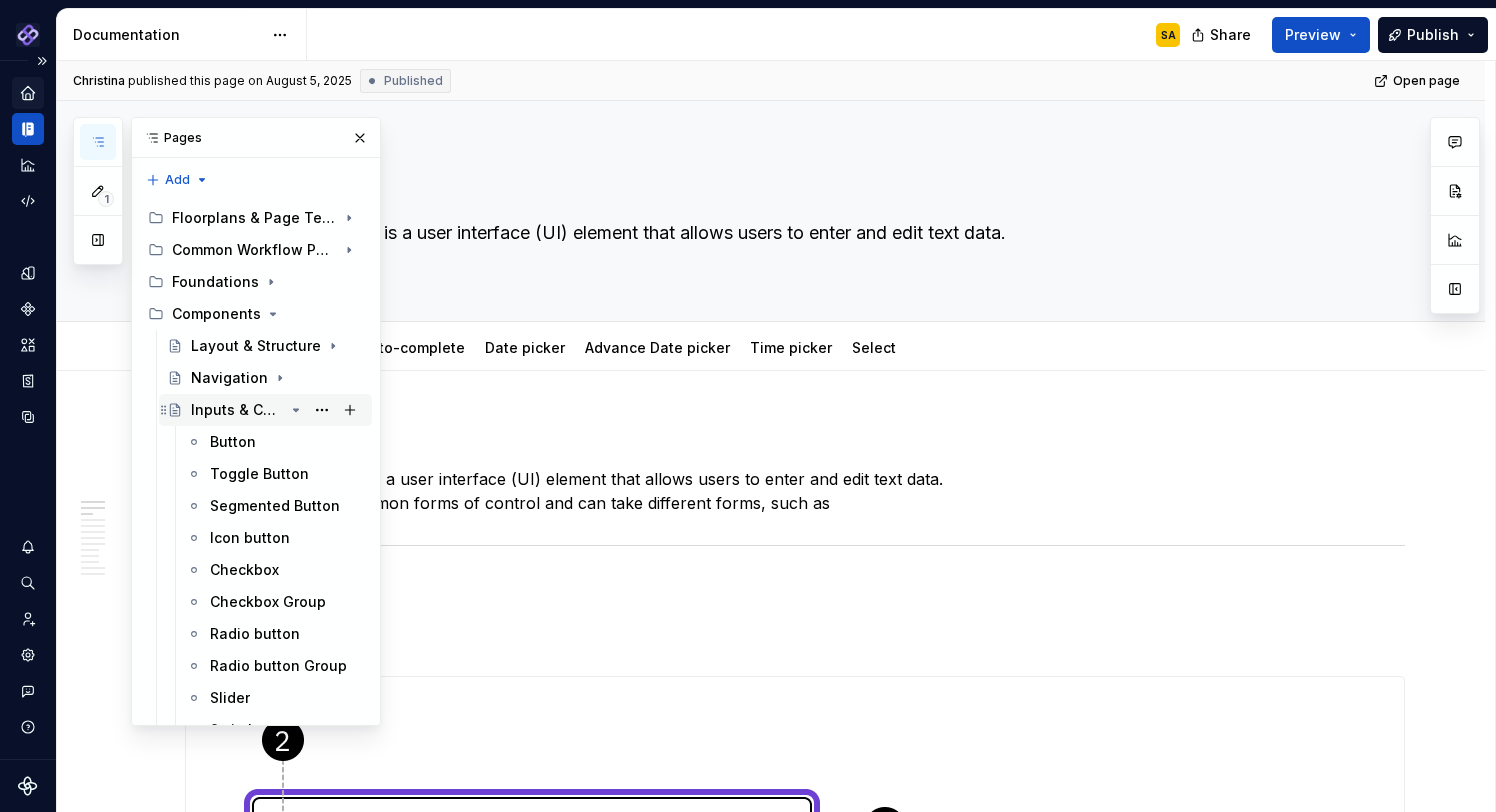 click 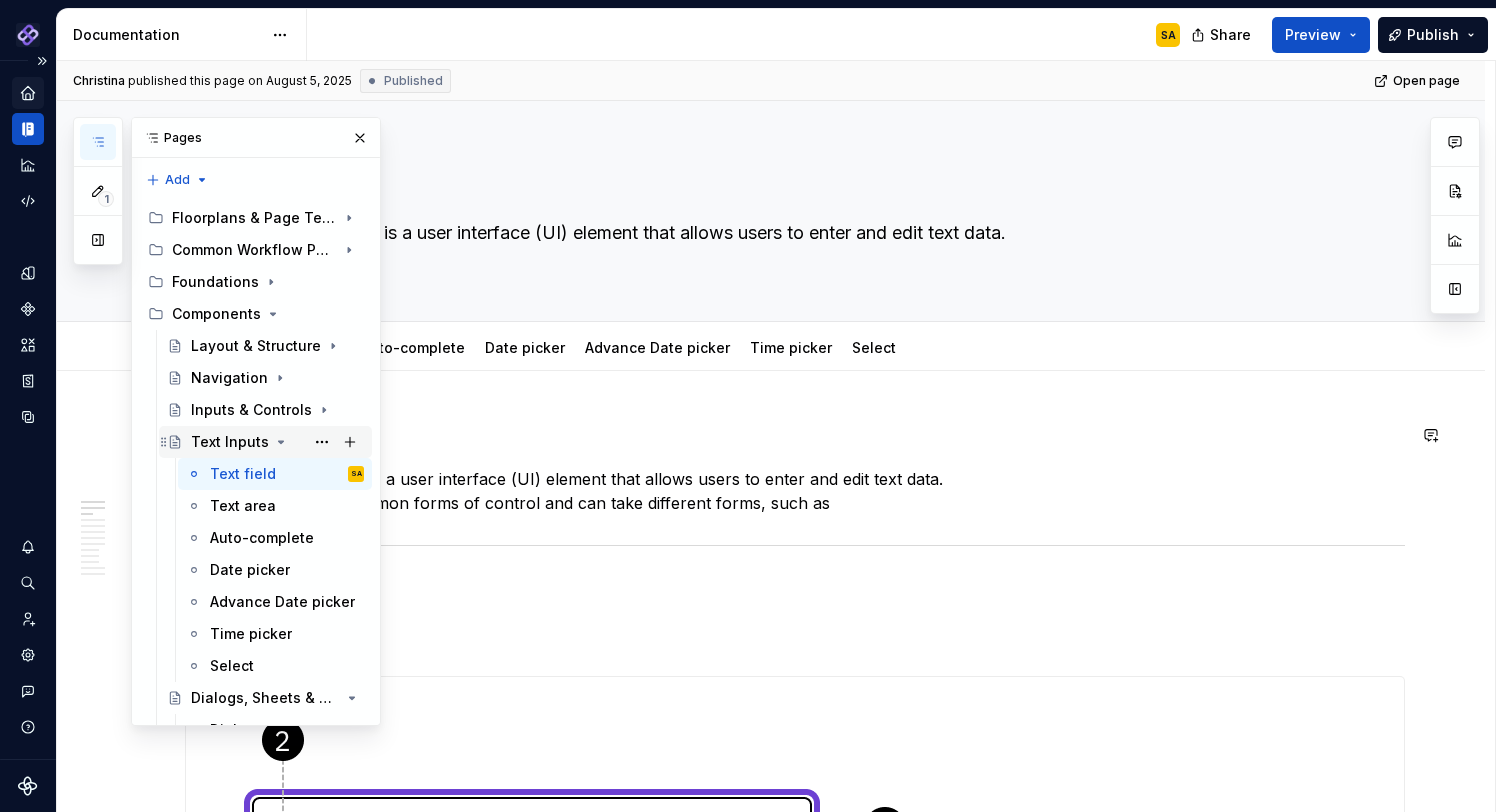 click 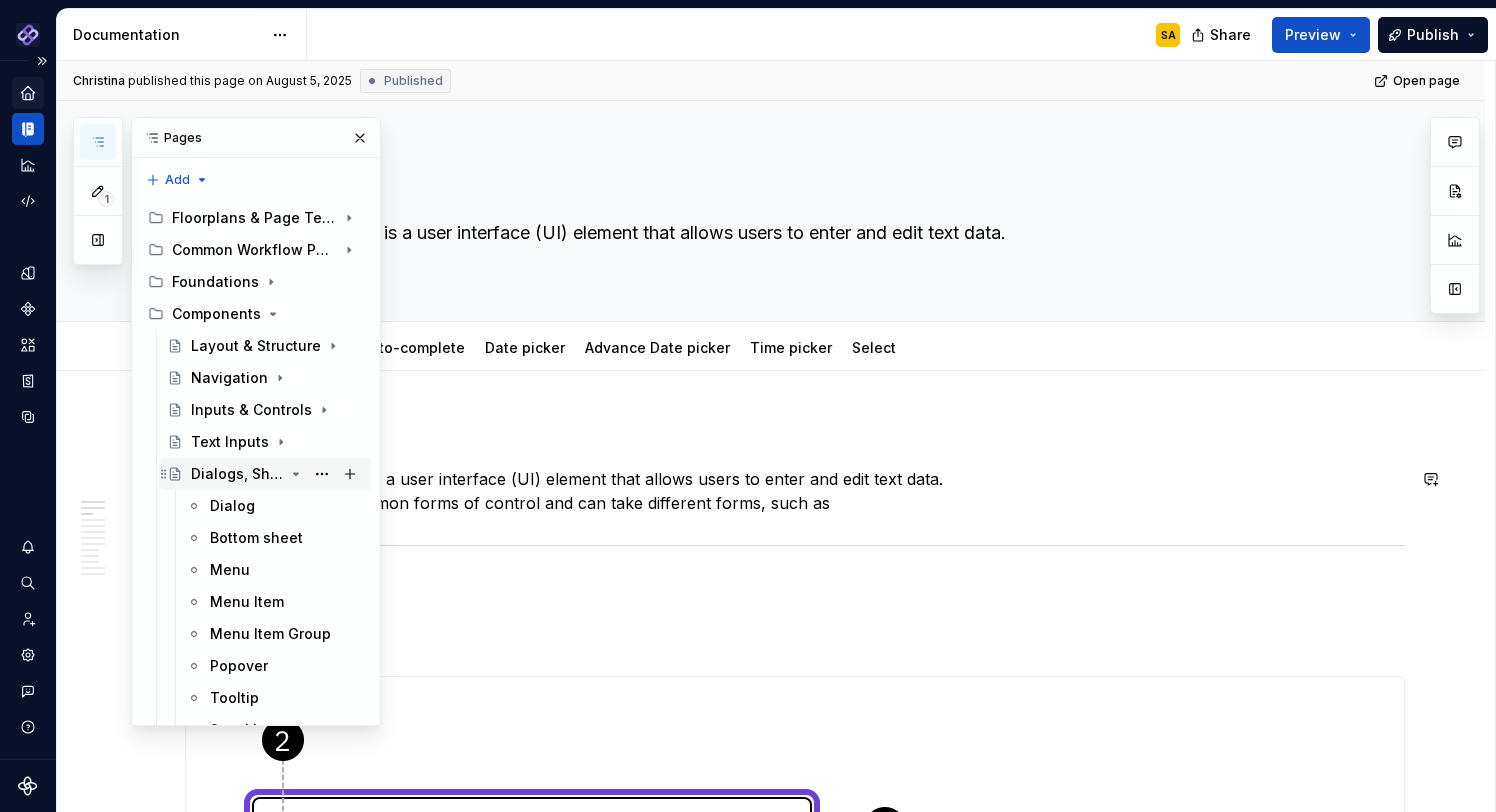 click 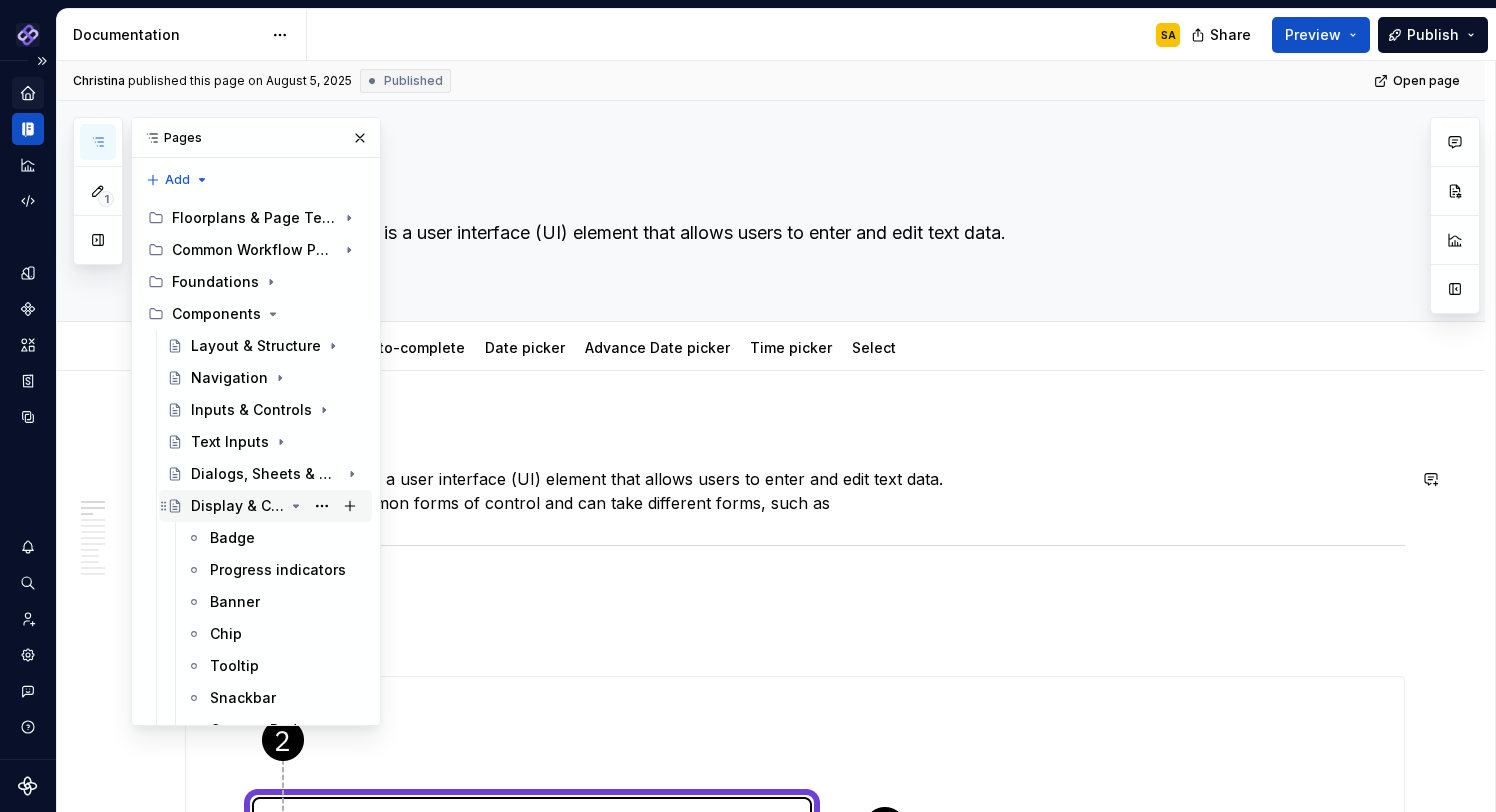 click 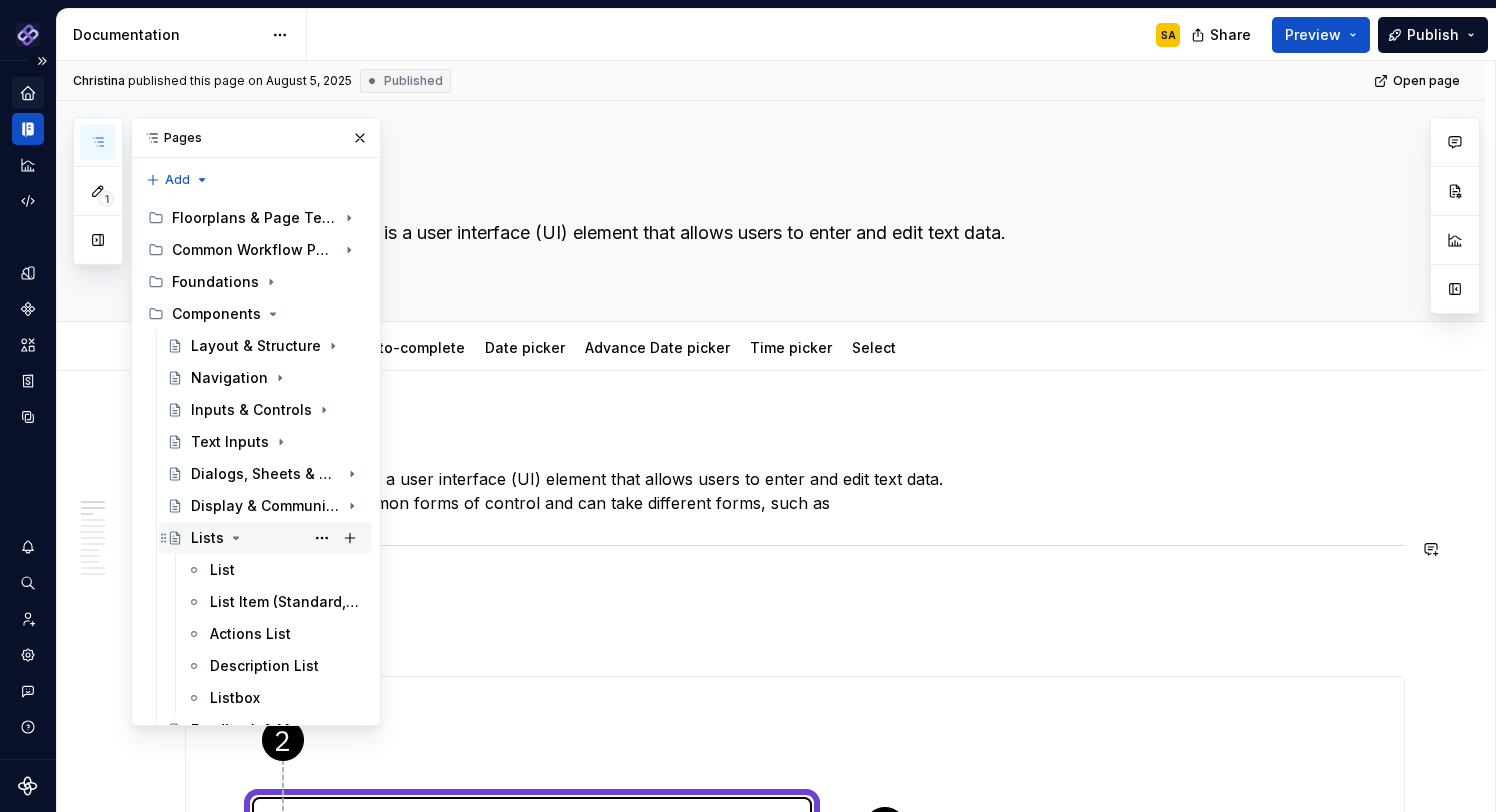 click 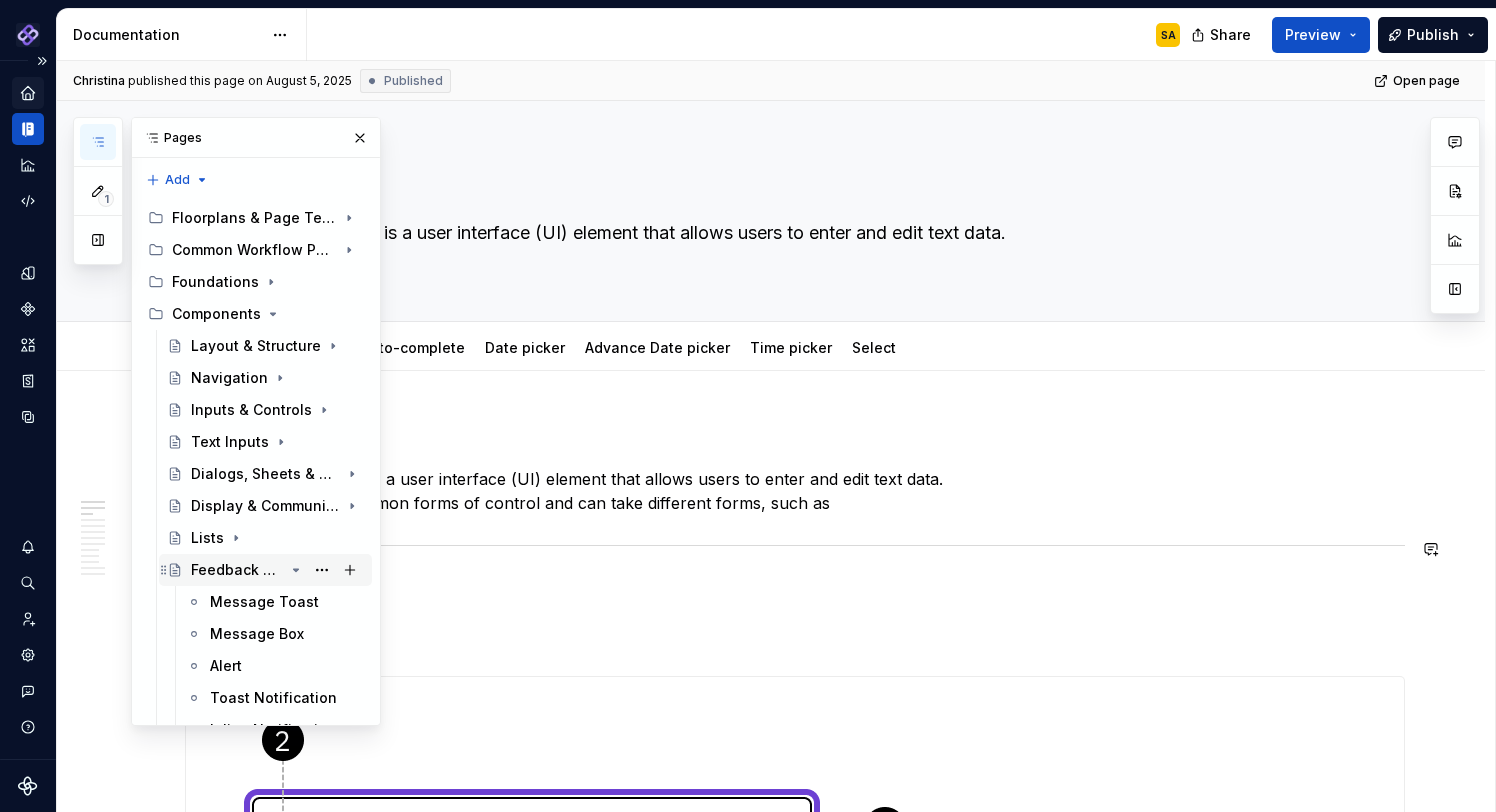 click 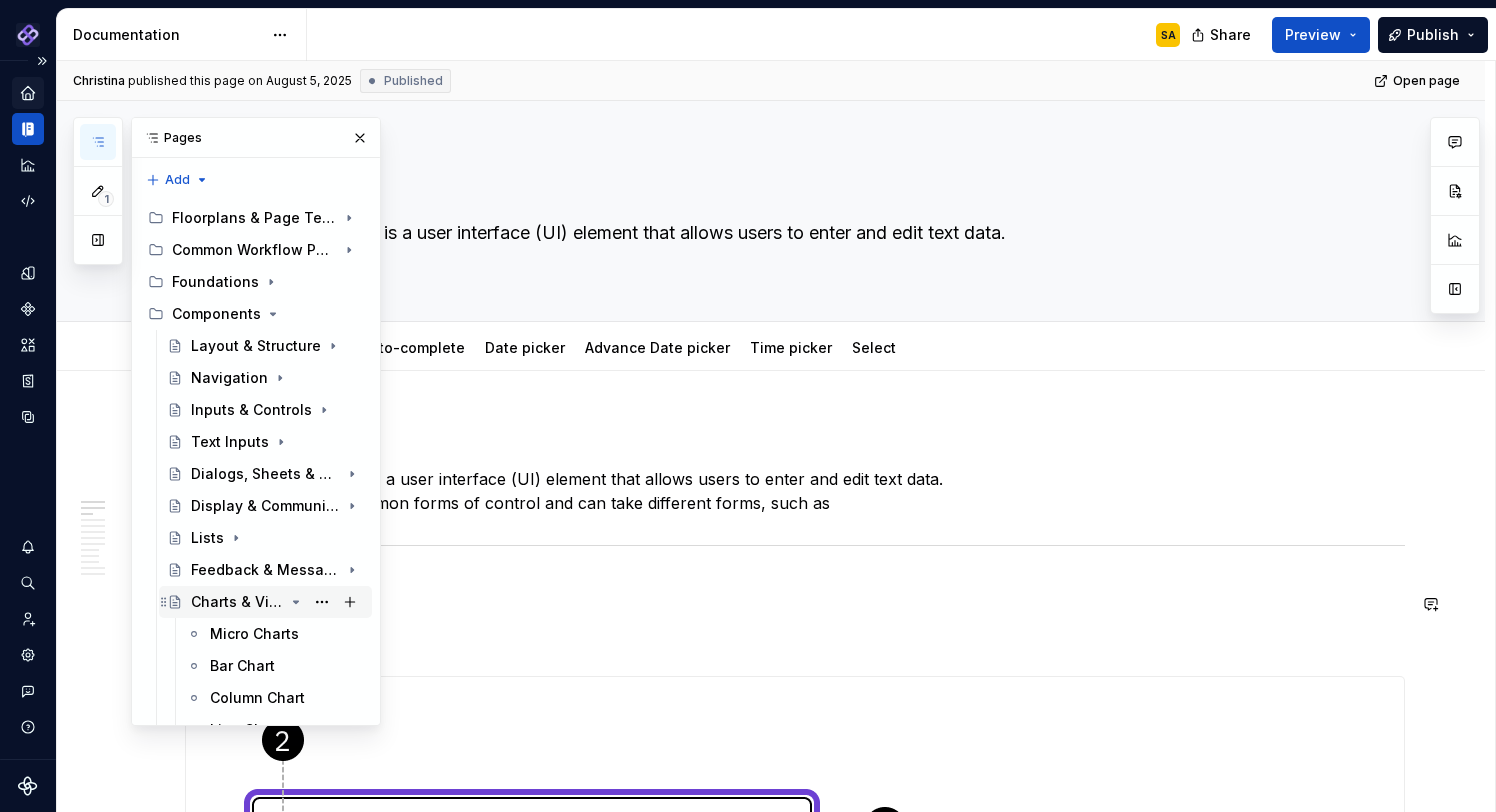 click 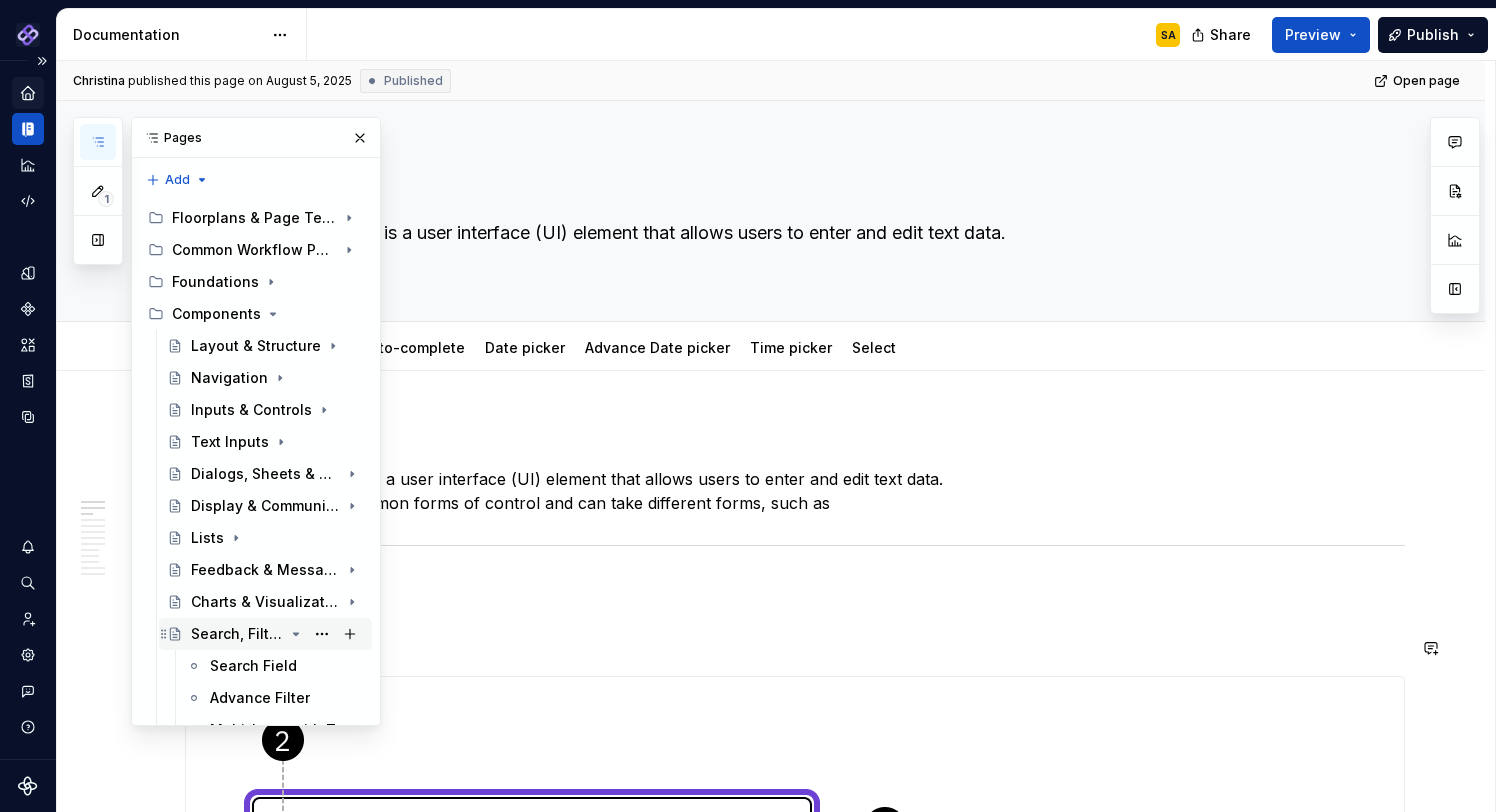 click 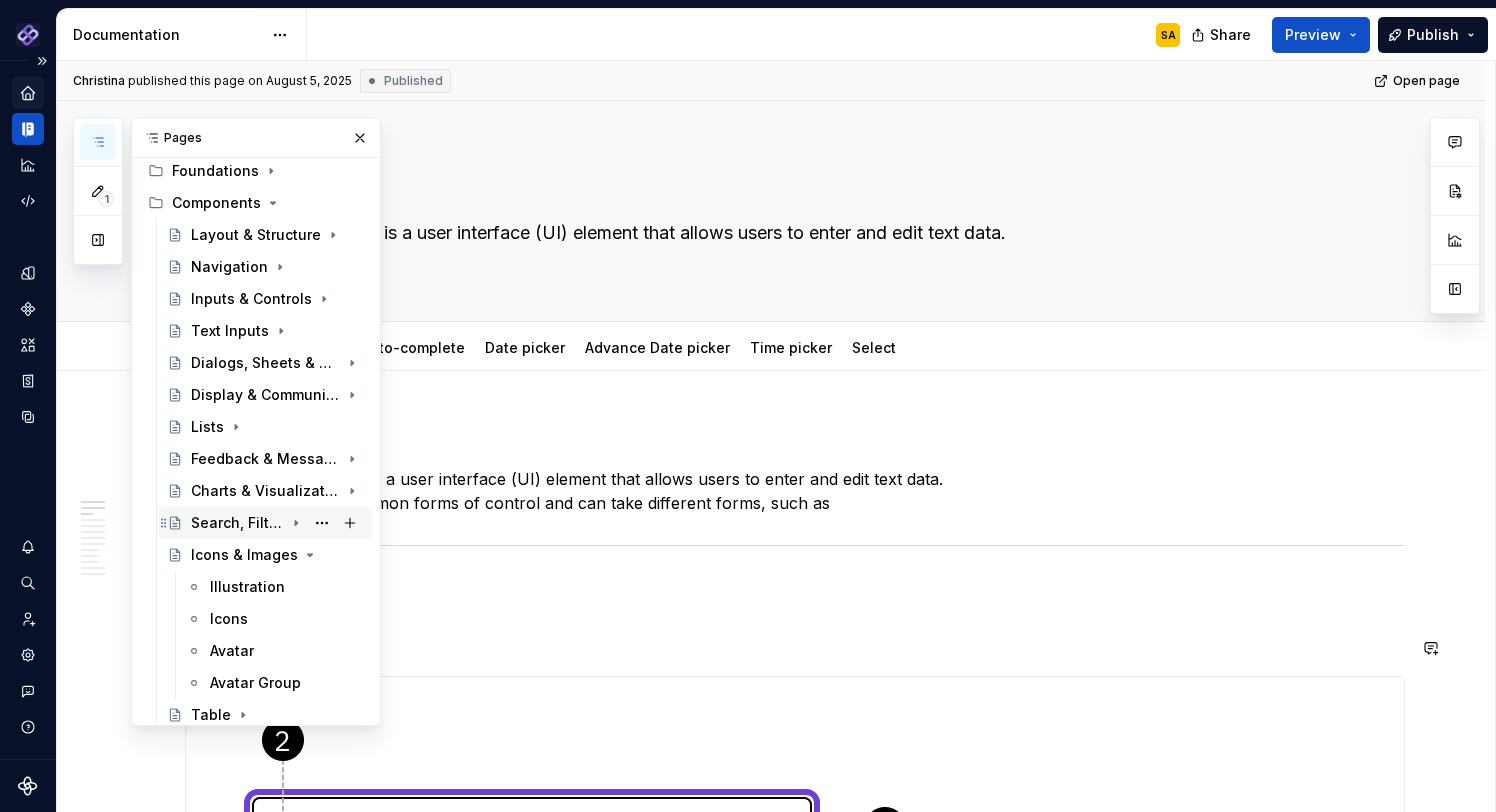 scroll, scrollTop: 150, scrollLeft: 0, axis: vertical 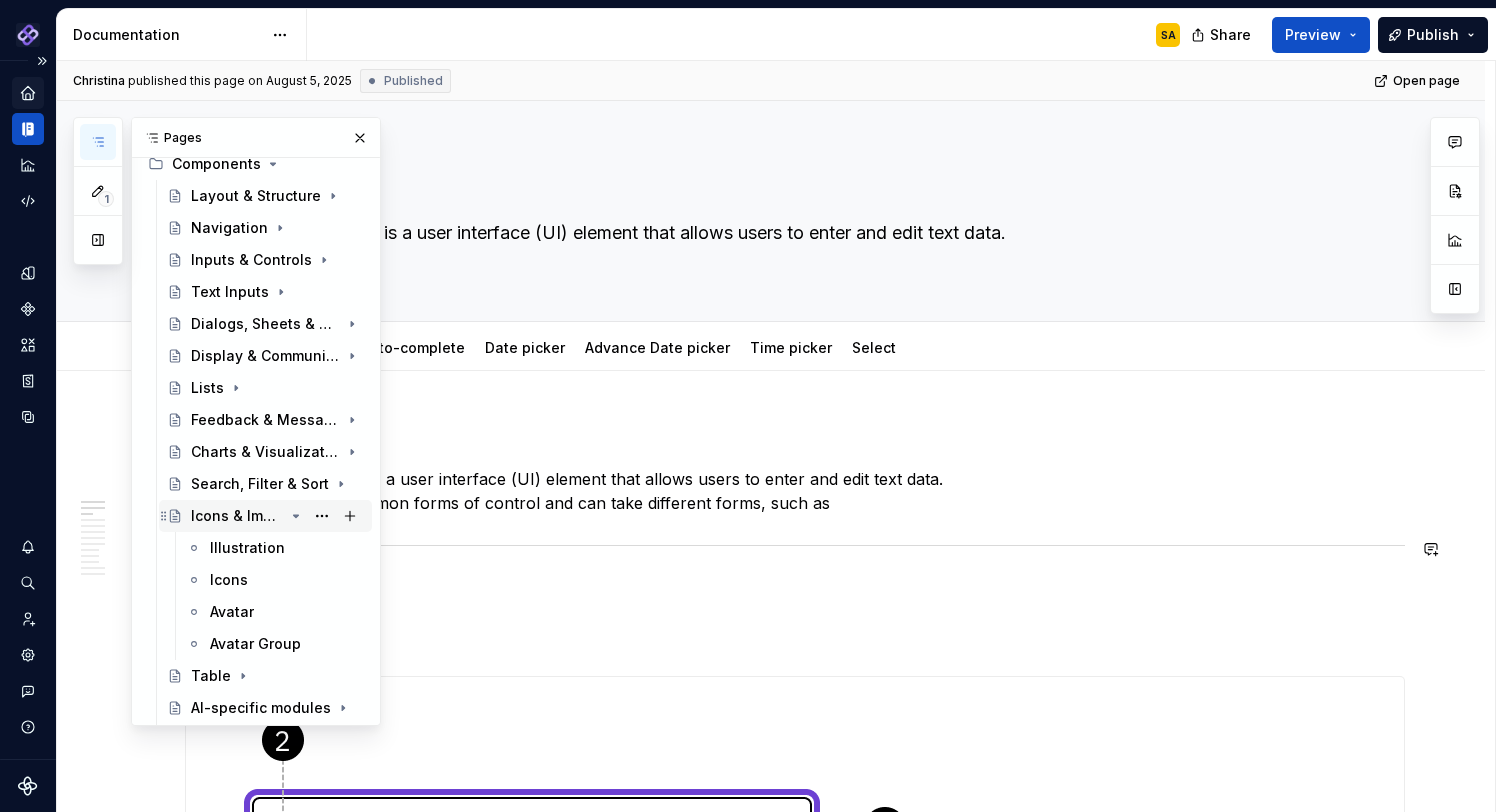 click 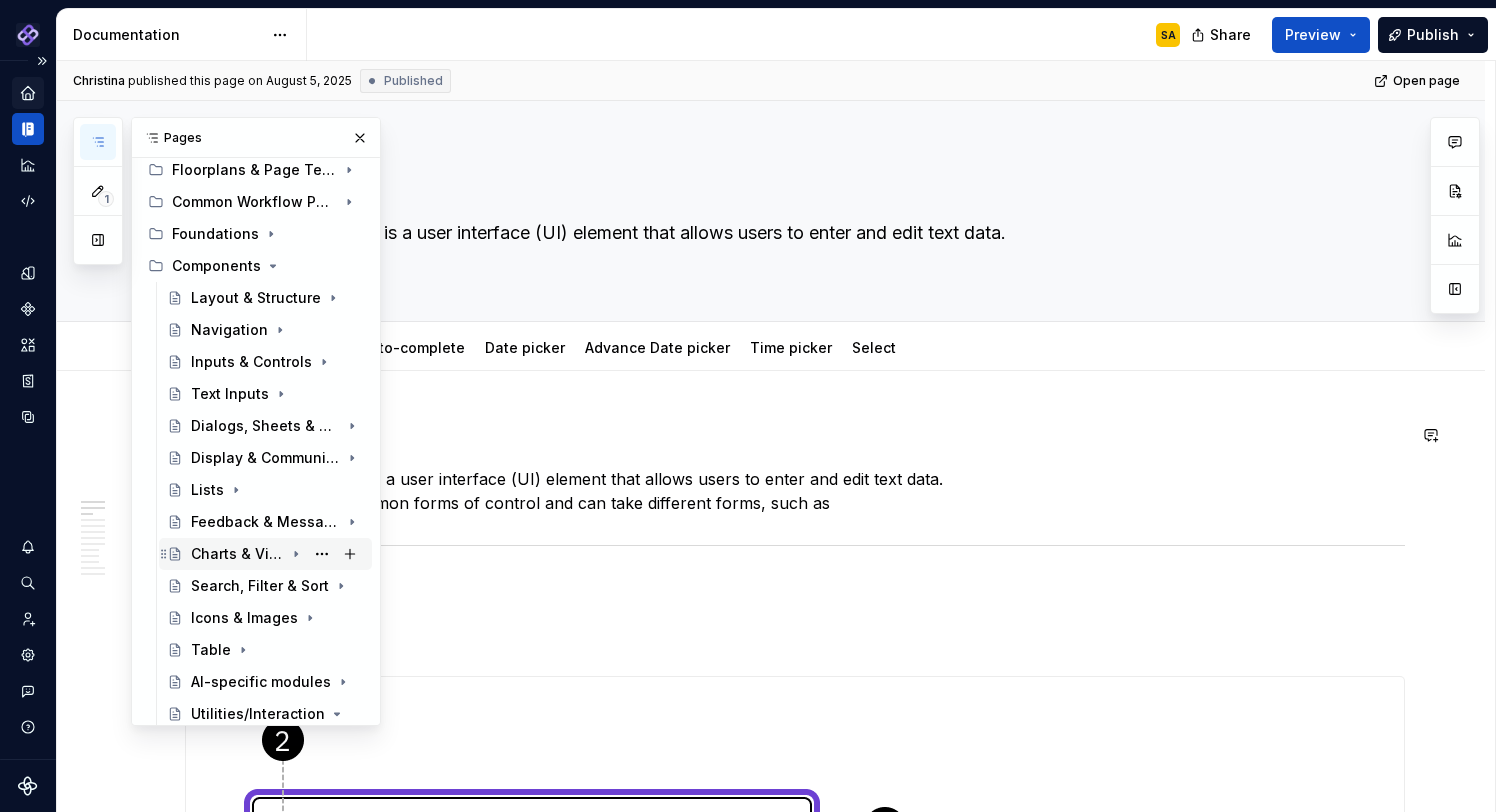 scroll, scrollTop: 0, scrollLeft: 0, axis: both 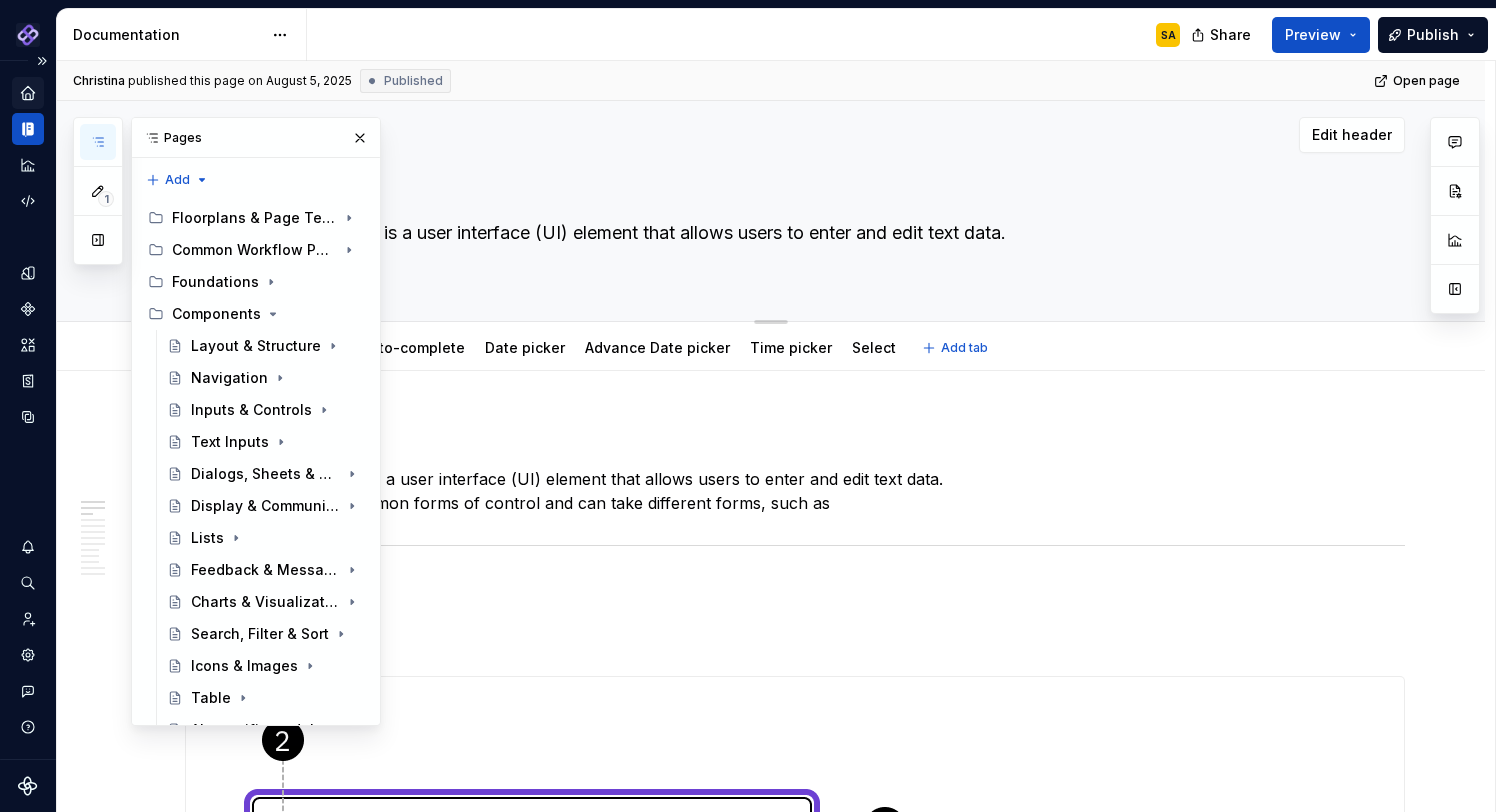 click on "Text Inputs A text input component is a user interface (UI) element that allows users to enter and edit text data." at bounding box center (795, 211) 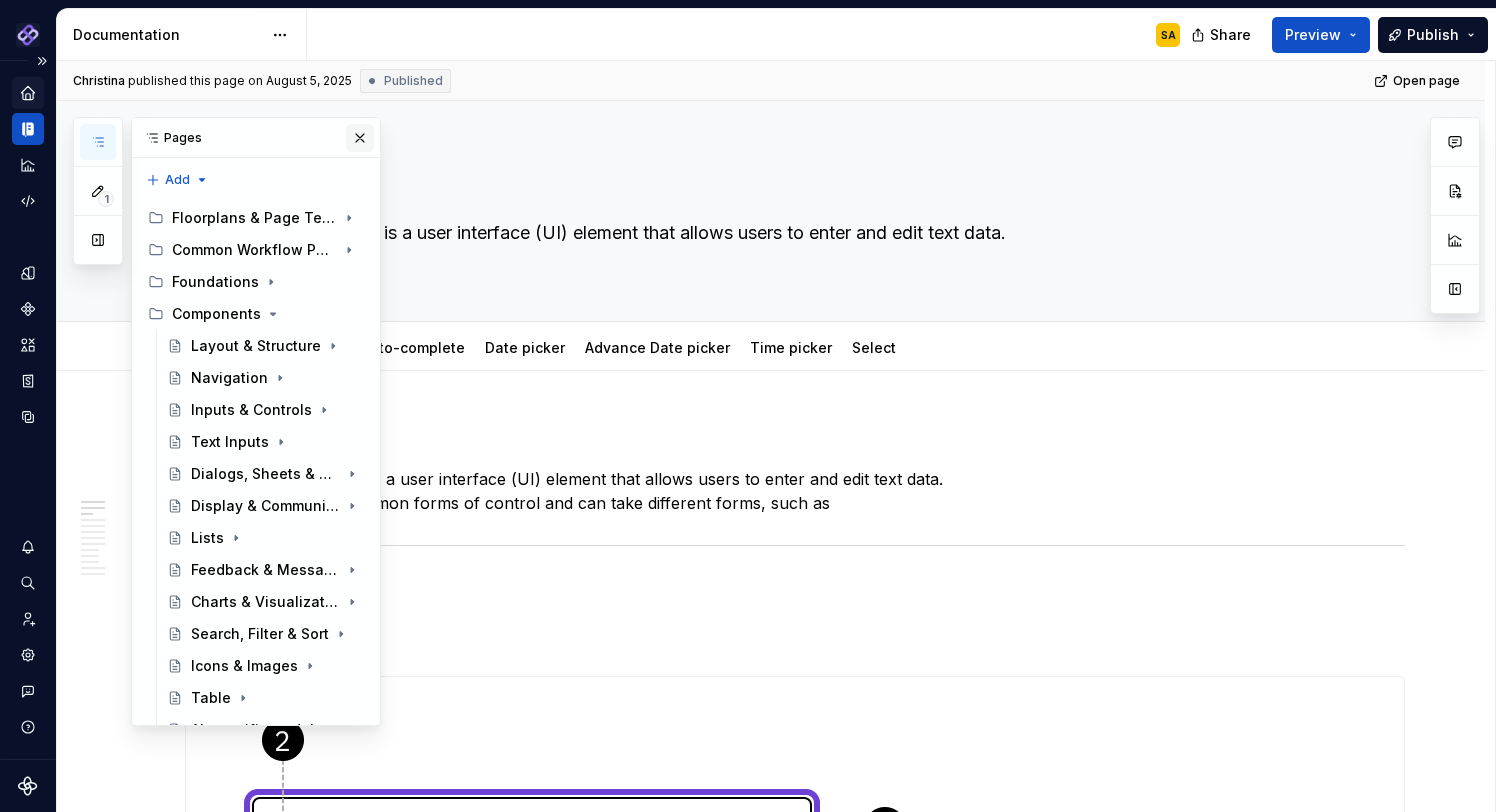 click at bounding box center [360, 138] 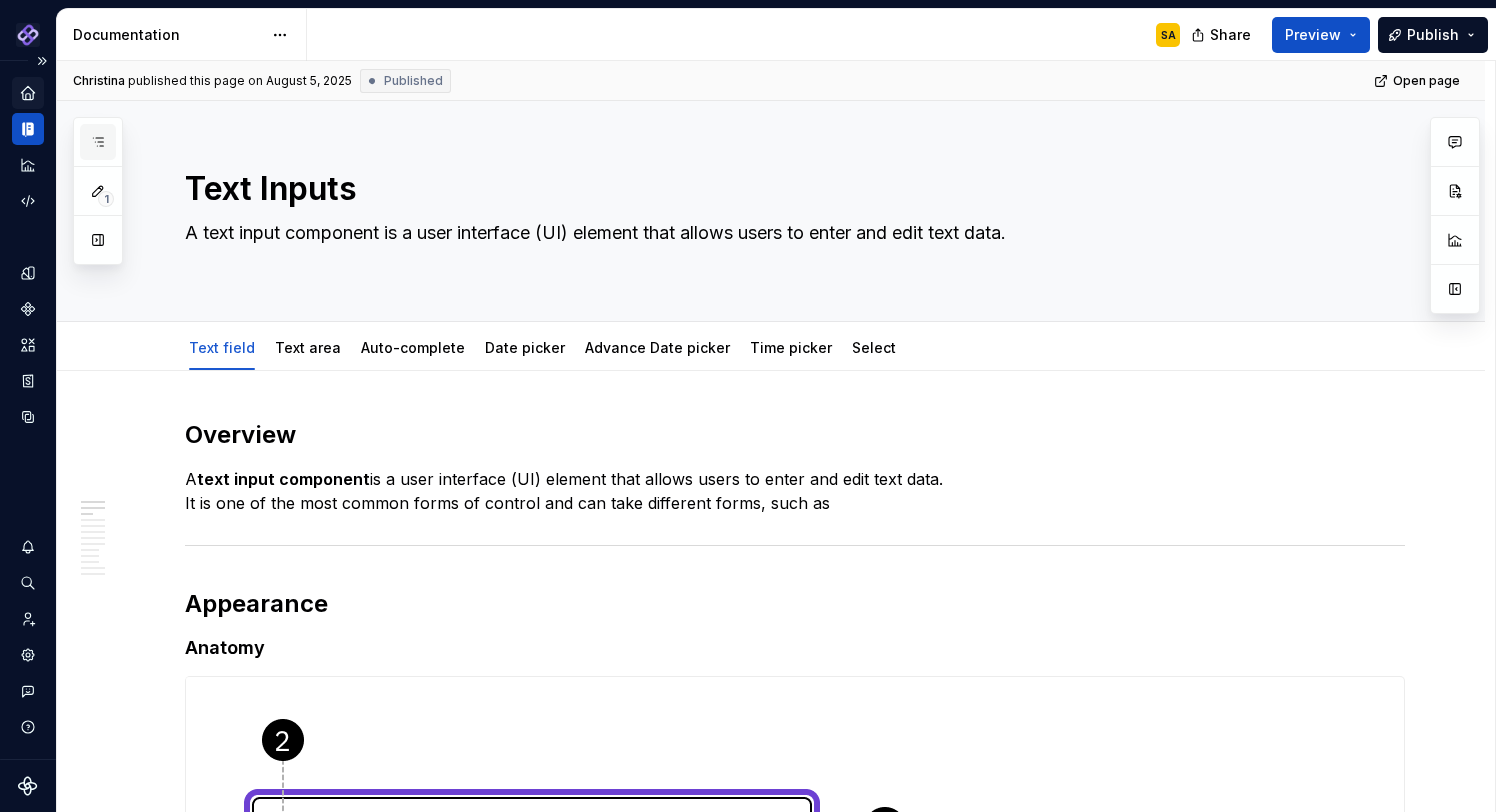 click at bounding box center [98, 142] 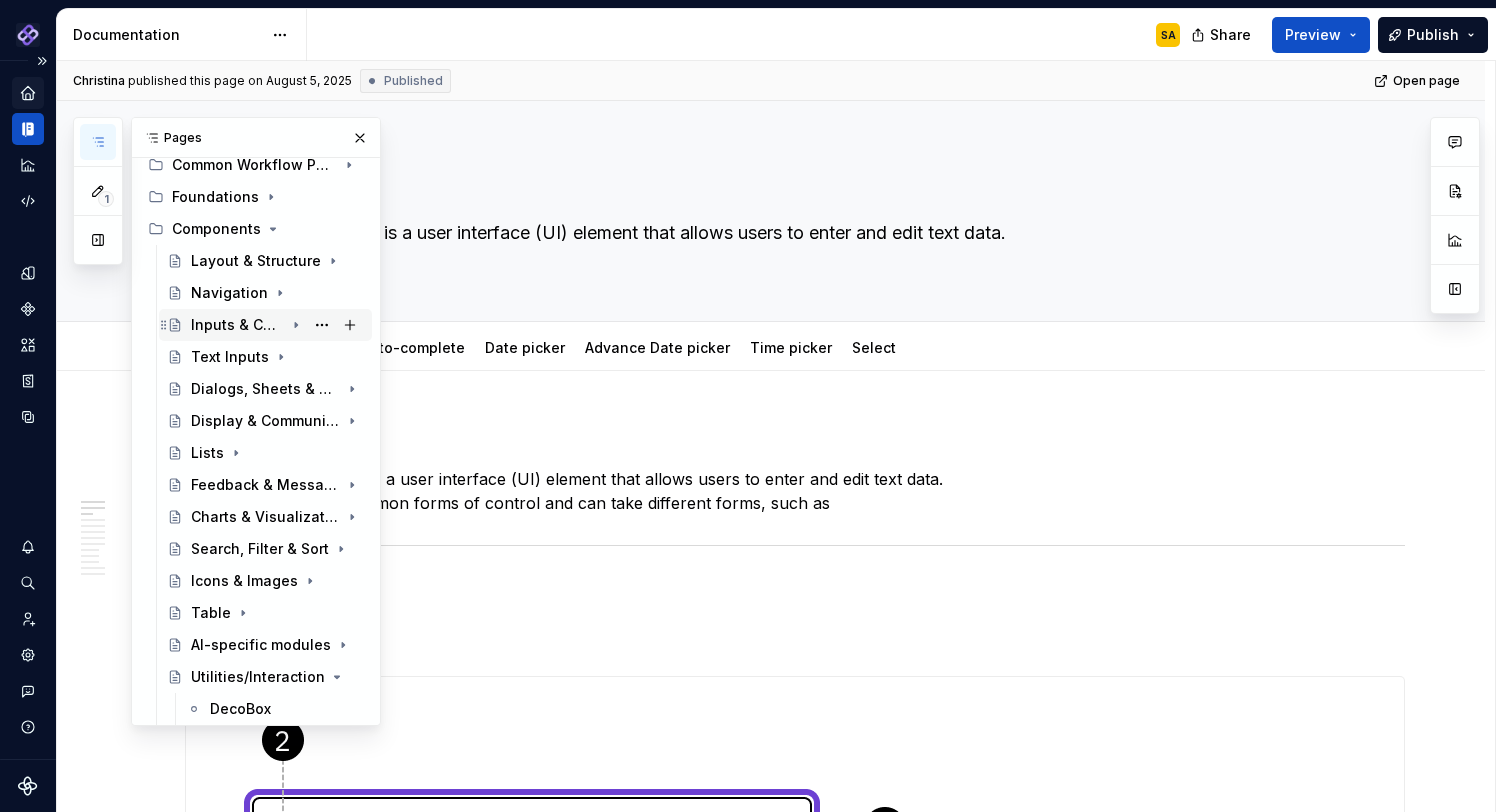 scroll, scrollTop: 94, scrollLeft: 0, axis: vertical 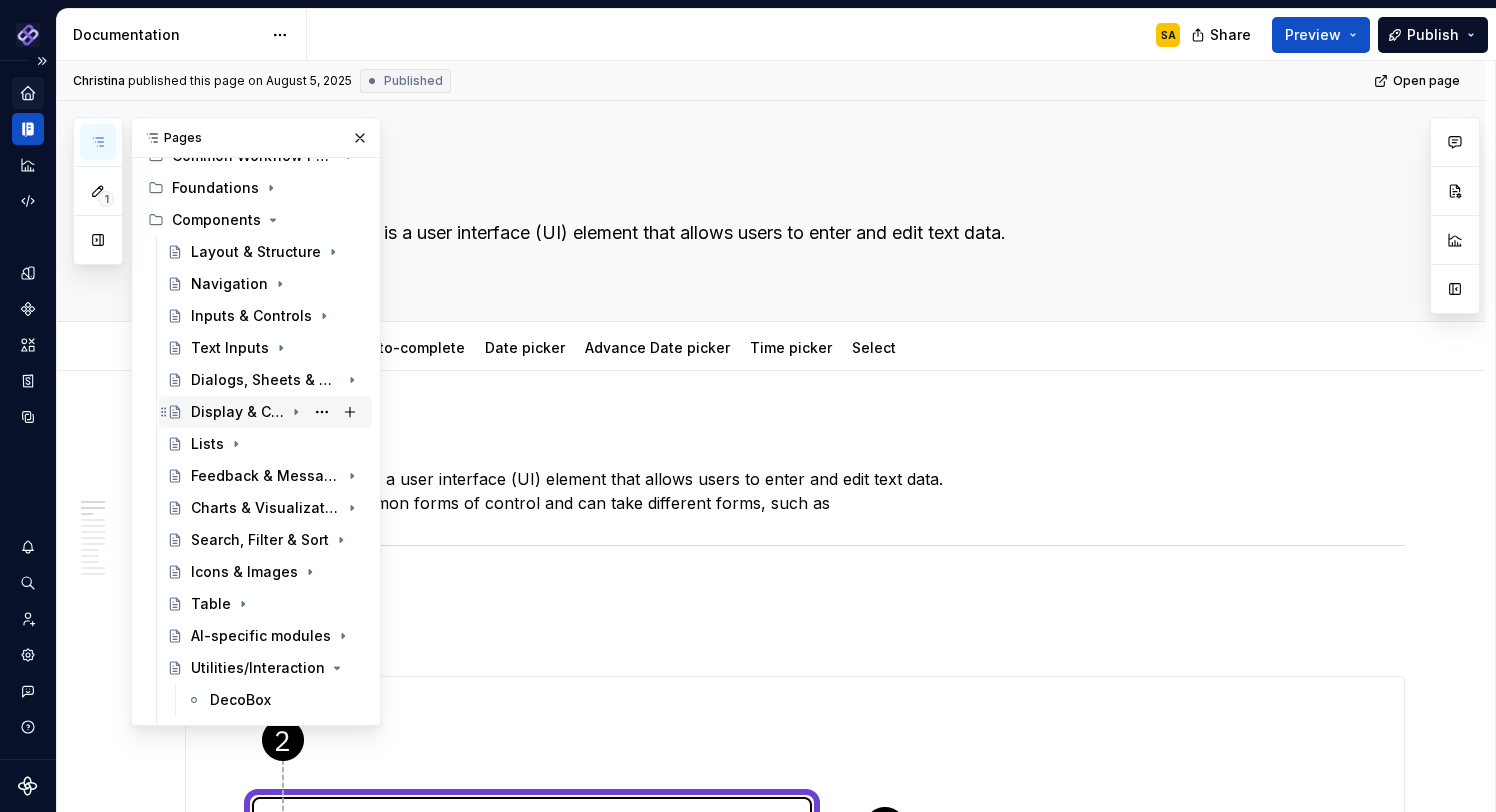 click on "Display & Communication" at bounding box center [237, 412] 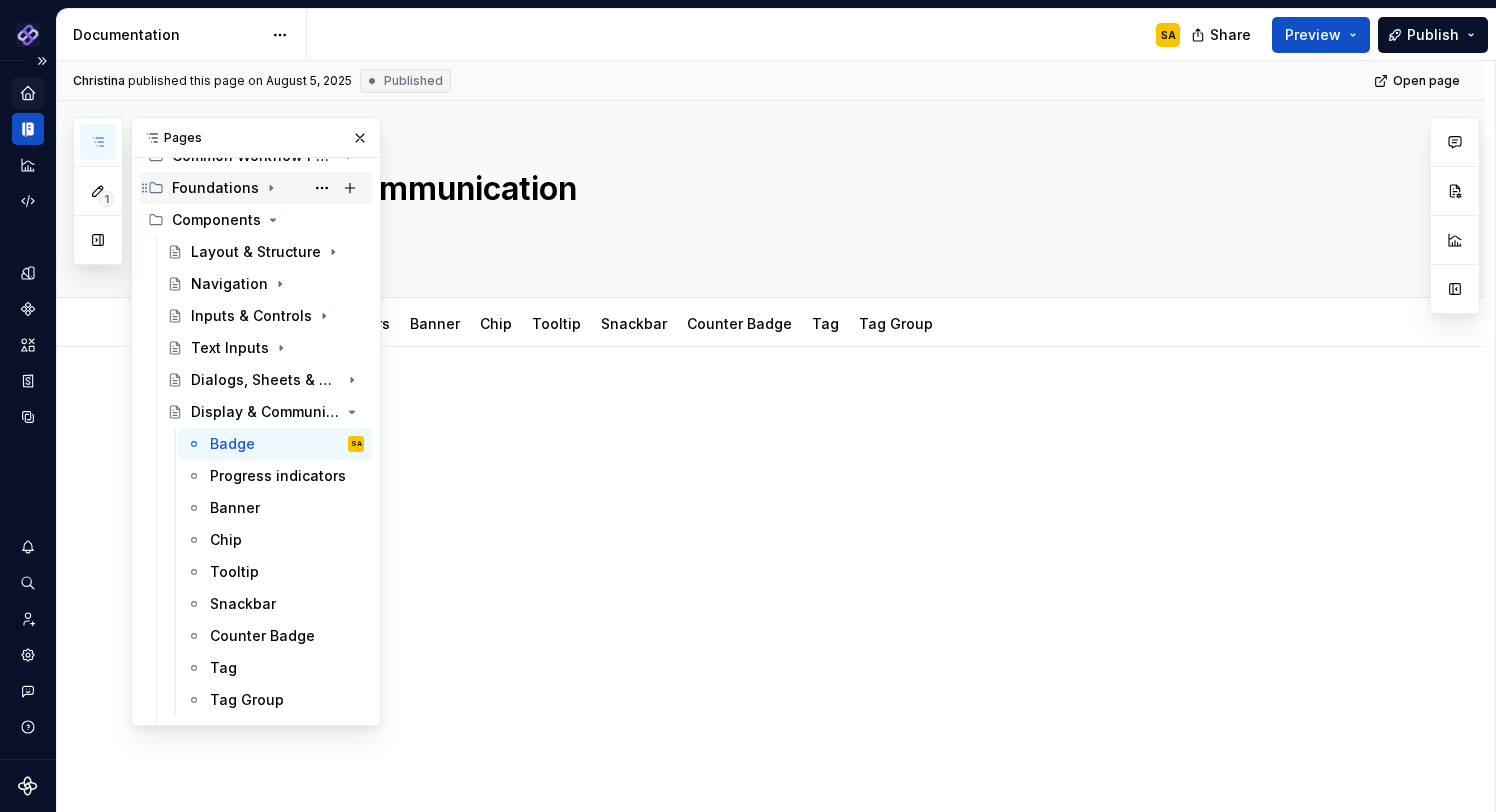 click on "Foundations" at bounding box center [268, 188] 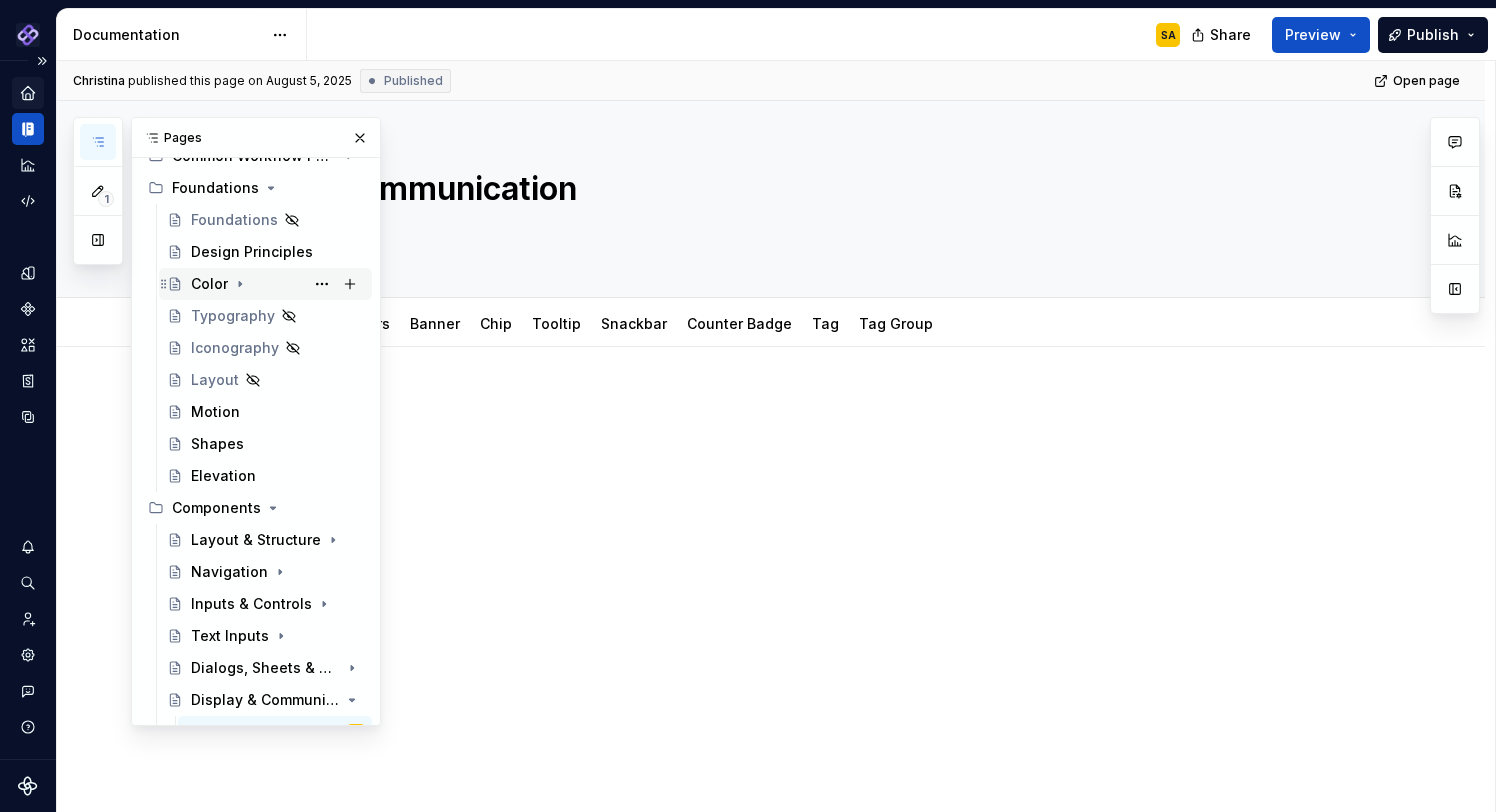 click on "Color" at bounding box center [277, 284] 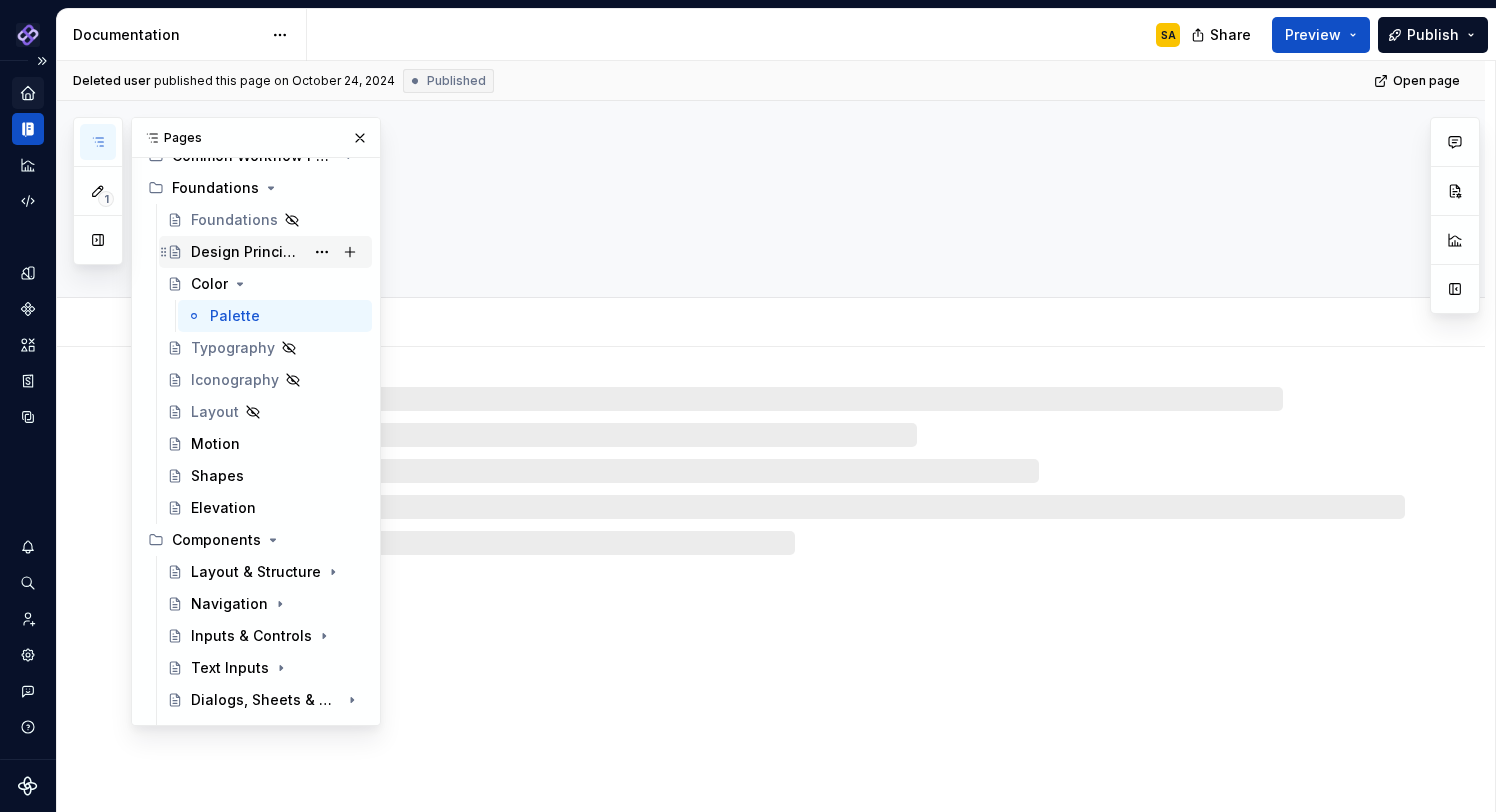 click on "Design Principles" at bounding box center (247, 252) 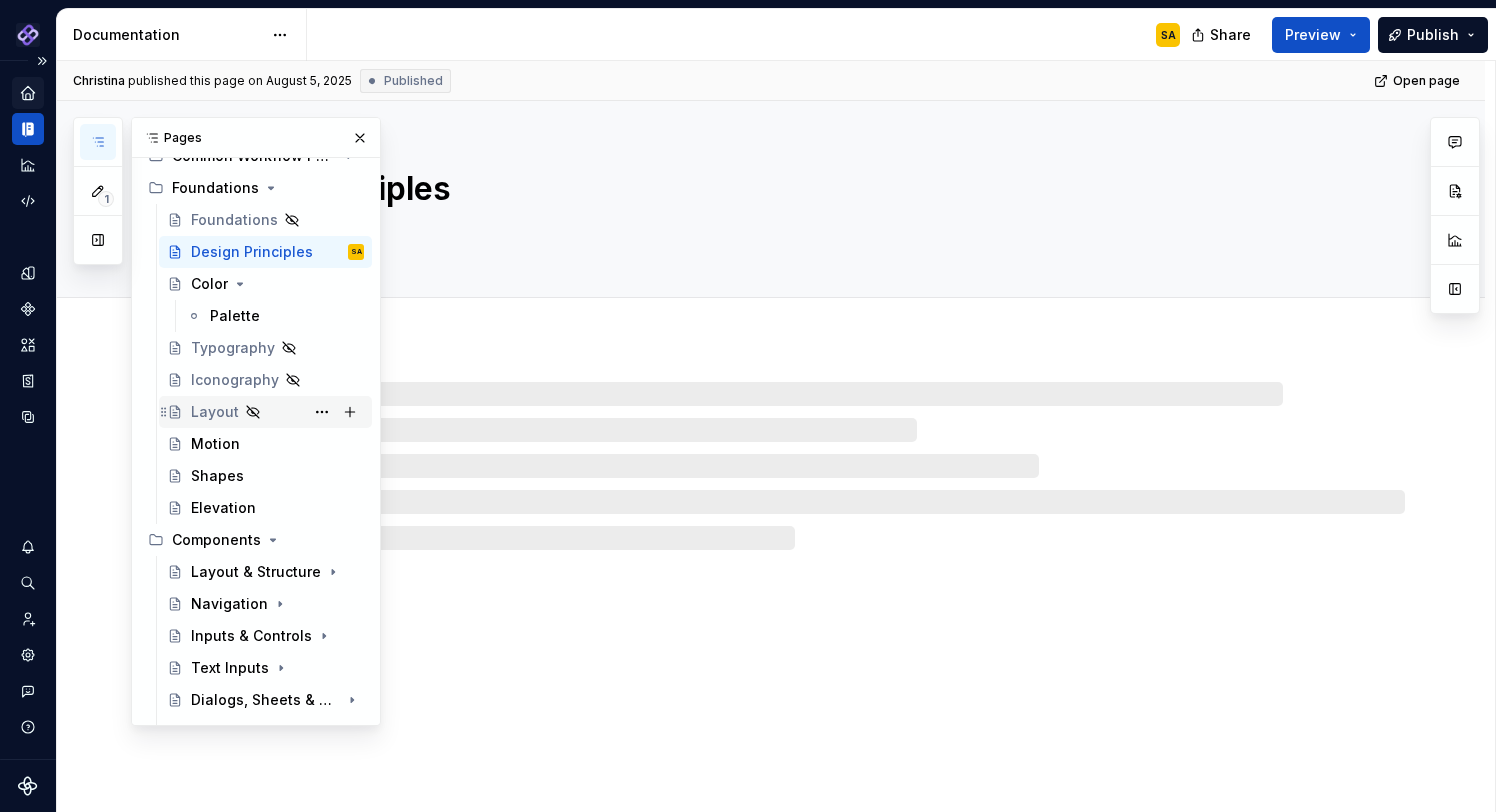 click on "Layout" at bounding box center (215, 412) 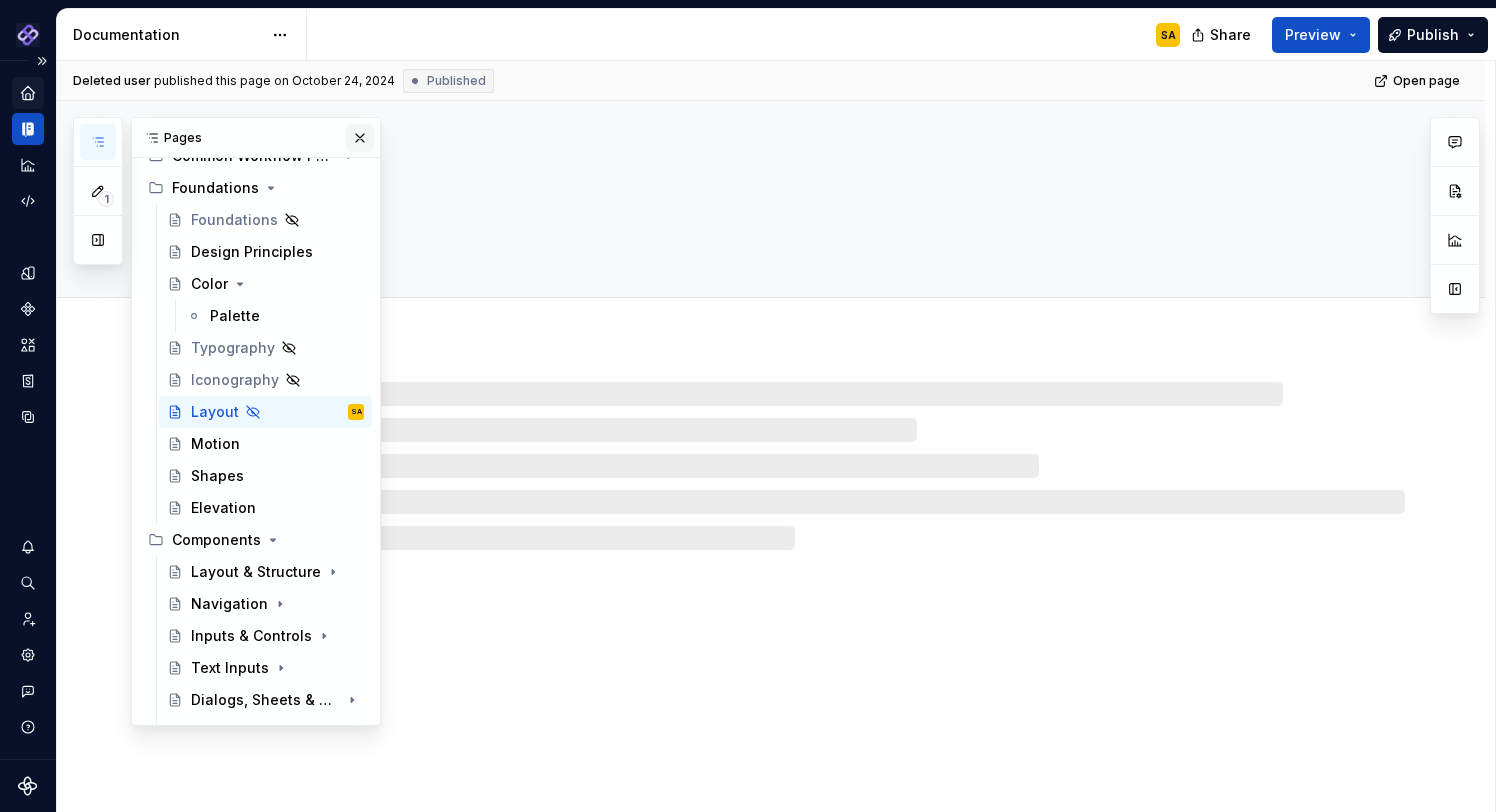 click at bounding box center (360, 138) 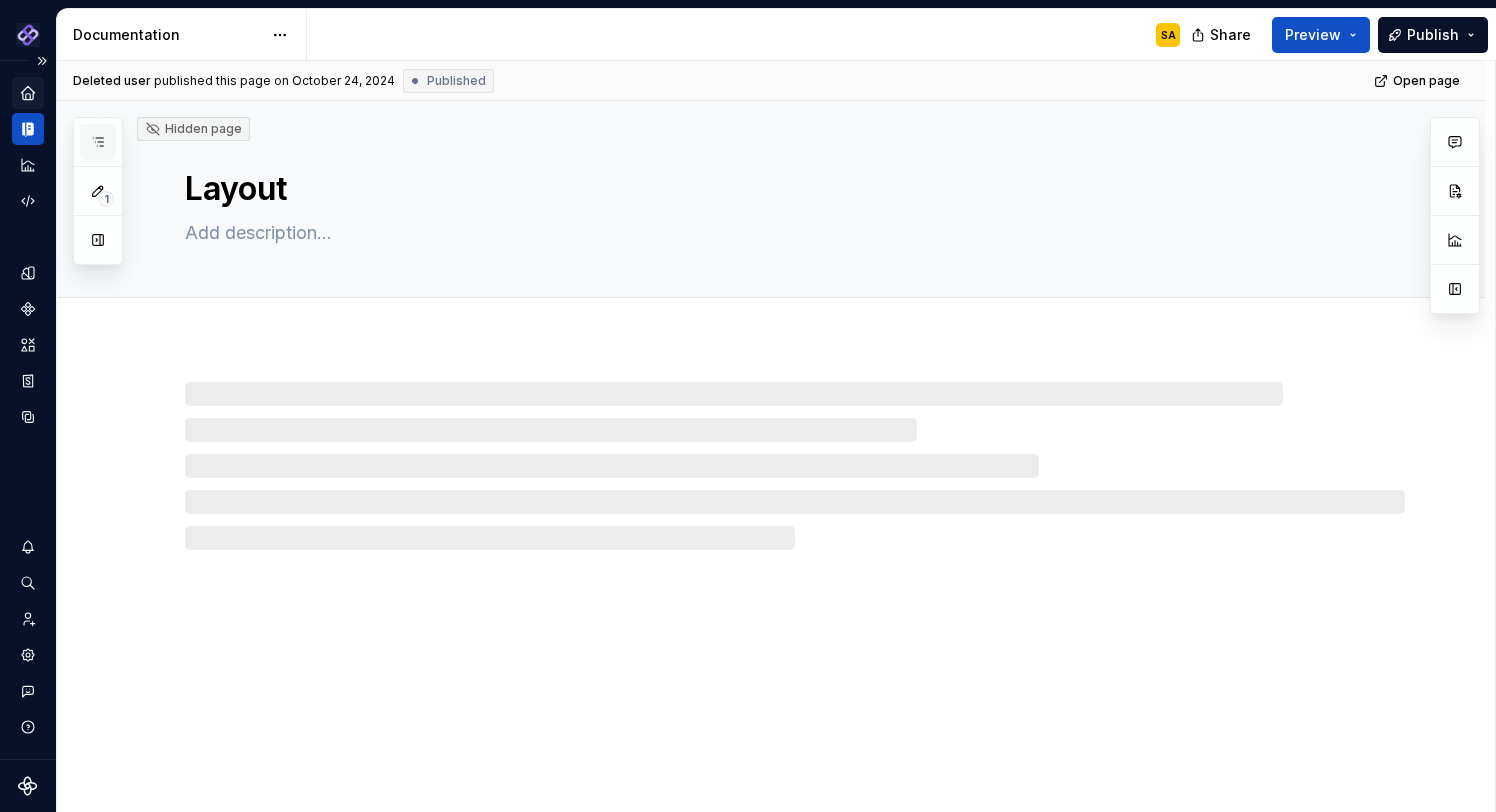 scroll, scrollTop: 0, scrollLeft: 0, axis: both 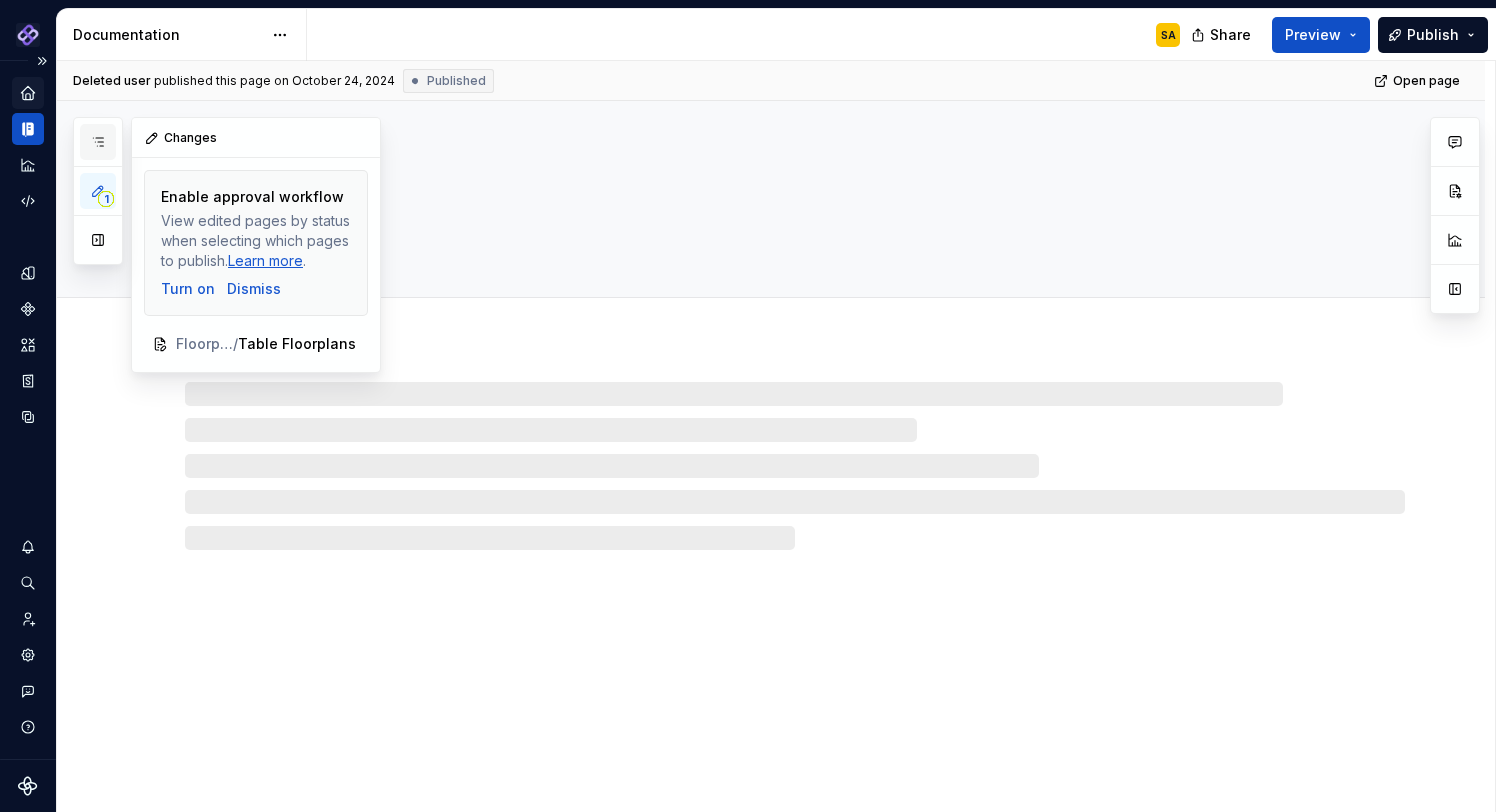 click at bounding box center [98, 142] 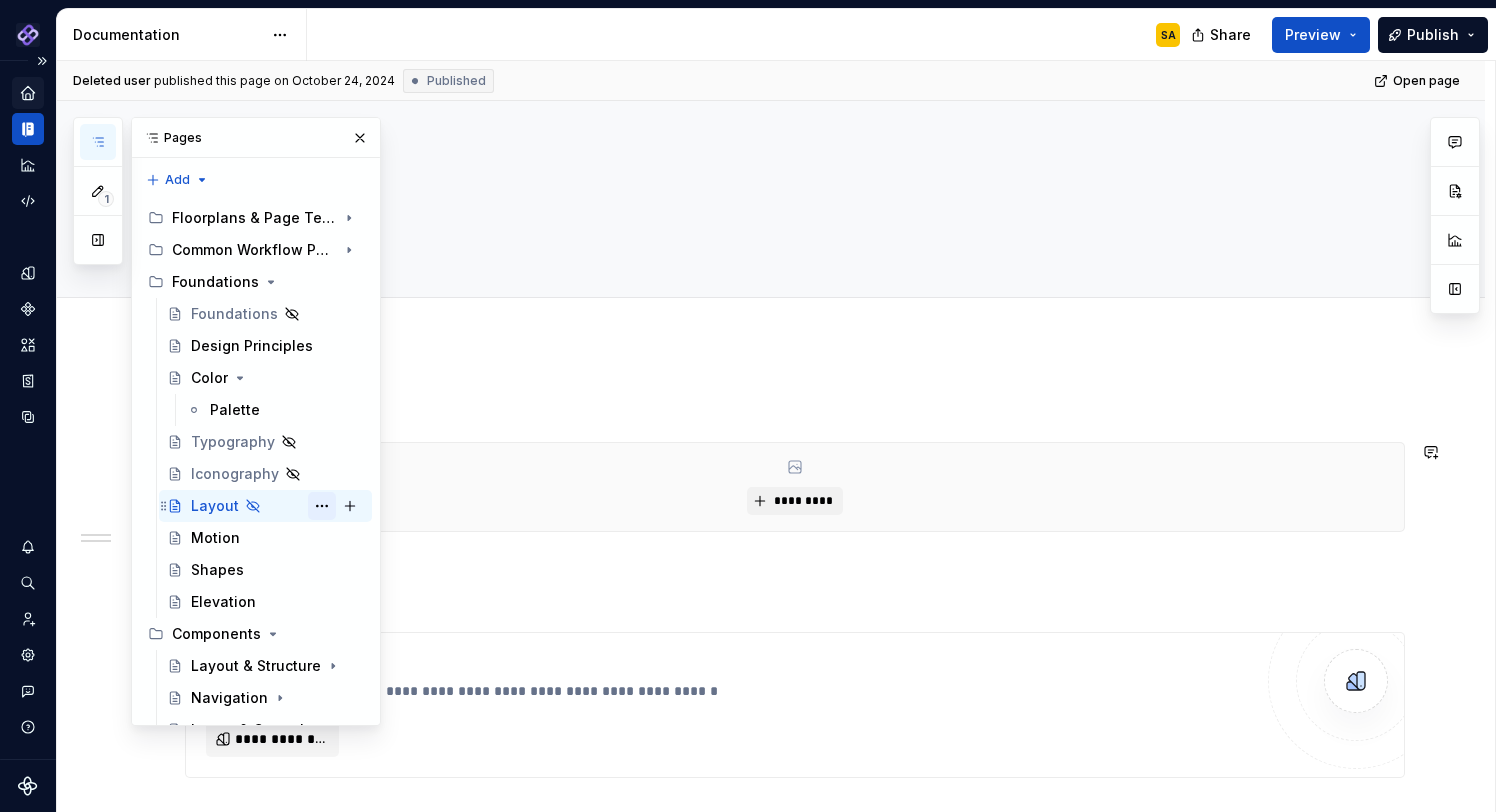 click at bounding box center [322, 506] 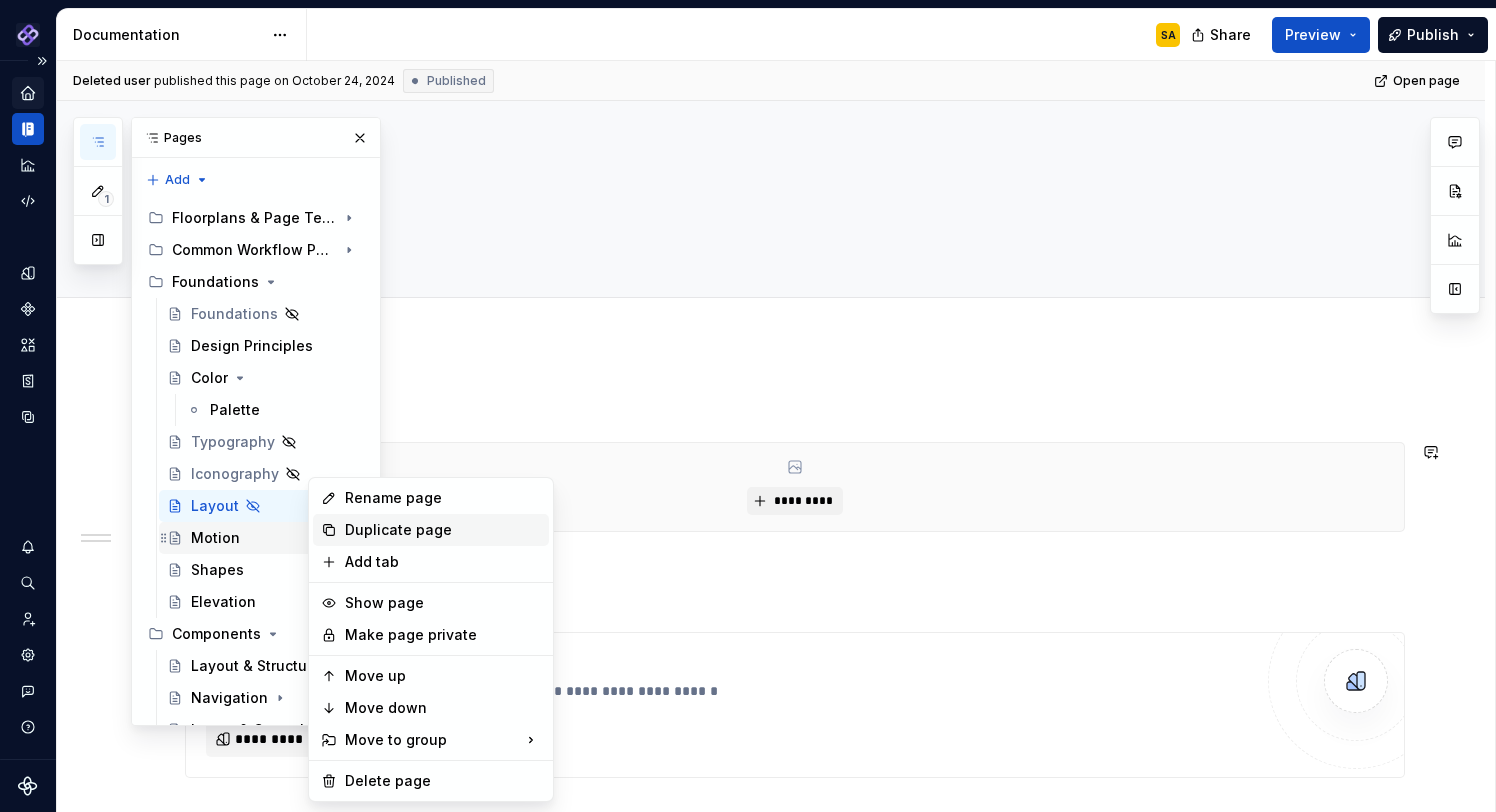 drag, startPoint x: 361, startPoint y: 540, endPoint x: 361, endPoint y: 552, distance: 12 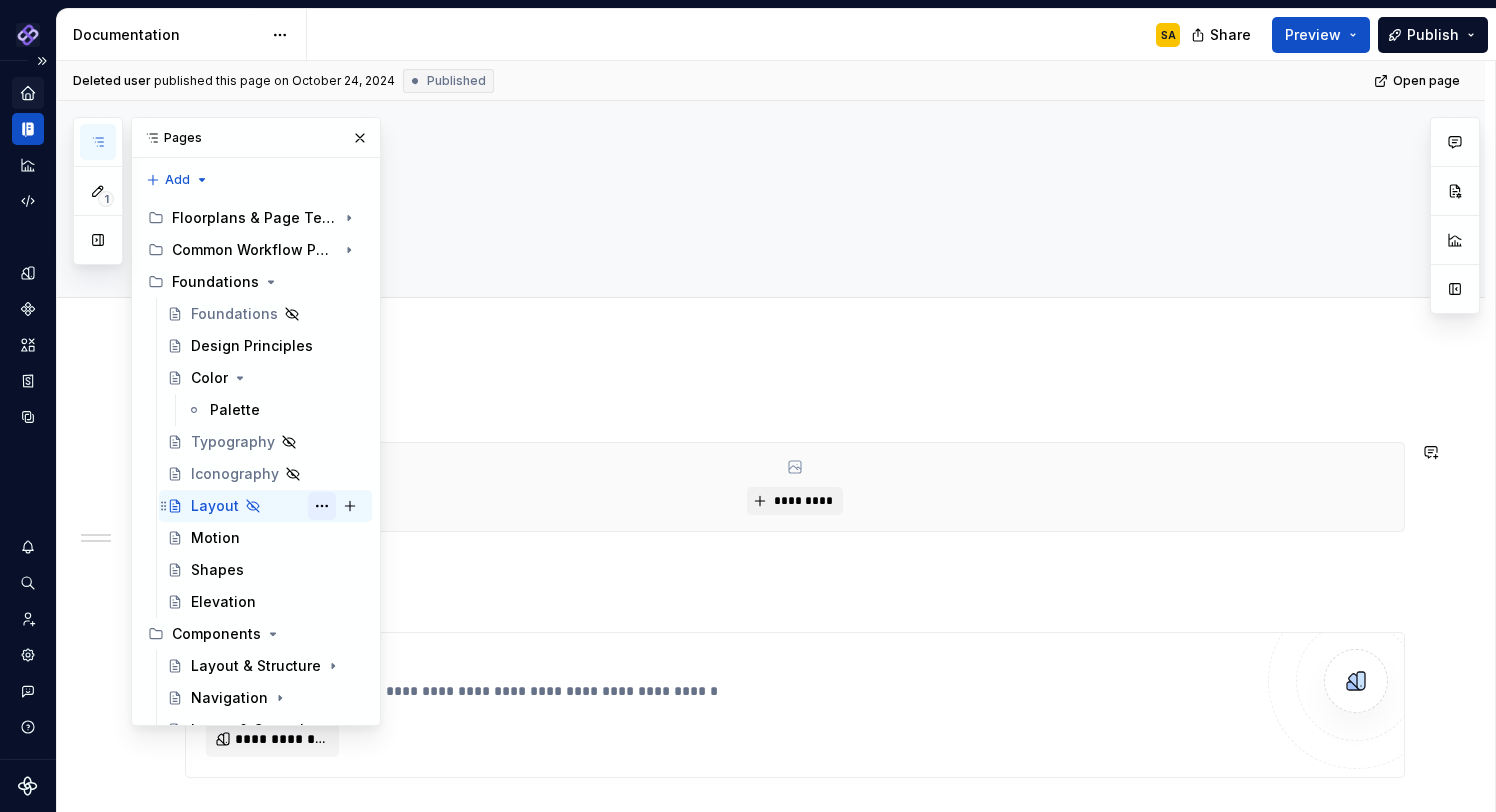 click at bounding box center (322, 506) 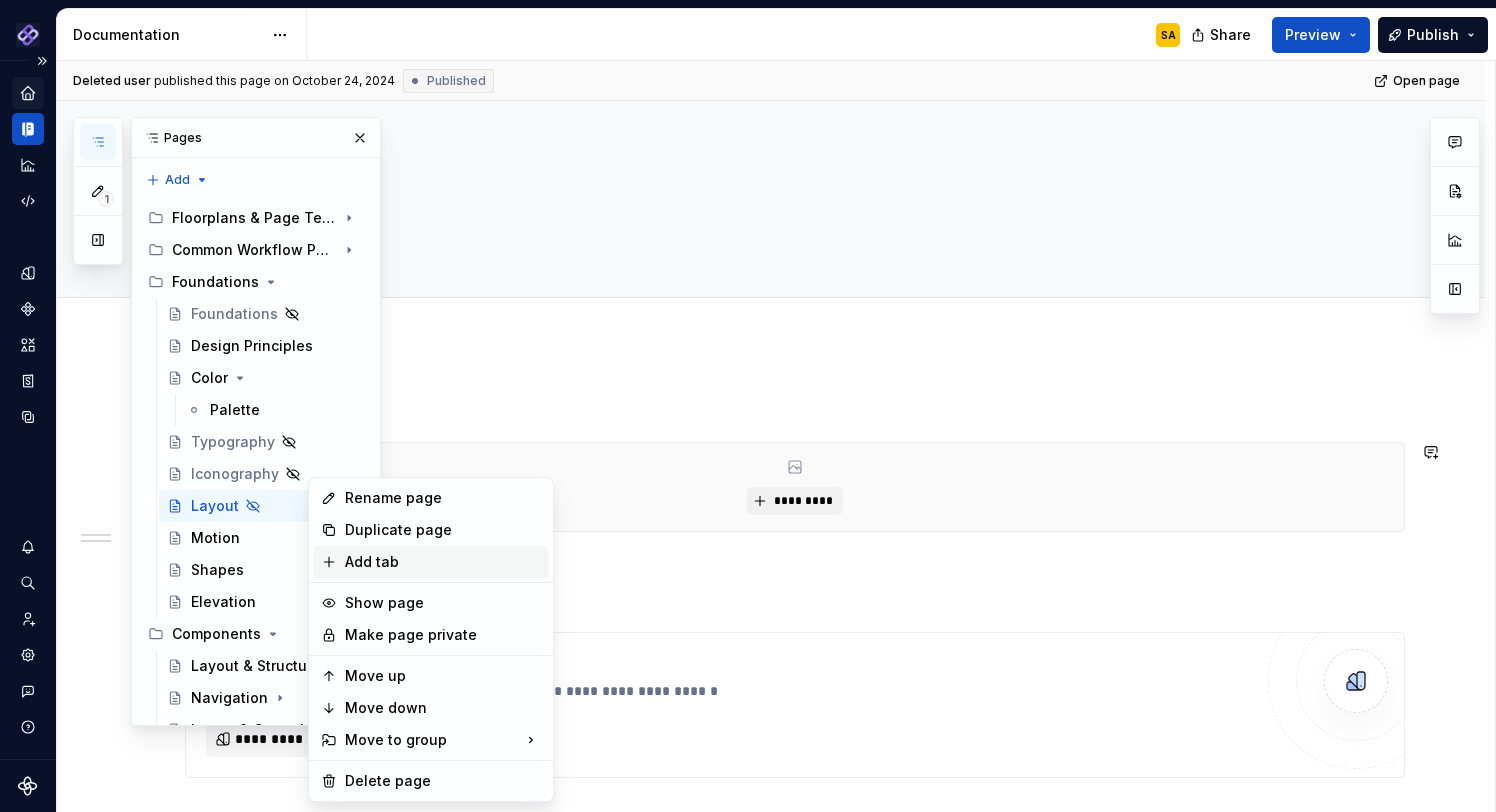 click on "Add tab" at bounding box center [443, 562] 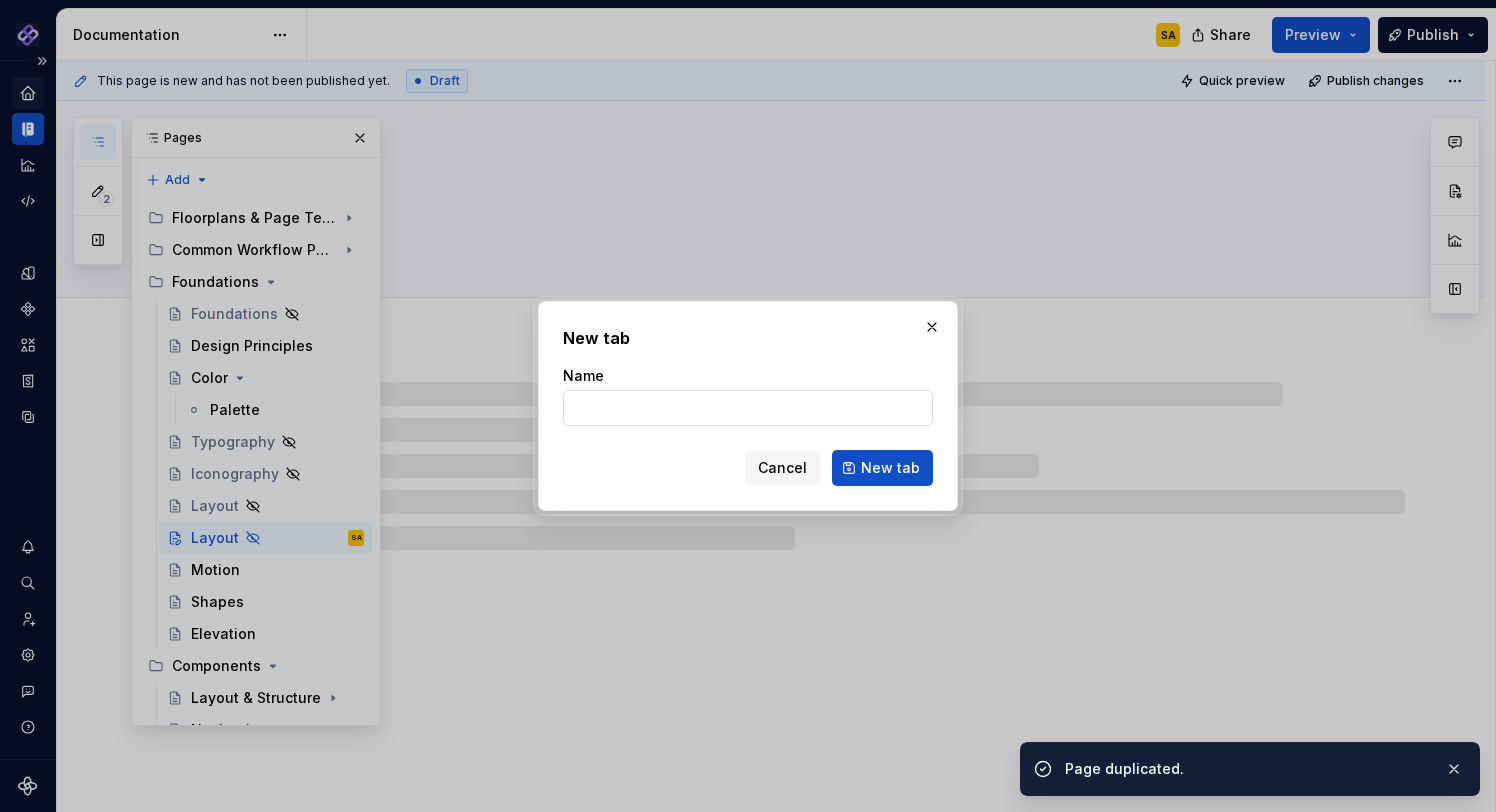 type on "*" 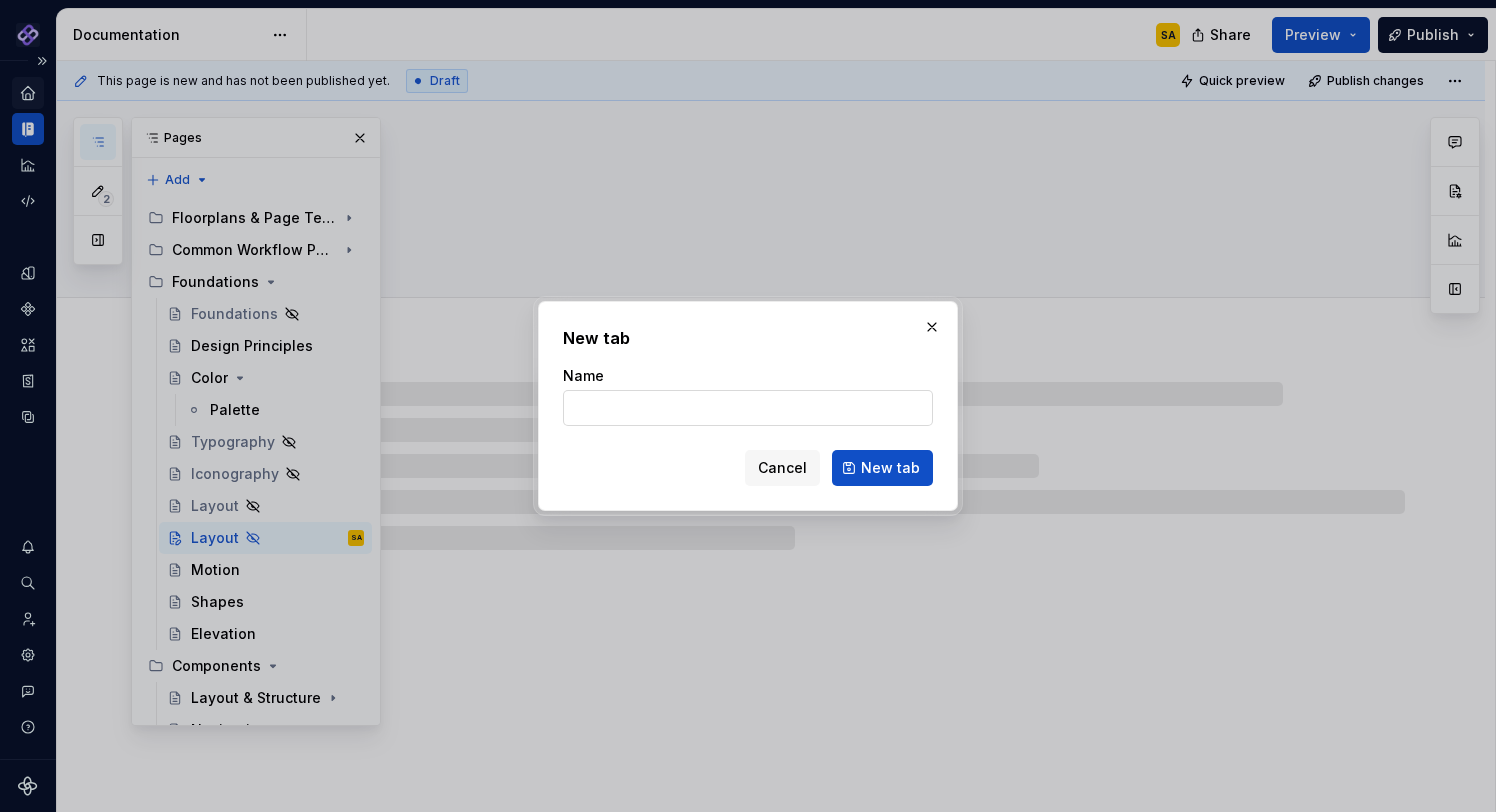 type on "S" 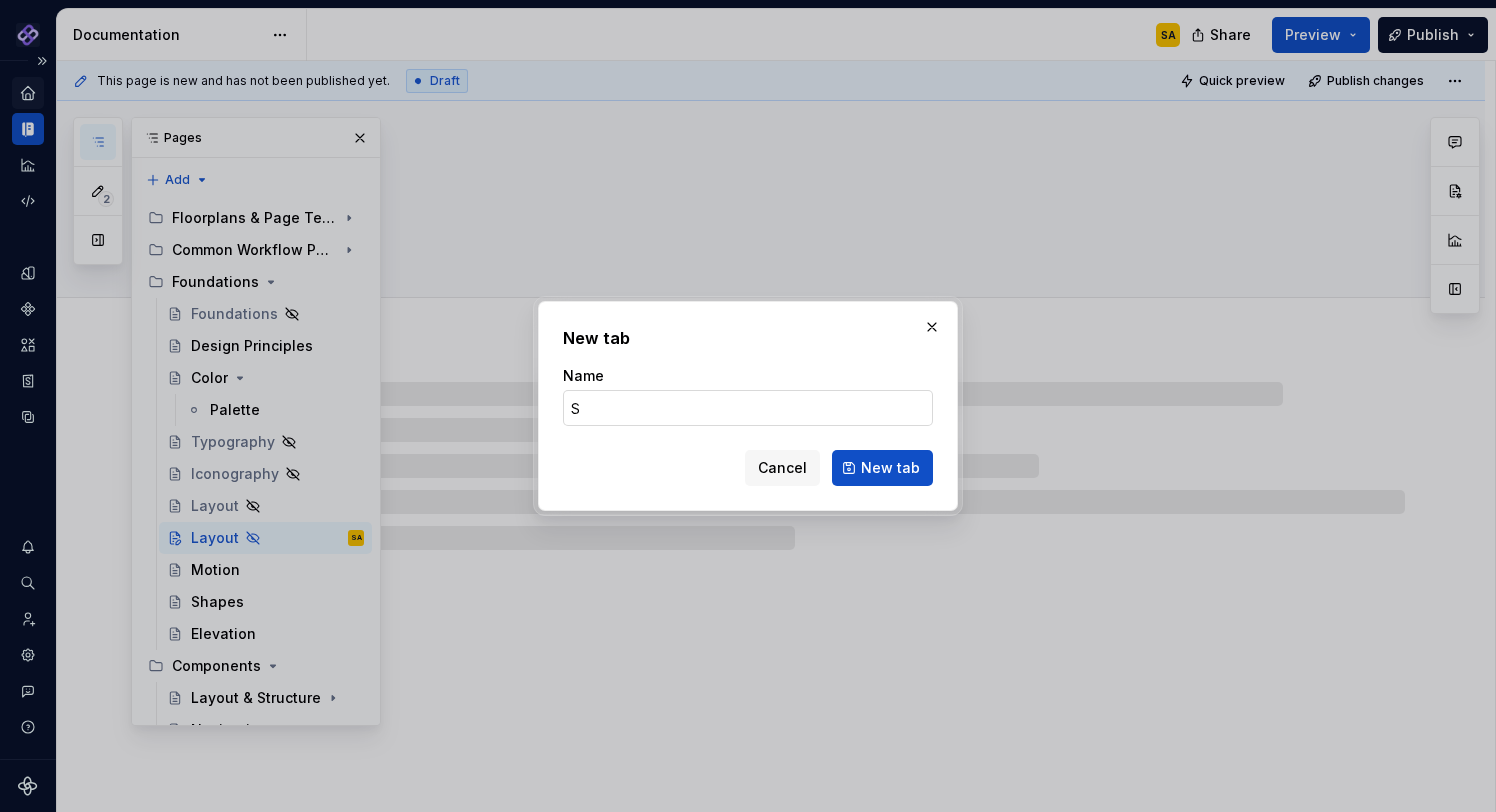 type on "*" 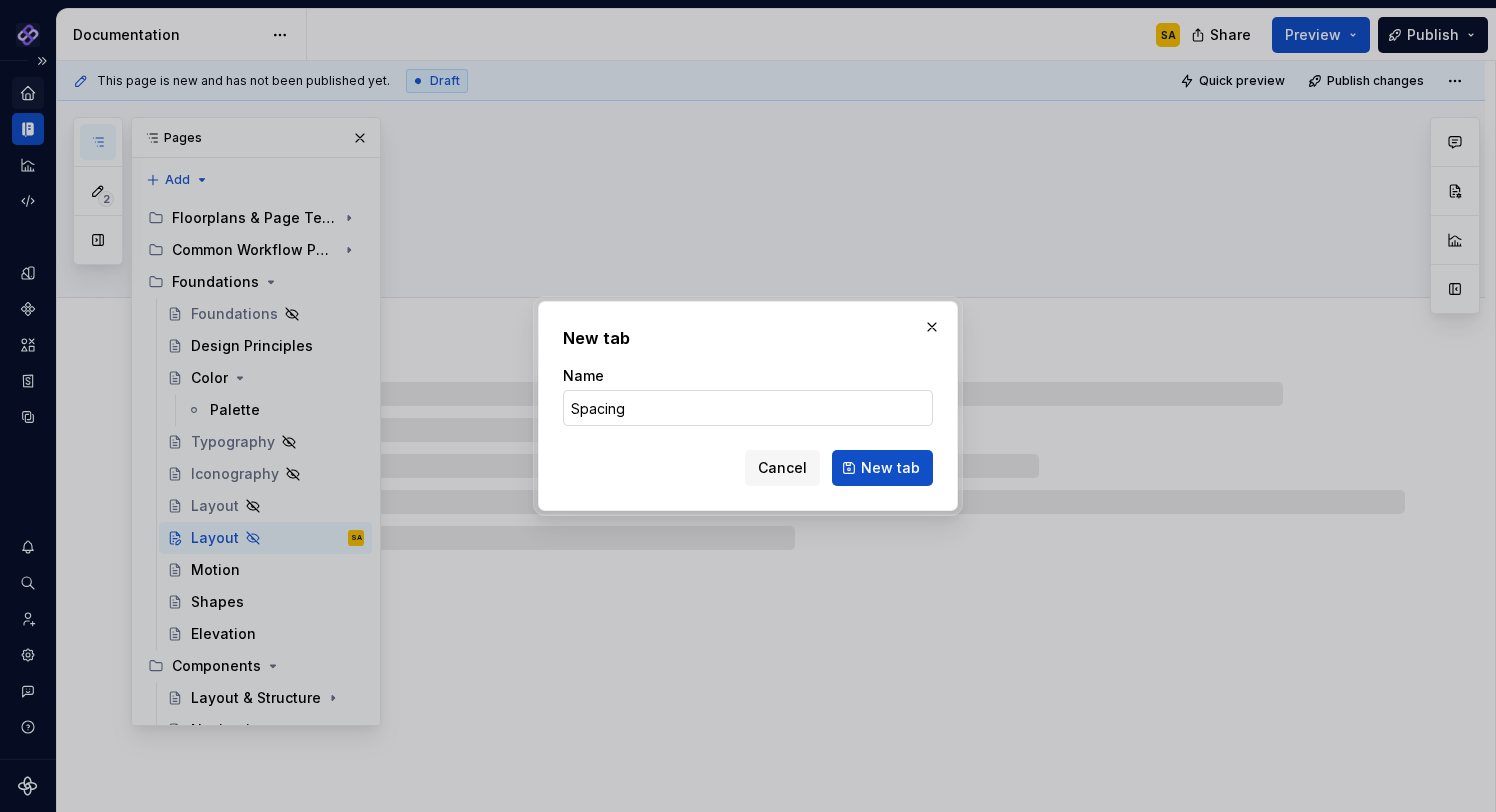 type on "Spacings" 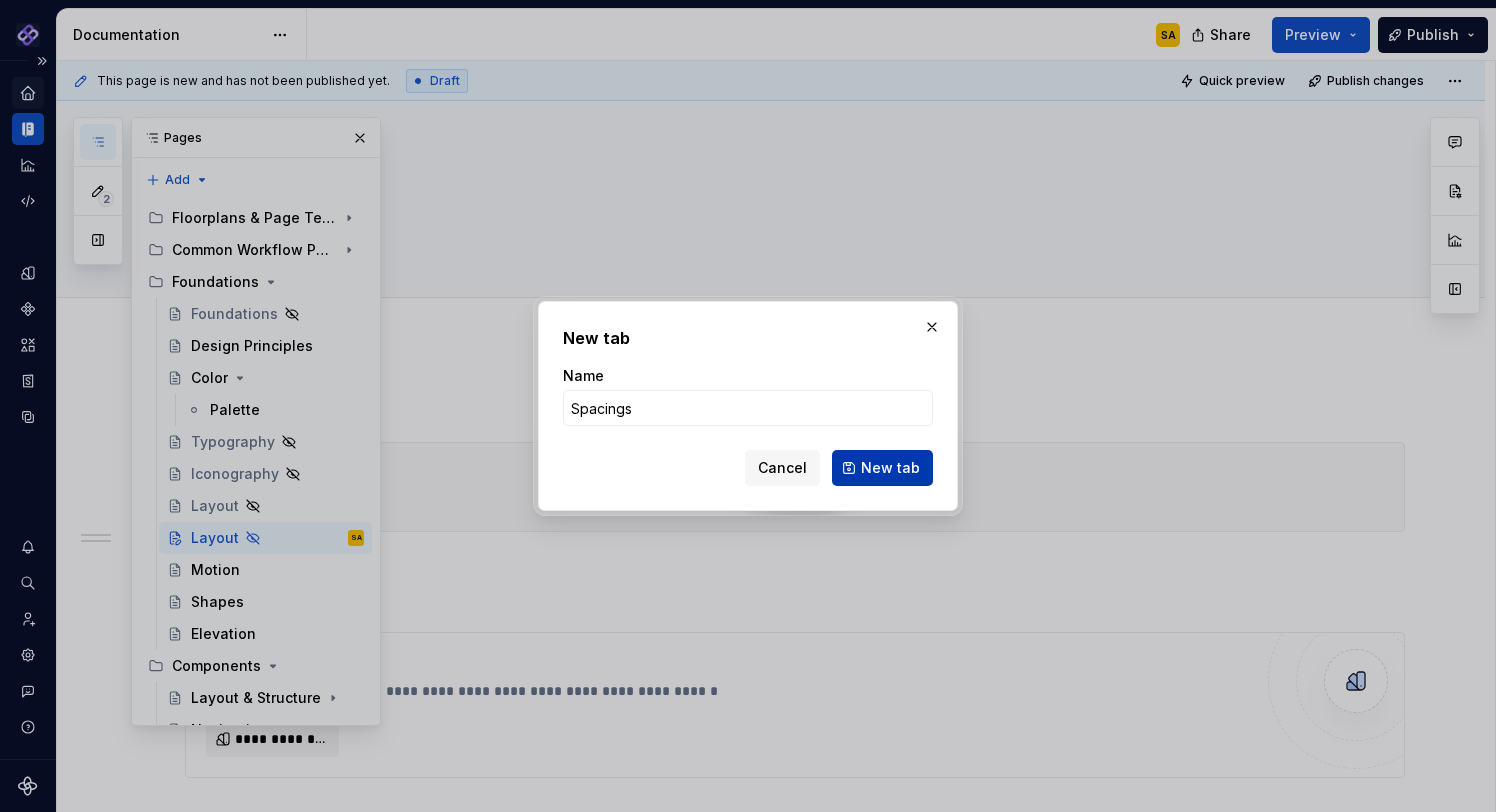 click on "New tab" at bounding box center (890, 468) 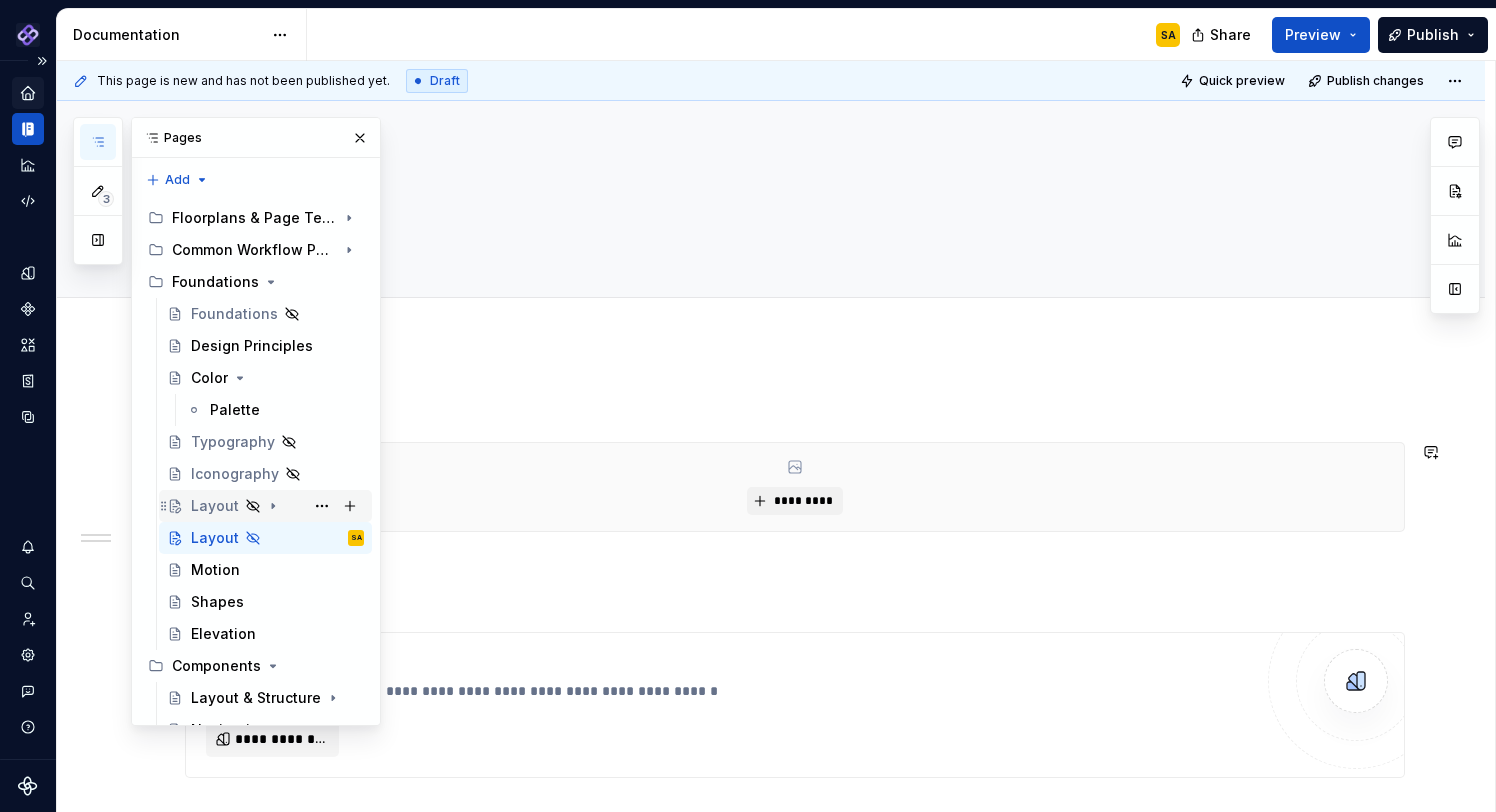 click 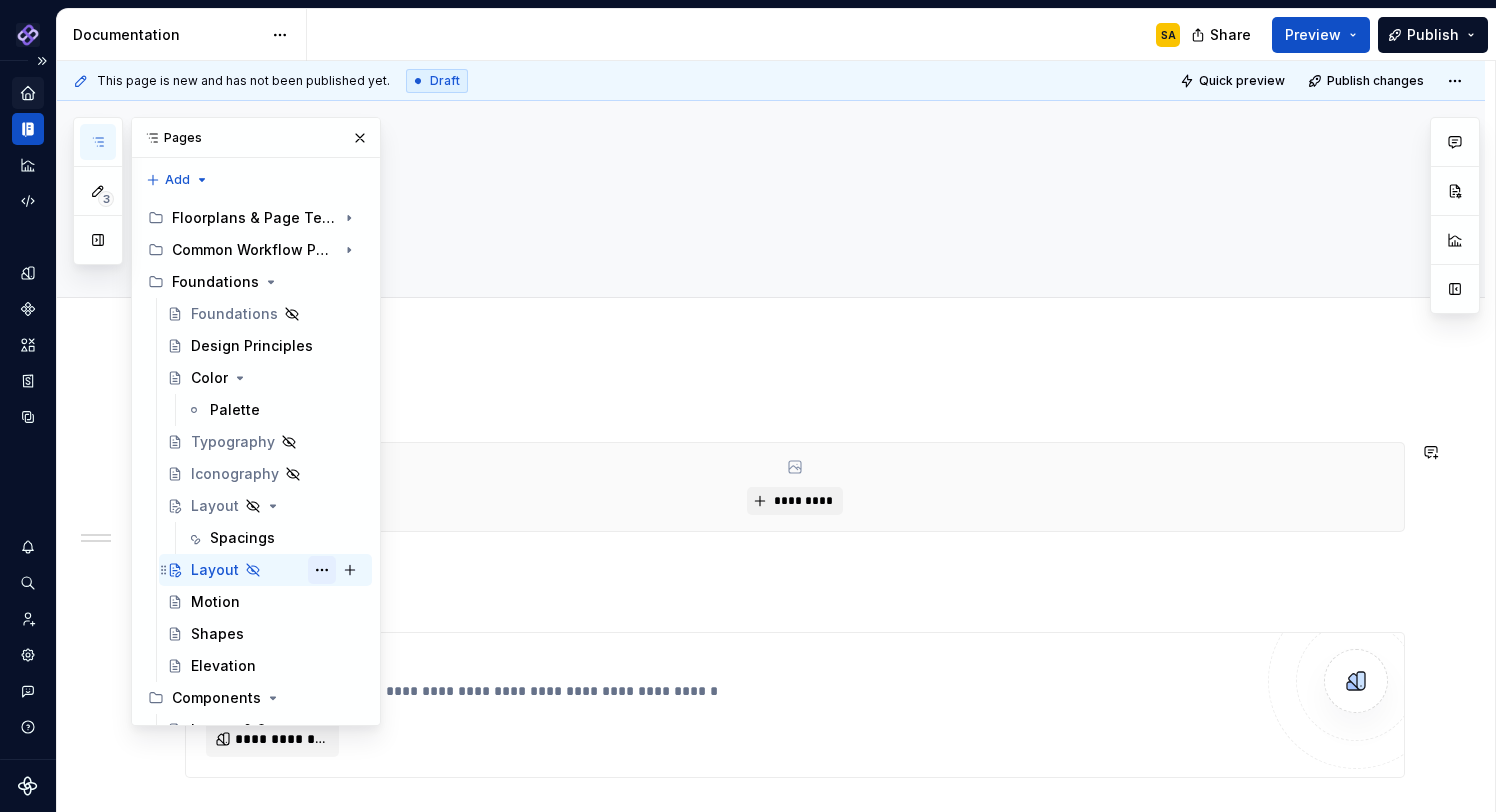 click at bounding box center [322, 570] 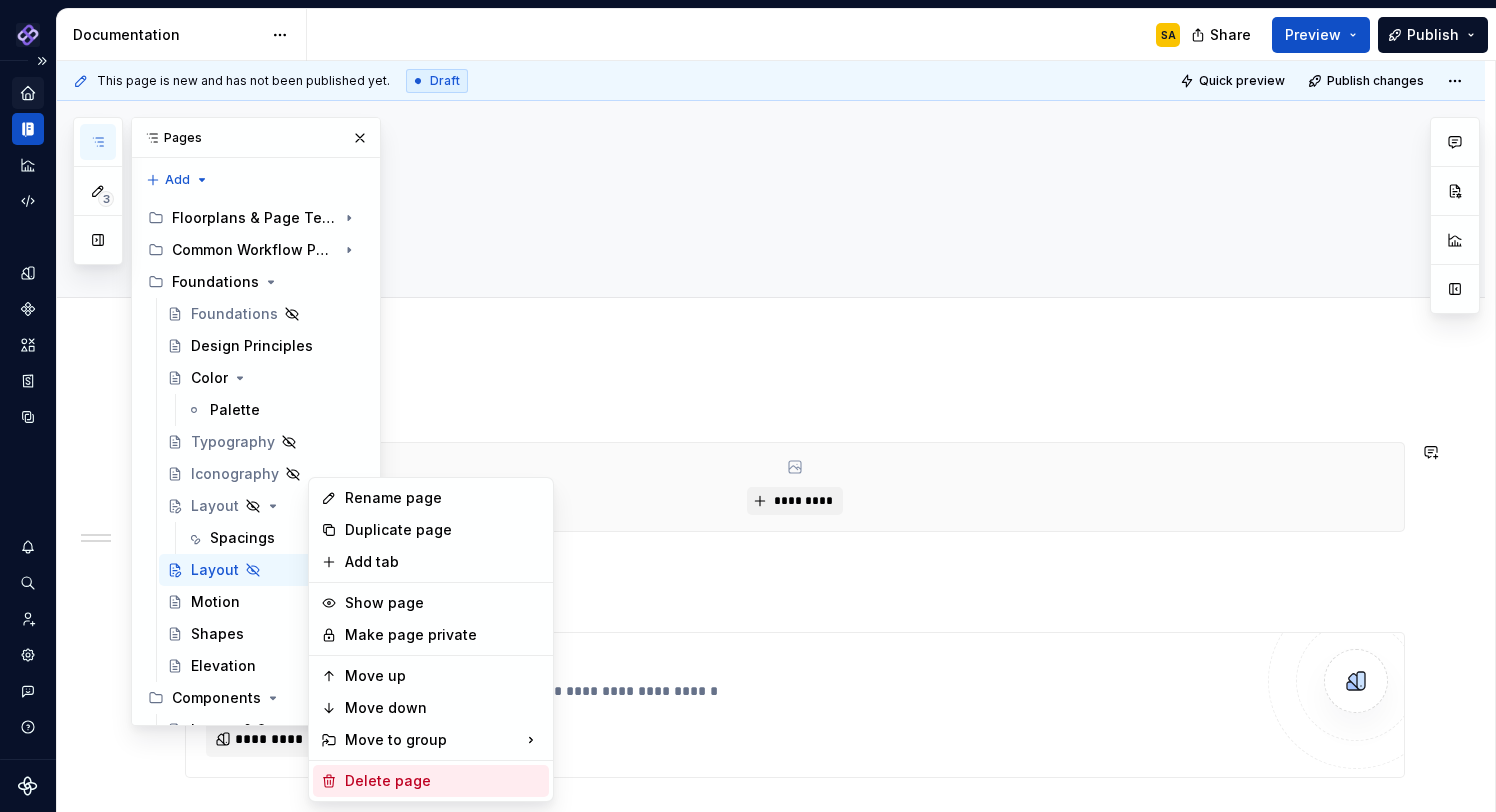 click on "Delete page" at bounding box center (443, 781) 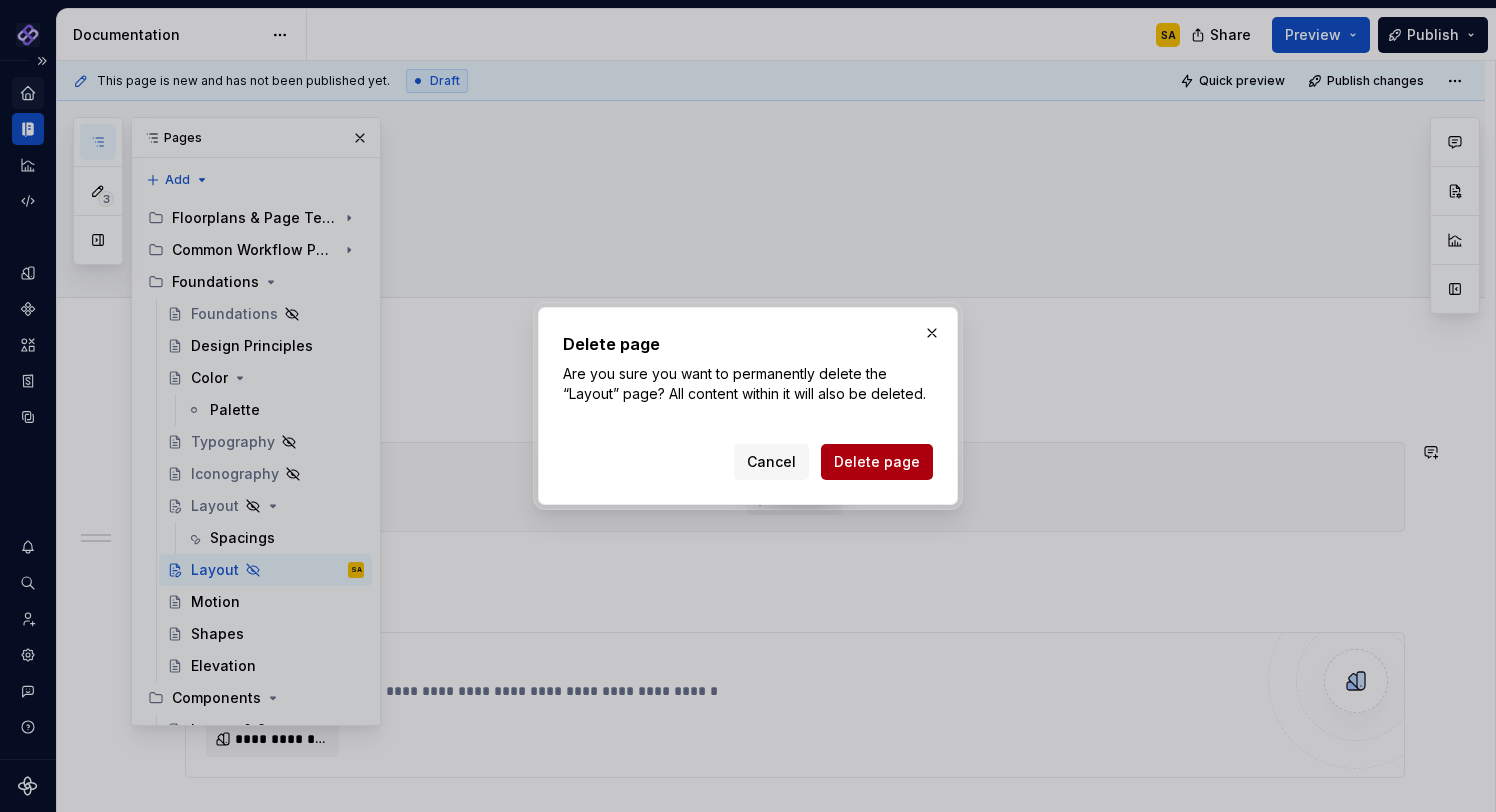 click on "Delete page" at bounding box center [877, 462] 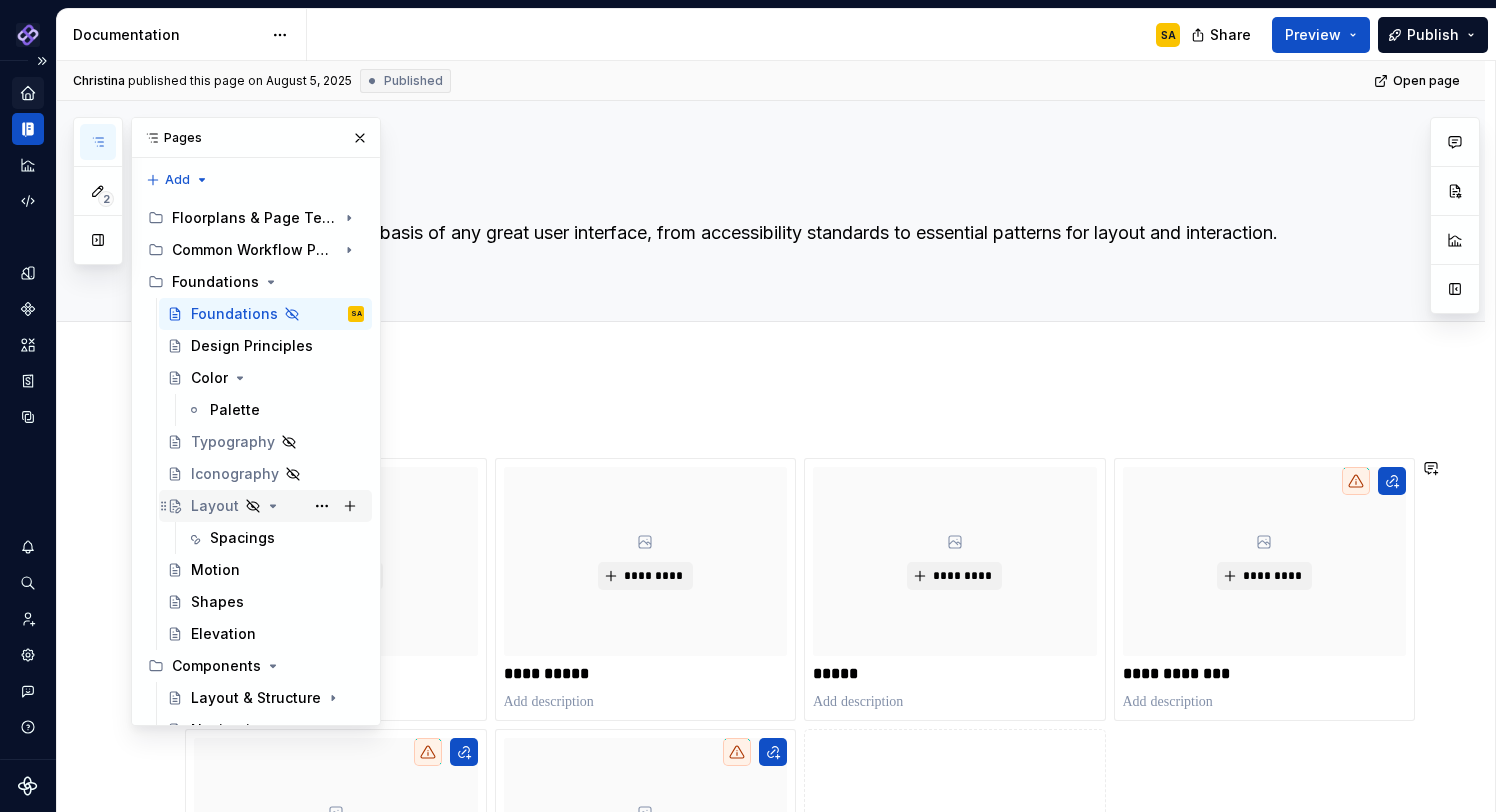 drag, startPoint x: 245, startPoint y: 540, endPoint x: 227, endPoint y: 498, distance: 45.694637 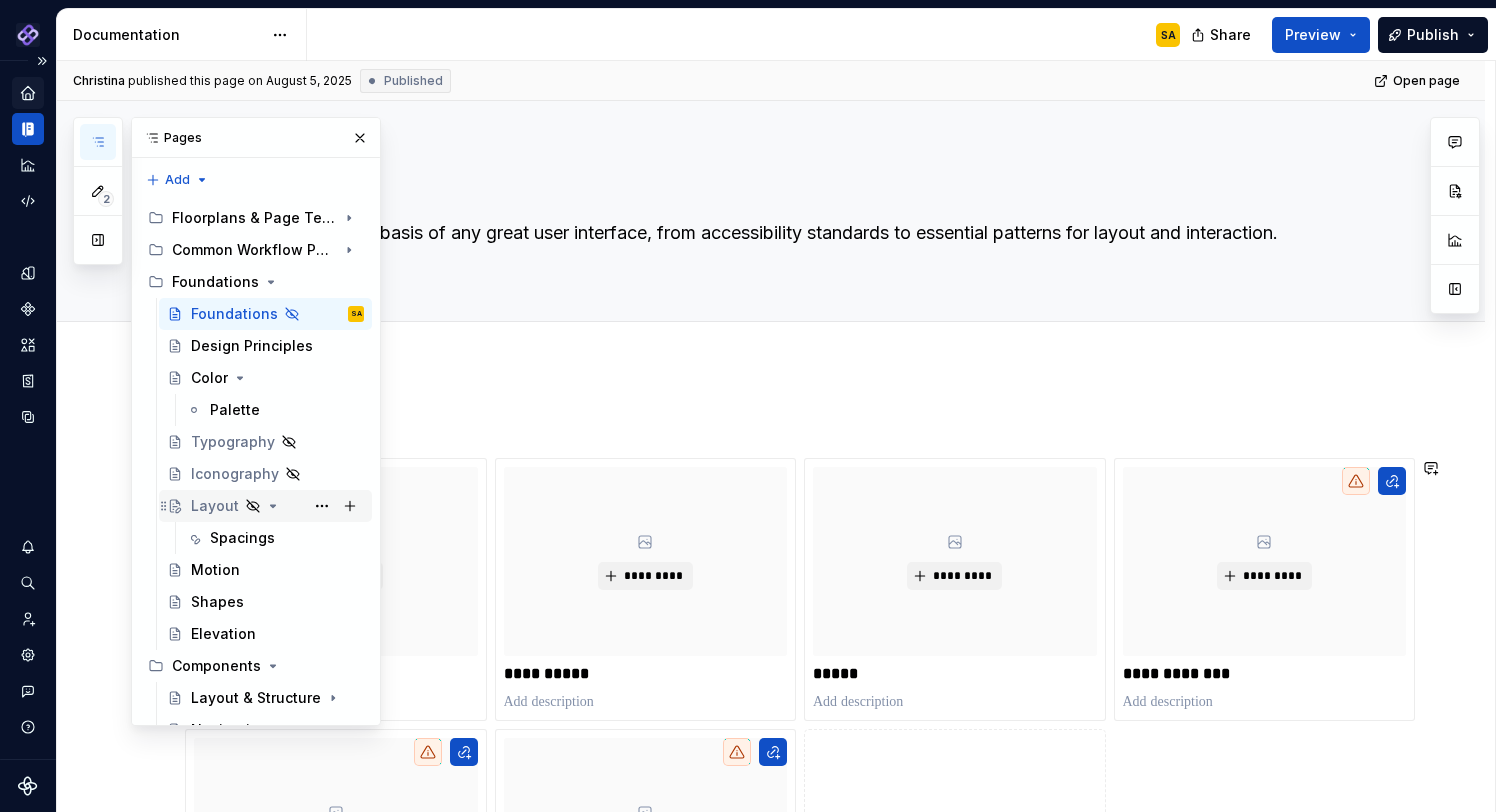 click on "Layout Spacings" at bounding box center [264, 522] 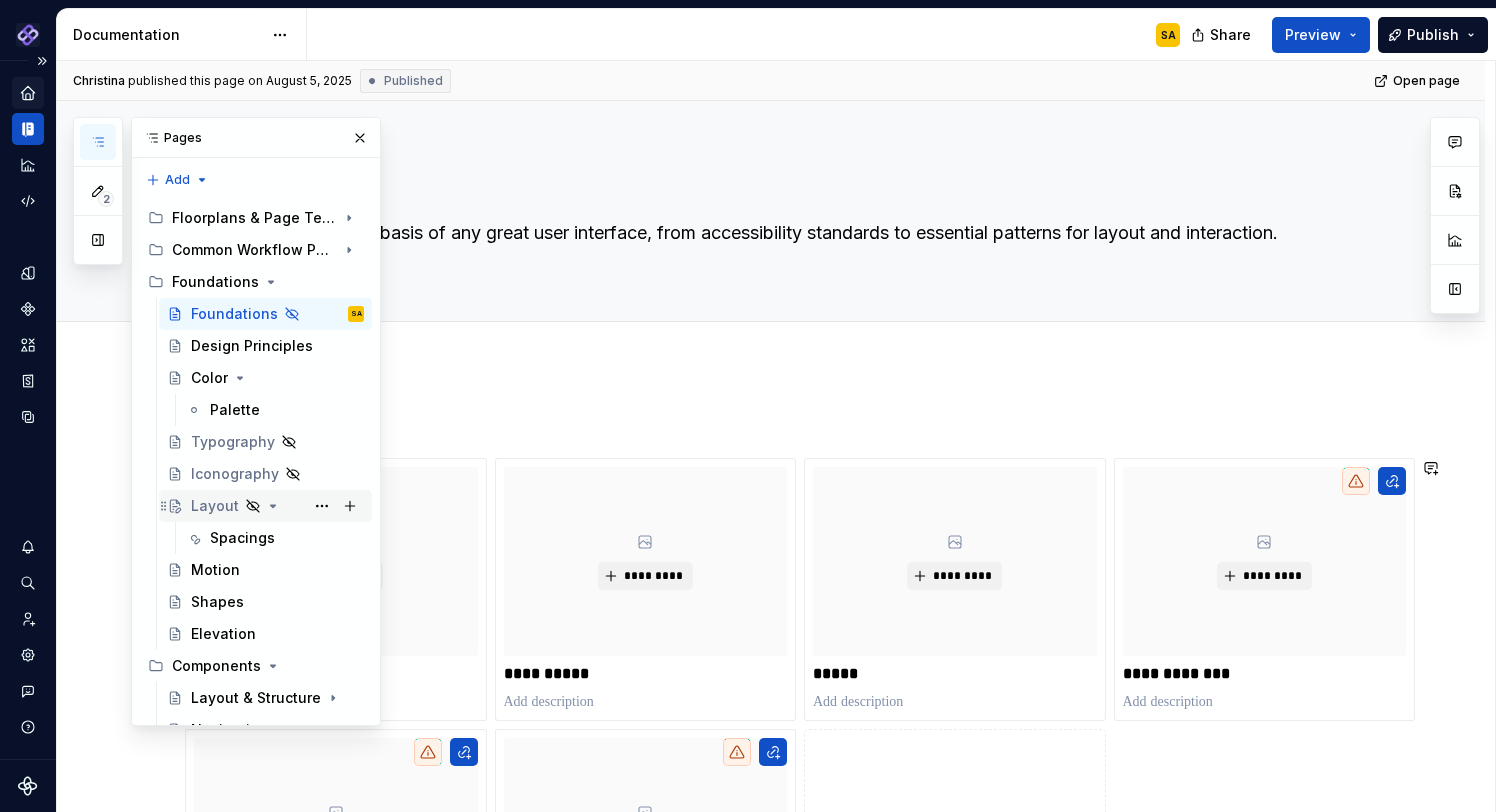 drag, startPoint x: 246, startPoint y: 538, endPoint x: 238, endPoint y: 506, distance: 32.984844 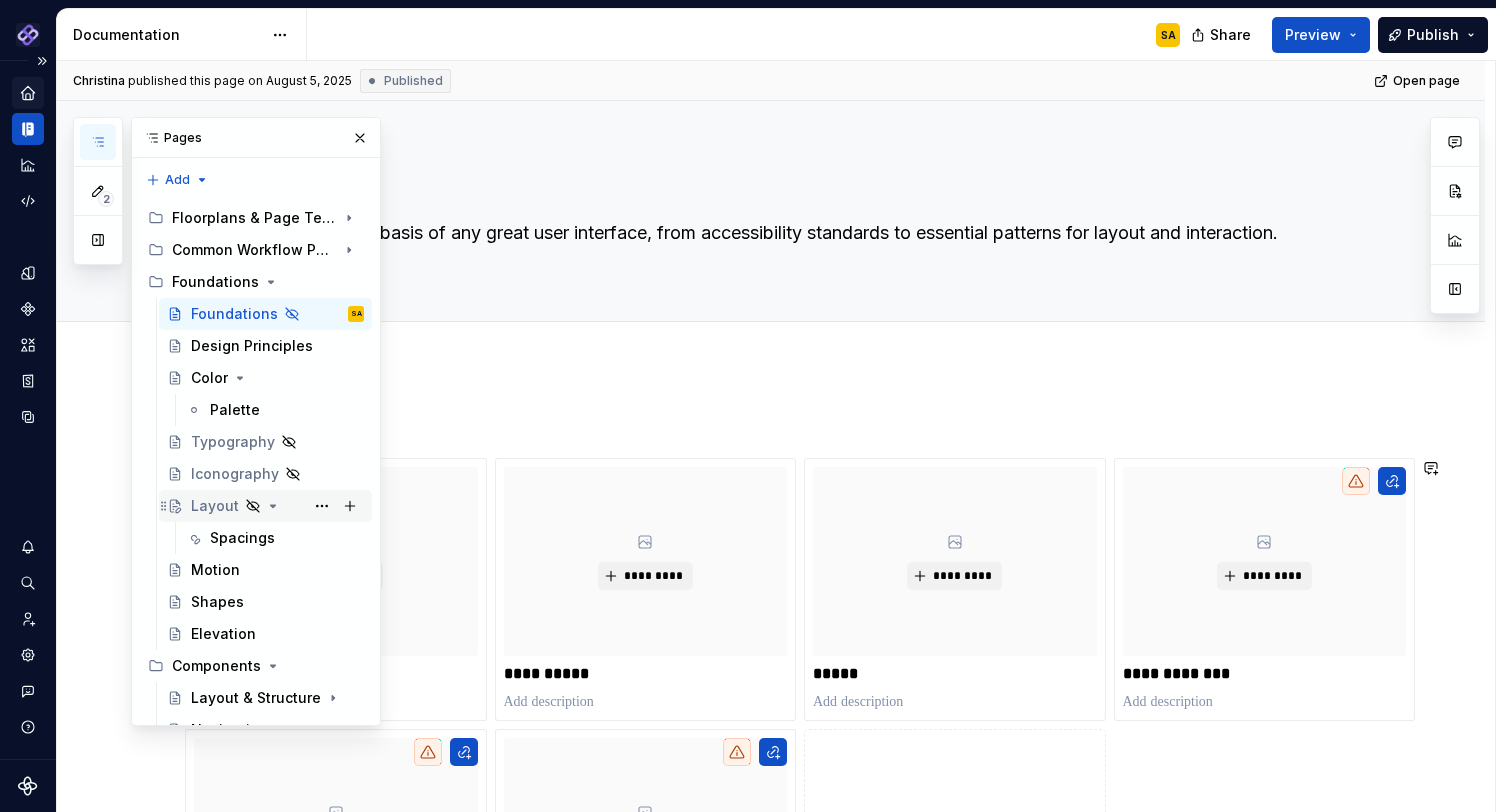 click on "Layout Spacings" at bounding box center (264, 522) 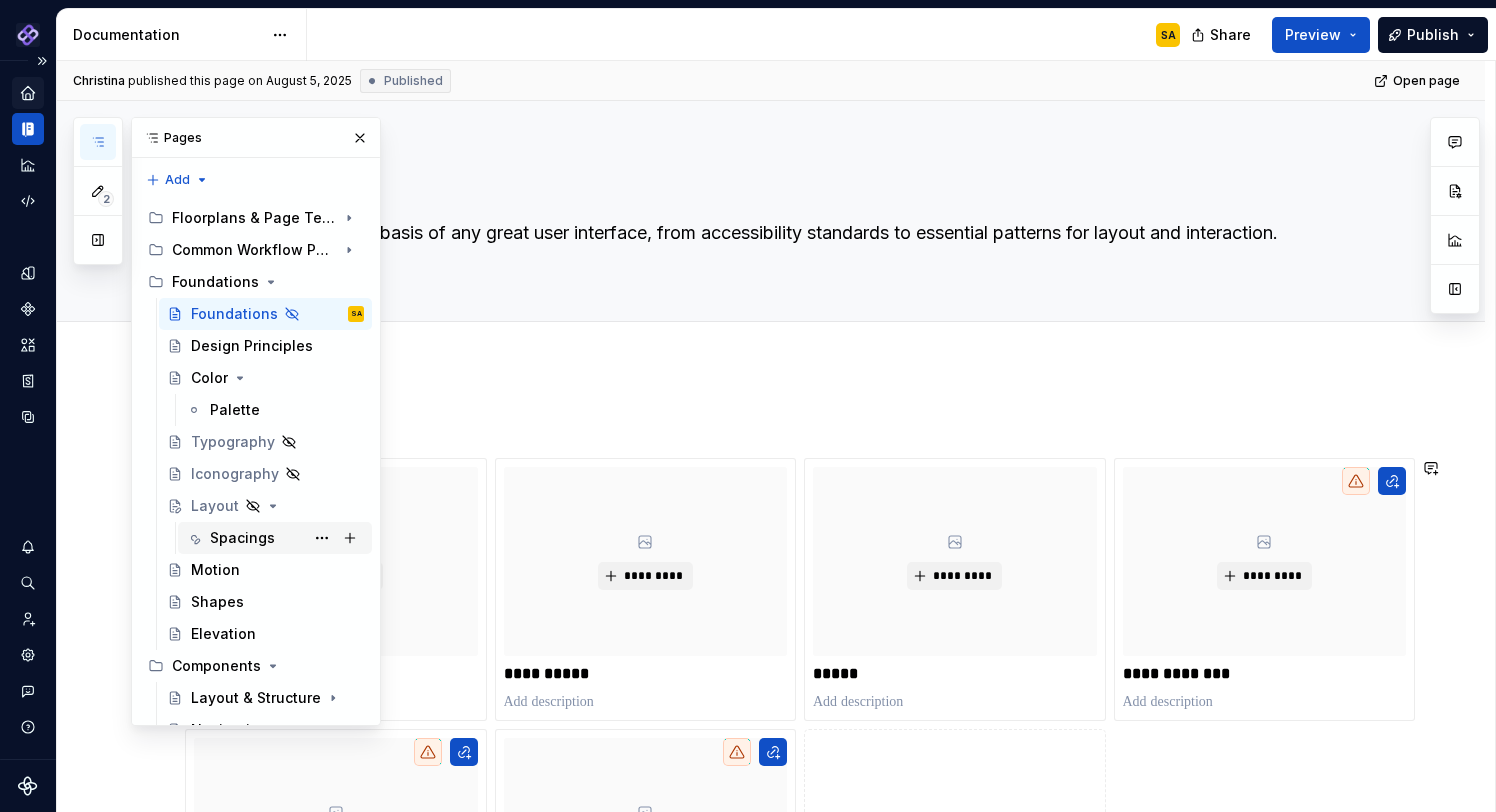 click on "Spacings" at bounding box center (242, 538) 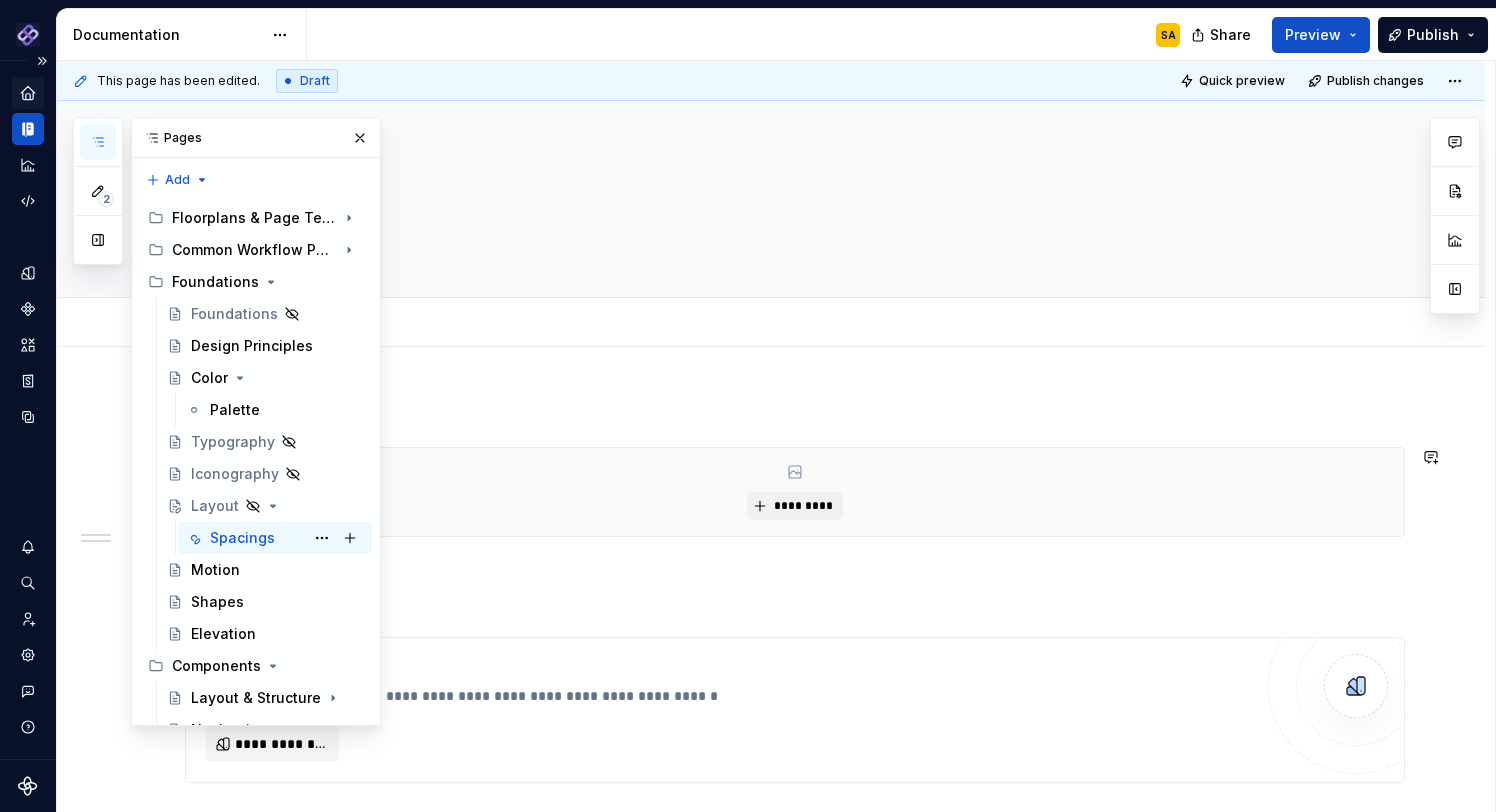 click on "Spacings" at bounding box center [242, 538] 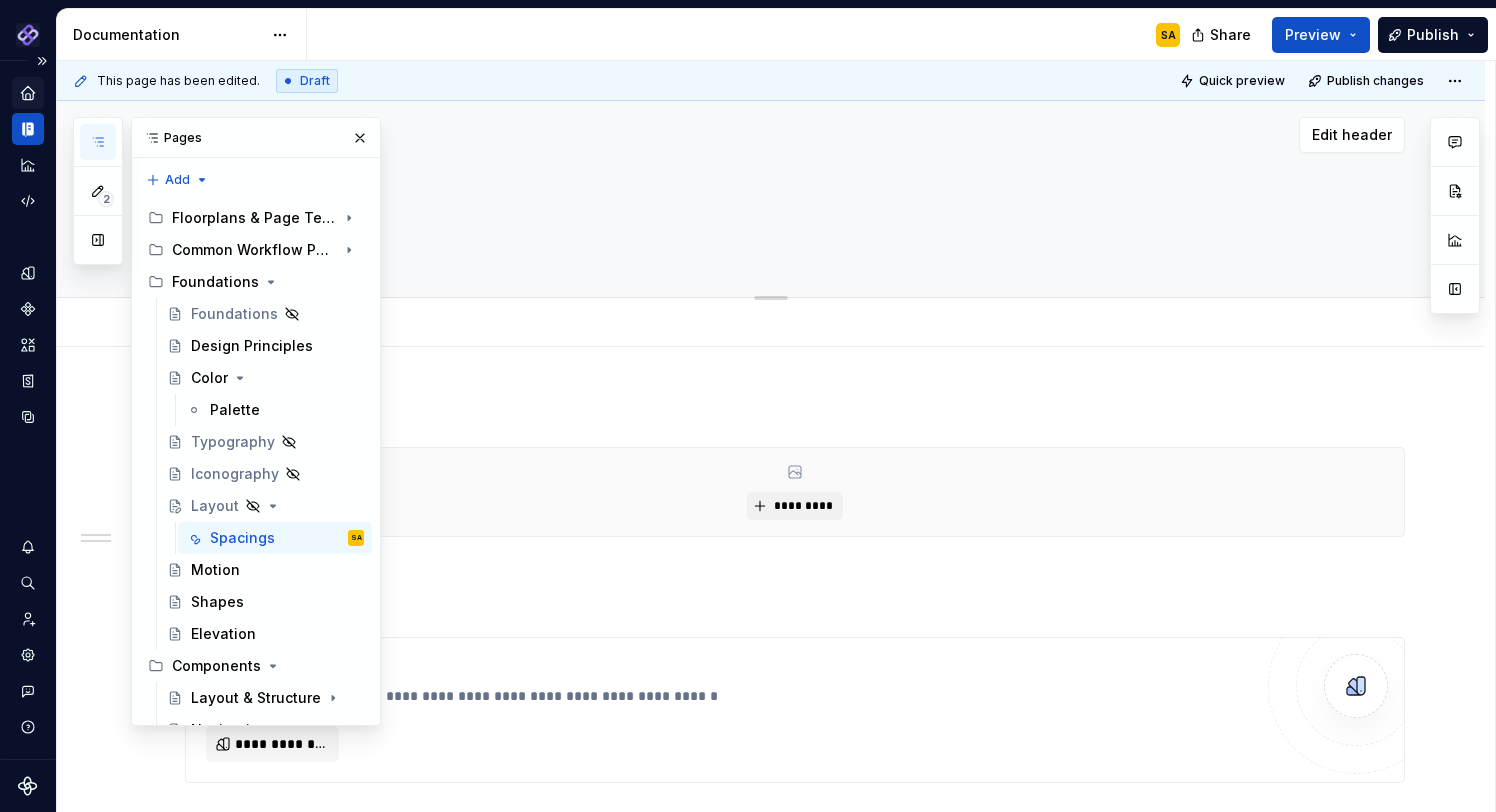 click on "Layout" at bounding box center [791, 189] 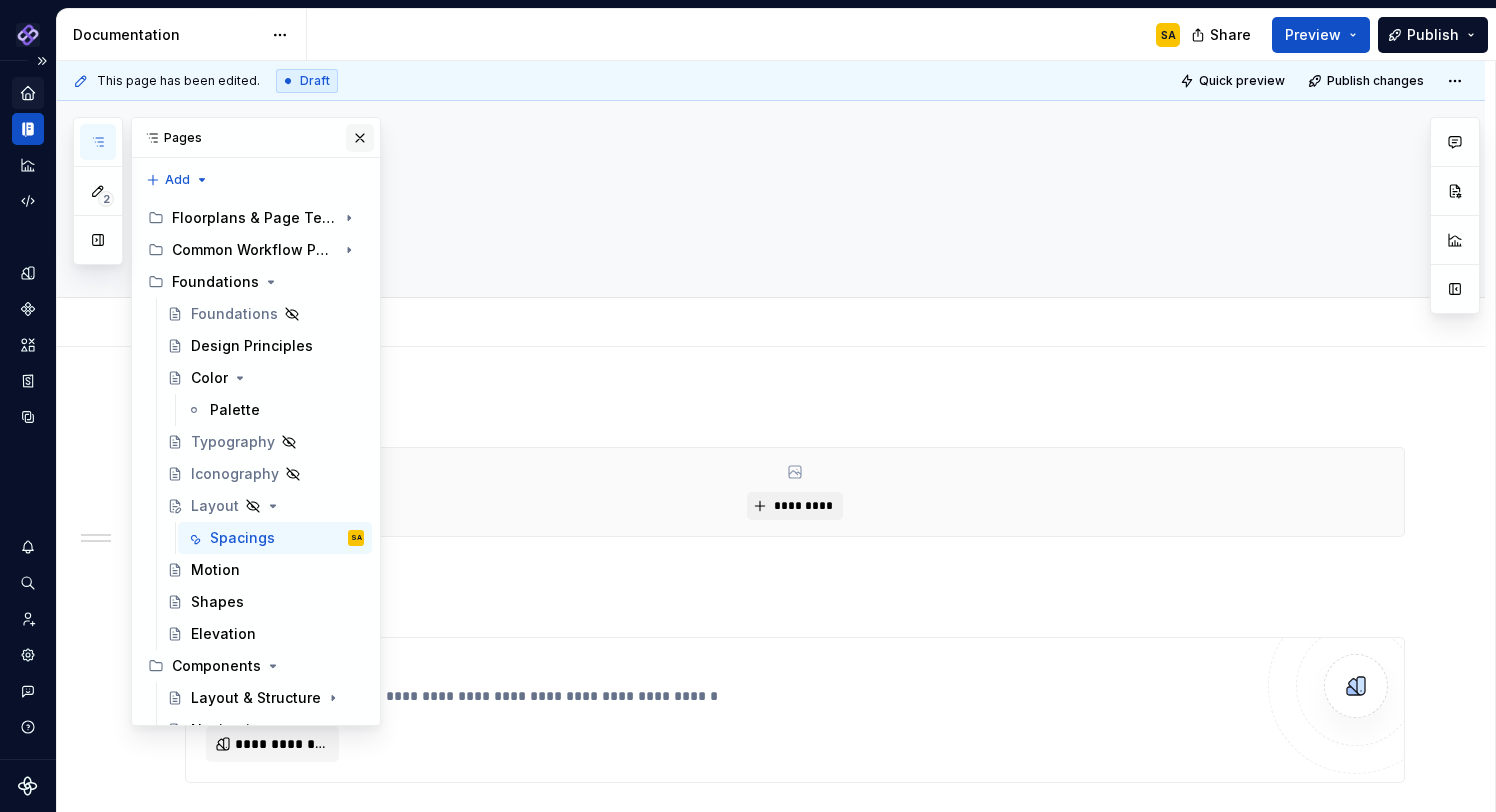 click at bounding box center (360, 138) 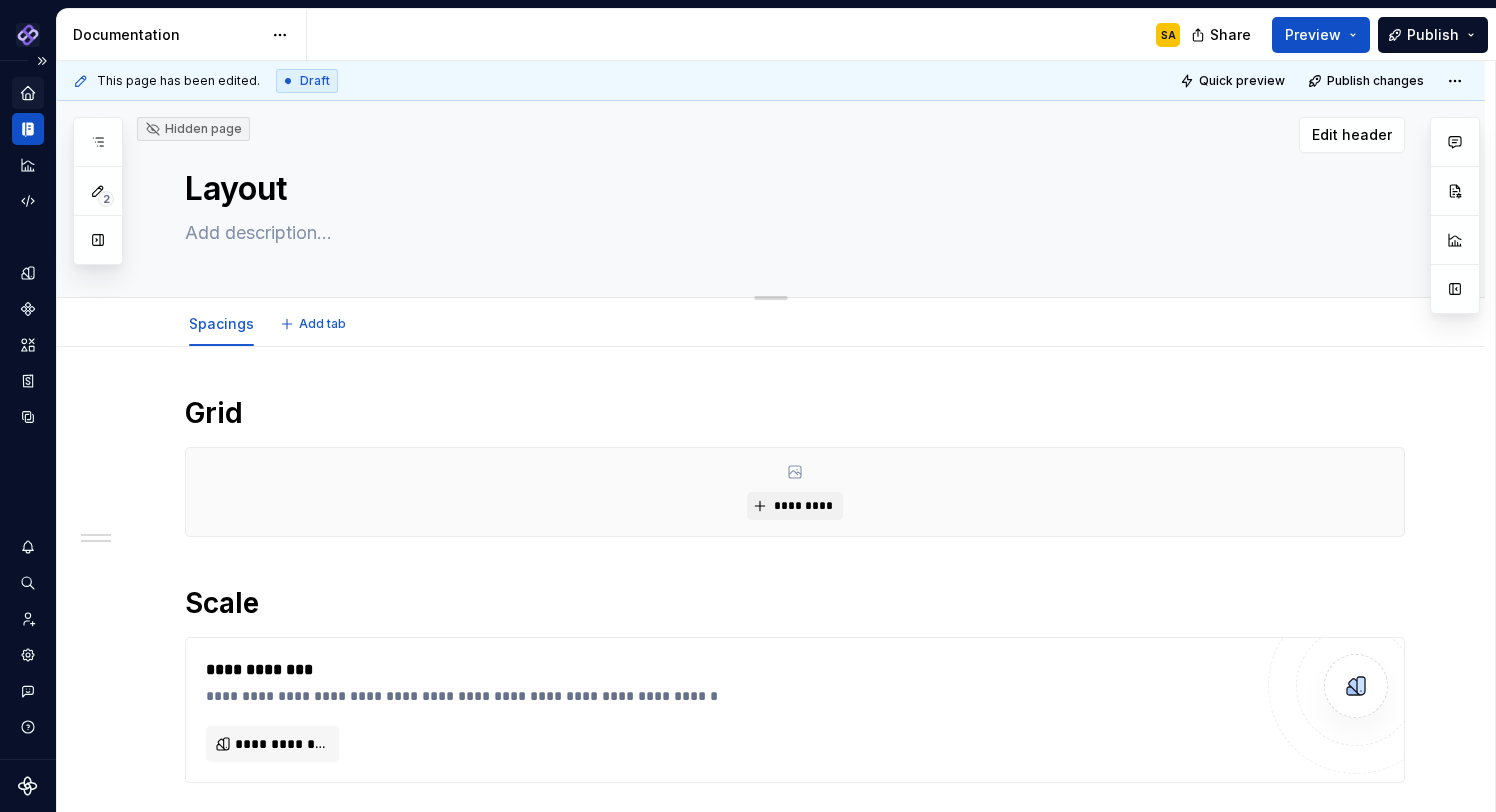 click on "Layout" at bounding box center (791, 189) 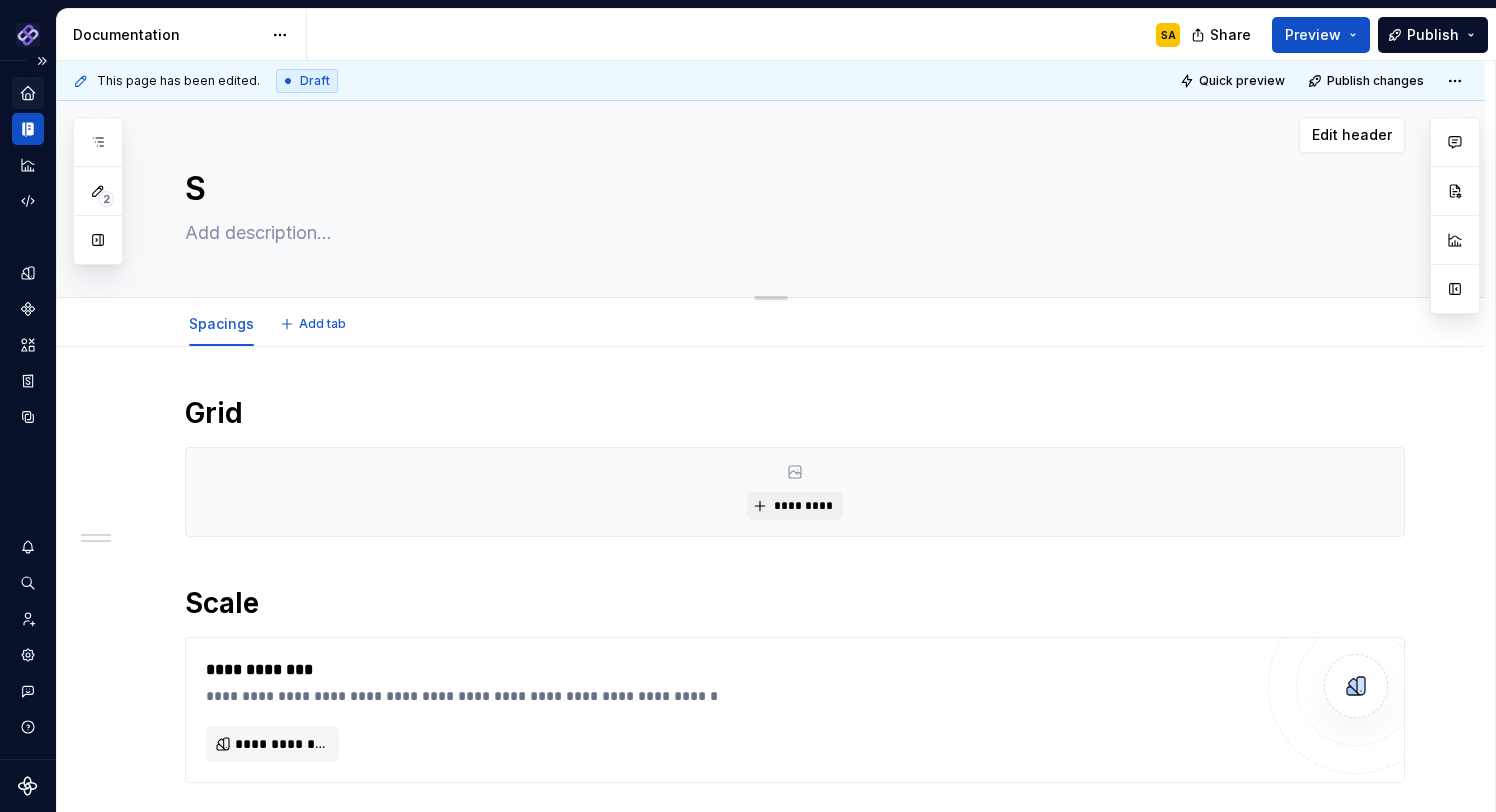 type on "*" 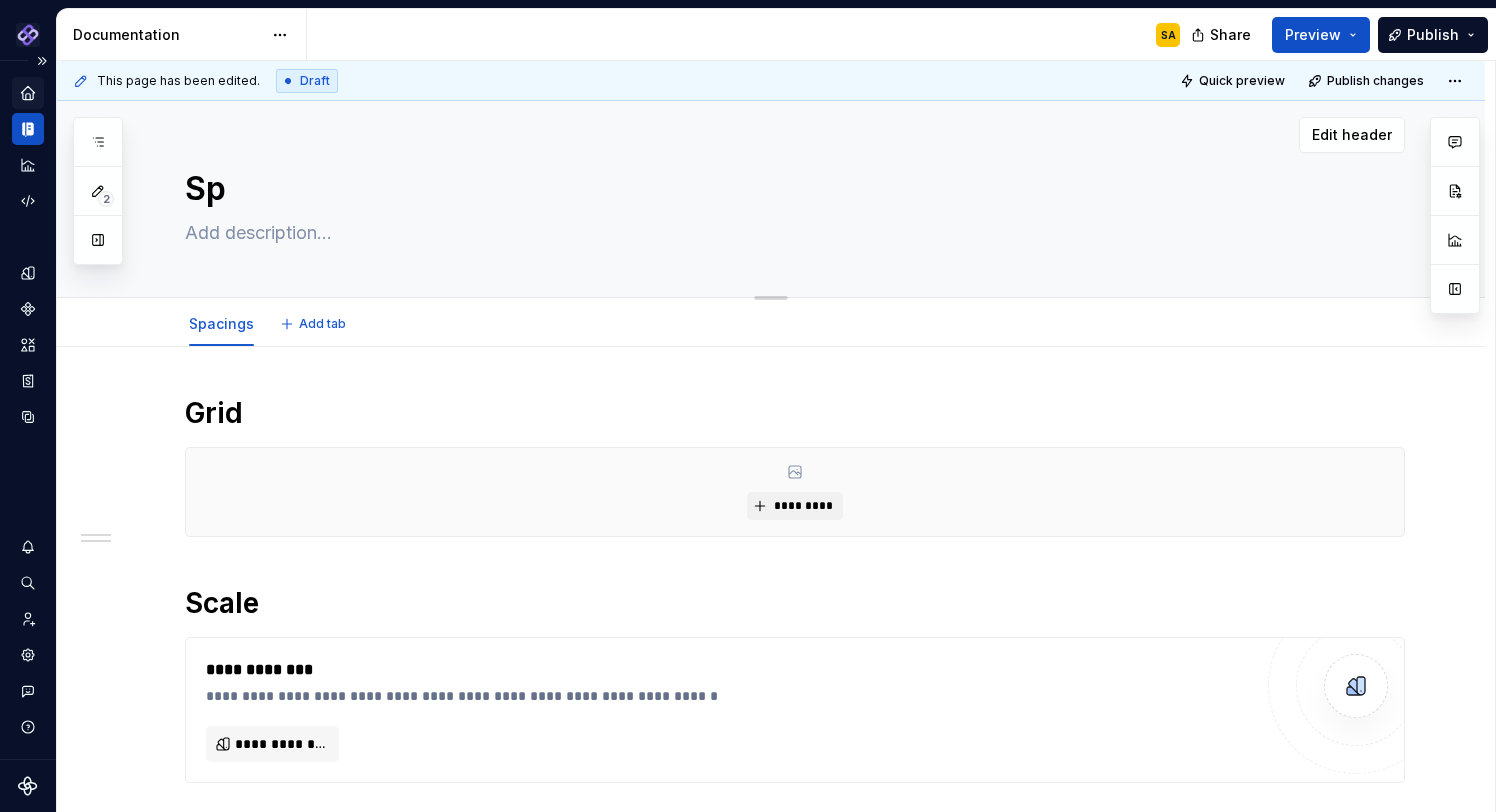 type on "*" 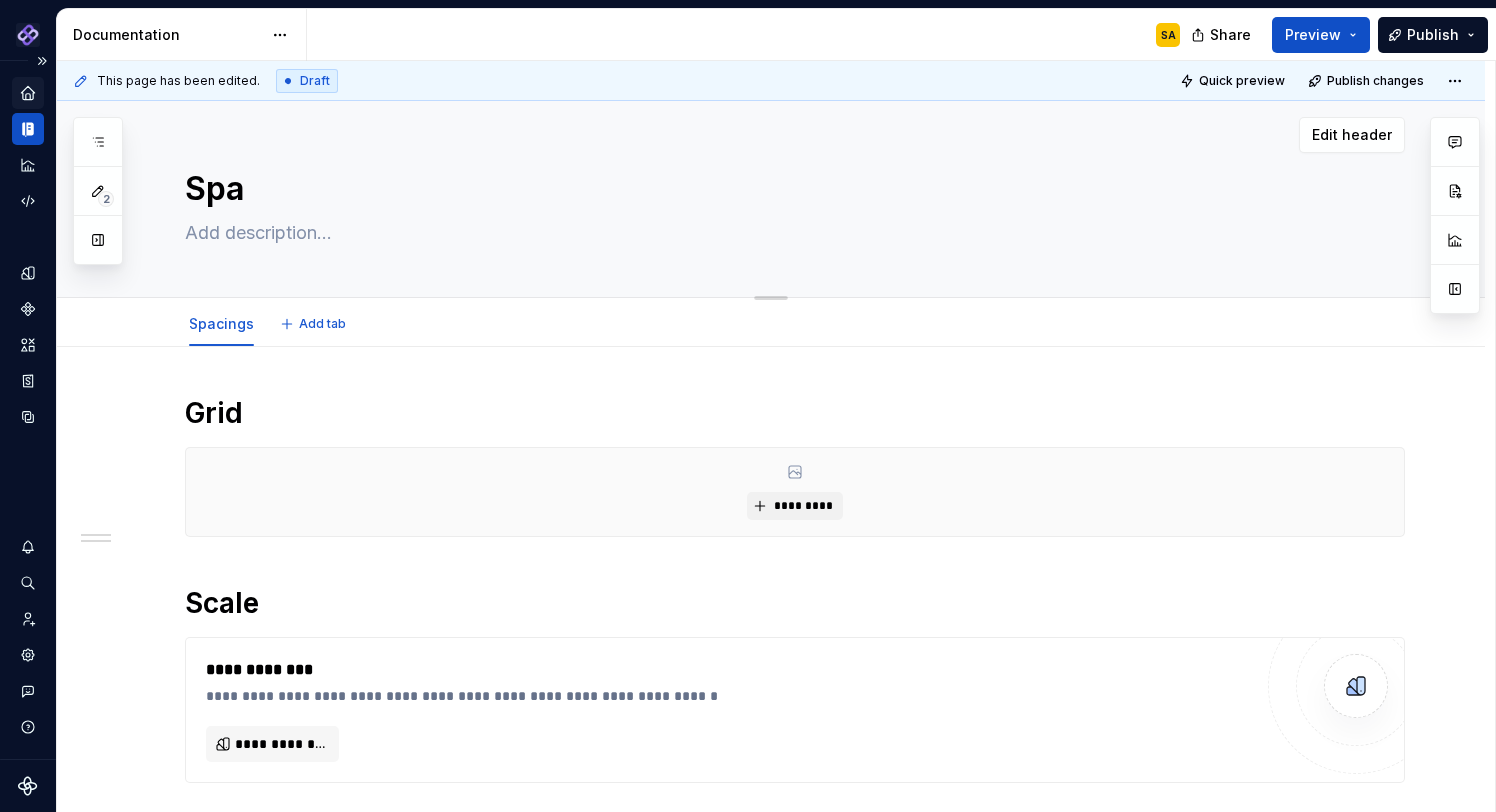 type on "*" 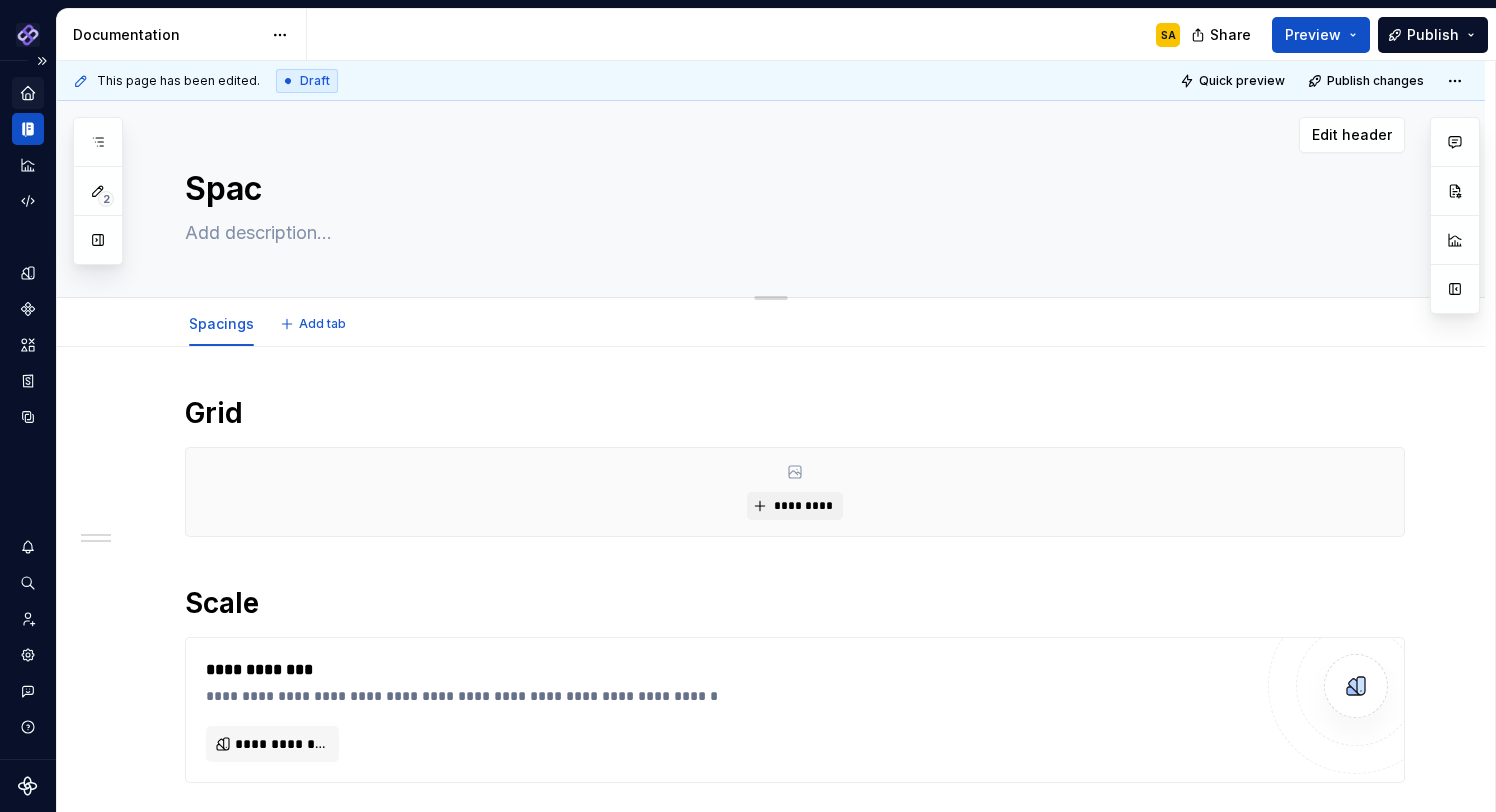 type on "*" 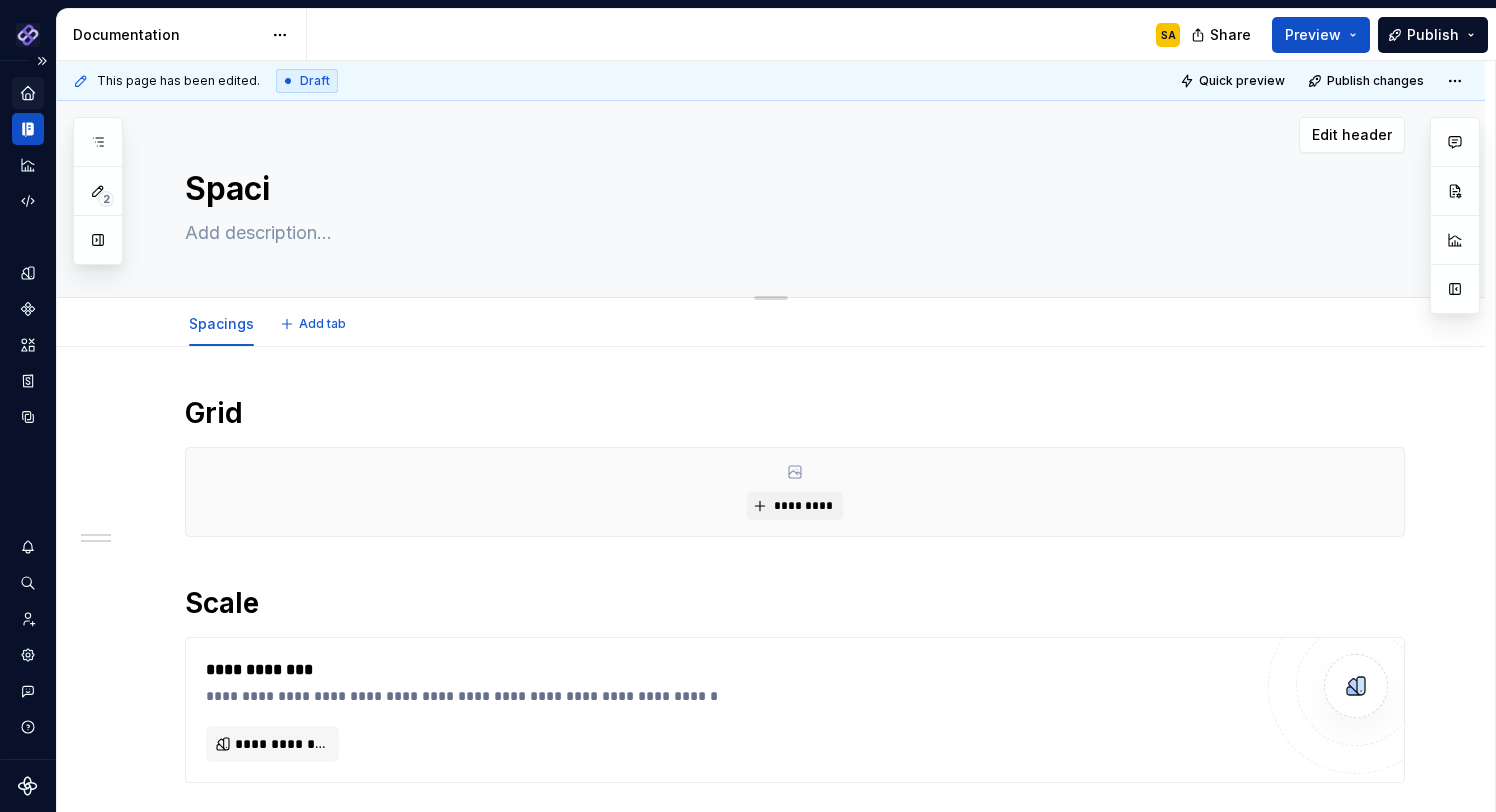type on "*" 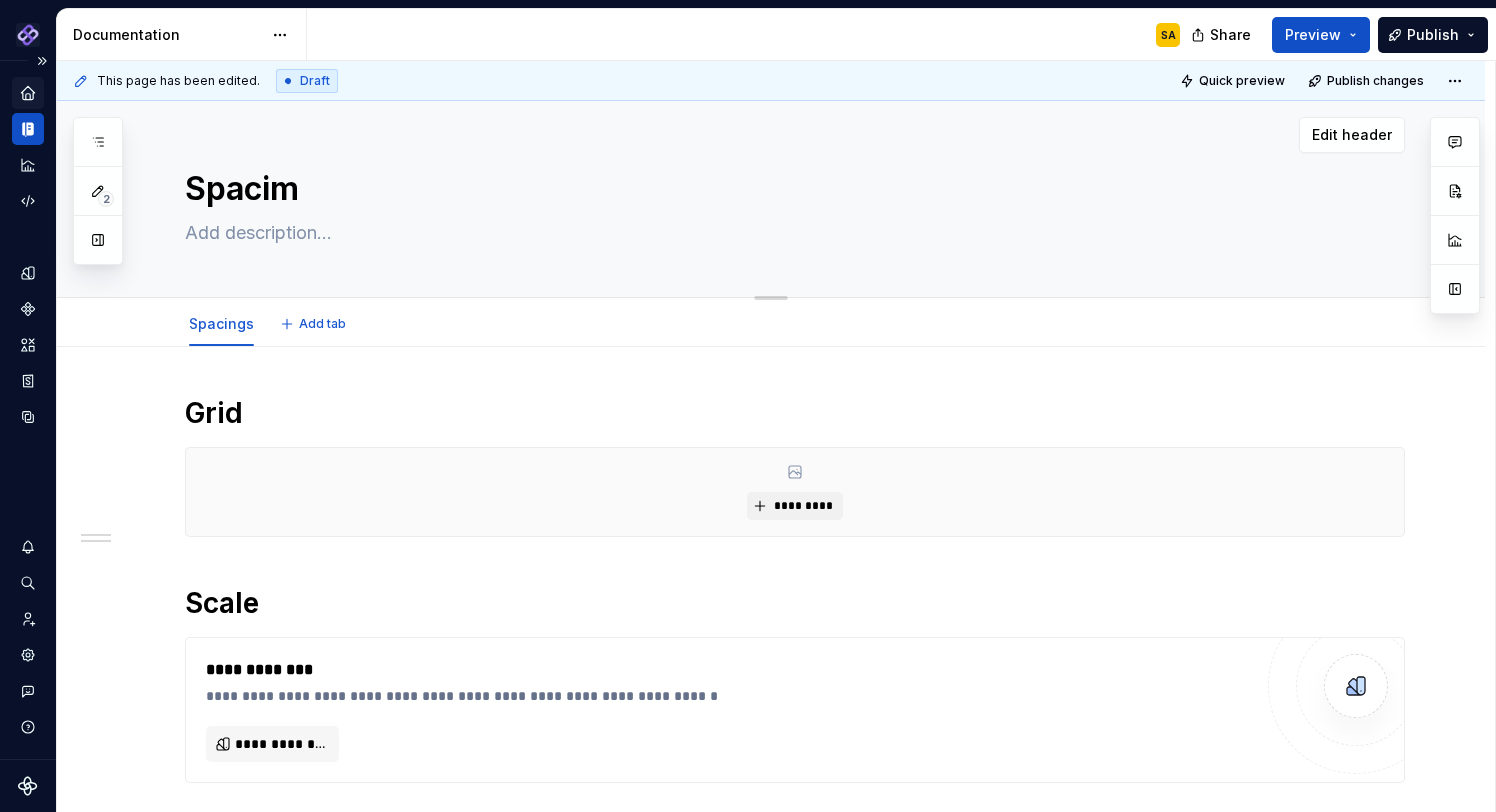 type on "*" 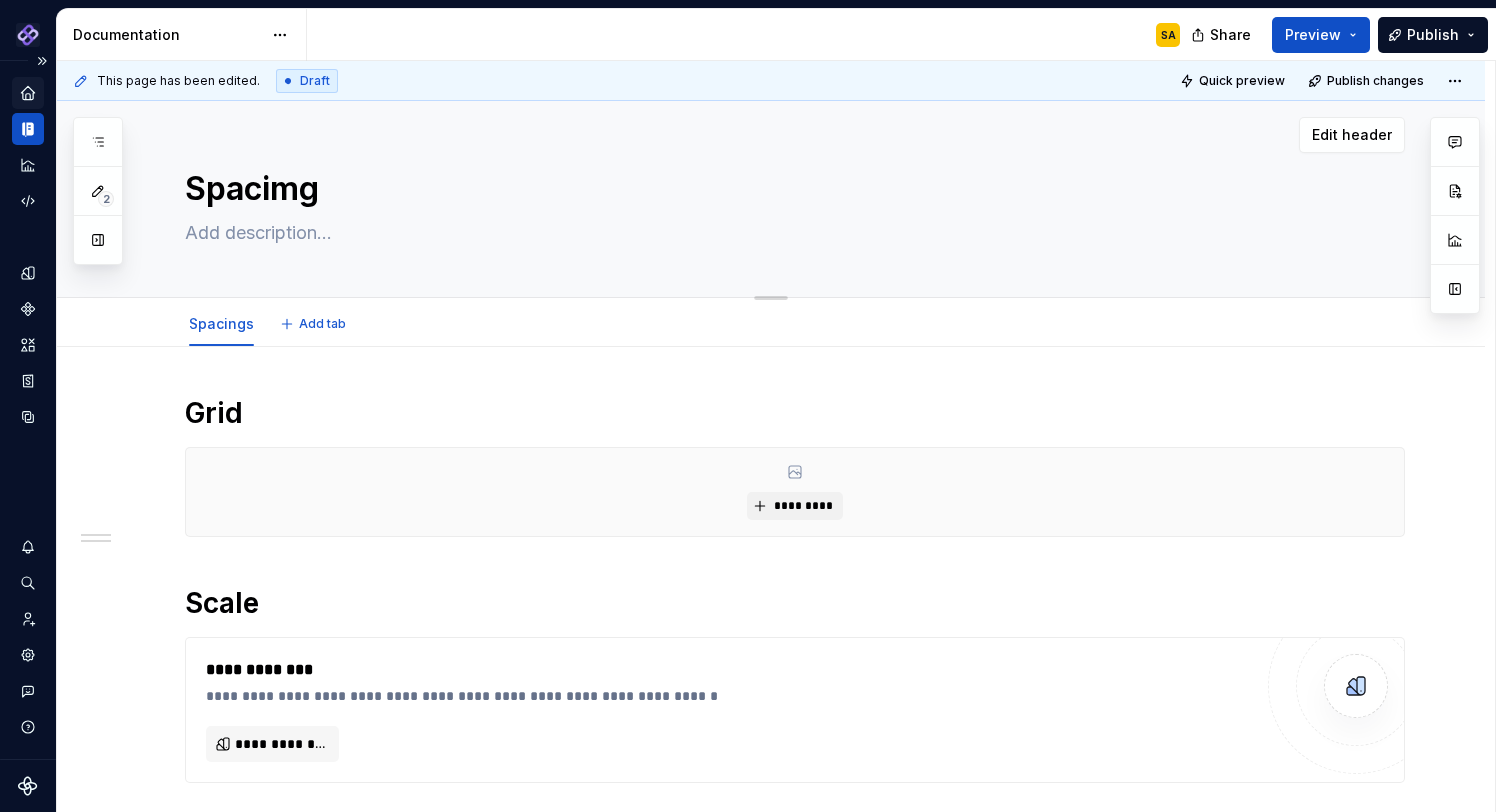 type on "*" 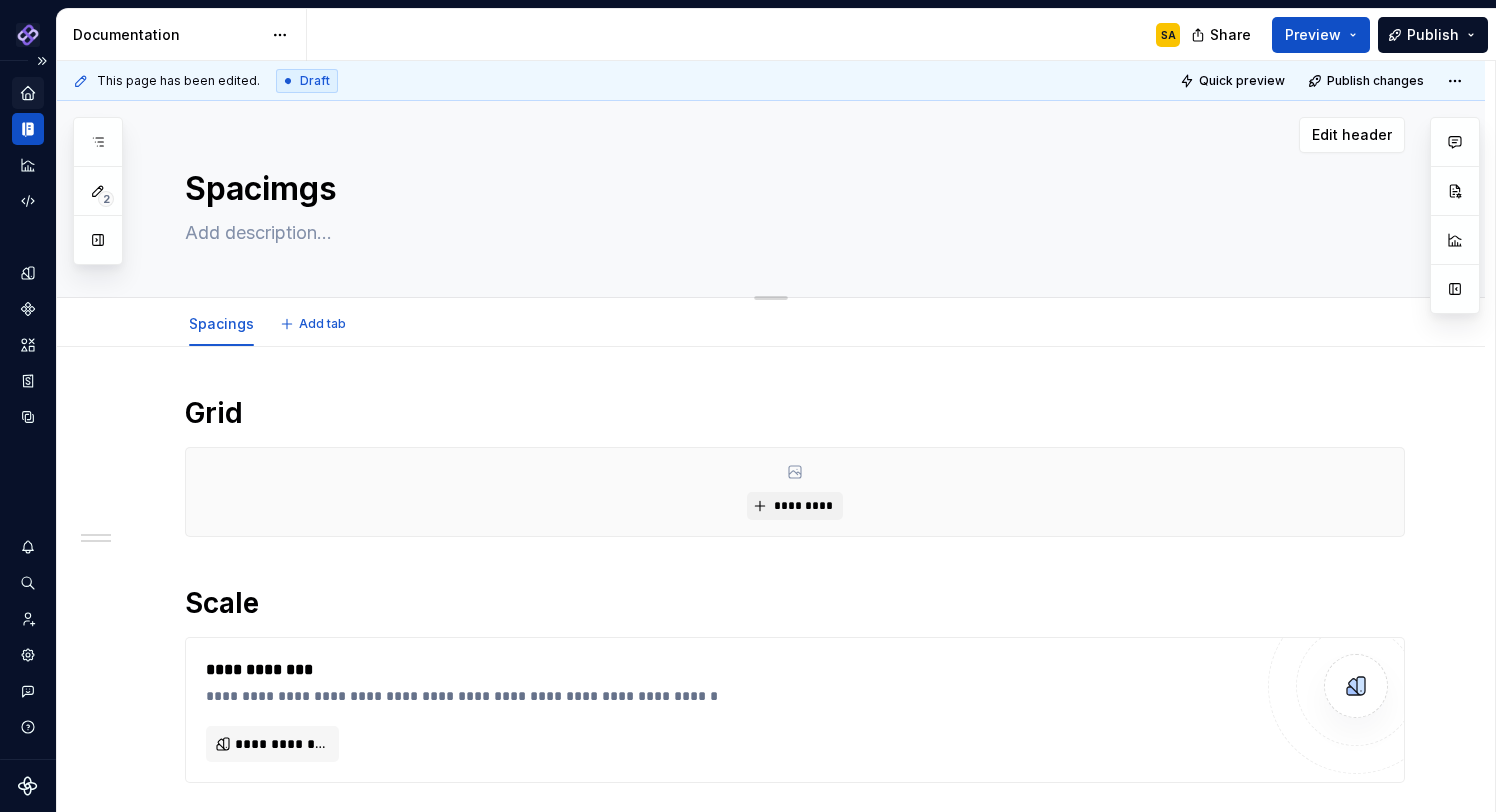 click on "Spacimgs" at bounding box center [791, 189] 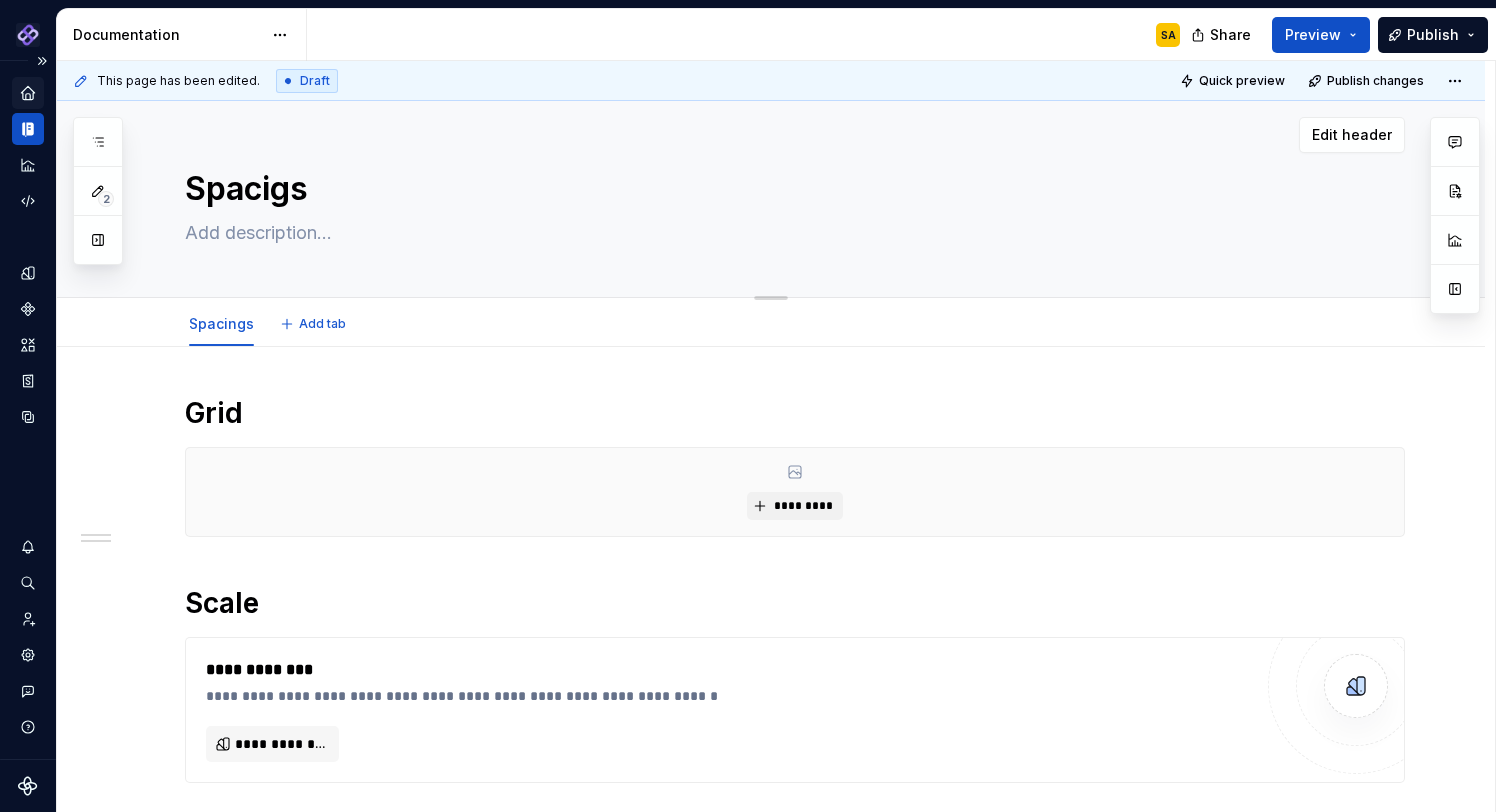 type on "*" 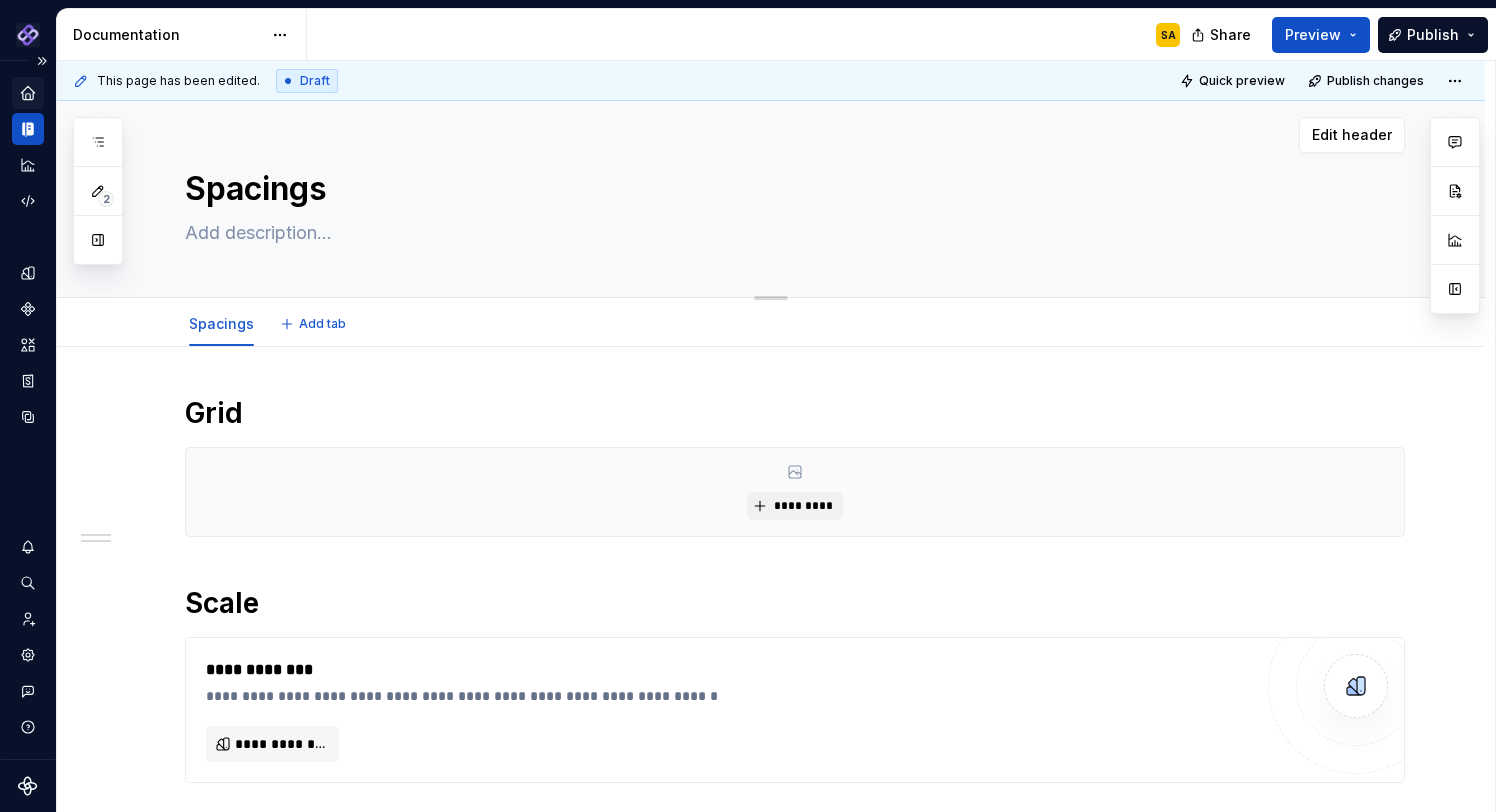 type on "*" 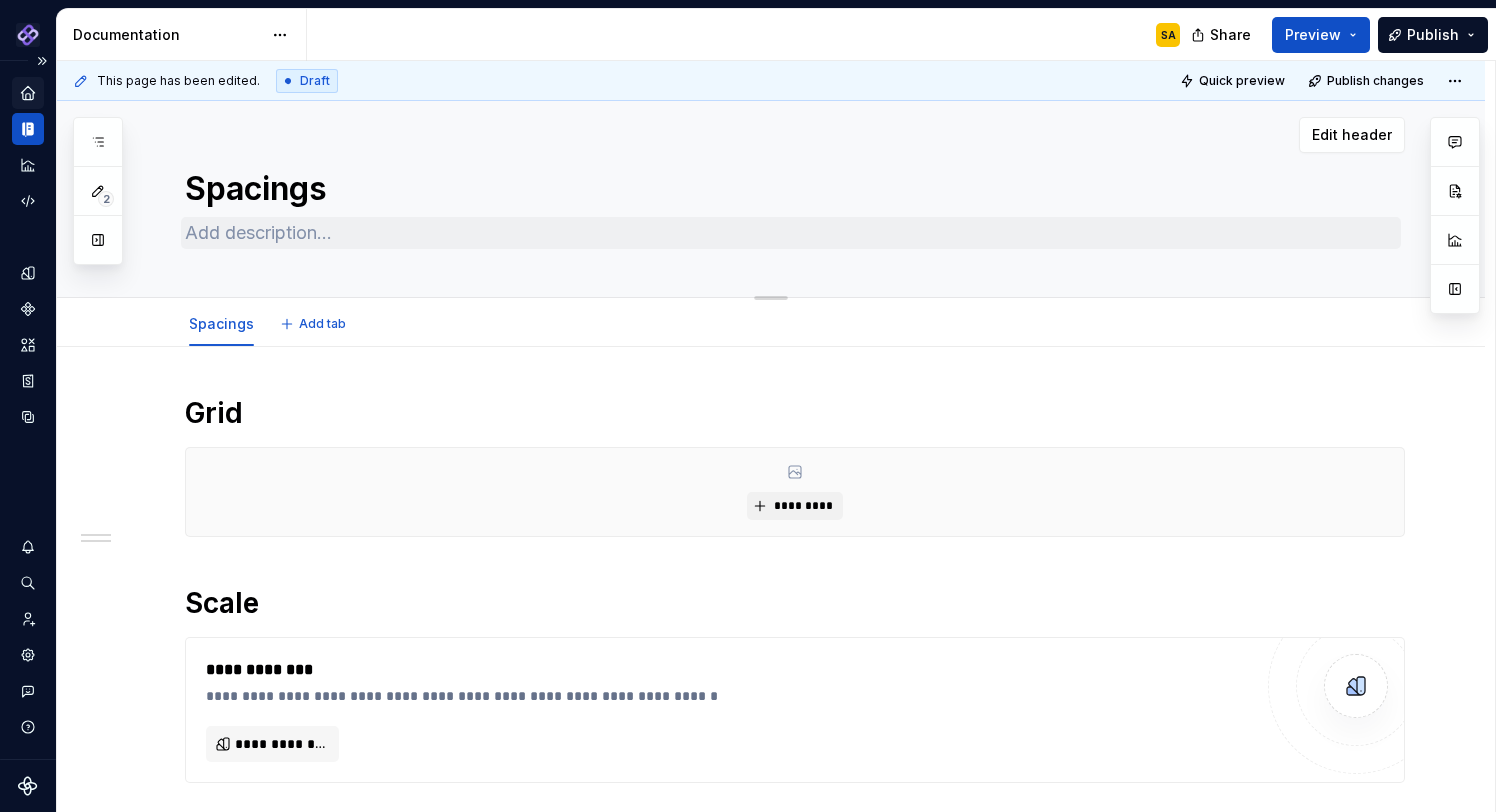 type on "Spacings" 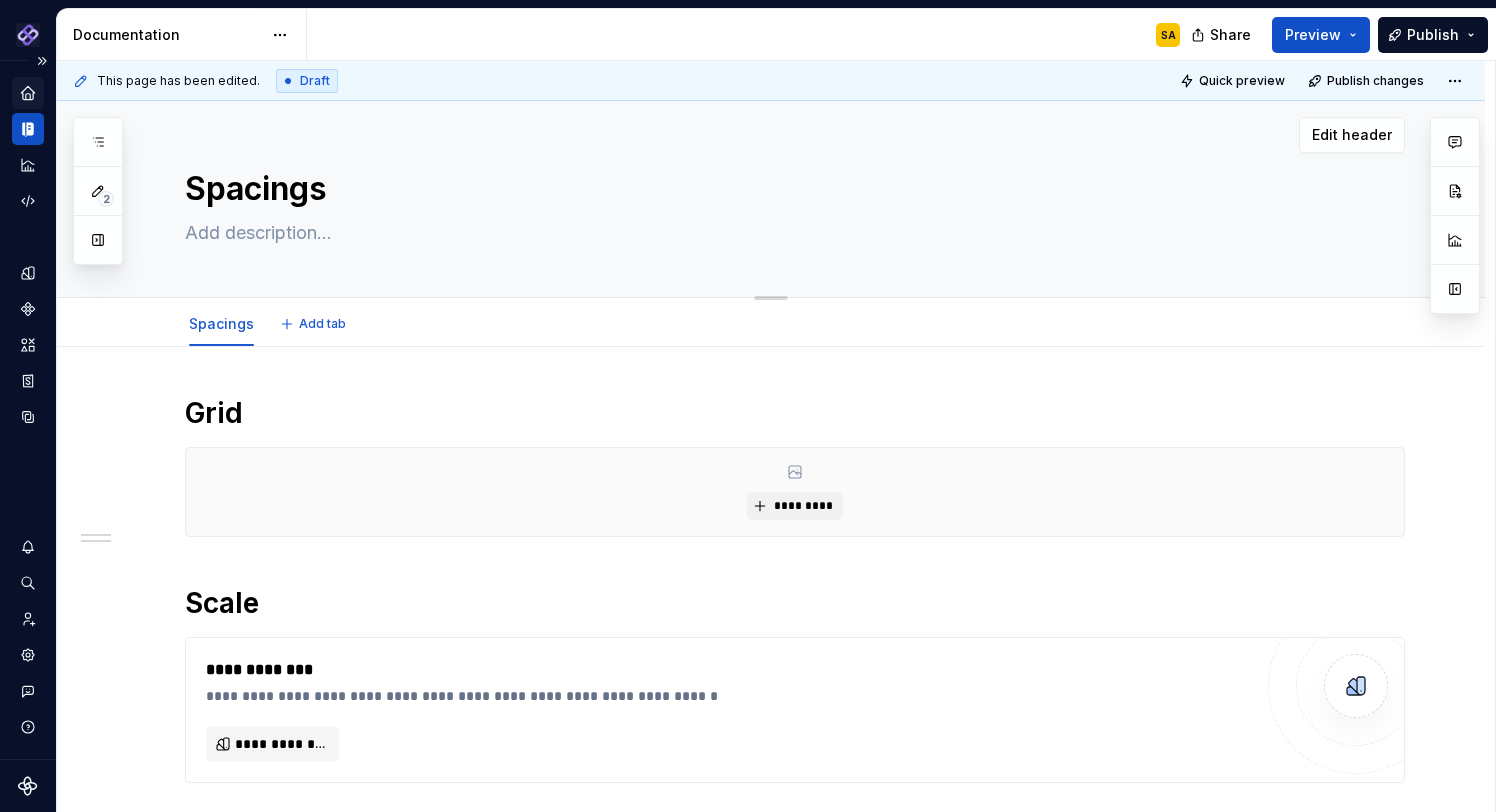 click at bounding box center (791, 233) 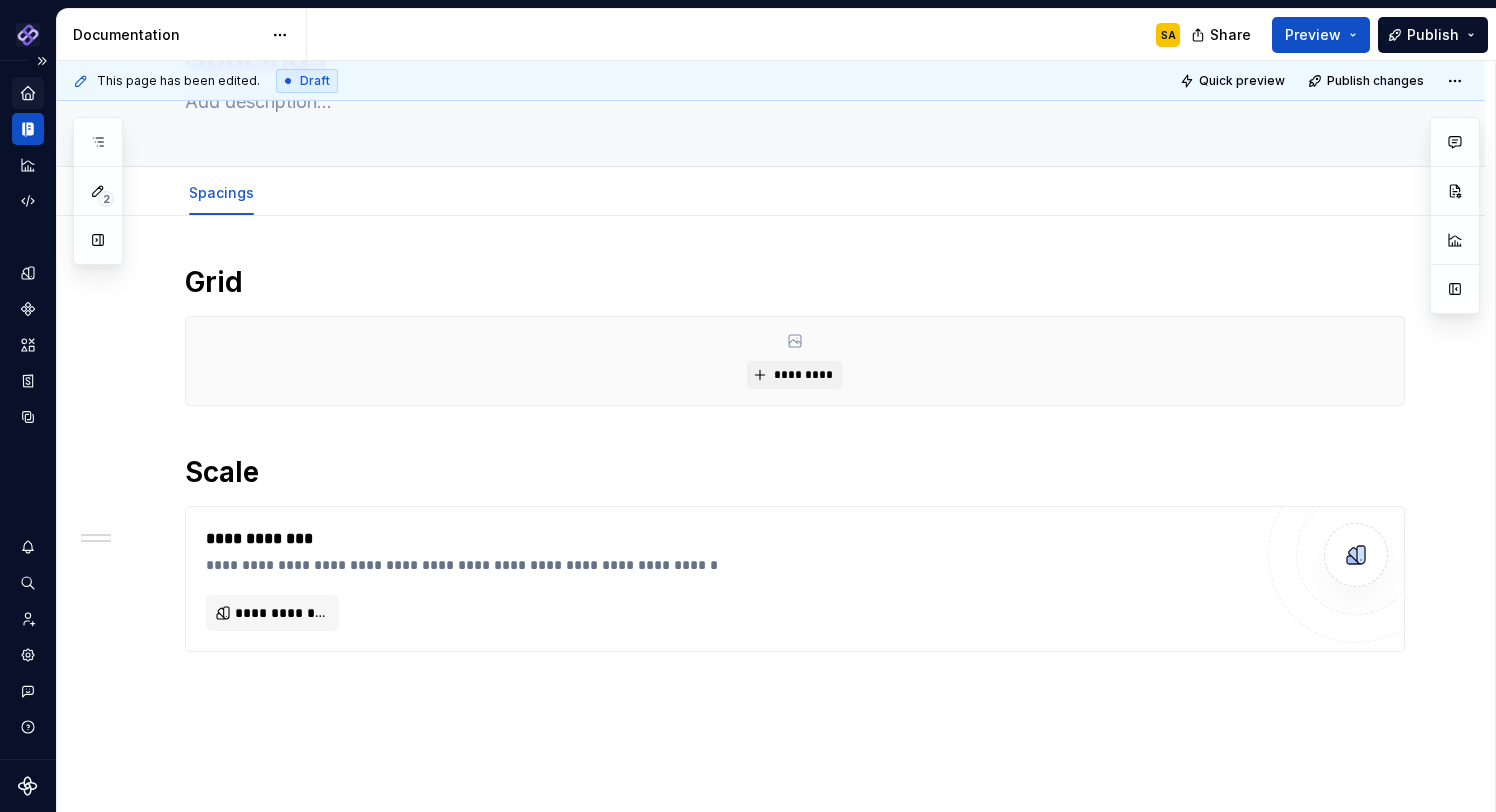 scroll, scrollTop: 142, scrollLeft: 0, axis: vertical 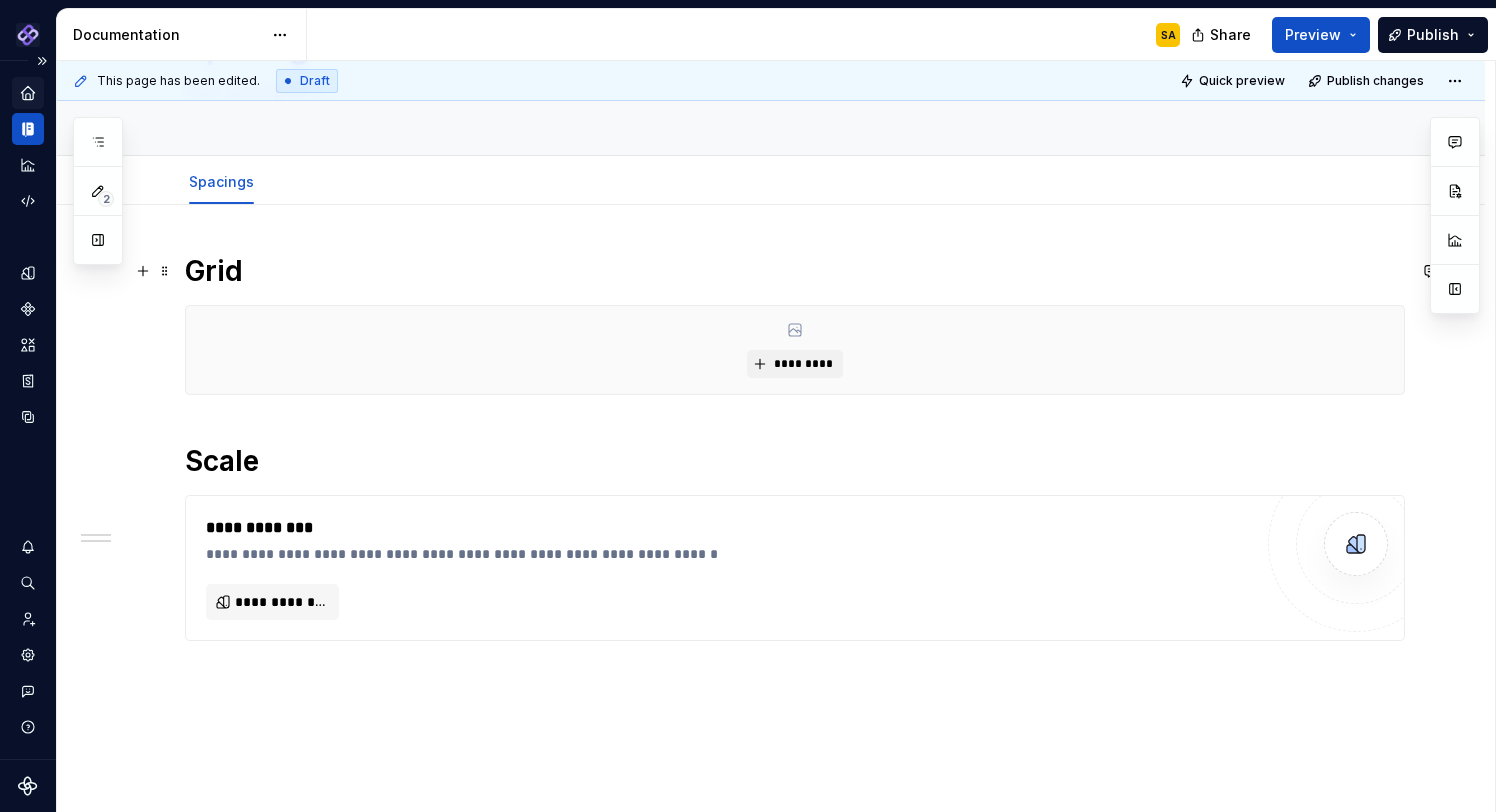 click on "Grid" at bounding box center [795, 271] 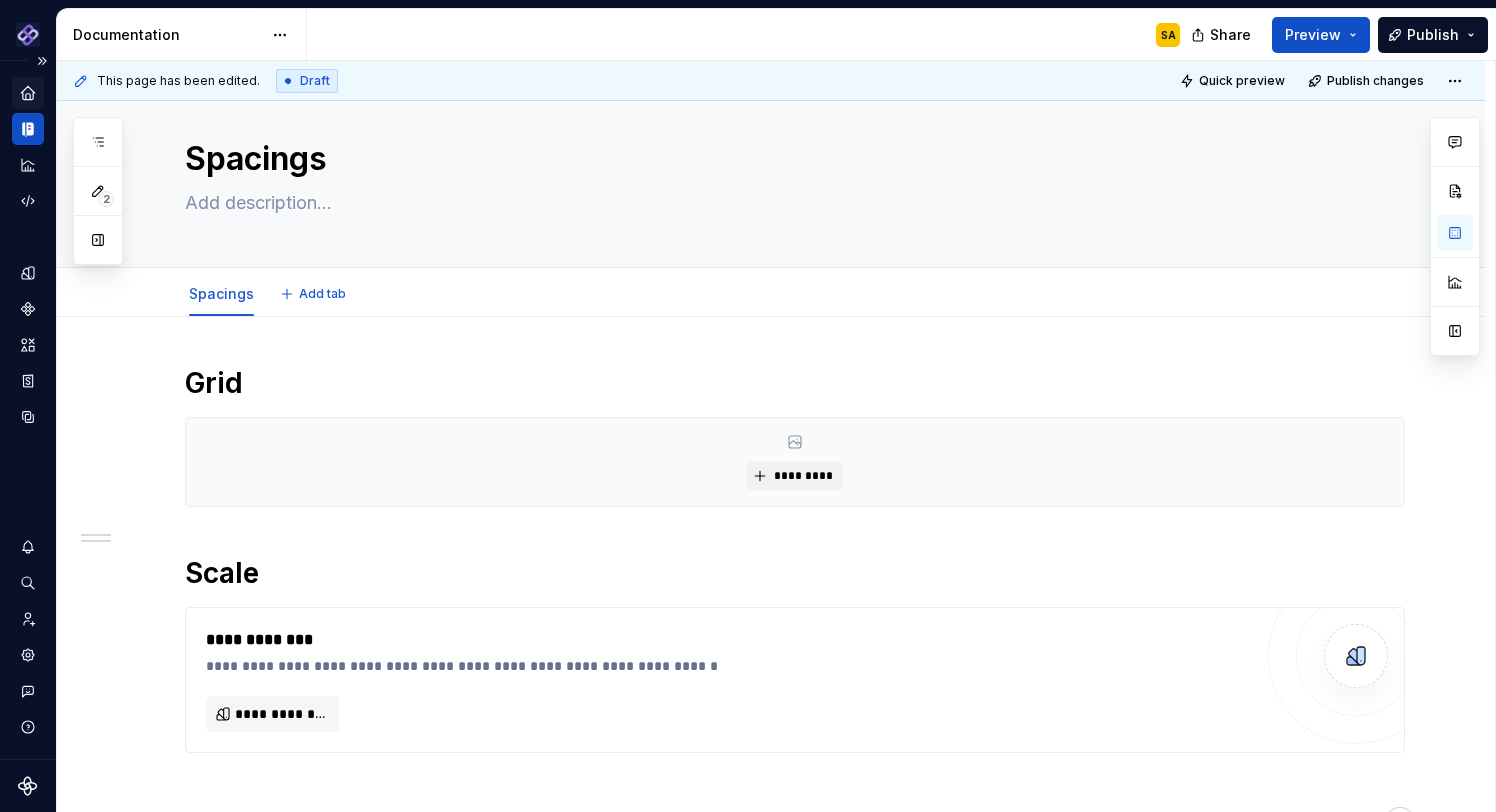 scroll, scrollTop: 14, scrollLeft: 0, axis: vertical 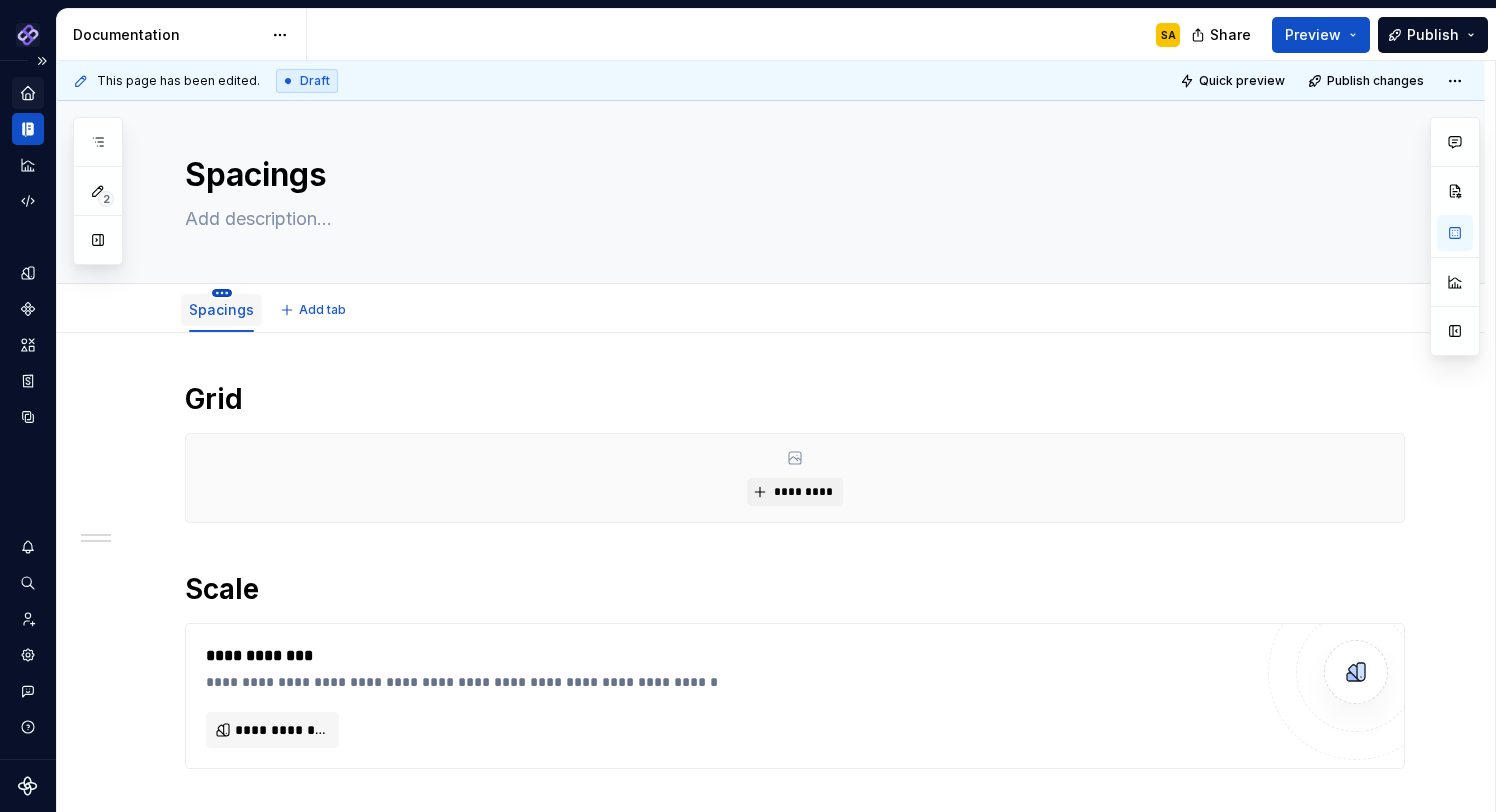 click on "Pantheon SA Design system data Documentation SA Share Preview Publish 2 Pages Add
Accessibility guide for tree Page tree.
Navigate the tree with the arrow keys. Common tree hotkeys apply. Further keybindings are available:
enter to execute primary action on focused item
f2 to start renaming the focused item
escape to abort renaming an item
control+d to start dragging selected items
Floorplans & Page Templates  Common Workflow Patterns Foundations Foundations Design Principles Color Palette Typography Iconography Spacings Spacings SA Motion Shapes Elevation Components Layout & Structure Navigation Inputs & Controls Text Inputs Dialogs, Sheets & Menus Display & Communication Badge Progress indicators  Banner Chip Tooltip Snackbar Counter Badge Tag Tag Group Lists Feedback & Messaging Charts & Visualization Search, Filter & Sort Icons & Images Table AI-specific modules Utilities/Interaction DecoBox Alert (Draft) Docked Modal Draft Resources" at bounding box center (748, 406) 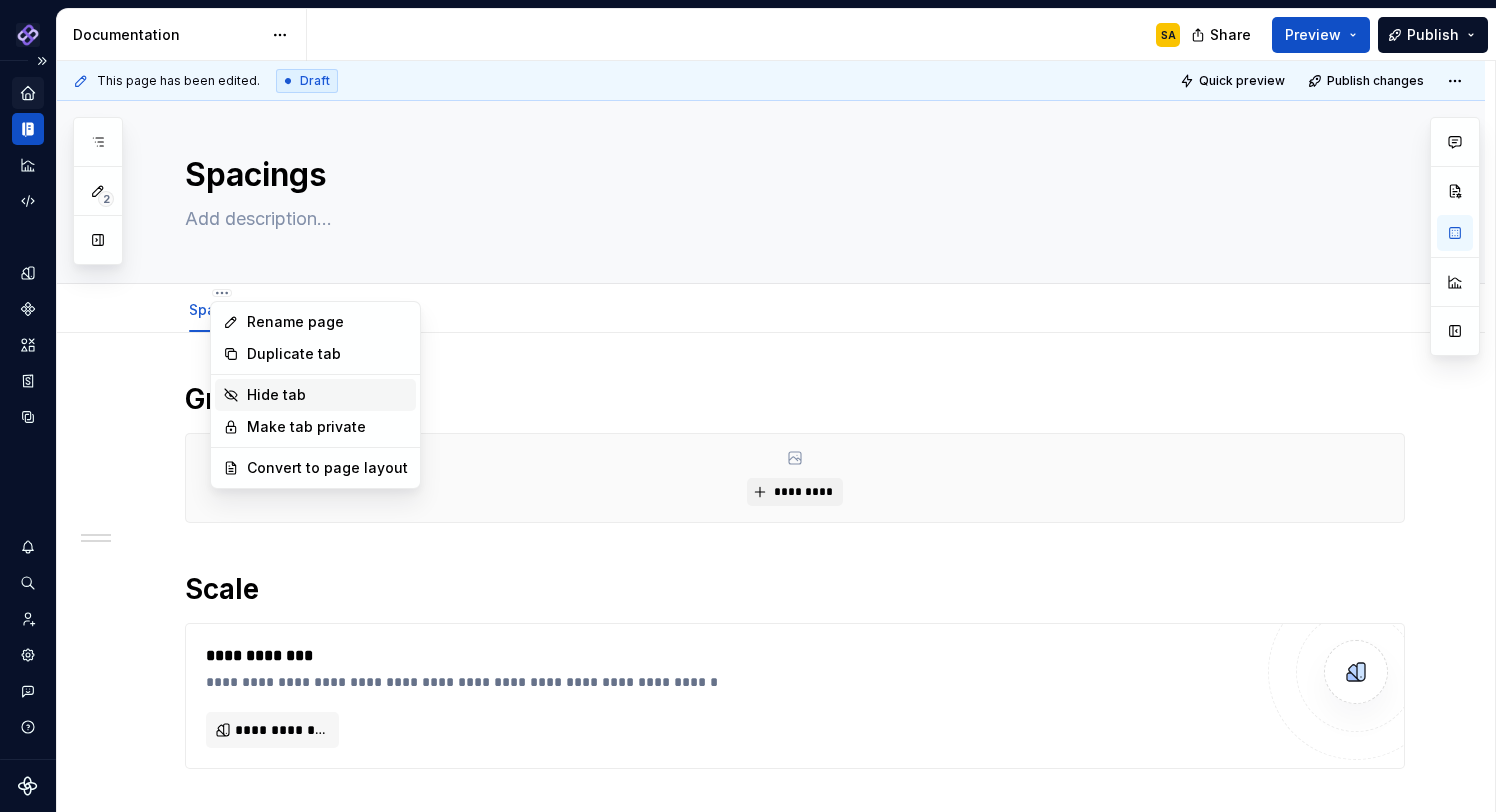 click on "Hide tab" at bounding box center [327, 395] 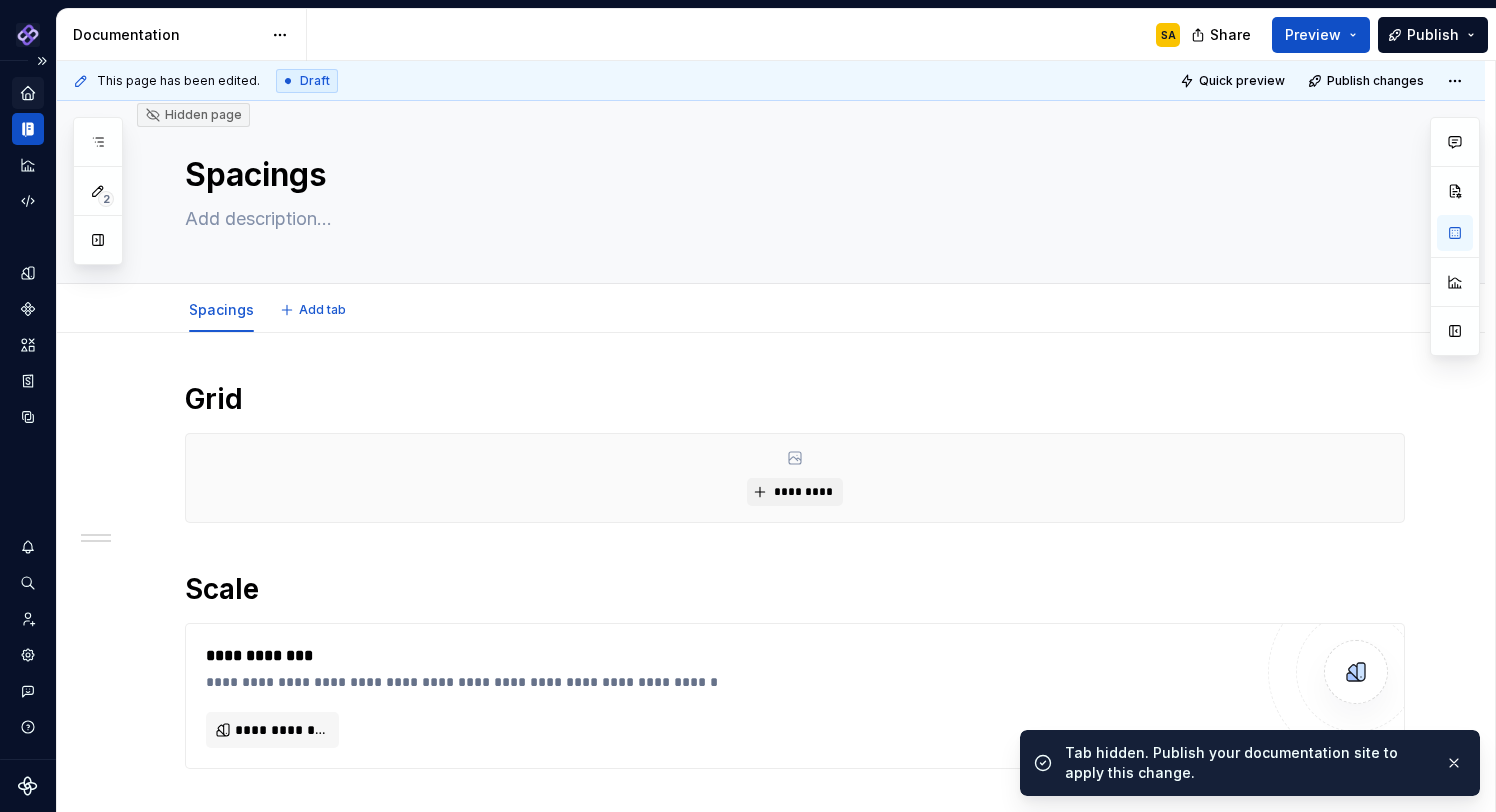 scroll, scrollTop: 14, scrollLeft: 0, axis: vertical 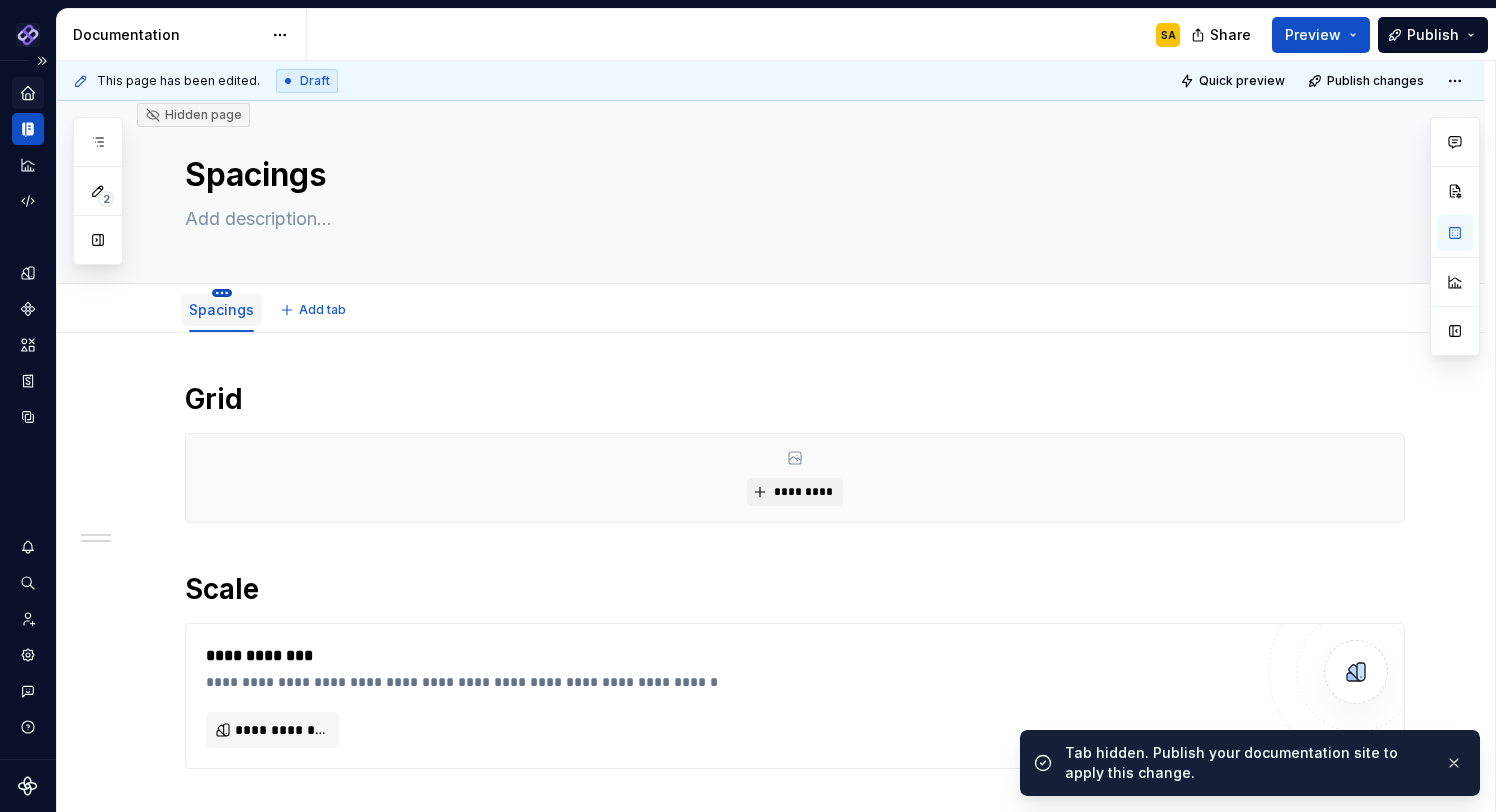 click on "Pantheon SA Design system data Documentation SA Share Preview Publish 2 Pages Add
Accessibility guide for tree Page tree.
Navigate the tree with the arrow keys. Common tree hotkeys apply. Further keybindings are available:
enter to execute primary action on focused item
f2 to start renaming the focused item
escape to abort renaming an item
control+d to start dragging selected items
Floorplans & Page Templates  Common Workflow Patterns Foundations Foundations Design Principles Color Palette Typography Iconography Spacings Spacings SA Motion Shapes Elevation Components Layout & Structure Navigation Inputs & Controls Text Inputs Dialogs, Sheets & Menus Display & Communication Badge Progress indicators  Banner Chip Tooltip Snackbar Counter Badge Tag Tag Group Lists Feedback & Messaging Charts & Visualization Search, Filter & Sort Icons & Images Table AI-specific modules Utilities/Interaction DecoBox Alert (Draft) Docked Modal Draft Resources" at bounding box center (748, 406) 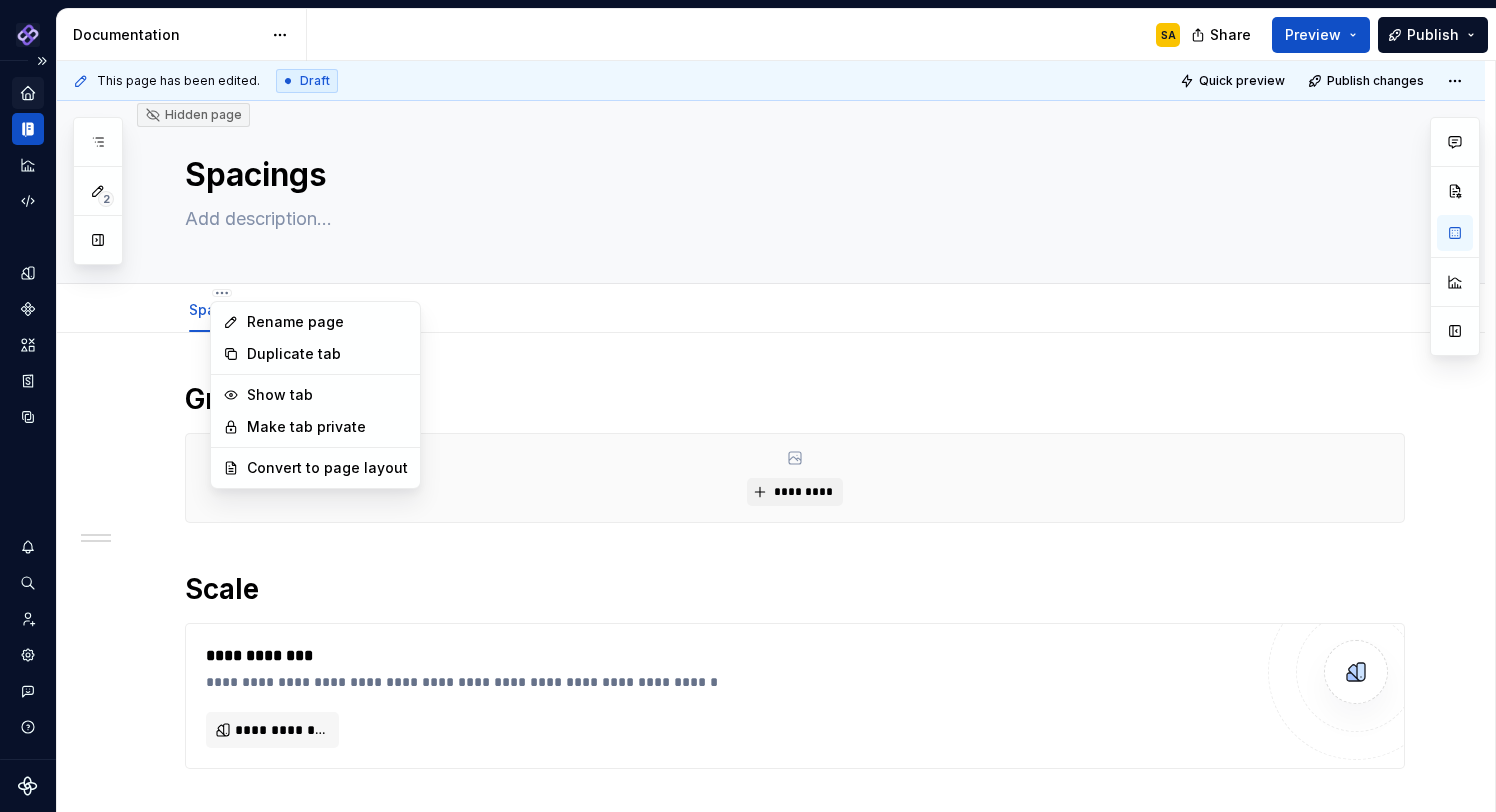 click on "Pantheon SA Design system data Documentation SA Share Preview Publish 2 Pages Add
Accessibility guide for tree Page tree.
Navigate the tree with the arrow keys. Common tree hotkeys apply. Further keybindings are available:
enter to execute primary action on focused item
f2 to start renaming the focused item
escape to abort renaming an item
control+d to start dragging selected items
Floorplans & Page Templates  Common Workflow Patterns Foundations Foundations Design Principles Color Palette Typography Iconography Spacings Spacings SA Motion Shapes Elevation Components Layout & Structure Navigation Inputs & Controls Text Inputs Dialogs, Sheets & Menus Display & Communication Badge Progress indicators  Banner Chip Tooltip Snackbar Counter Badge Tag Tag Group Lists Feedback & Messaging Charts & Visualization Search, Filter & Sort Icons & Images Table AI-specific modules Utilities/Interaction DecoBox Alert (Draft) Docked Modal Draft Resources" at bounding box center (748, 406) 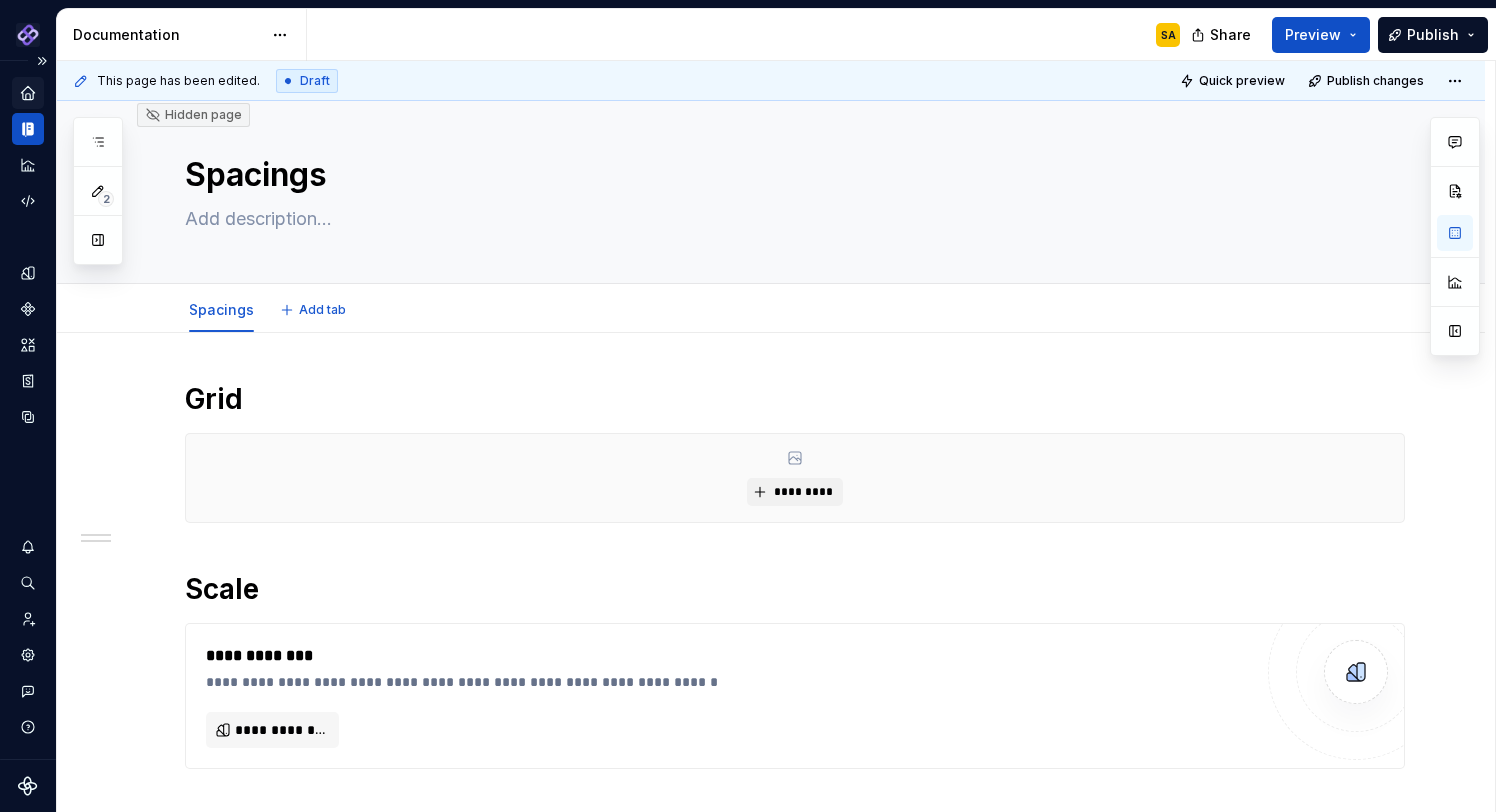 type on "*" 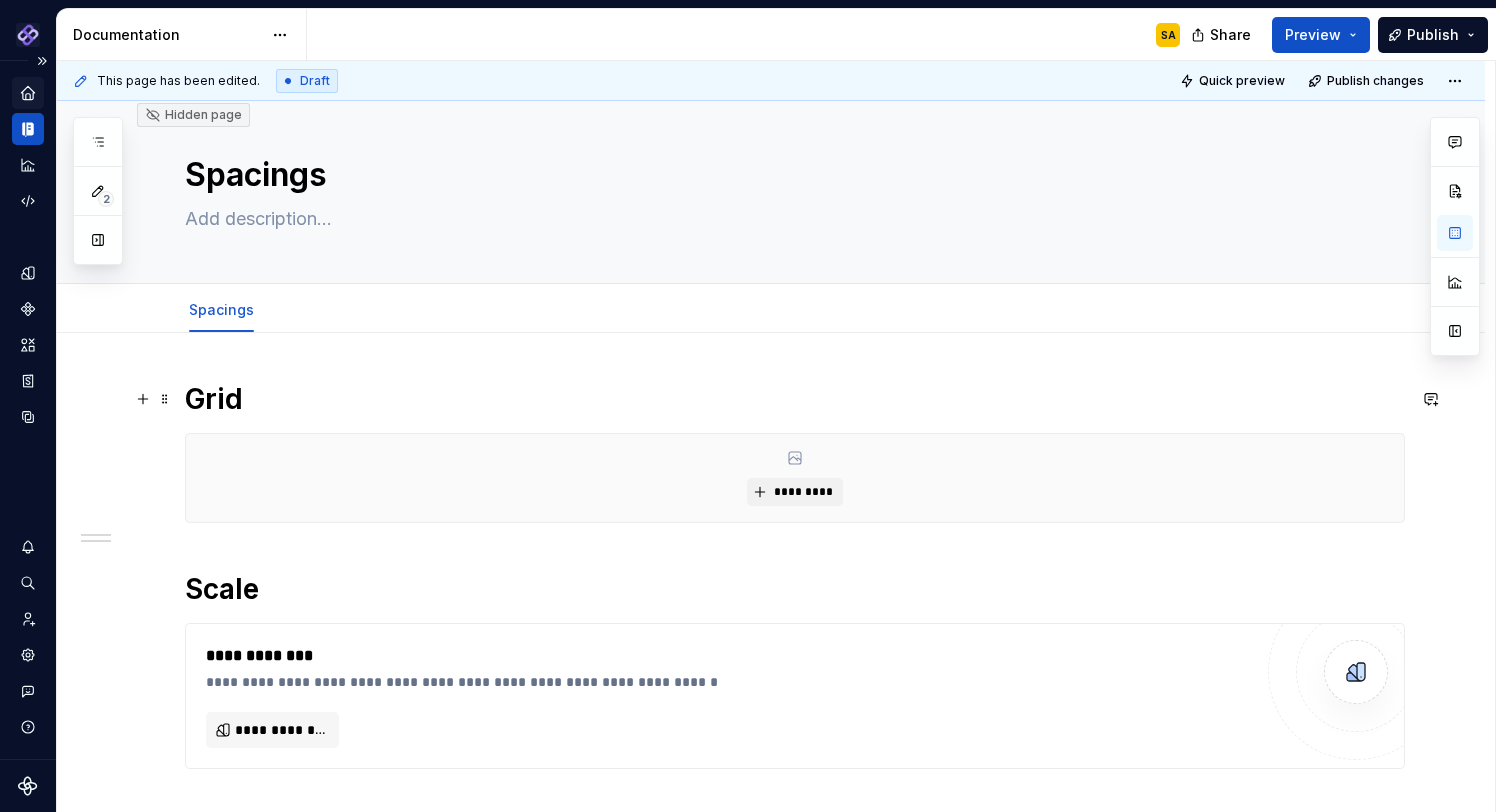 scroll, scrollTop: 48, scrollLeft: 0, axis: vertical 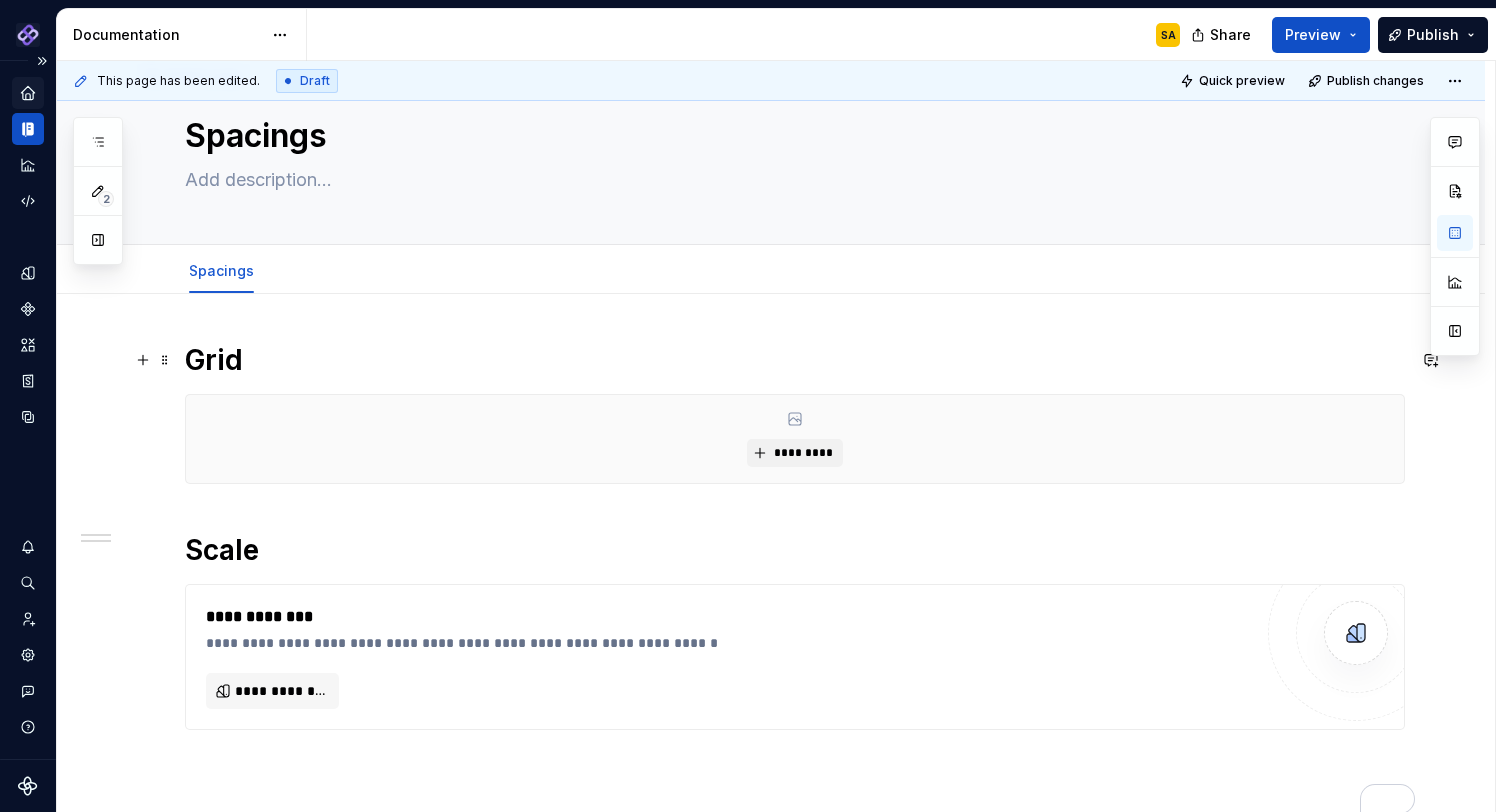 click on "Grid" at bounding box center [795, 360] 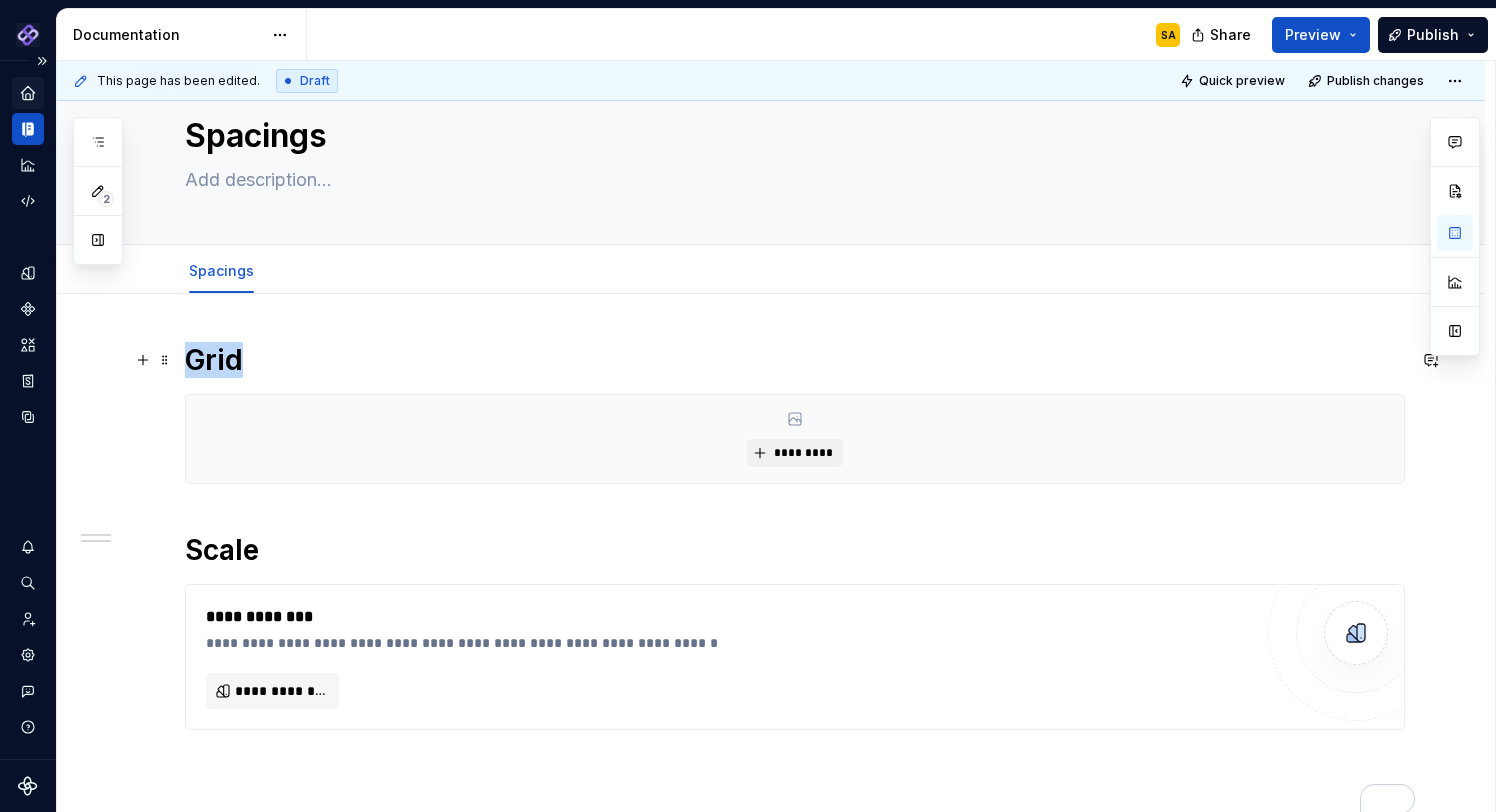click on "Grid" at bounding box center (795, 360) 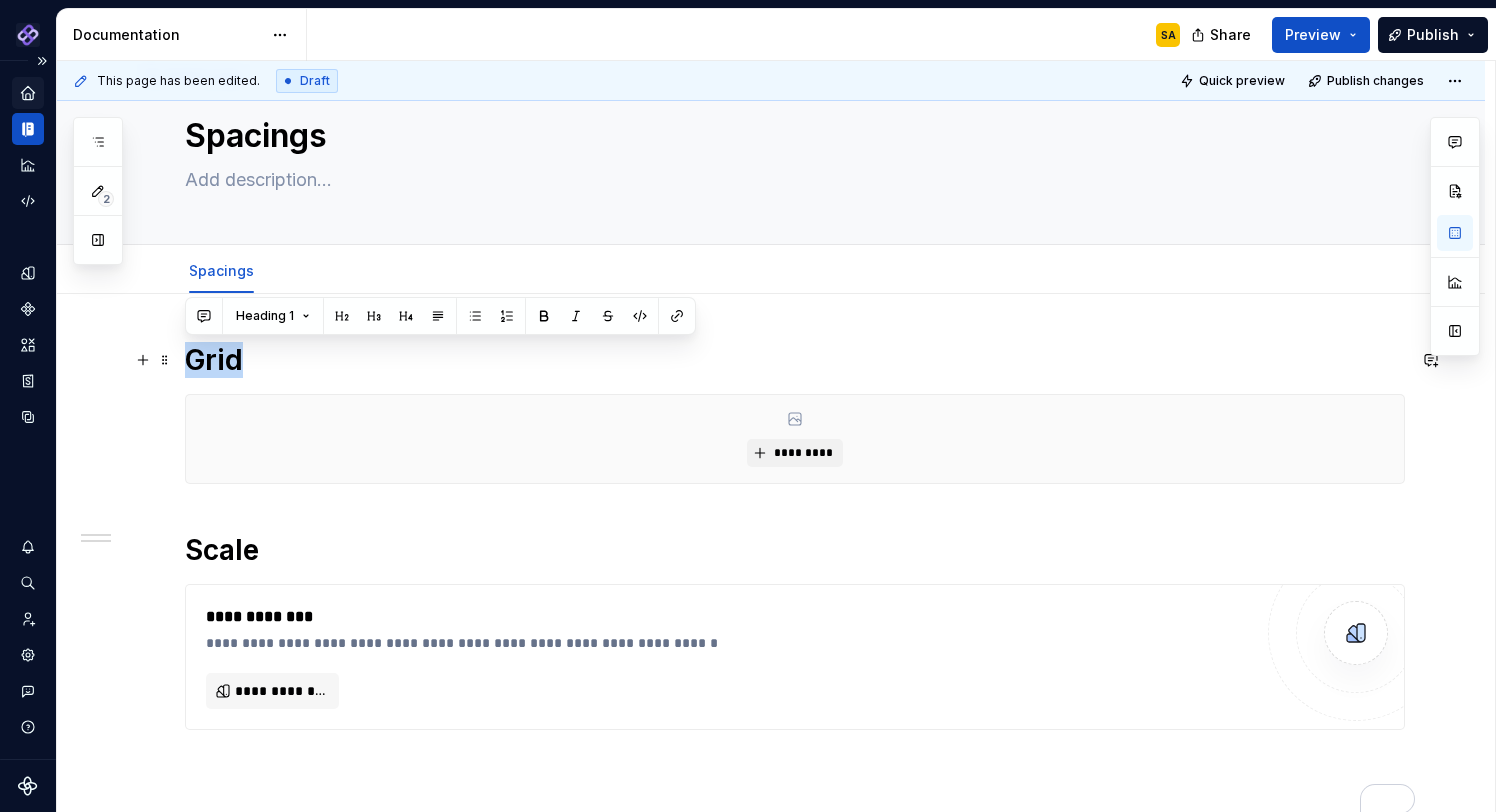 click on "Grid" at bounding box center [795, 360] 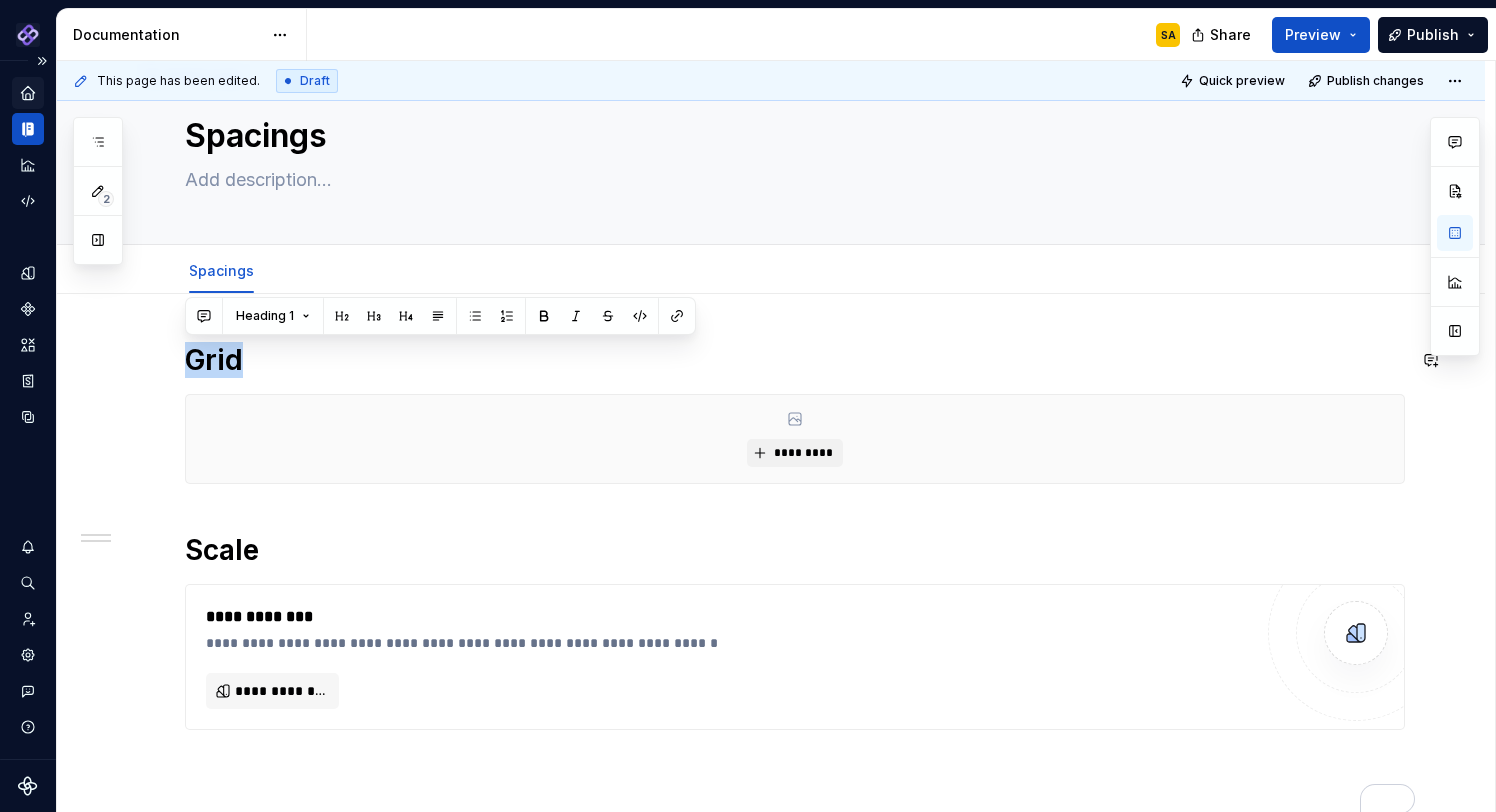 type 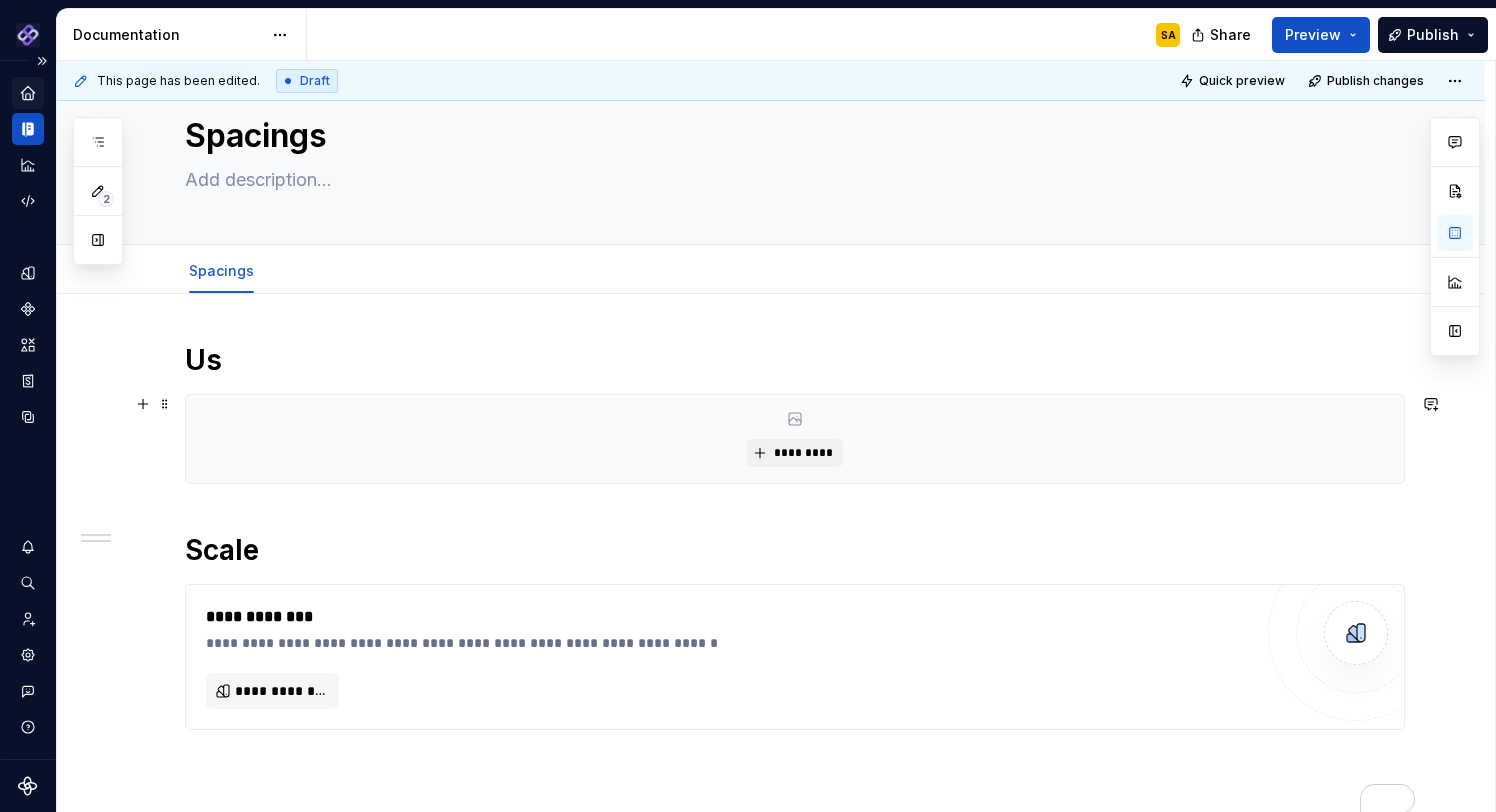 click on "*********" at bounding box center (795, 439) 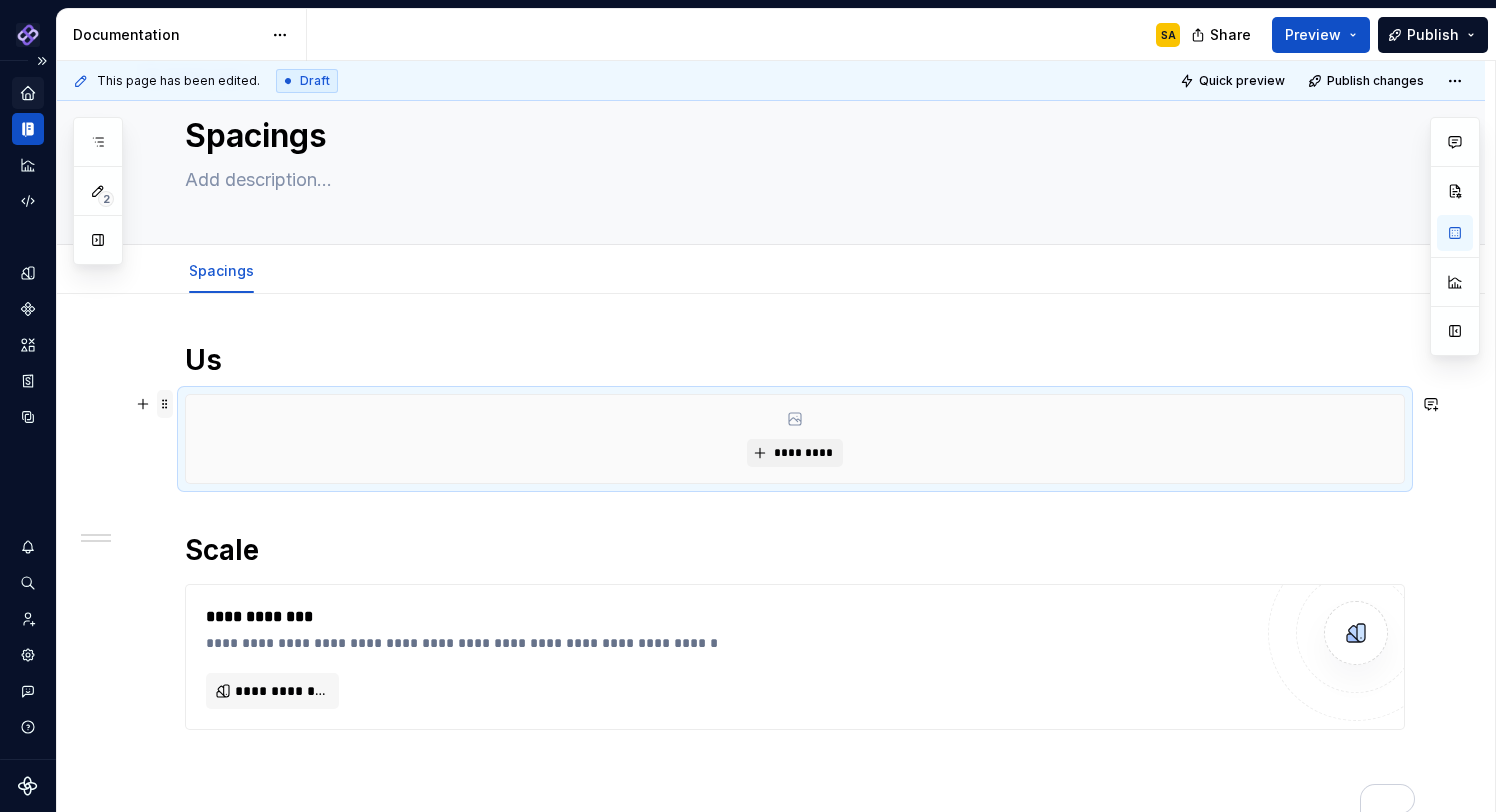 click at bounding box center (165, 404) 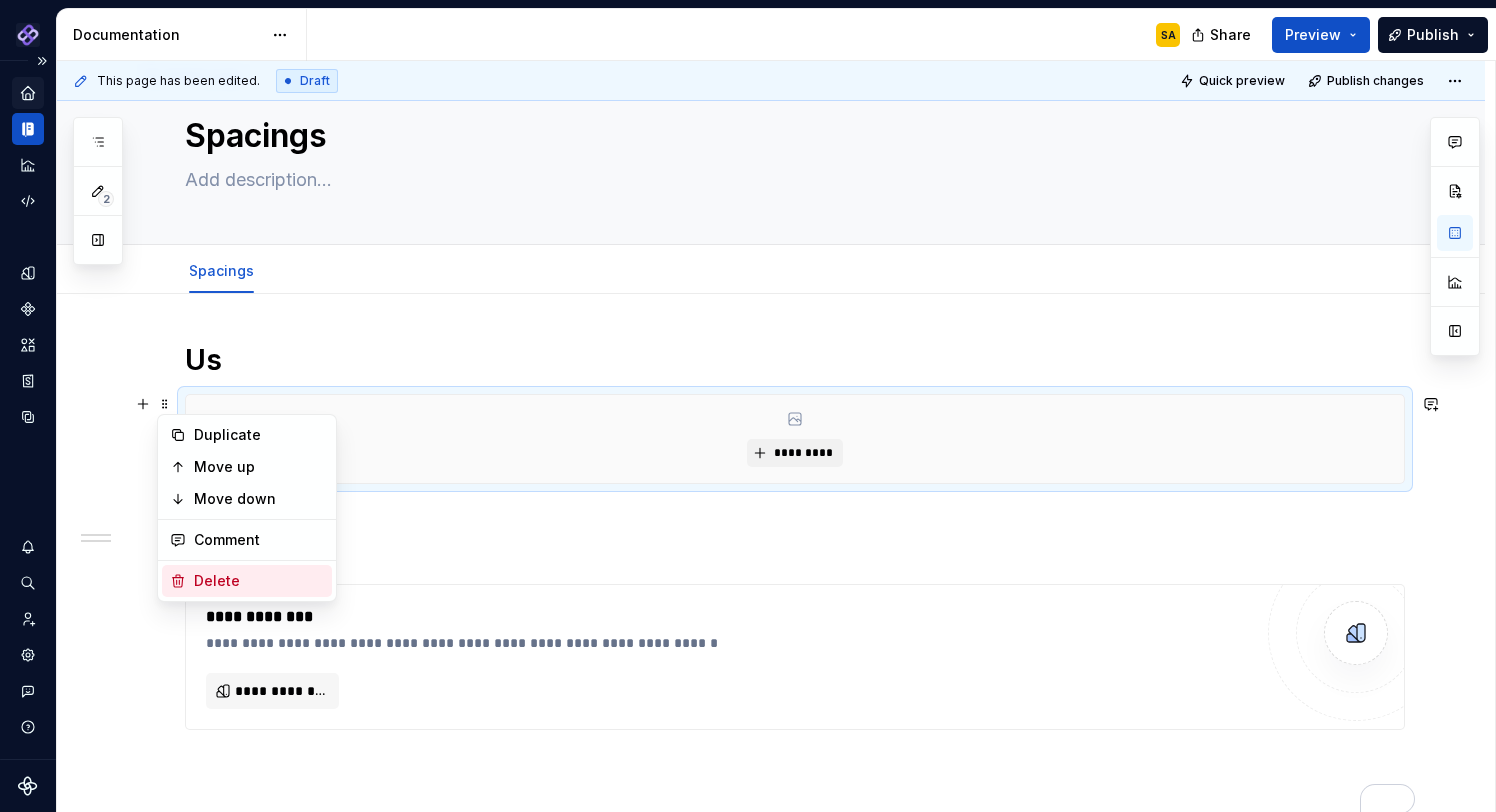 click on "Delete" at bounding box center [259, 581] 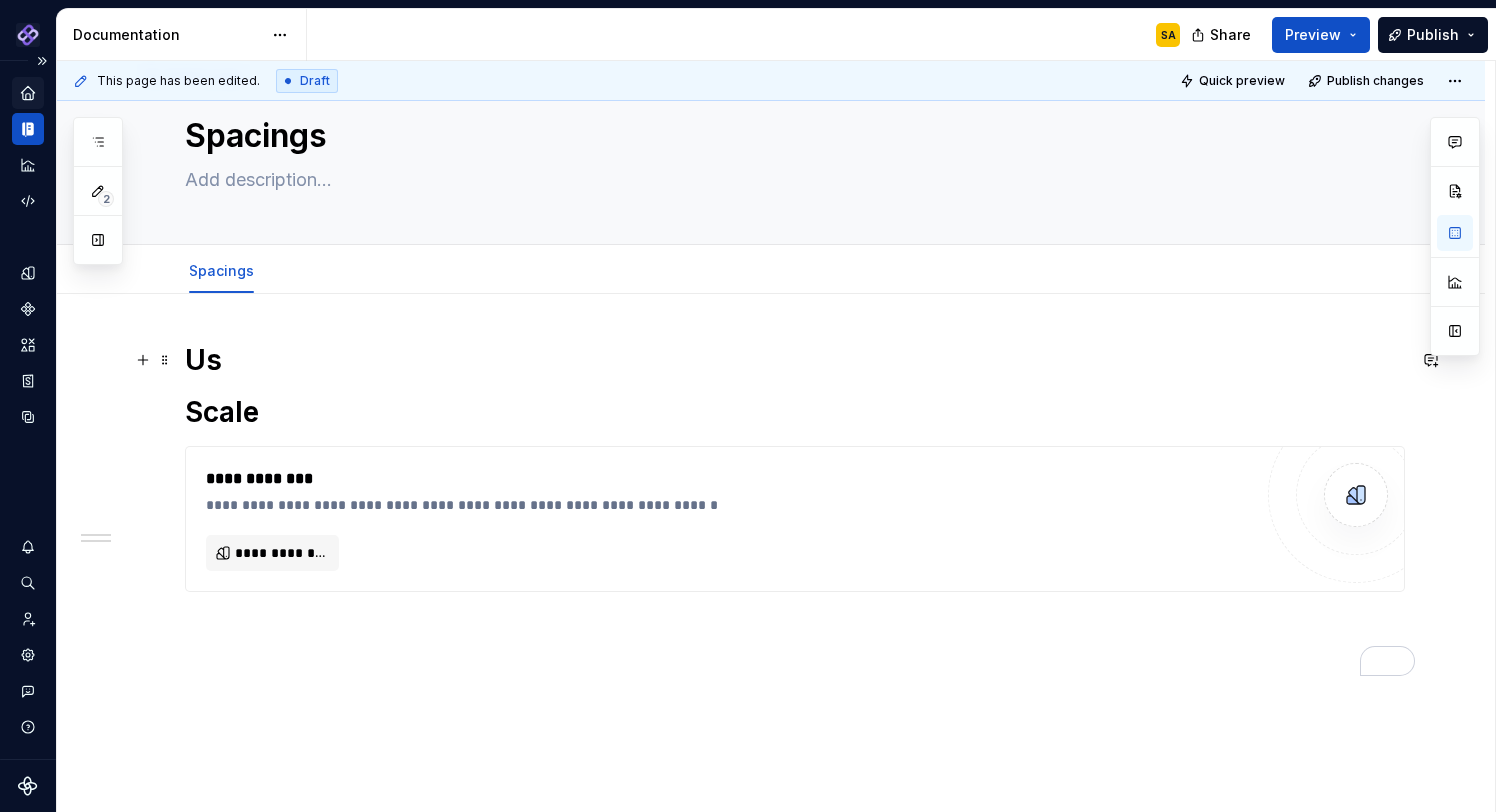 click on "Us" at bounding box center [795, 360] 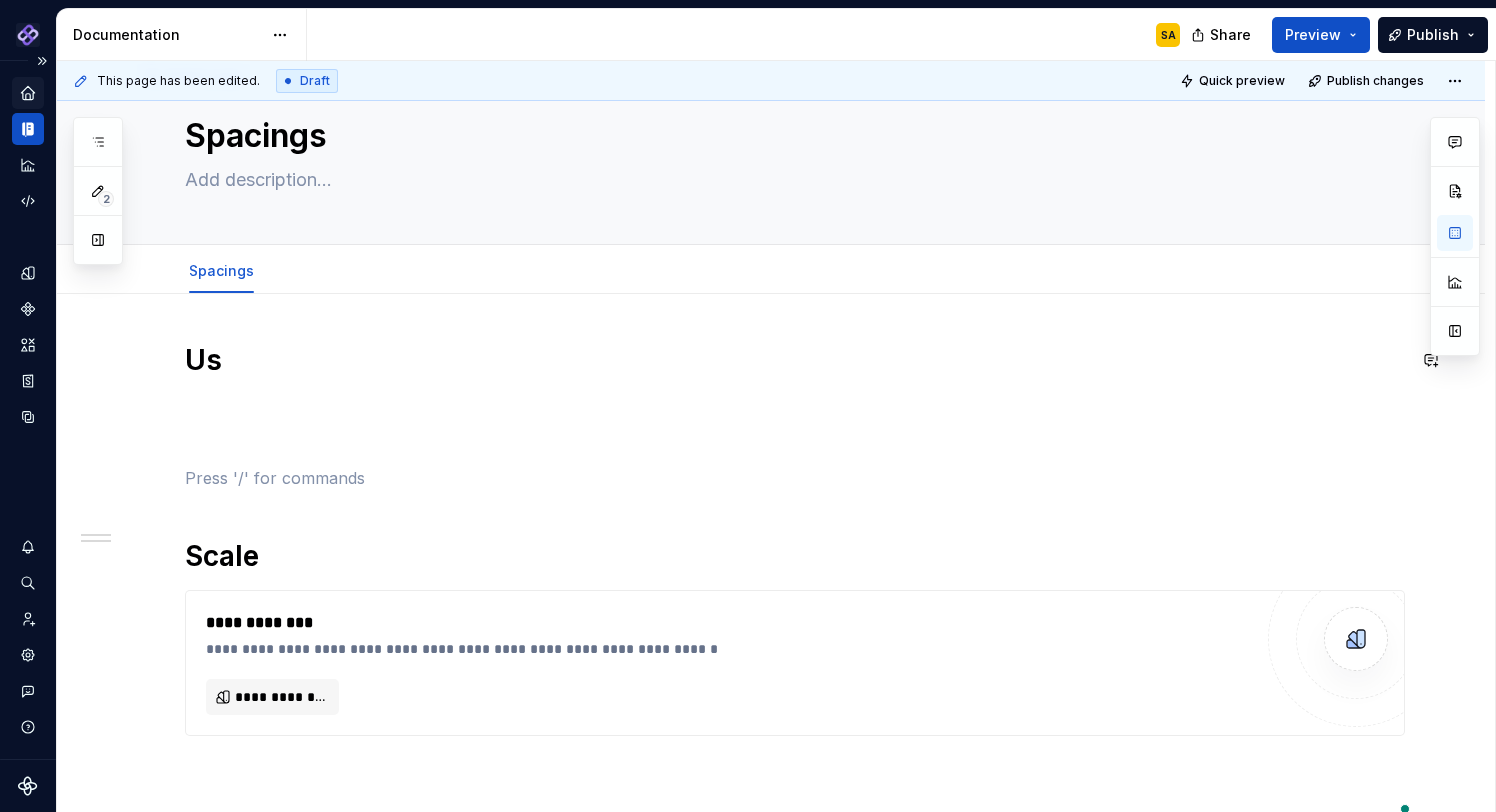 click on "Us" at bounding box center (795, 360) 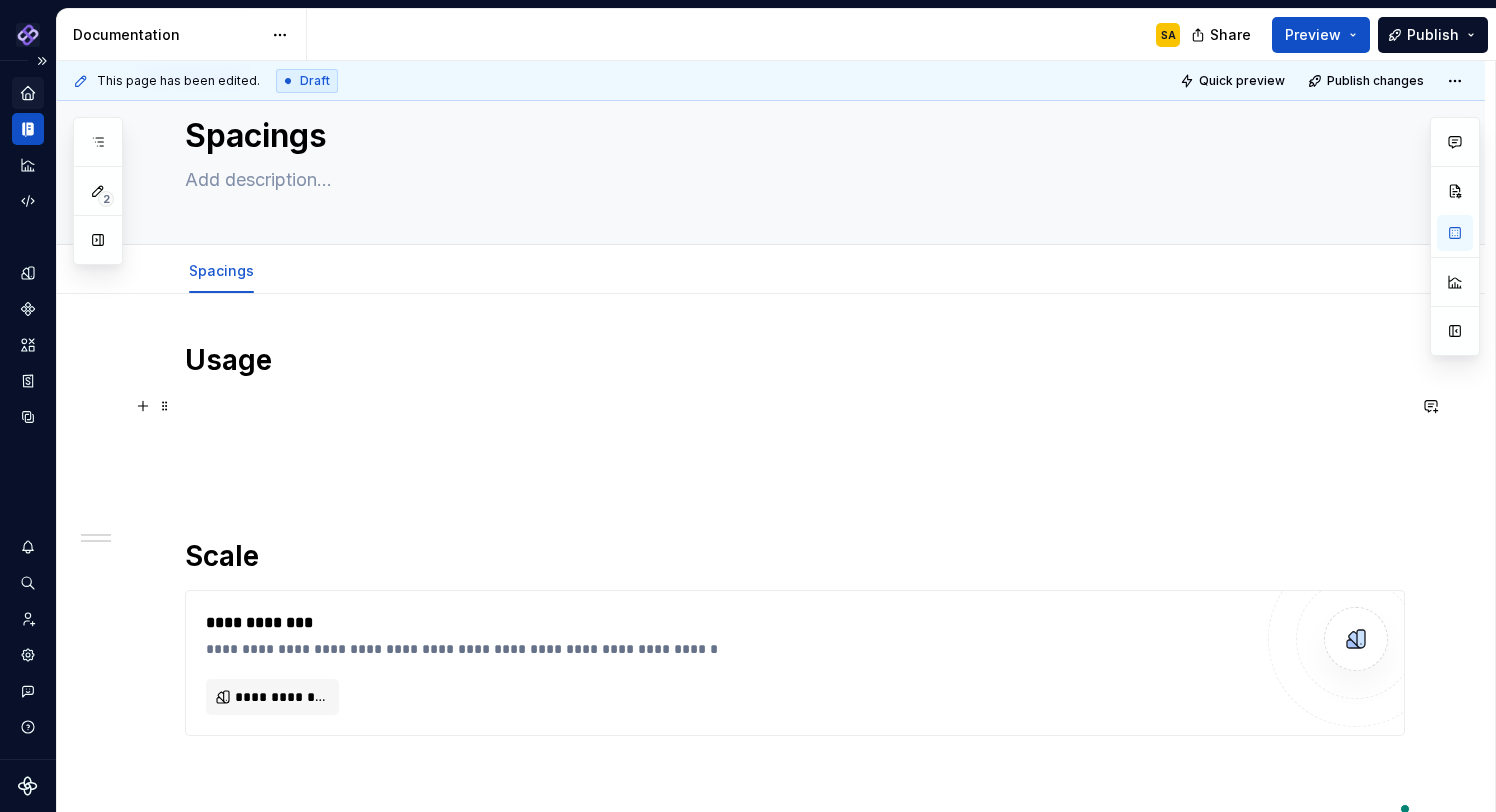 click on "**********" at bounding box center [795, 581] 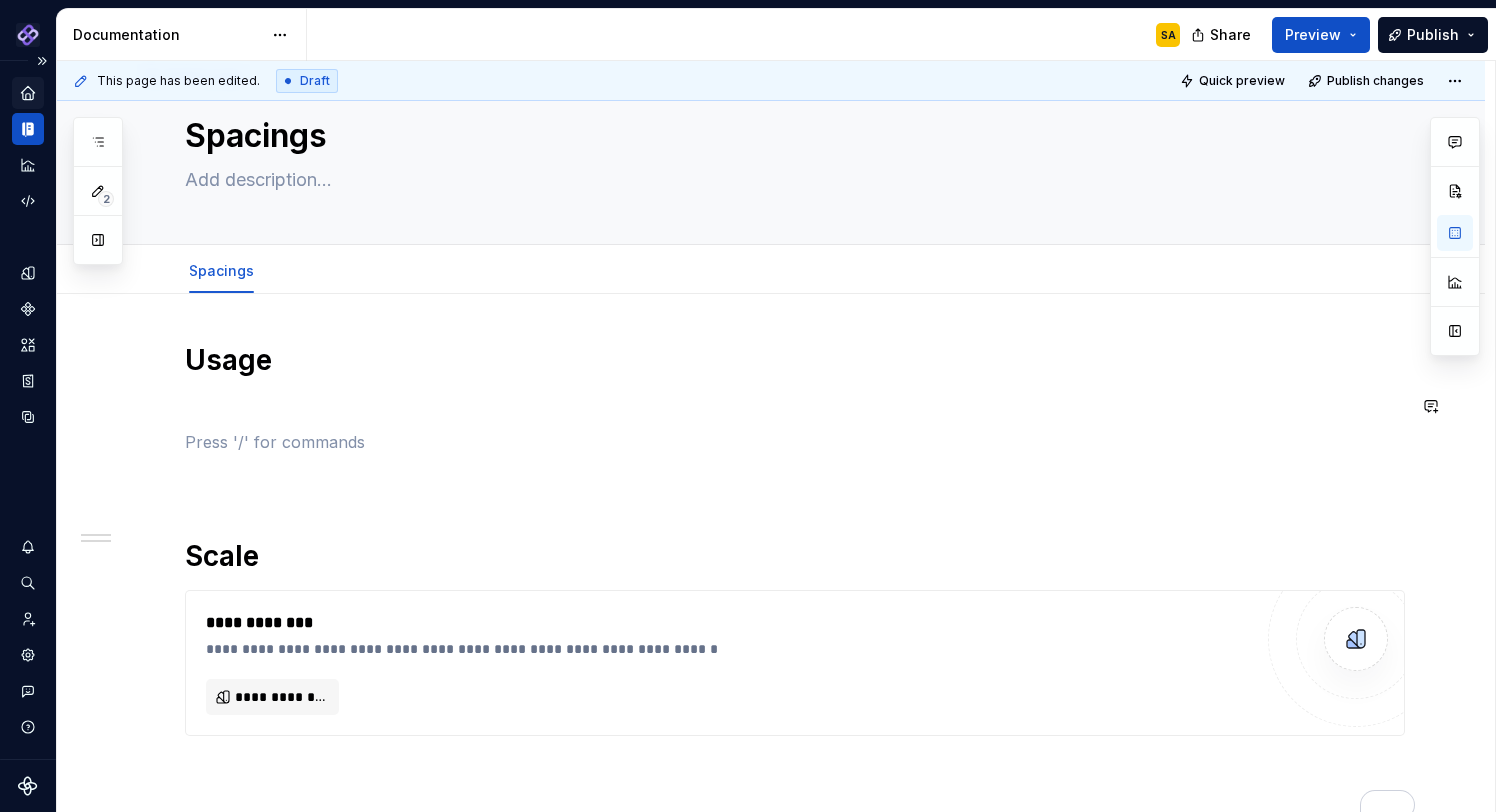 click on "**********" at bounding box center (795, 581) 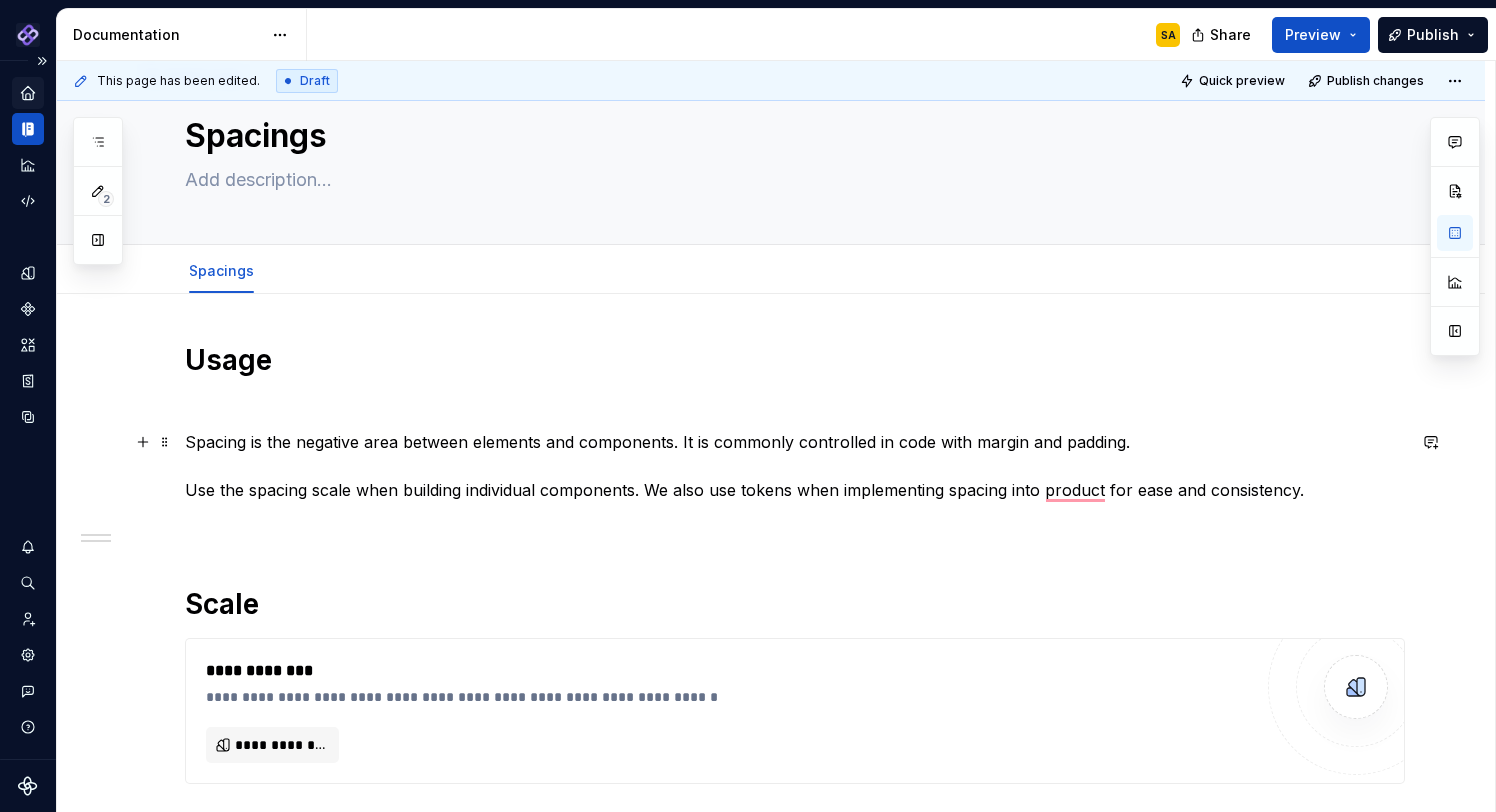 click on "**********" at bounding box center [771, 715] 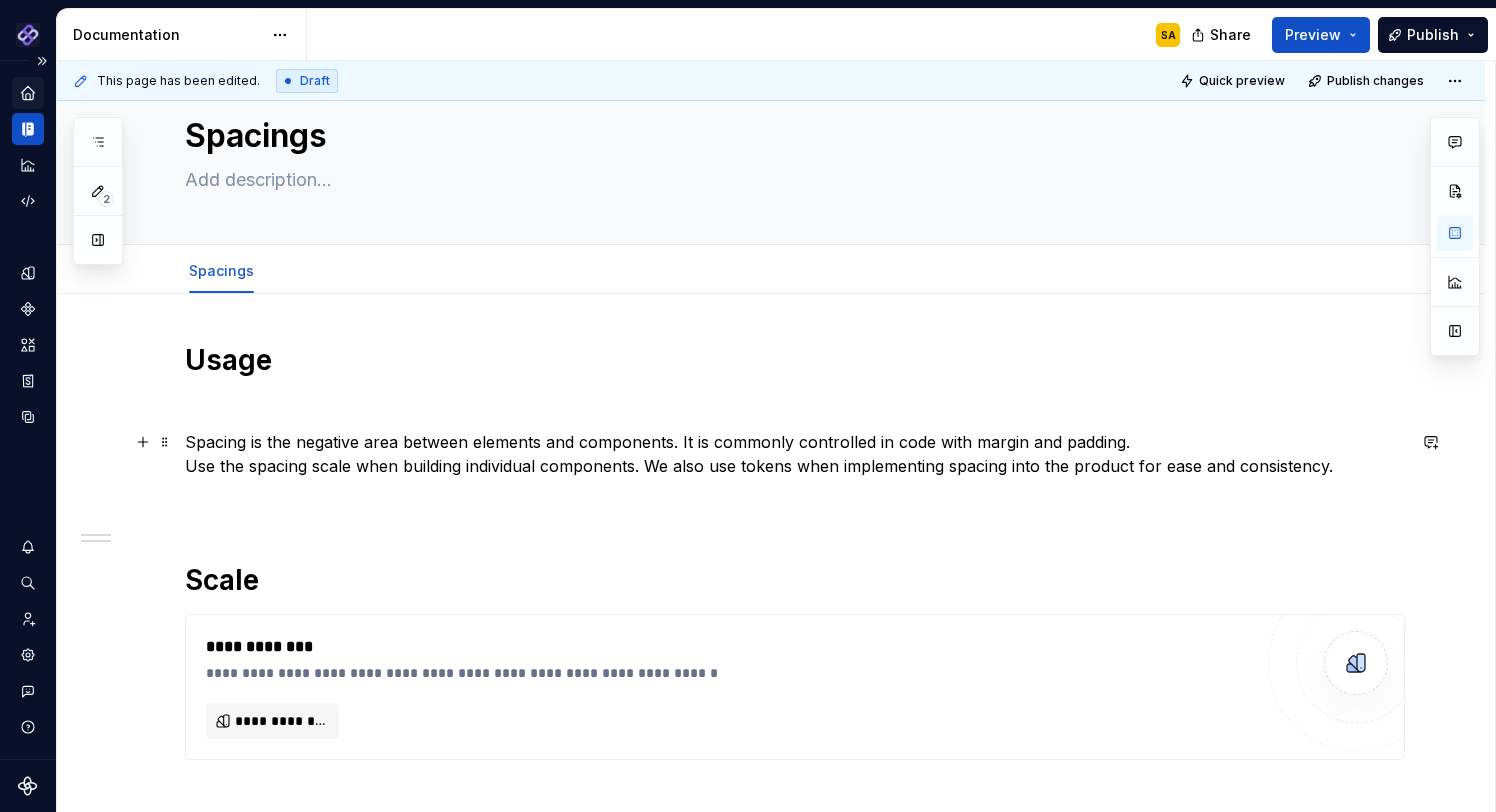 click on "Spacing is the negative area between elements and components. It is commonly controlled in code with margin and padding.  Use the spacing scale when building individual components. We also use tokens when implementing spacing into the product for ease and consistency." at bounding box center (795, 454) 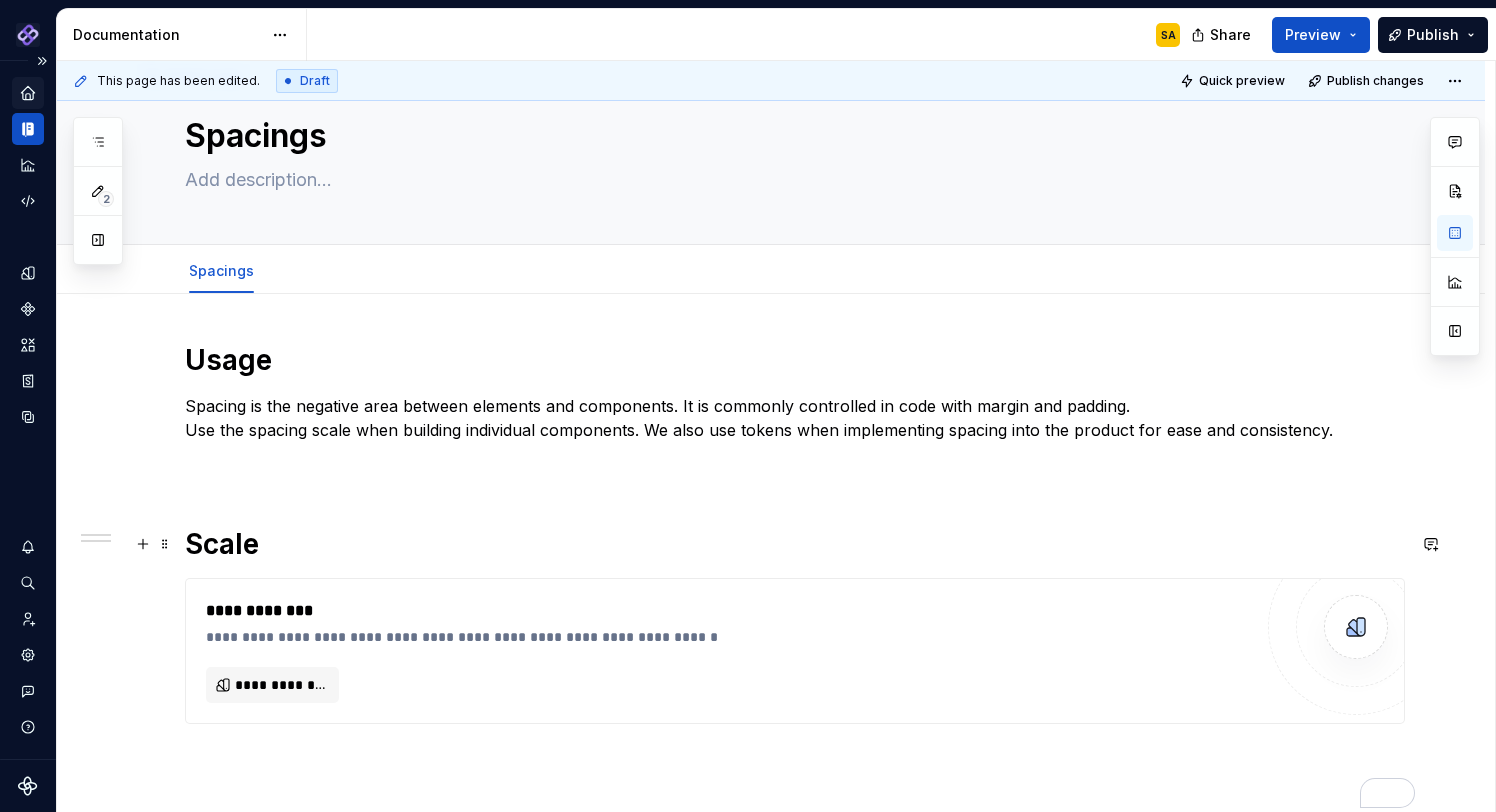 click on "**********" at bounding box center [795, 575] 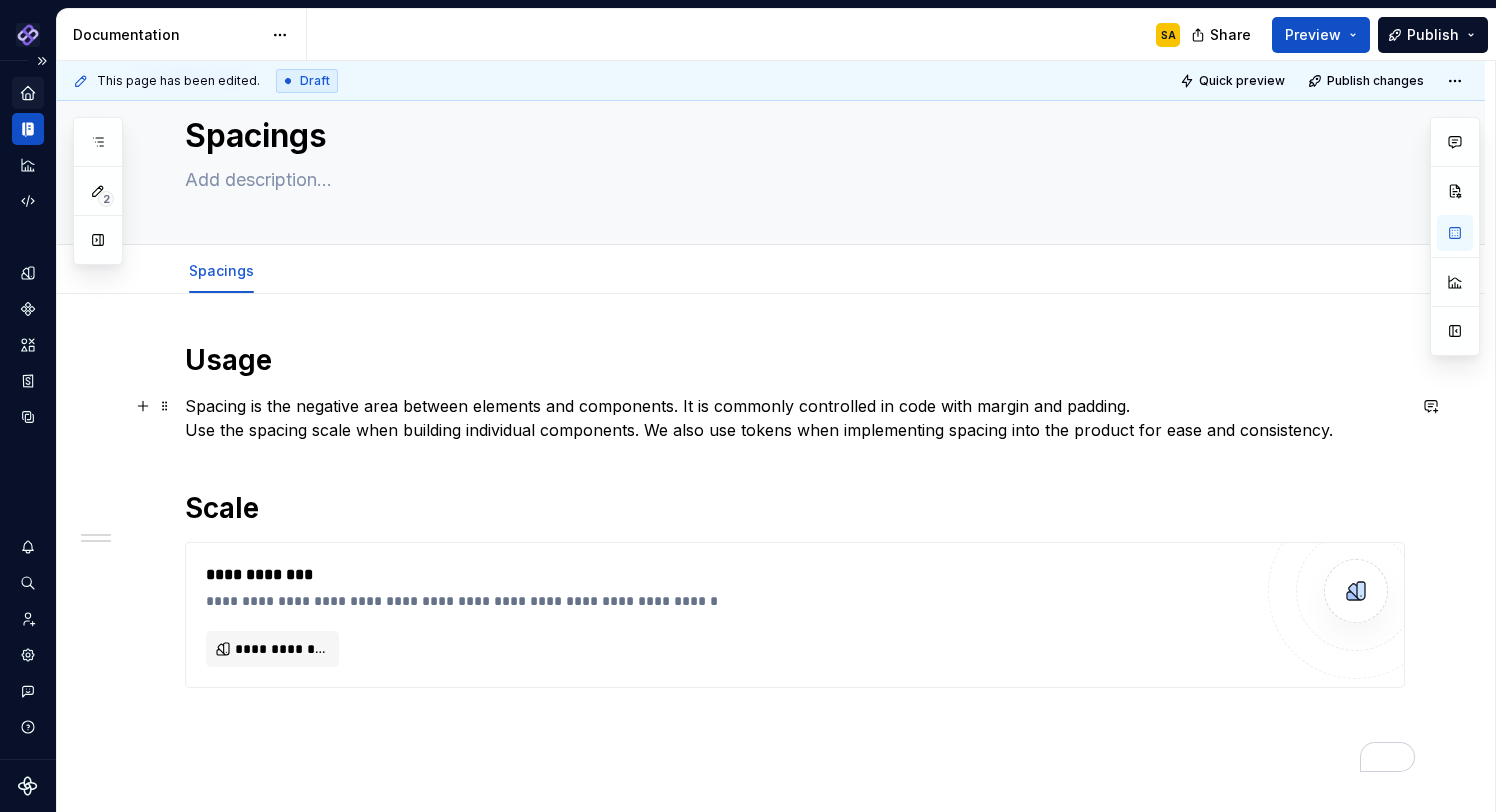 click on "**********" at bounding box center [795, 557] 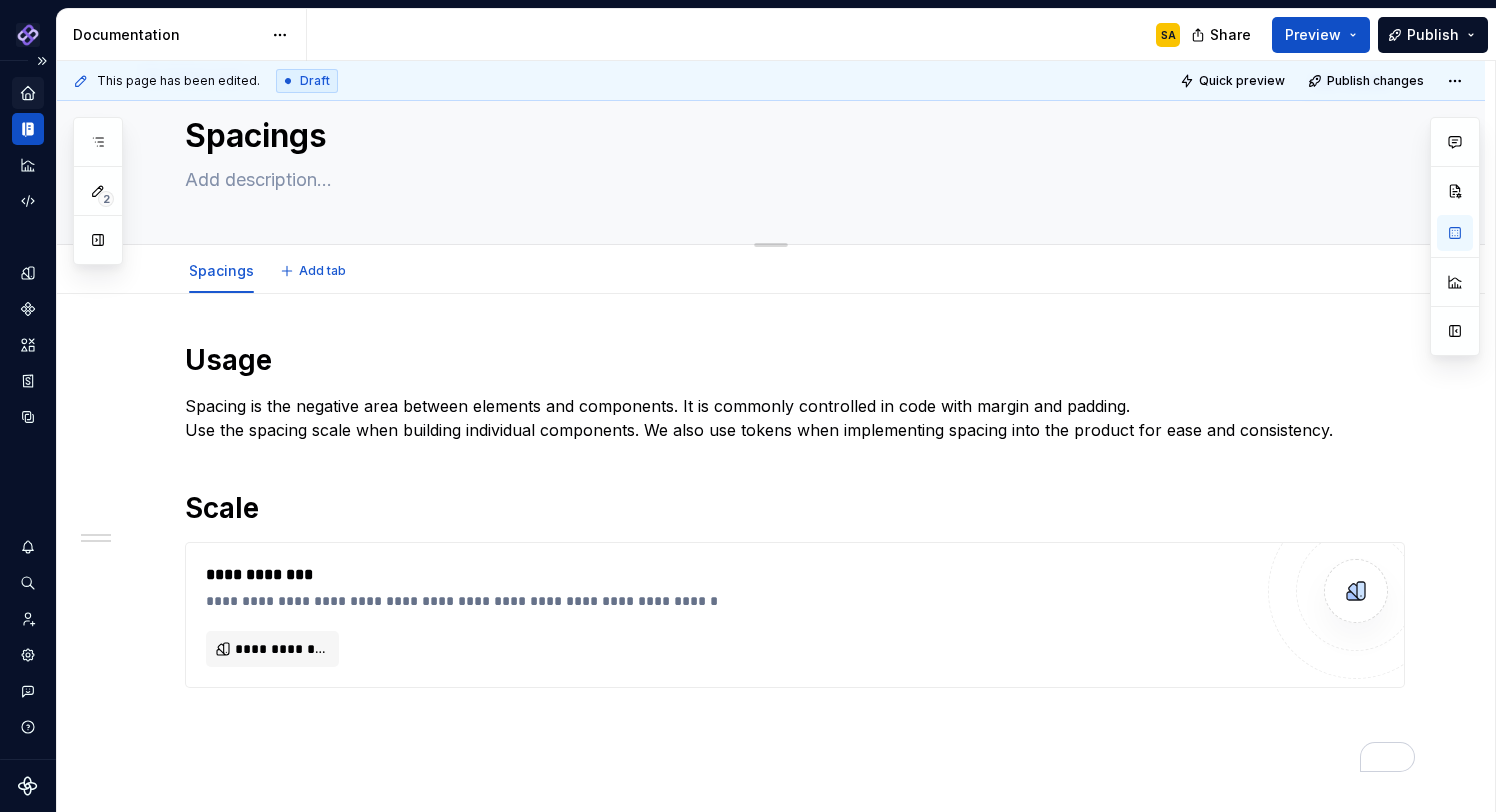 click on "Hidden page Spacings Edit header" at bounding box center (771, 146) 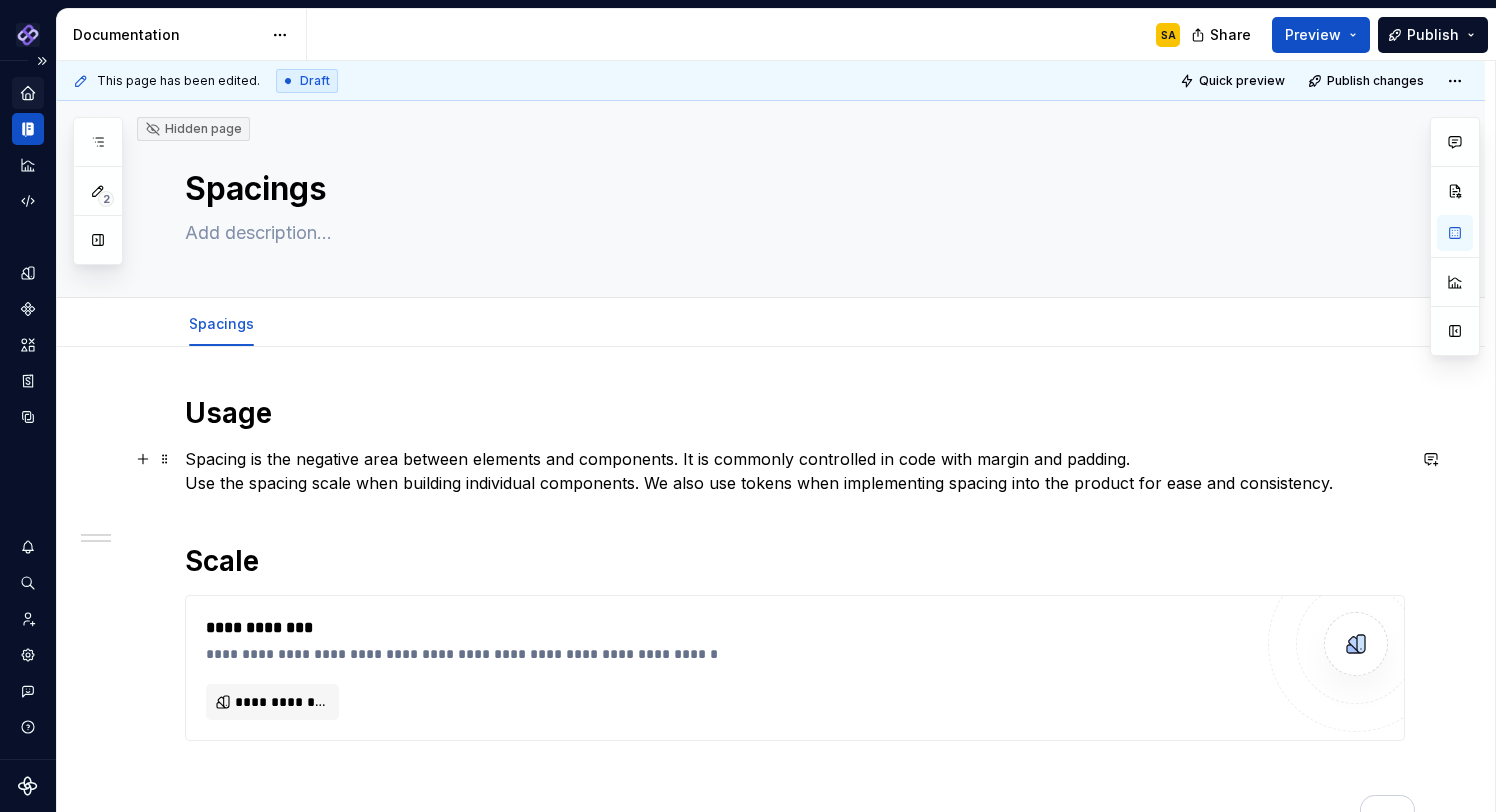 click on "Spacing is the negative area between elements and components. It is commonly controlled in code with margin and padding.  Use the spacing scale when building individual components. We also use tokens when implementing spacing into the product for ease and consistency." at bounding box center [795, 471] 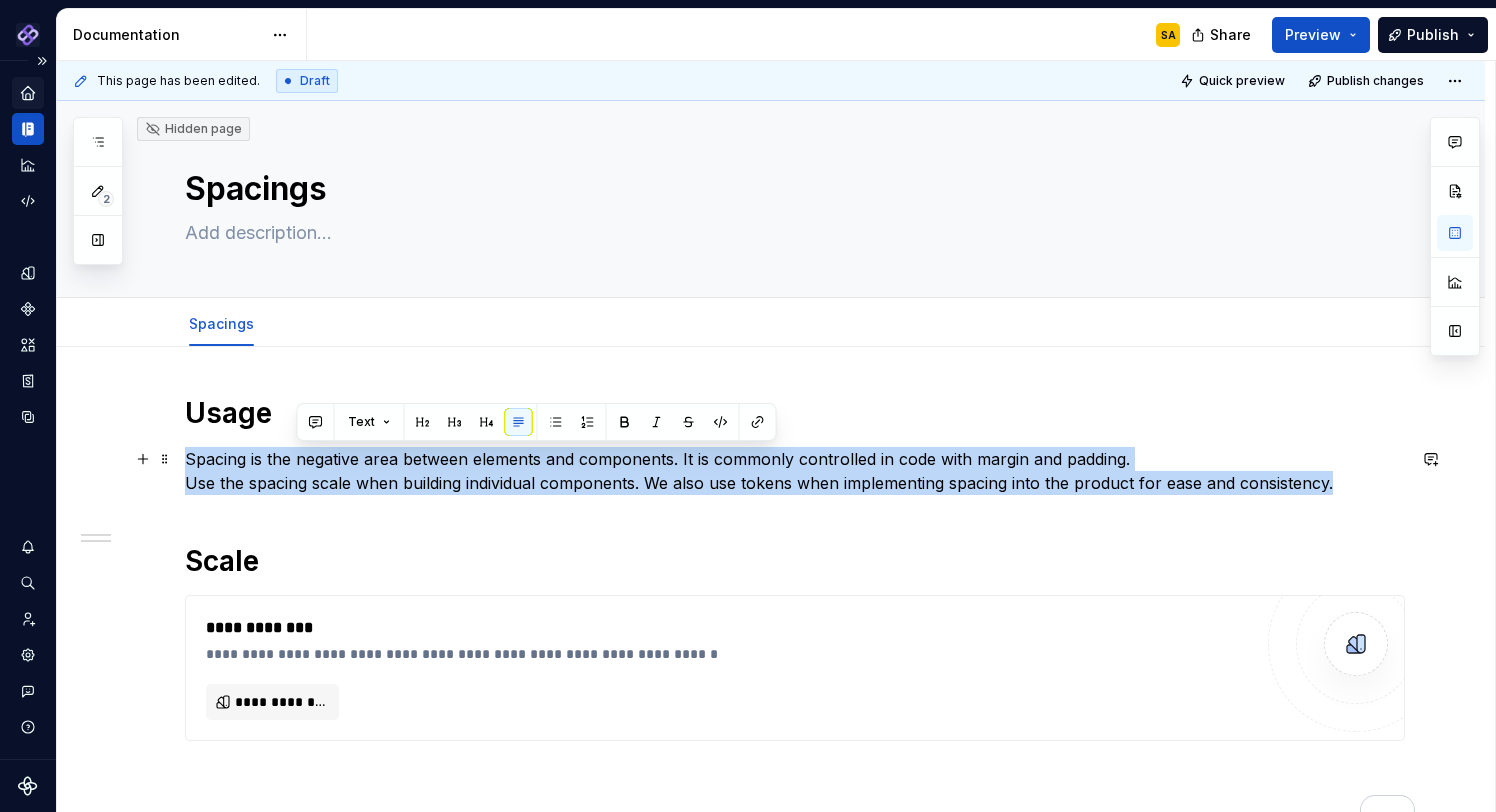 click on "Spacing is the negative area between elements and components. It is commonly controlled in code with margin and padding.  Use the spacing scale when building individual components. We also use tokens when implementing spacing into the product for ease and consistency." at bounding box center [795, 471] 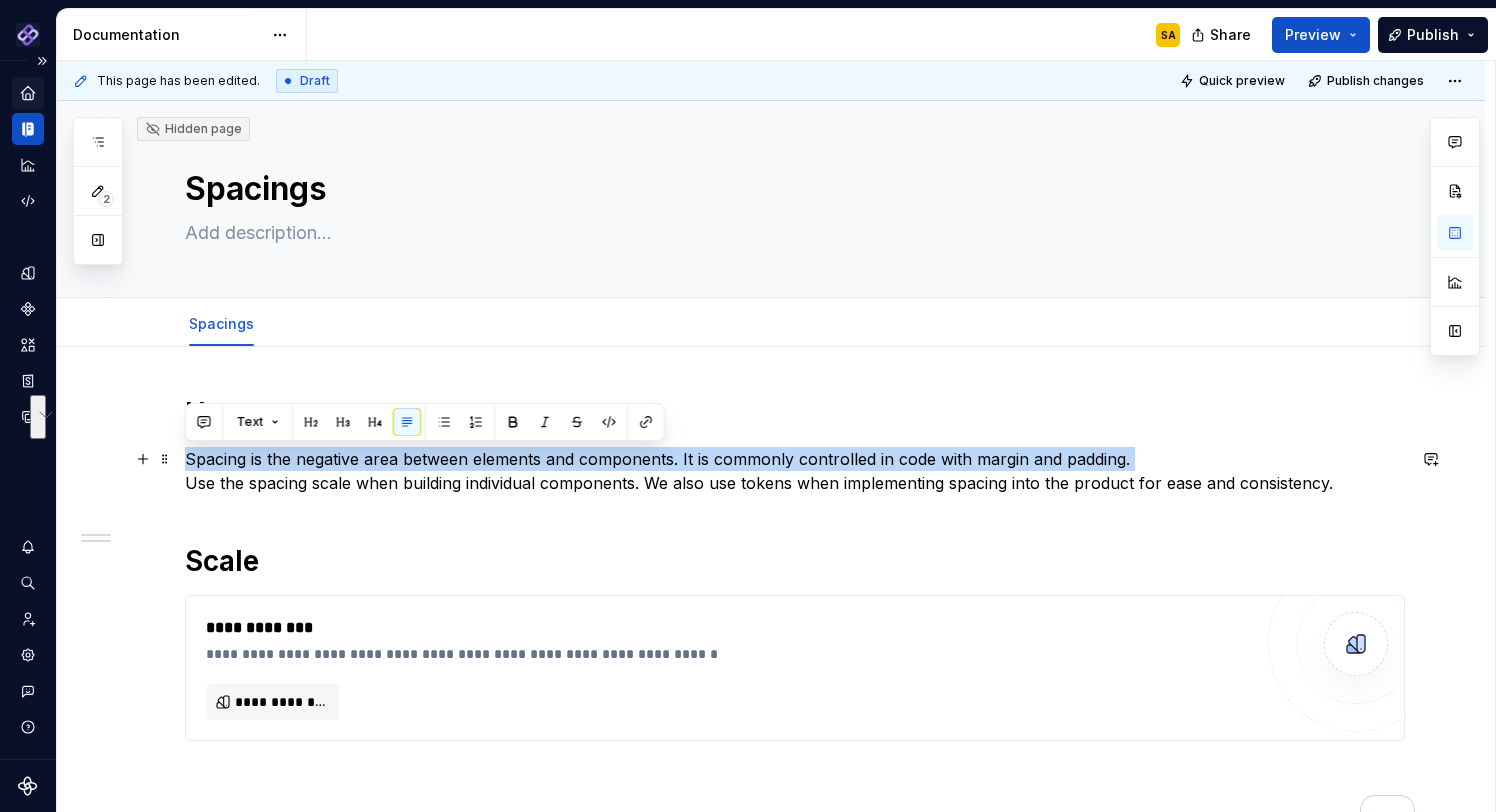 click on "Spacing is the negative area between elements and components. It is commonly controlled in code with margin and padding.  Use the spacing scale when building individual components. We also use tokens when implementing spacing into the product for ease and consistency." at bounding box center (795, 471) 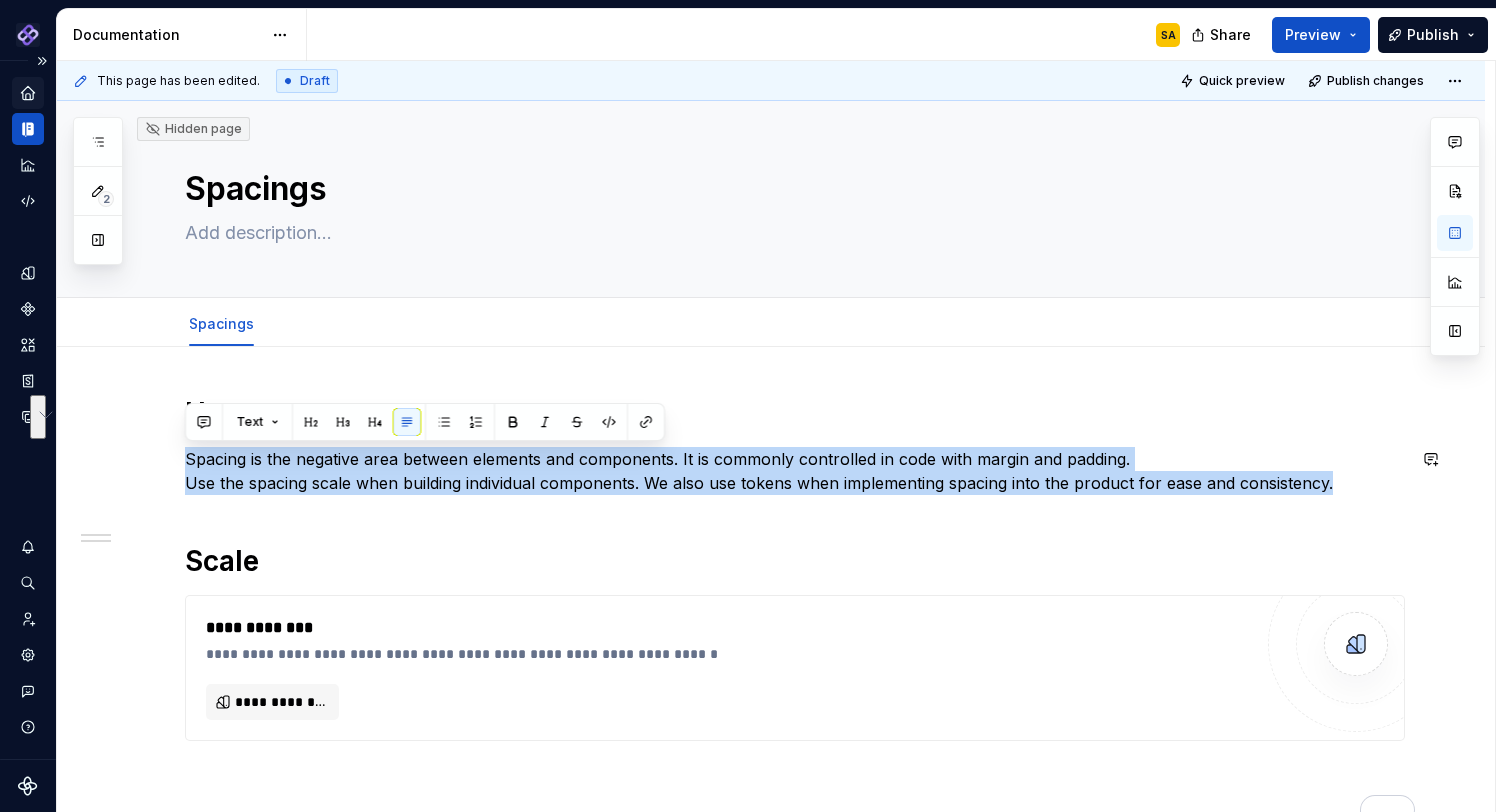 copy on "Spacing is the negative area between elements and components. It is commonly controlled in code with margin and padding.  Use the spacing scale when building individual components. We also use tokens when implementing spacing into the product for ease and consistency." 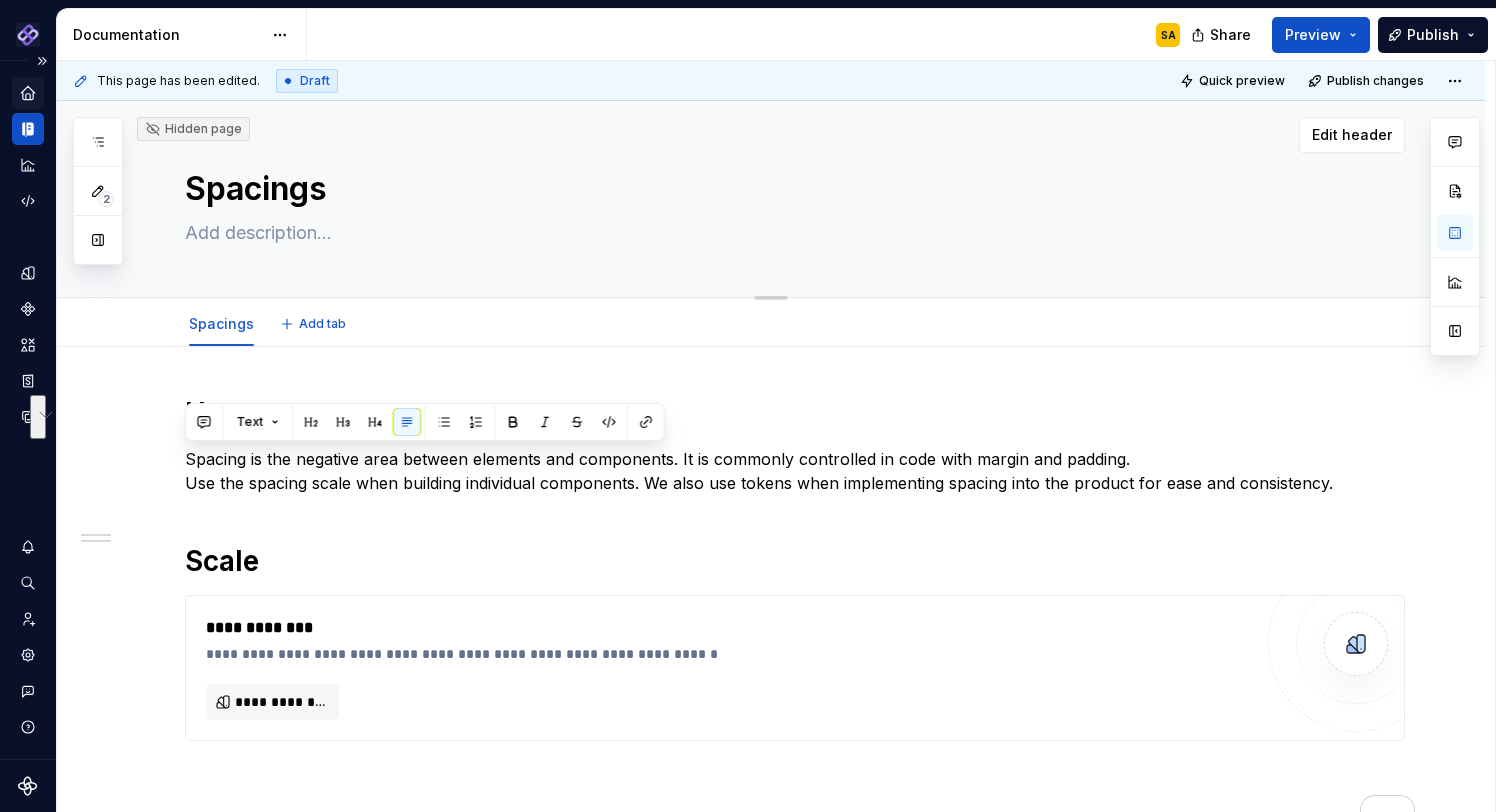 click at bounding box center (791, 233) 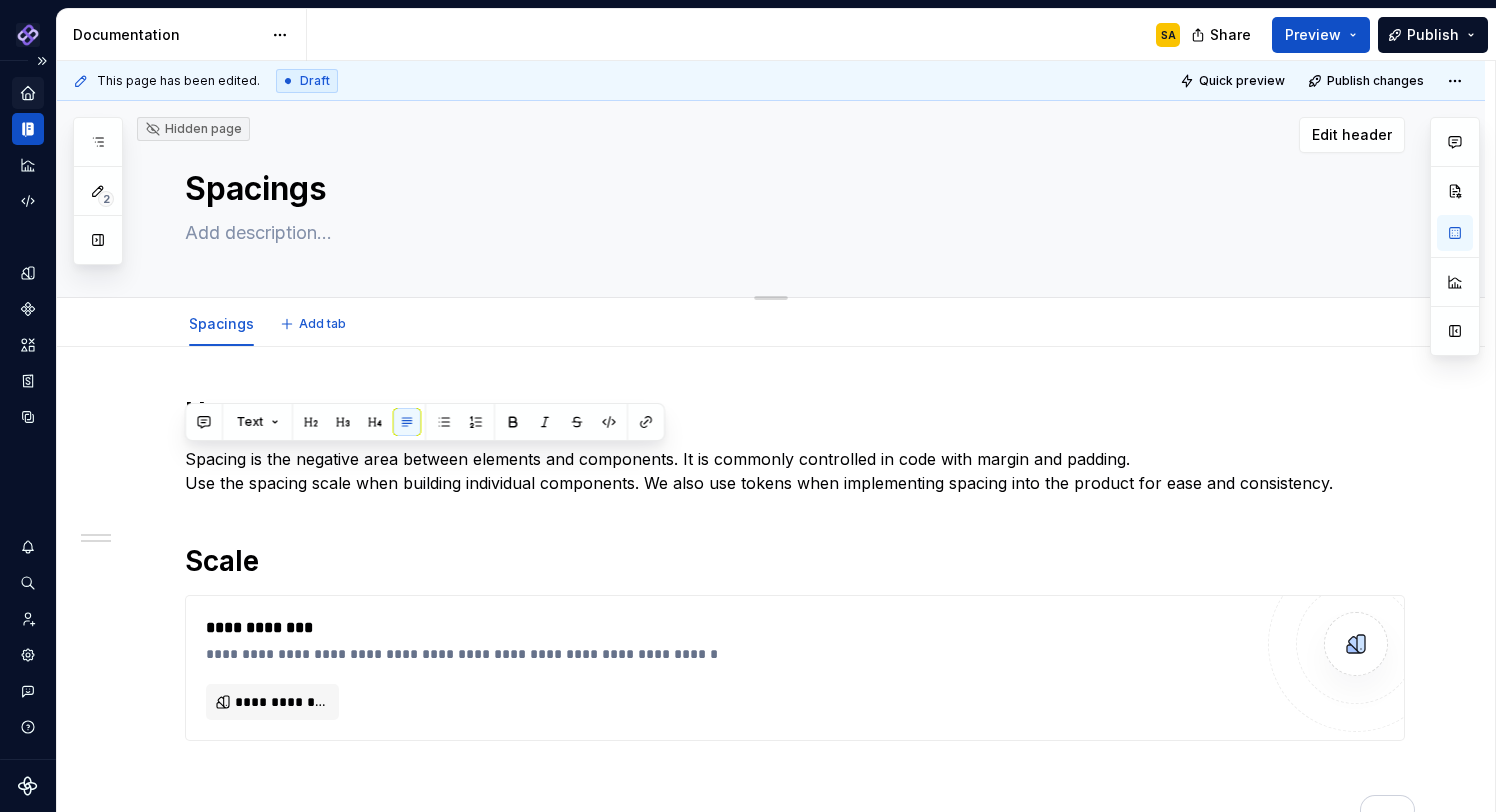 paste on "Spacing is the negative area between elements and components. It is commonly controlled in code with margin and padding.
Use the spacing scale when building individual components. We also use tokens when implementing spacing into the product for ease and consistency." 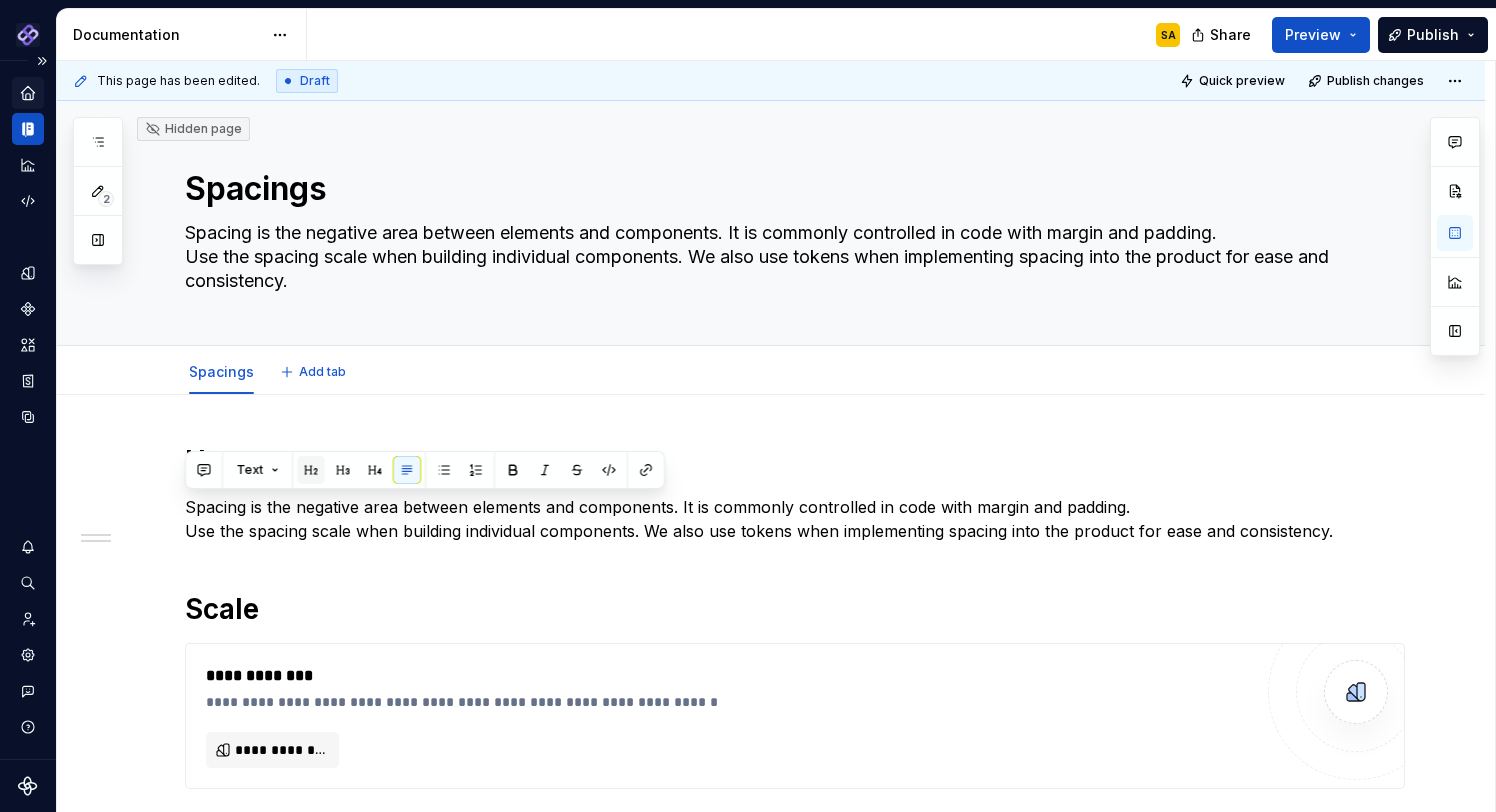 type on "*" 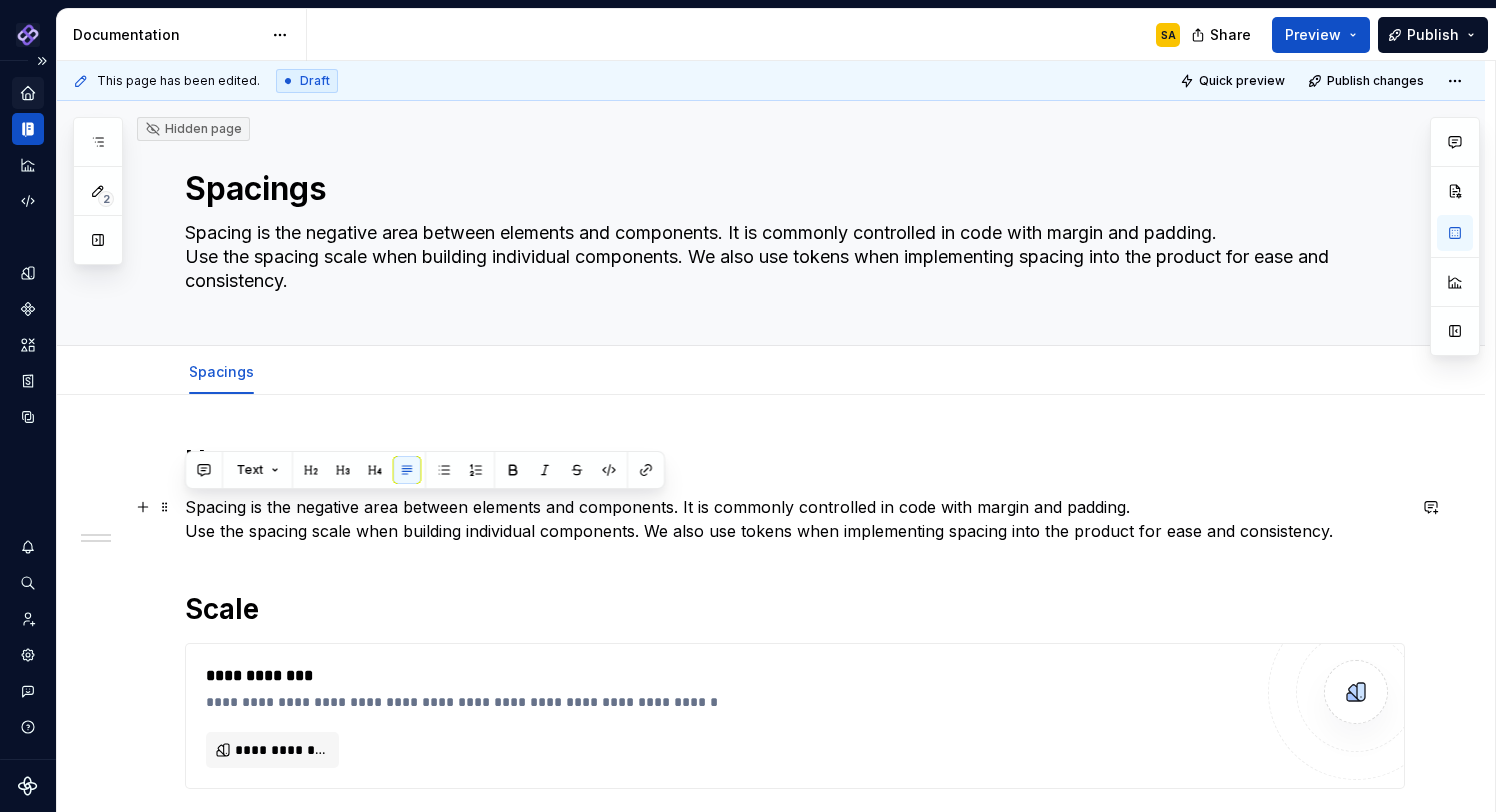 type on "Spacing is the negative area between elements and components. It is commonly controlled in code with margin and padding.
Use the spacing scale when building individual components. We also use tokens when implementing spacing into the product for ease and consistency." 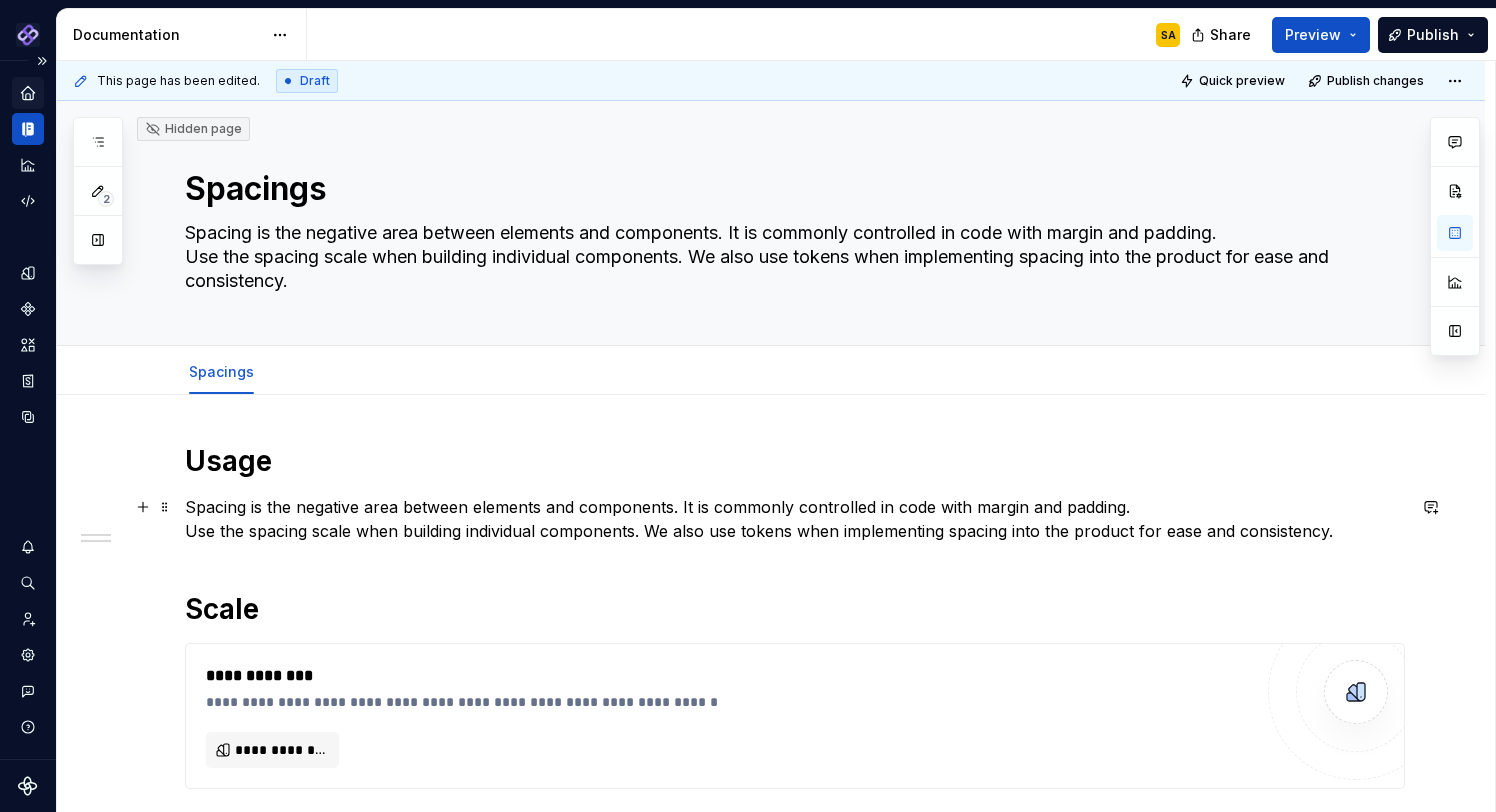 click on "Spacing is the negative area between elements and components. It is commonly controlled in code with margin and padding.  Use the spacing scale when building individual components. We also use tokens when implementing spacing into the product for ease and consistency." at bounding box center [795, 519] 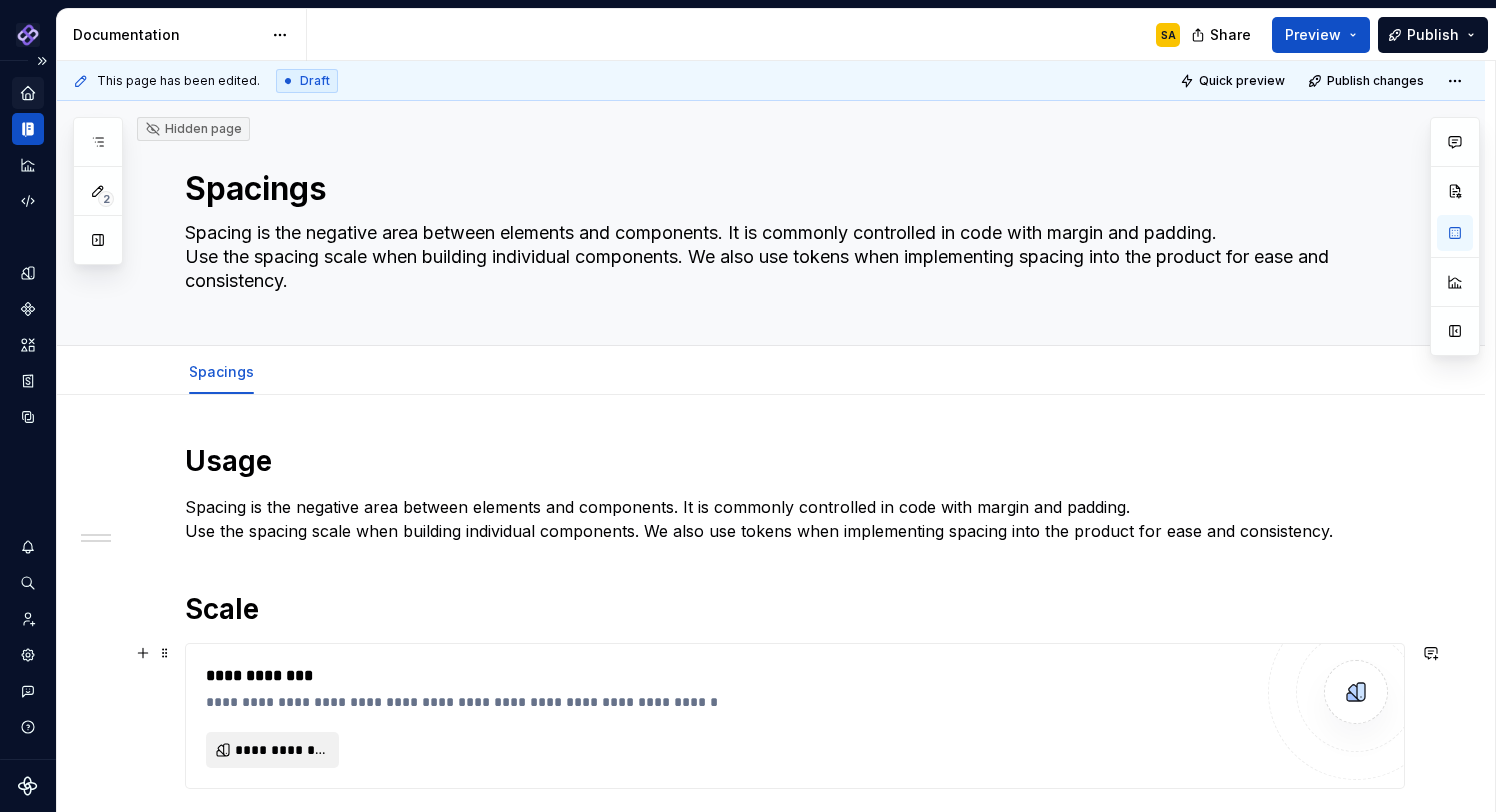 scroll, scrollTop: 63, scrollLeft: 0, axis: vertical 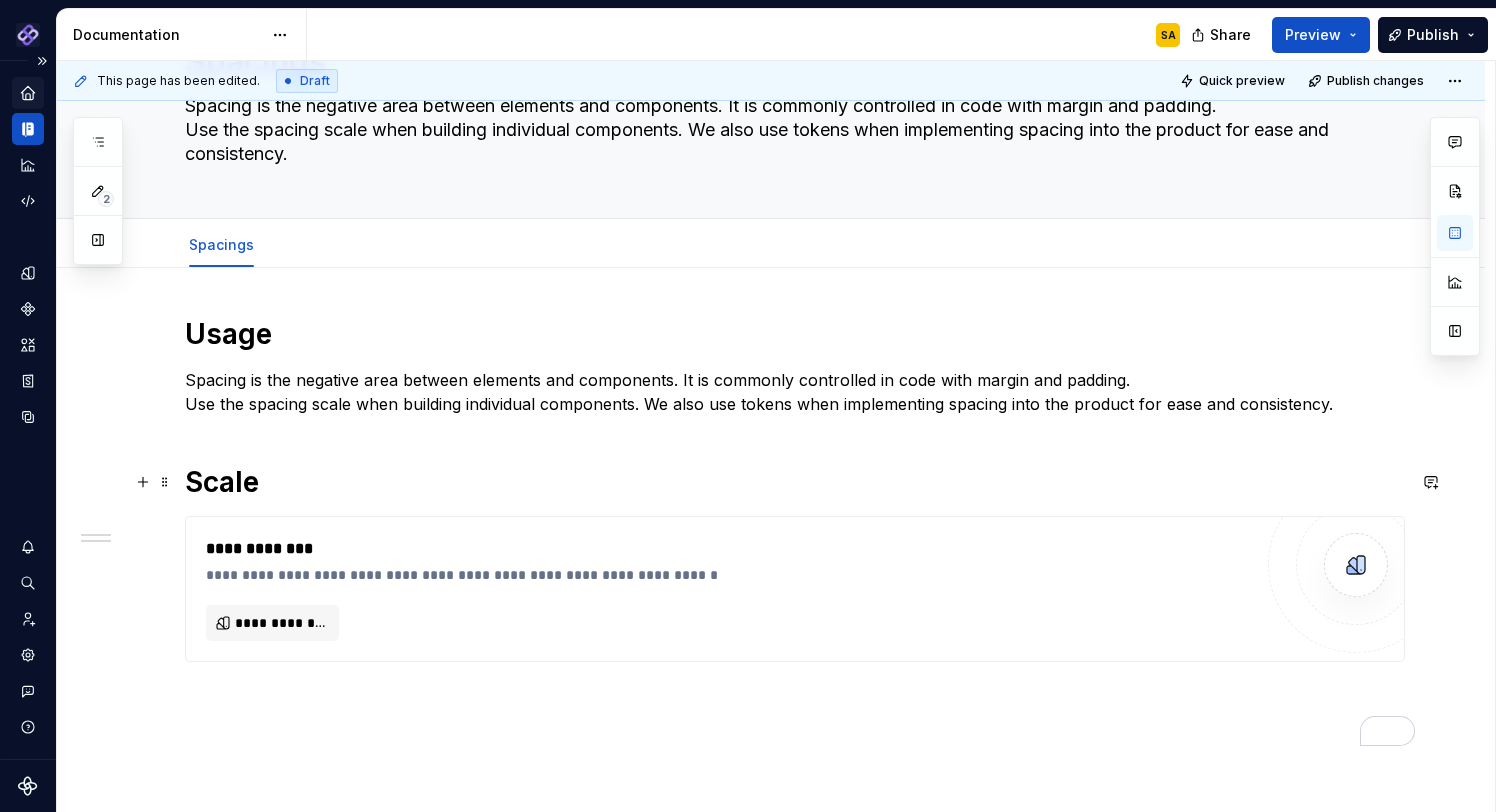 click on "Scale" at bounding box center [795, 482] 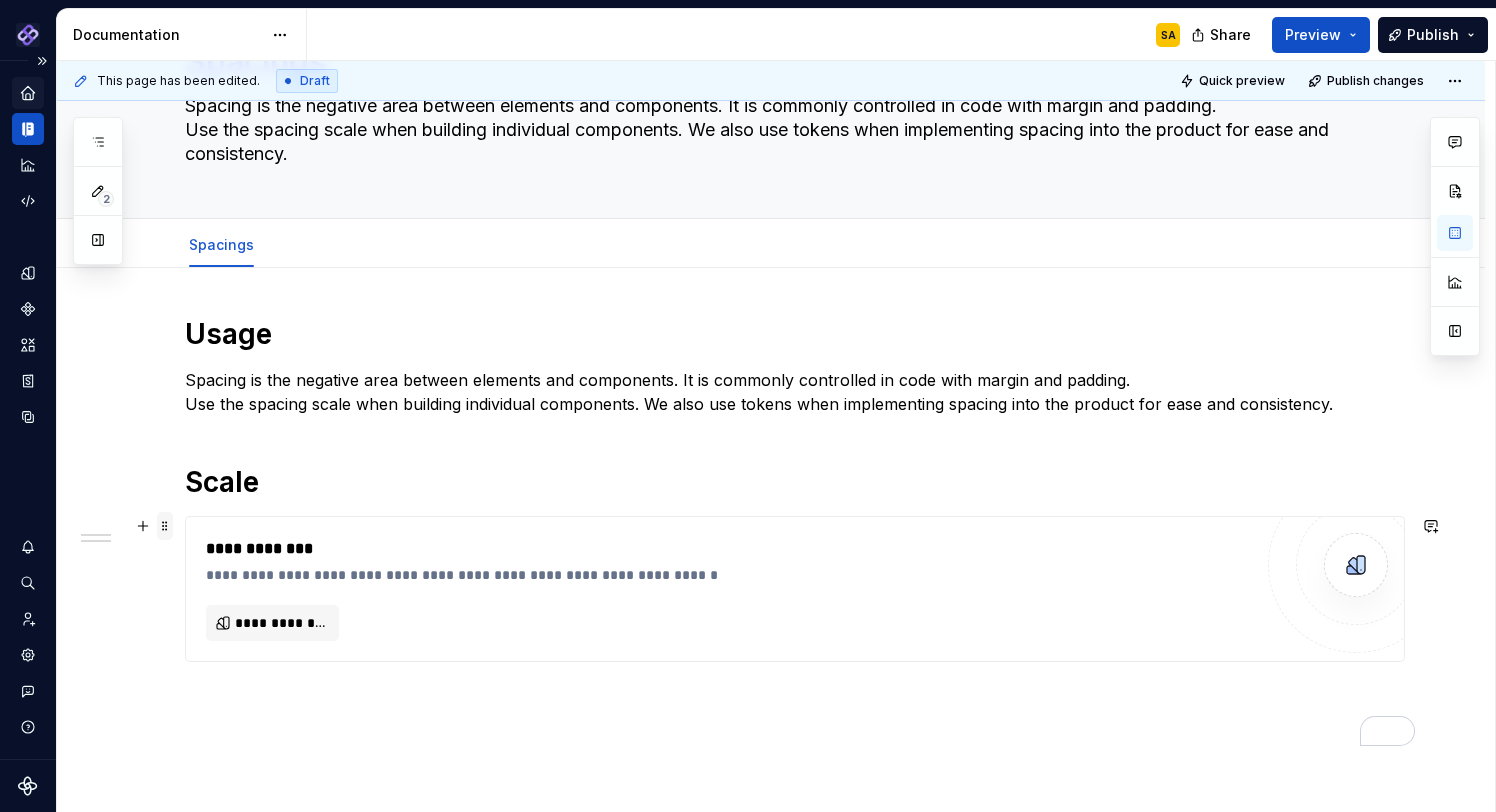 click at bounding box center [165, 526] 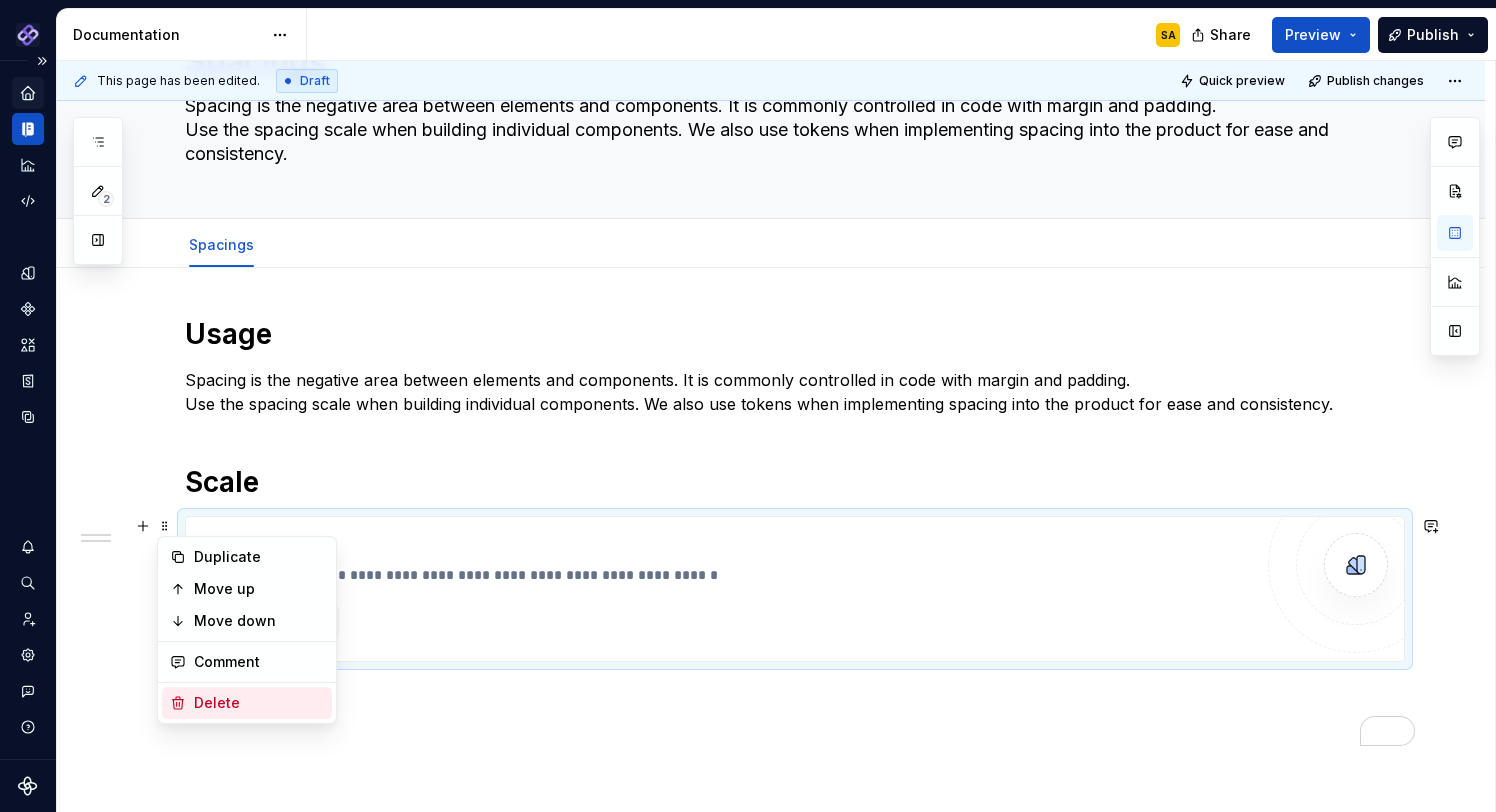 click on "Delete" at bounding box center (259, 703) 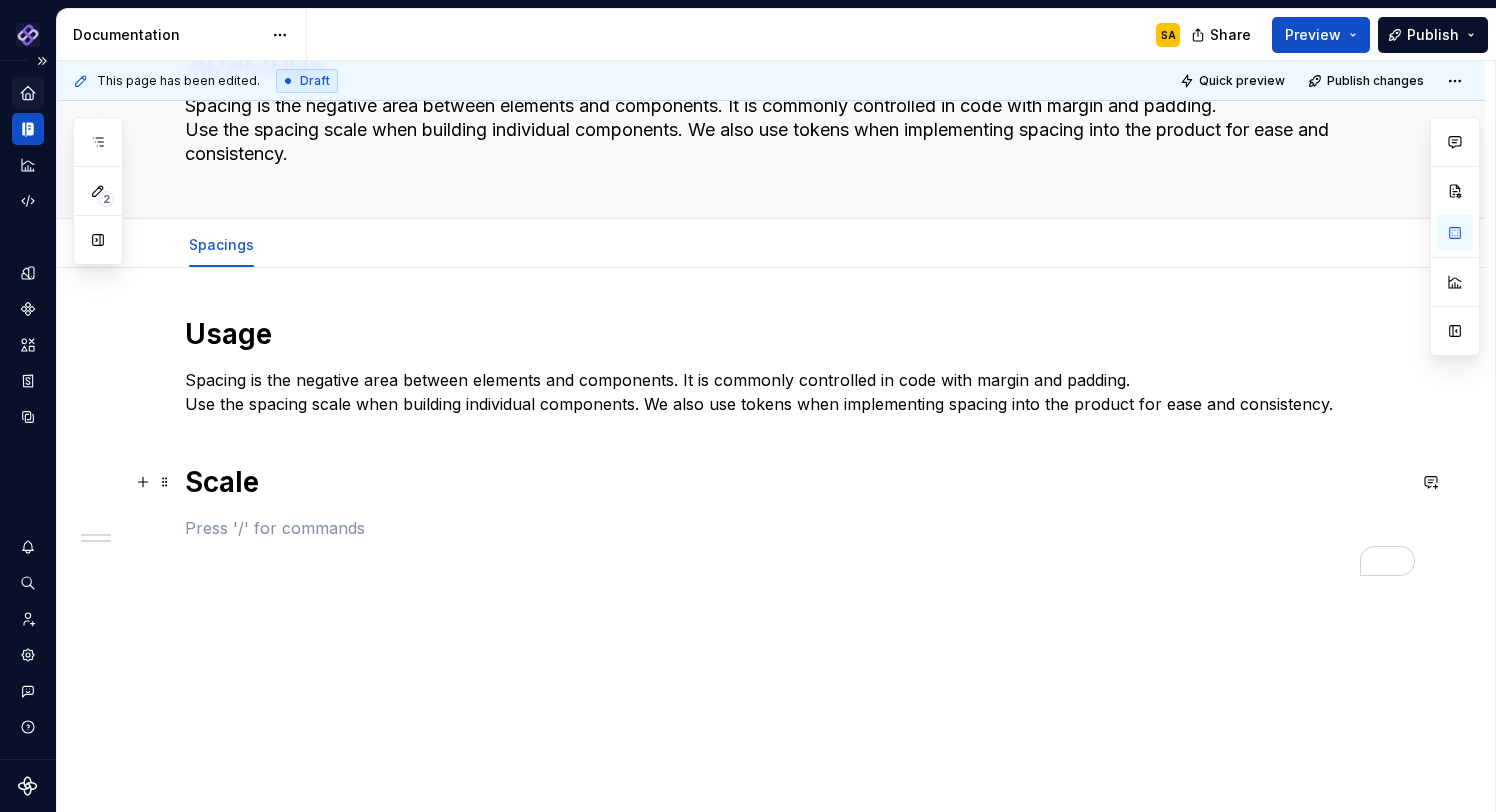 click on "Scale" at bounding box center (795, 482) 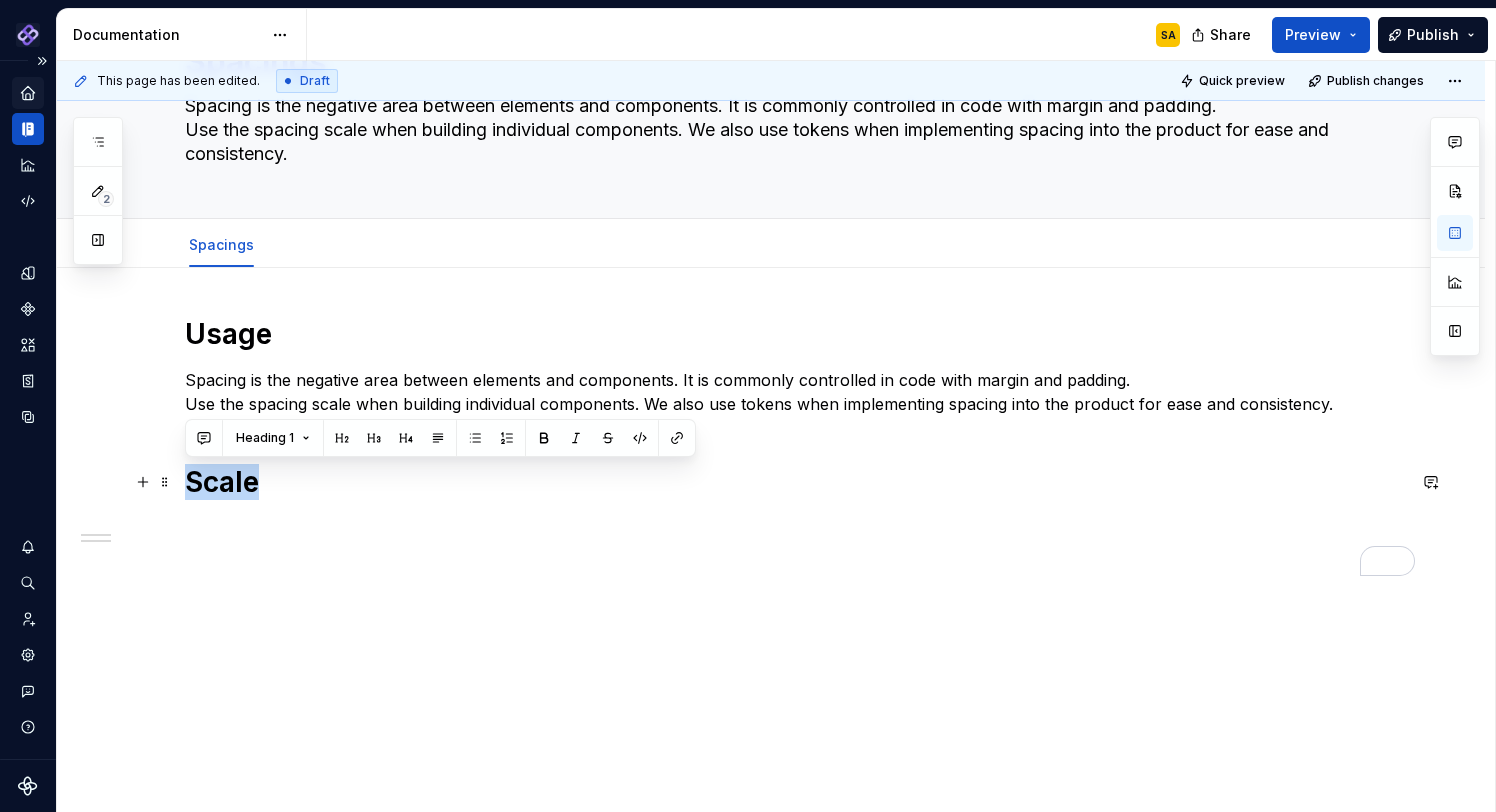 click on "Scale" at bounding box center (795, 482) 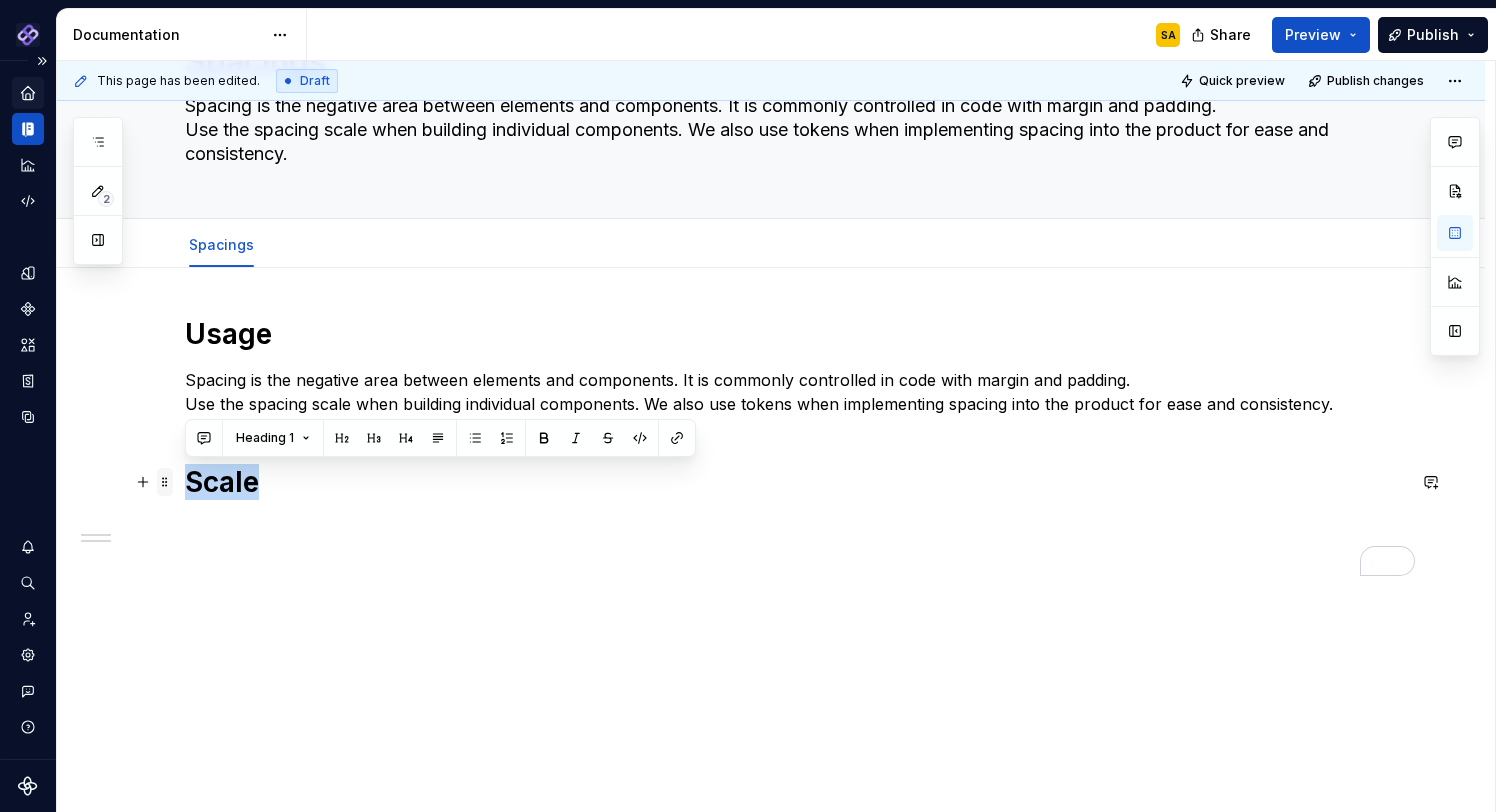 click at bounding box center [165, 482] 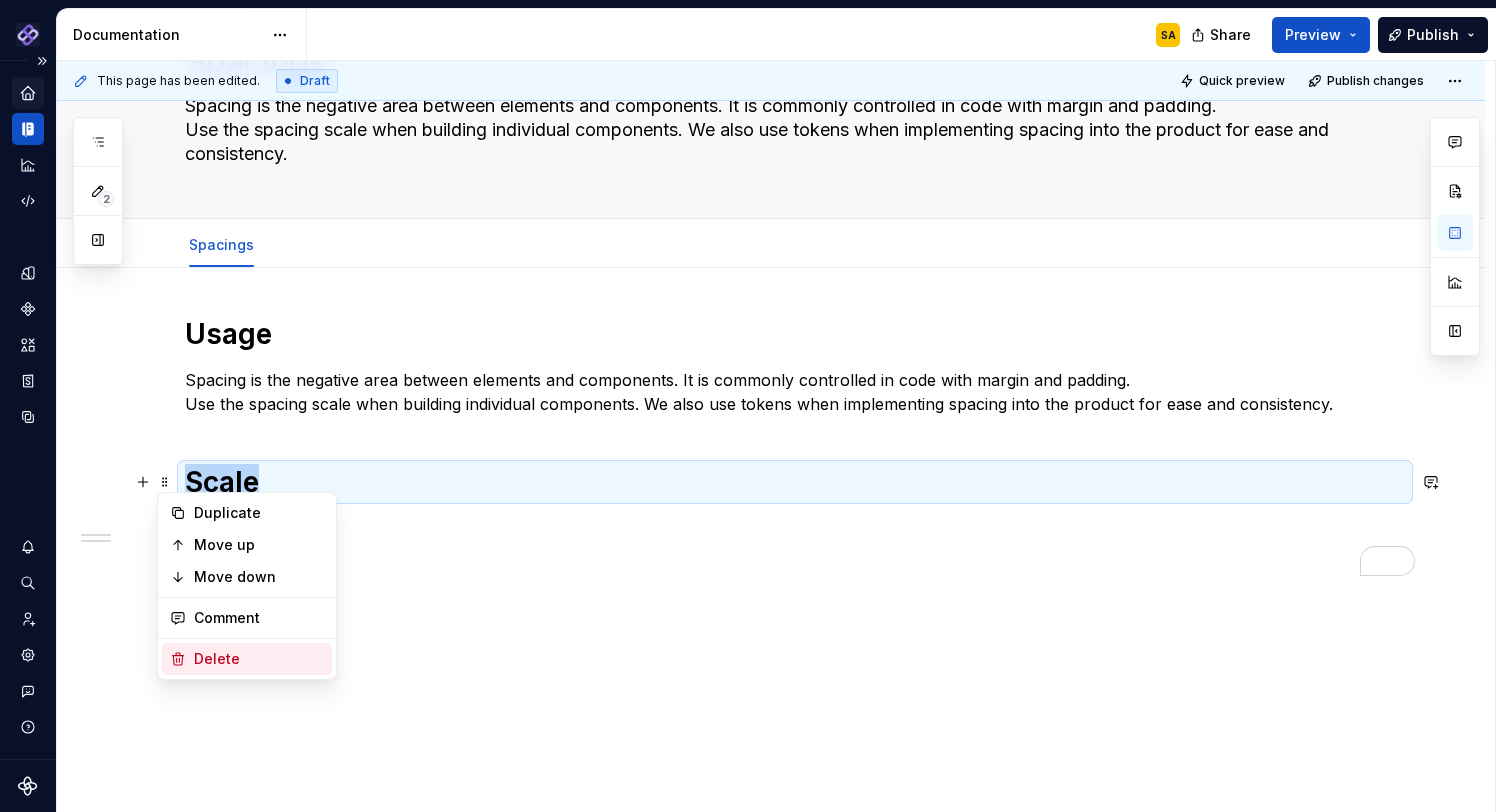 click on "Delete" at bounding box center [259, 659] 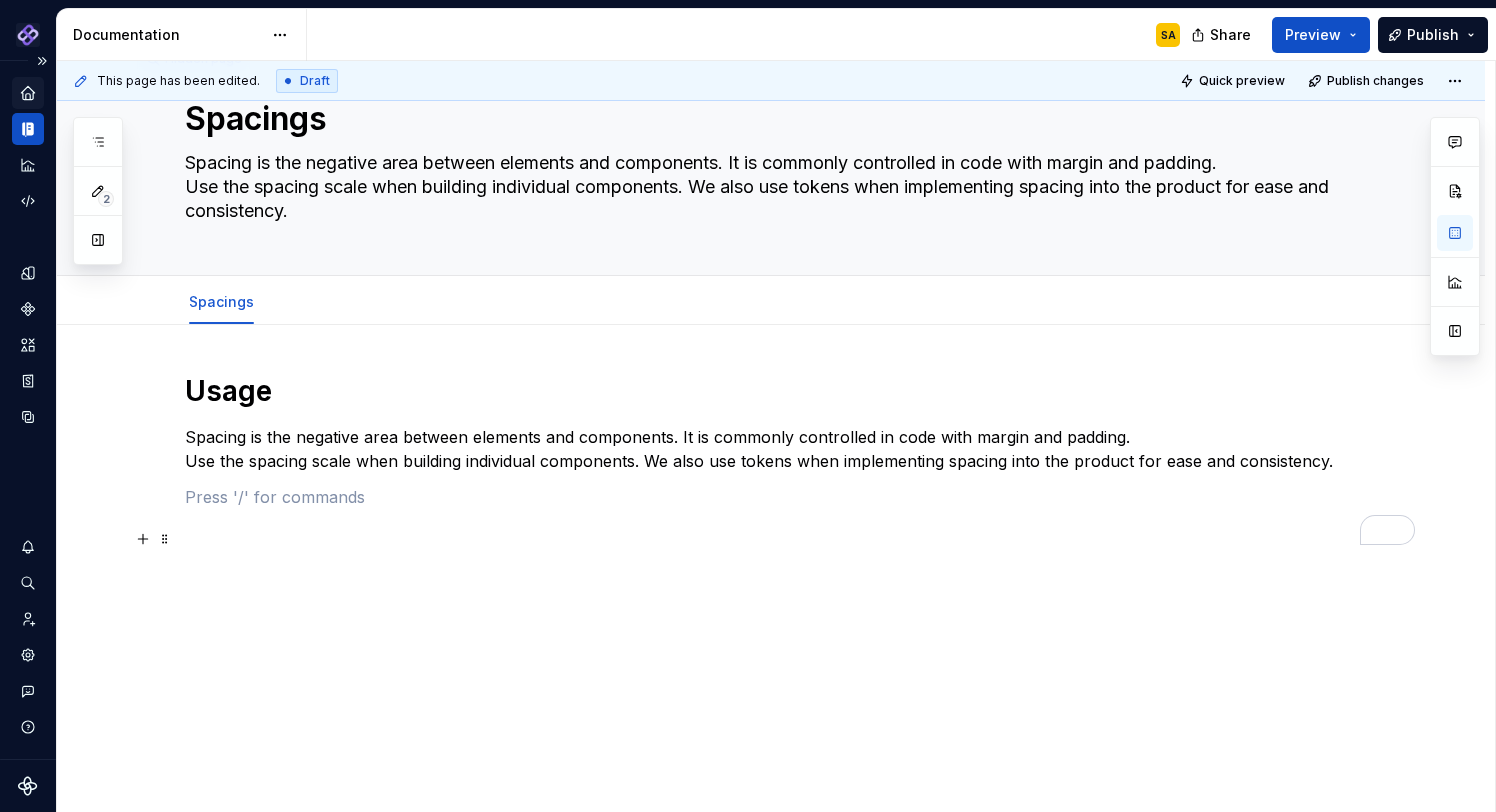 scroll, scrollTop: 69, scrollLeft: 0, axis: vertical 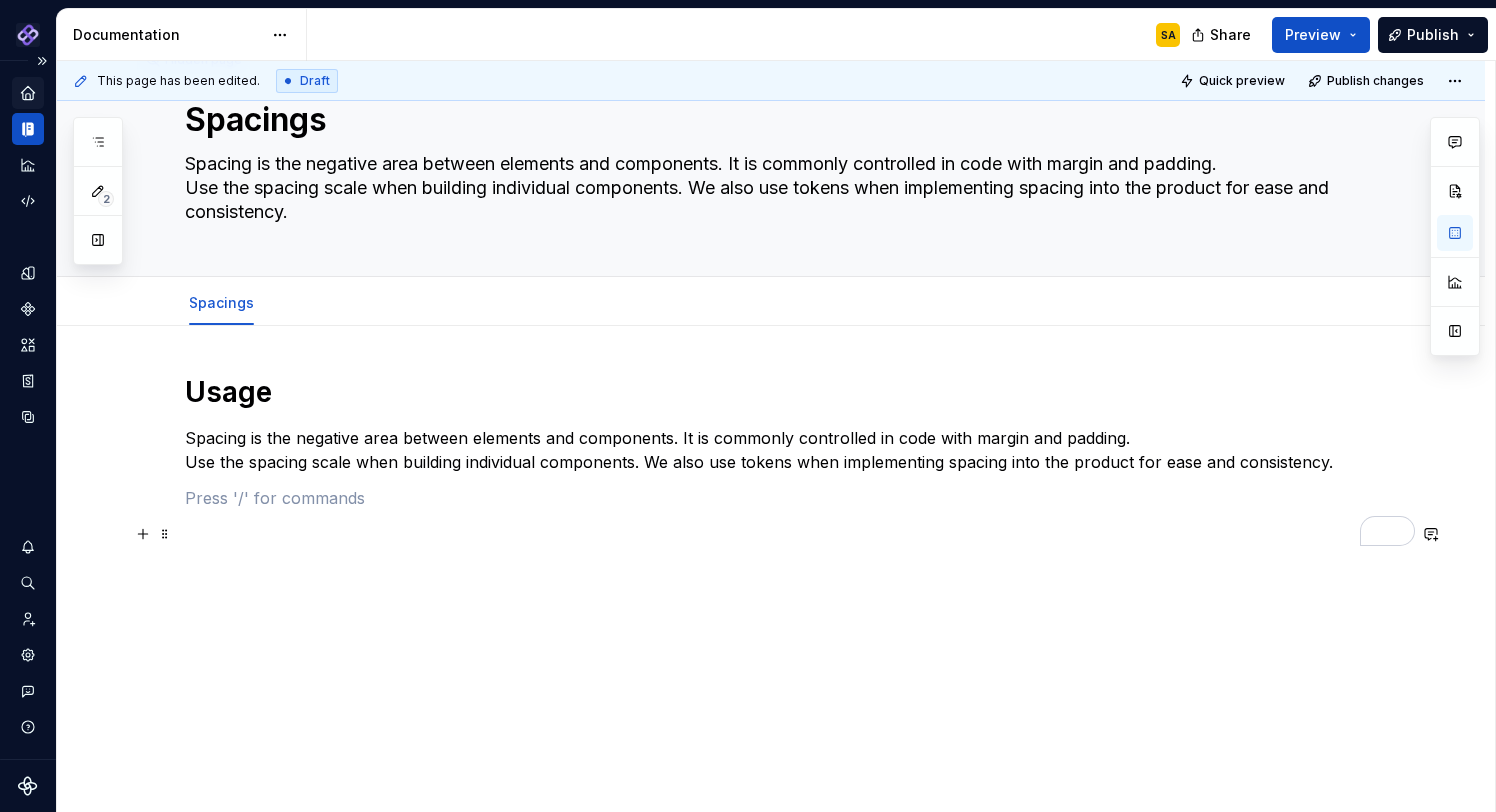 click at bounding box center [795, 534] 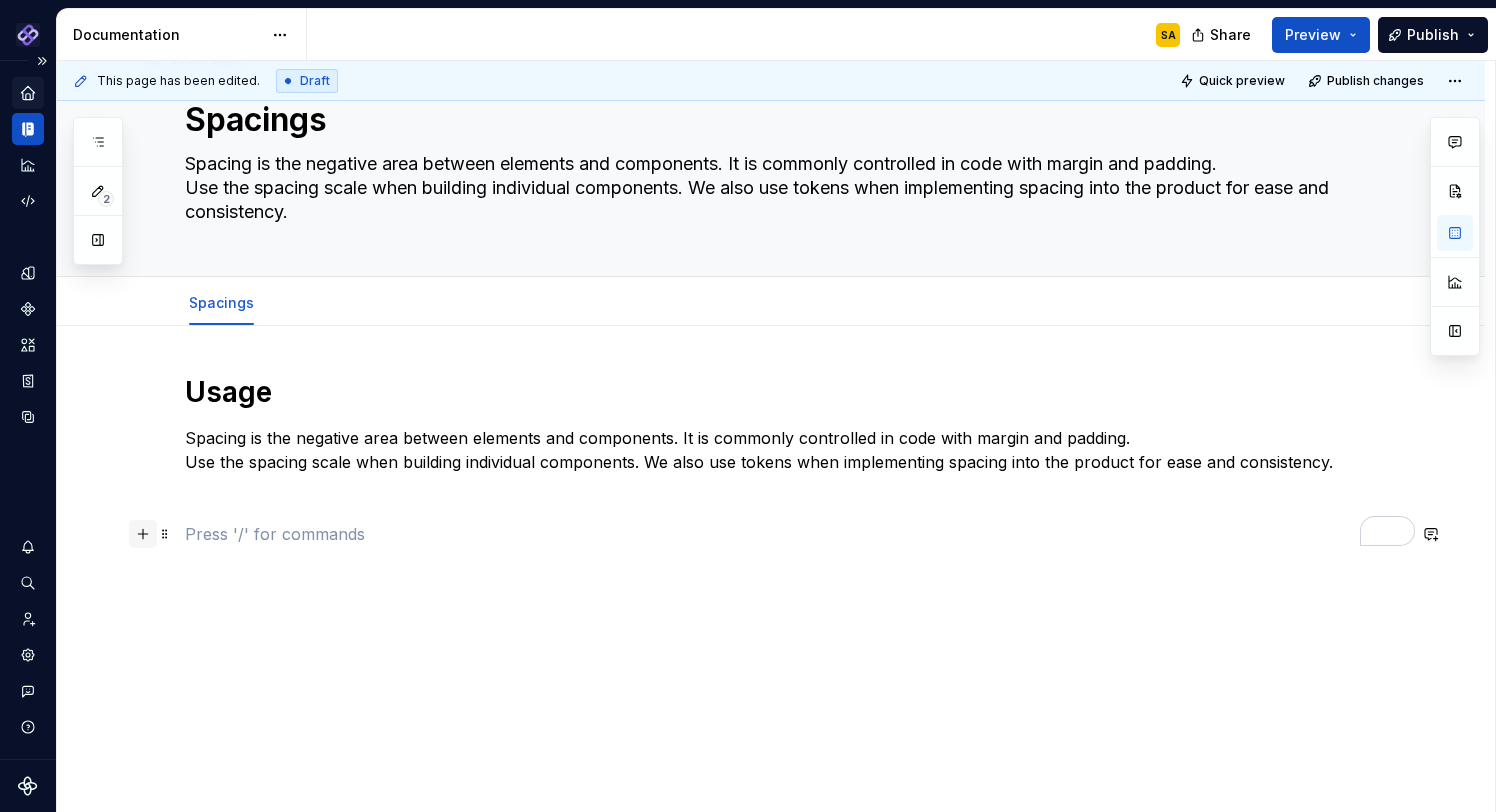 click at bounding box center (143, 534) 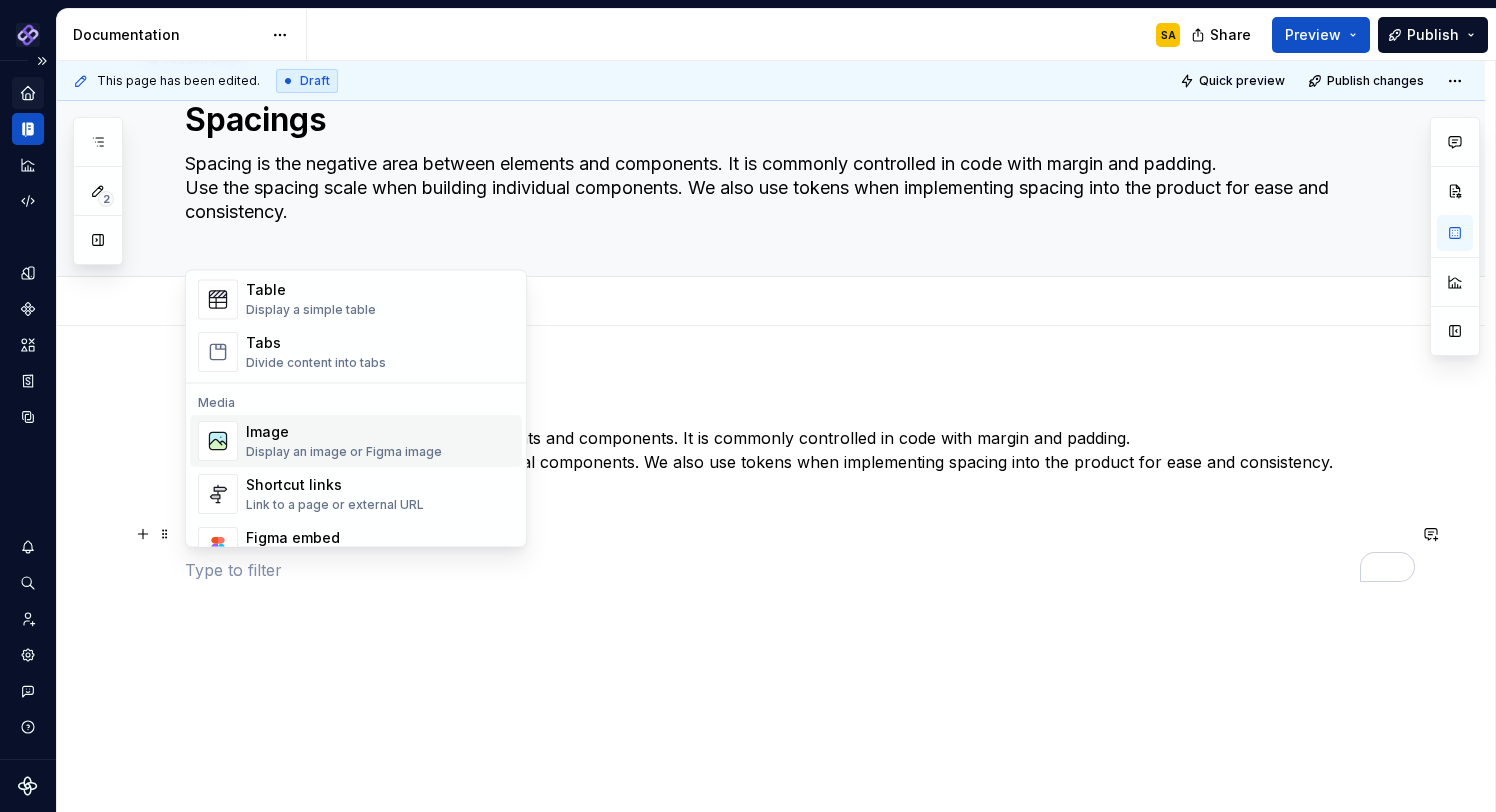 scroll, scrollTop: 735, scrollLeft: 0, axis: vertical 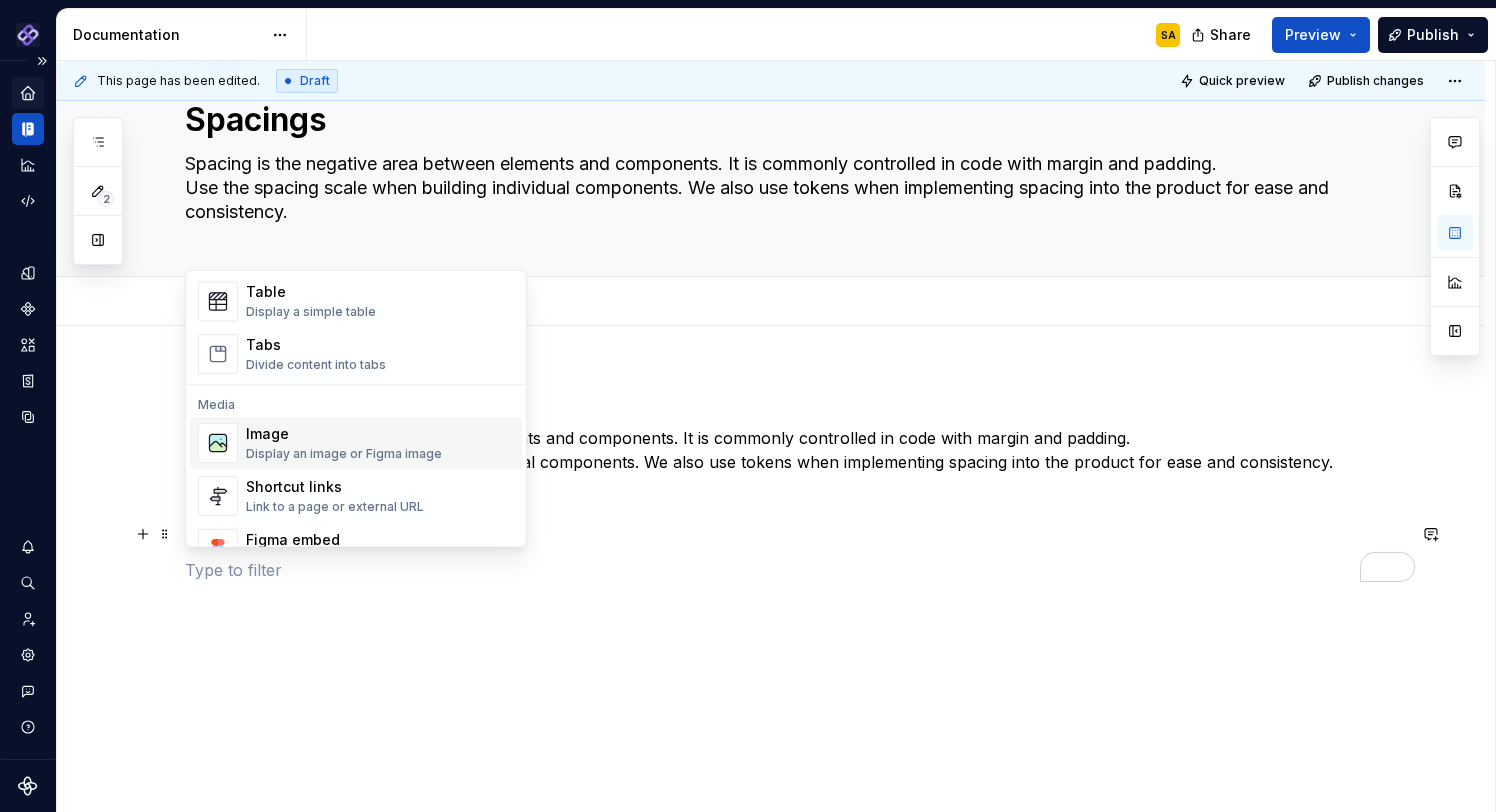 click on "Image" at bounding box center (344, 435) 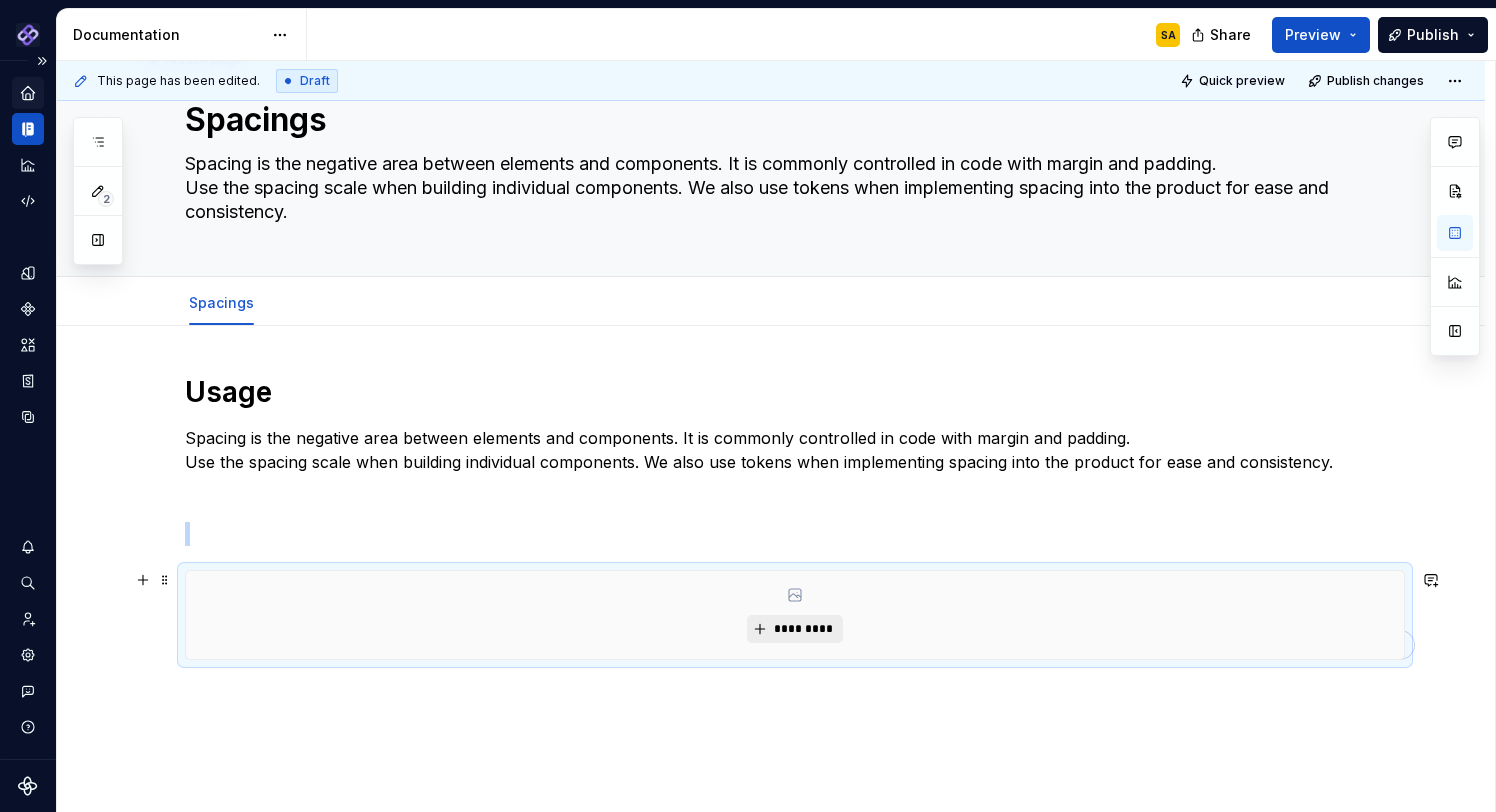 click on "*********" at bounding box center [802, 629] 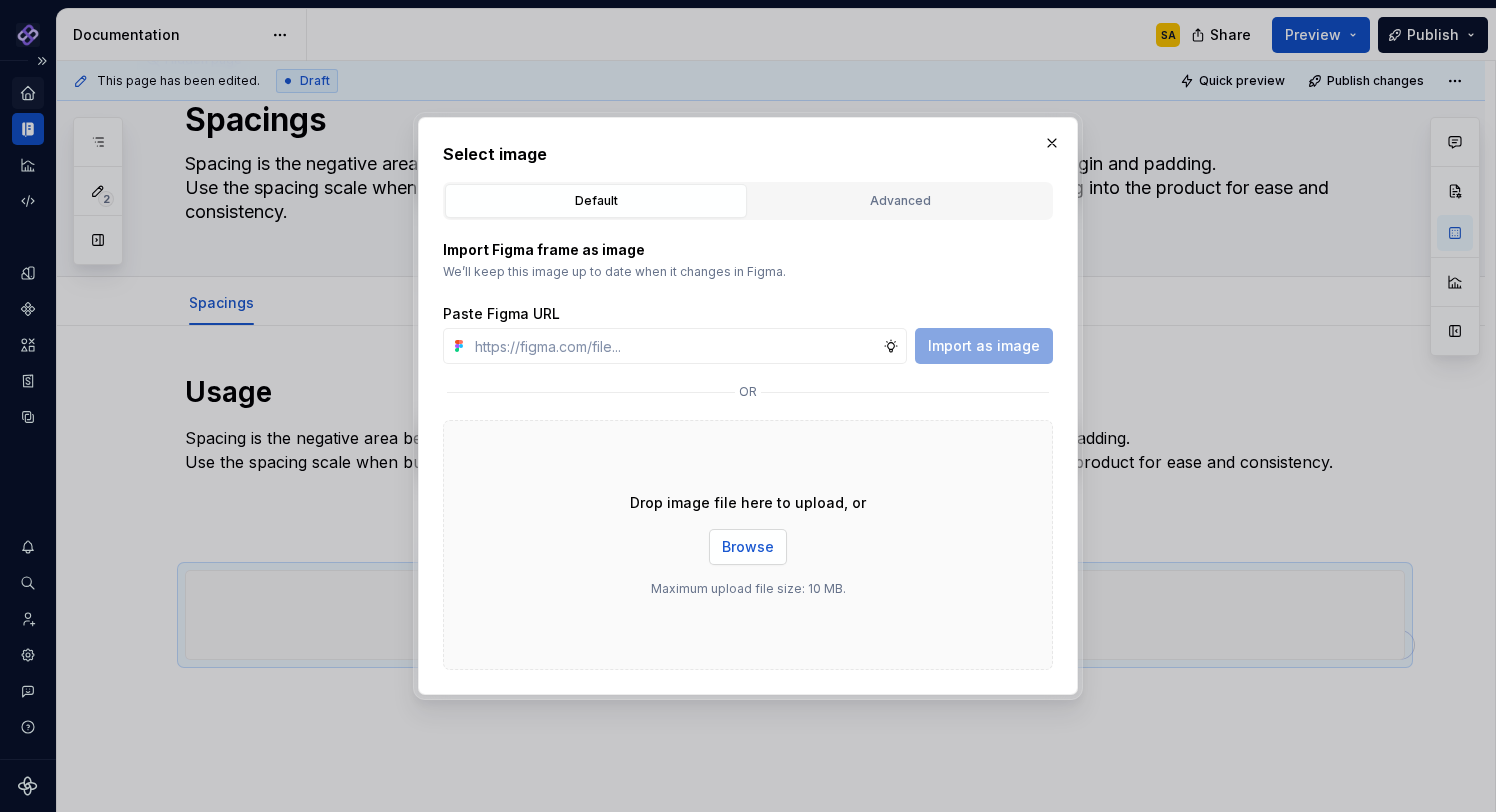 click on "Browse" at bounding box center (748, 547) 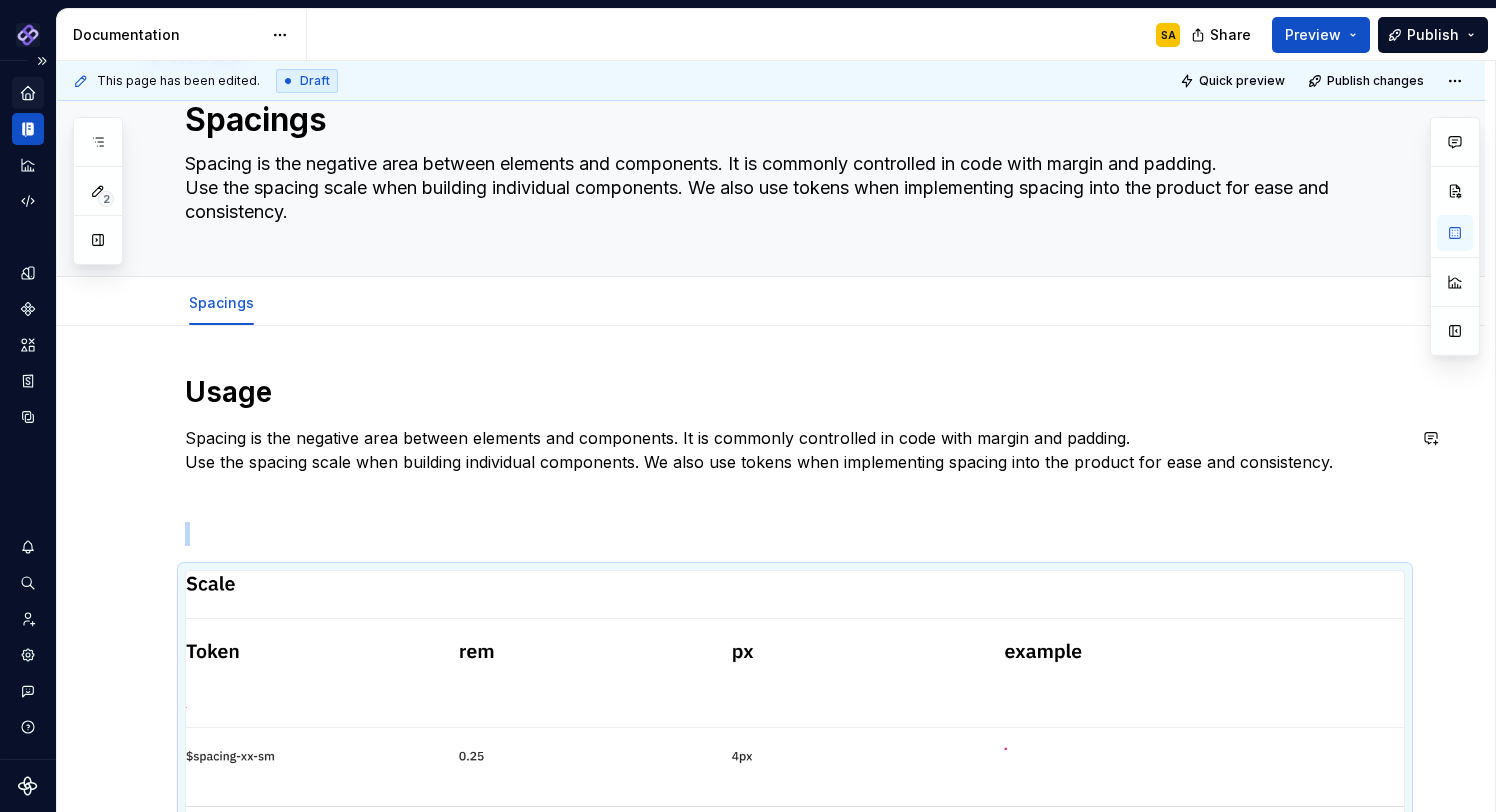 click on "******" at bounding box center [0, 0] 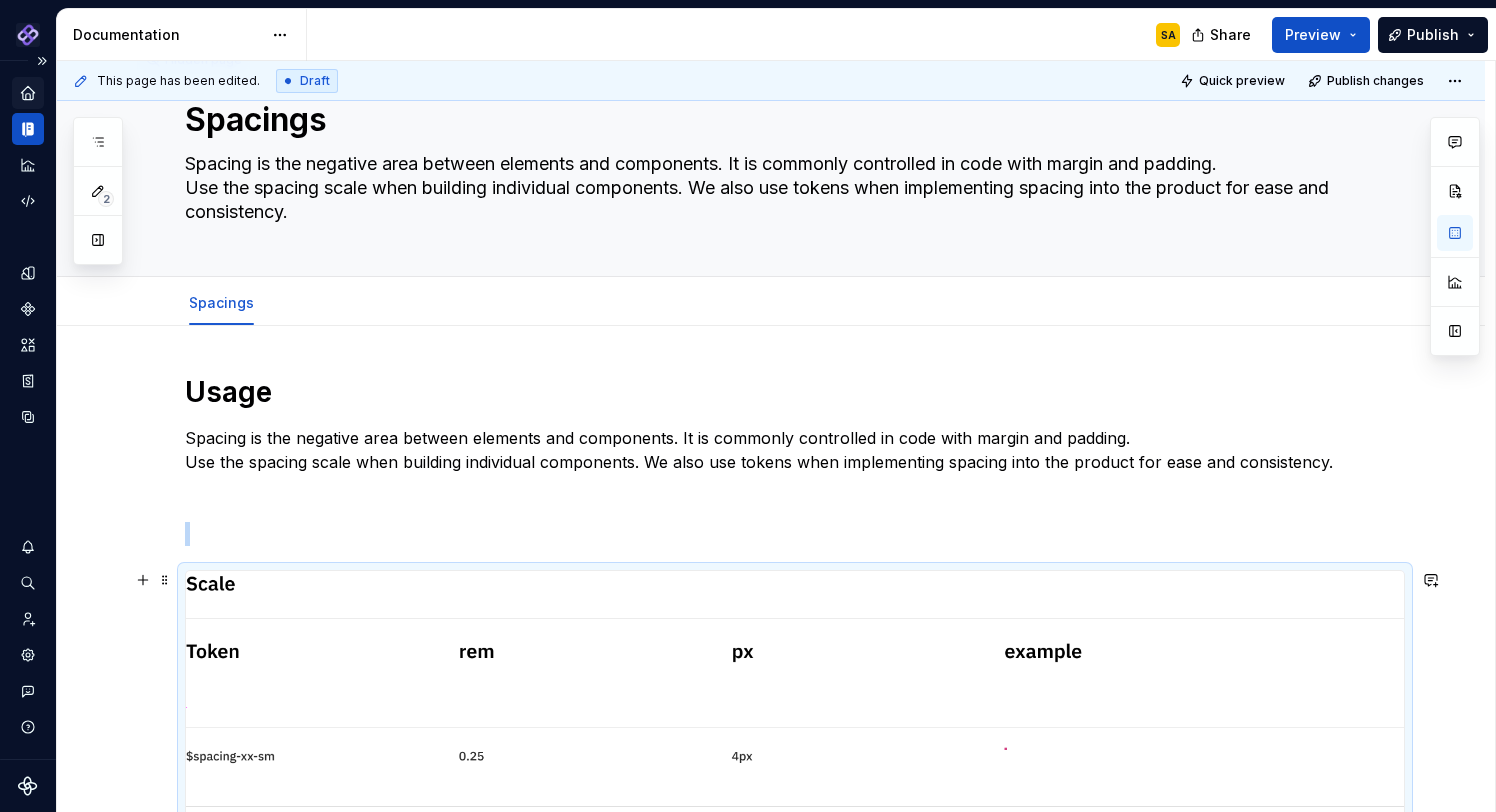 scroll, scrollTop: 266, scrollLeft: 0, axis: vertical 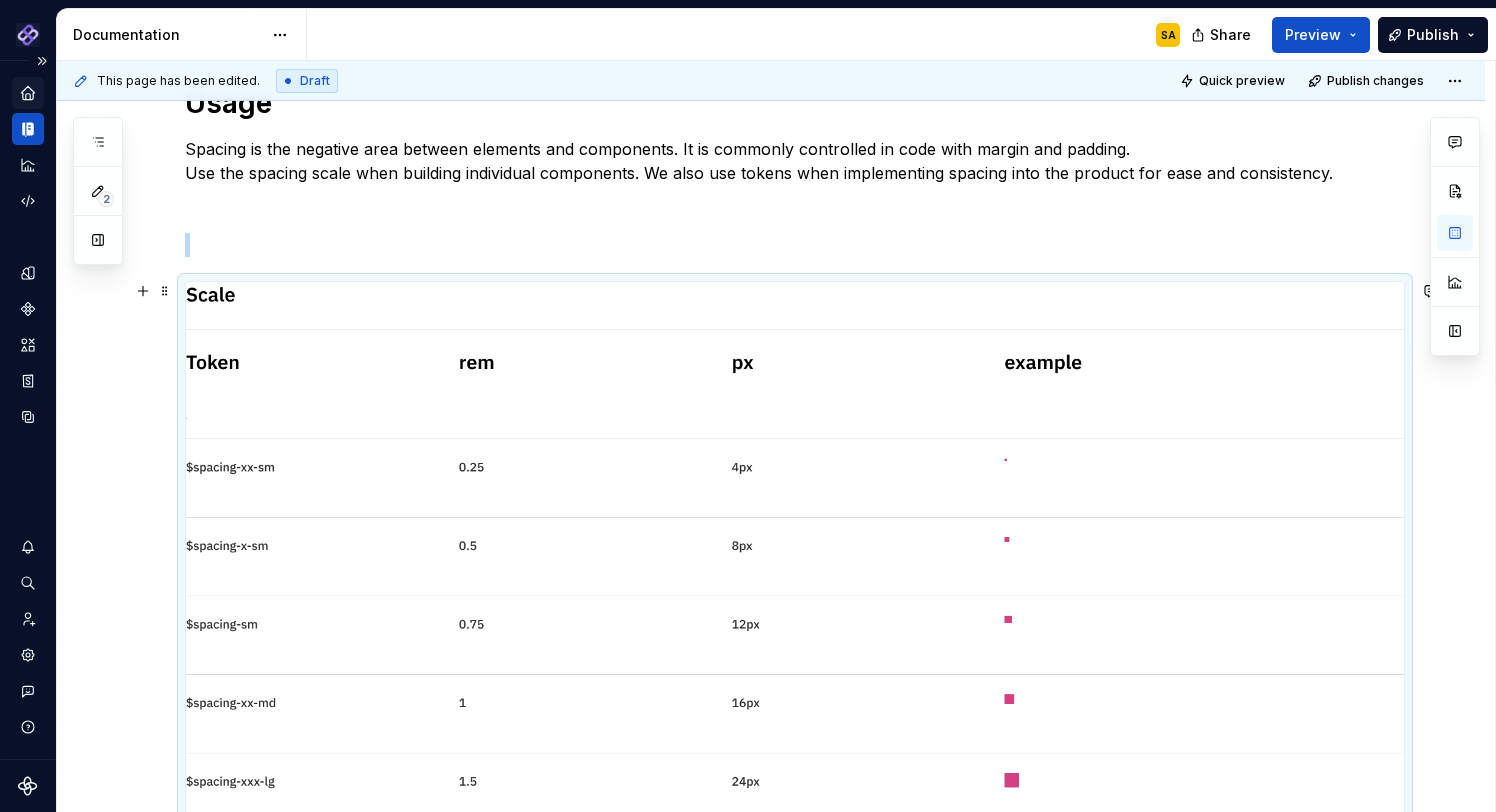 click on "Usage Spacing is the negative area between elements and components. It is commonly controlled in code with margin and padding.  Use the spacing scale when building individual components. We also use tokens when implementing spacing into the product for ease and consistency." at bounding box center [771, 735] 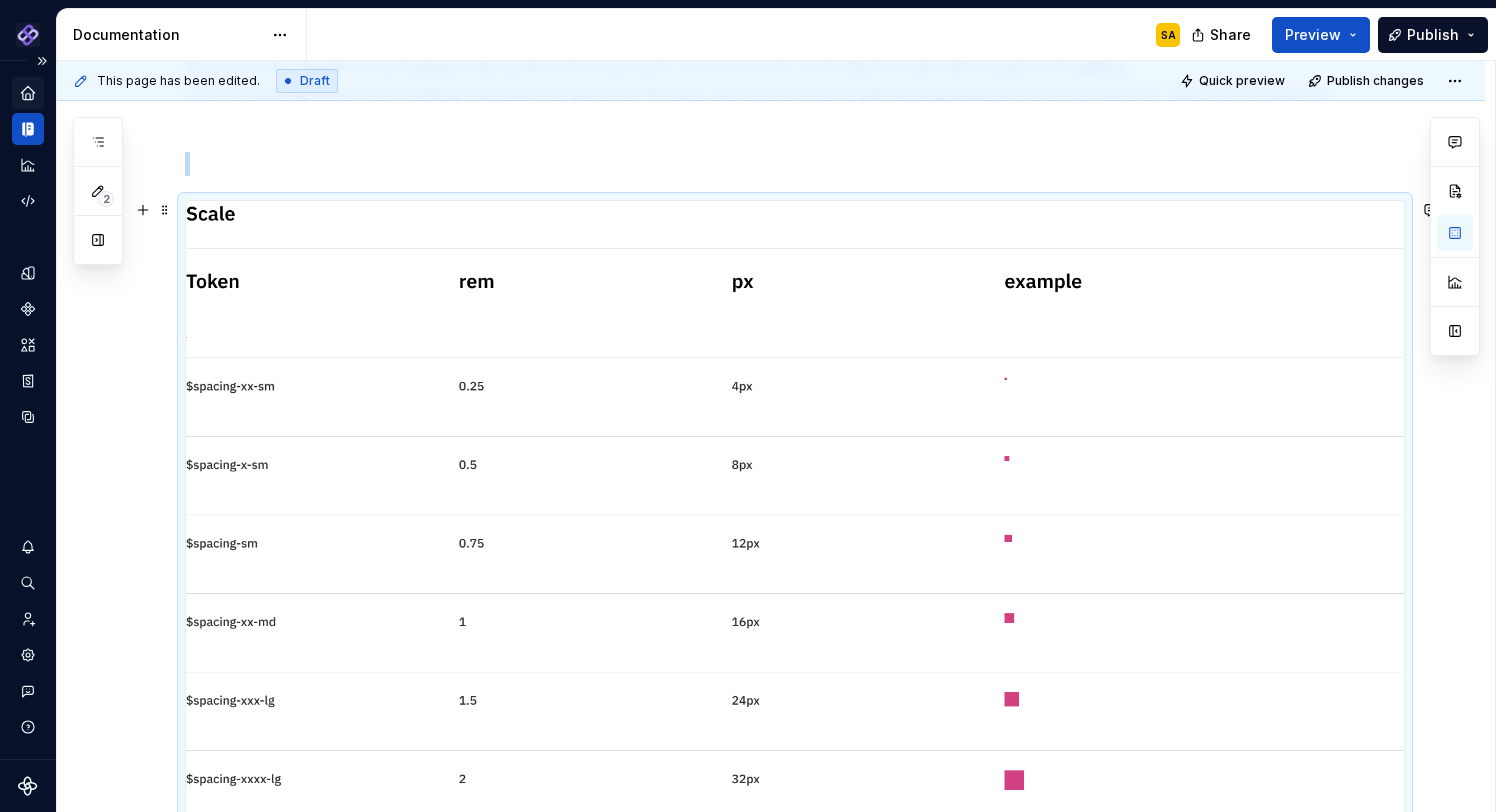 scroll, scrollTop: 589, scrollLeft: 0, axis: vertical 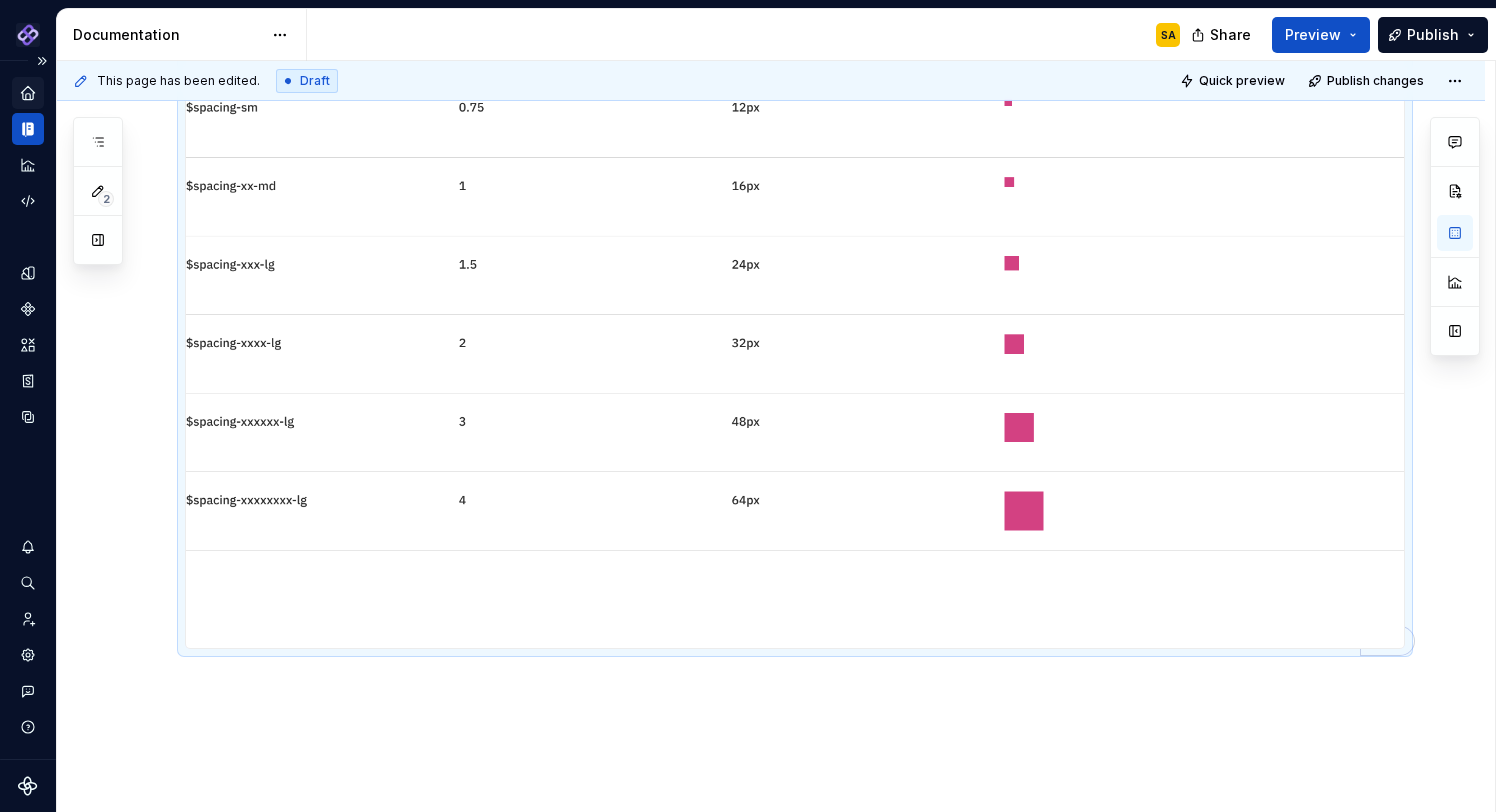 click on "Usage Spacing is the negative area between elements and components. It is commonly controlled in code with margin and padding.  Use the spacing scale when building individual components. We also use tokens when implementing spacing into the product for ease and consistency." at bounding box center [771, 218] 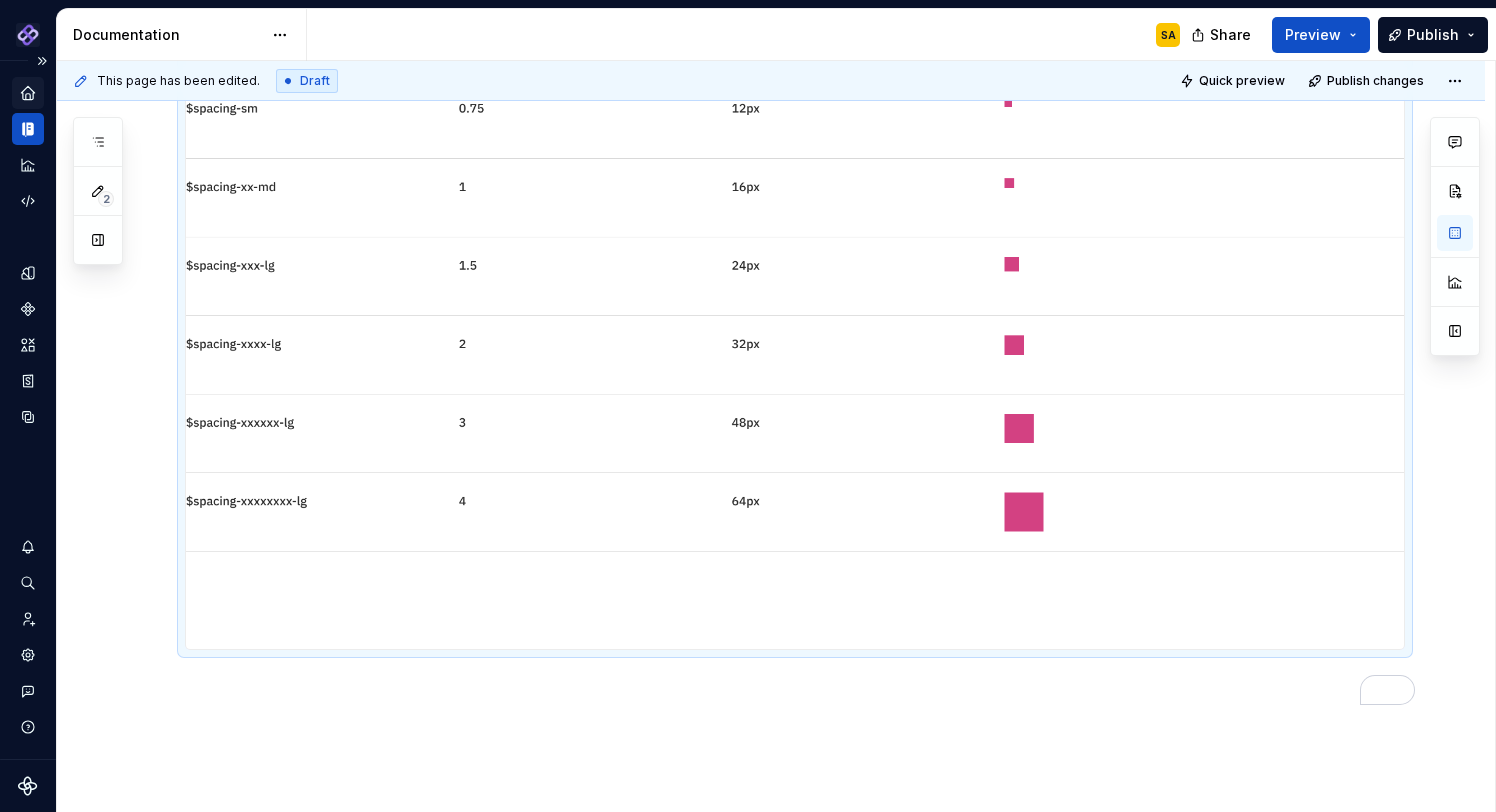 click at bounding box center [795, 207] 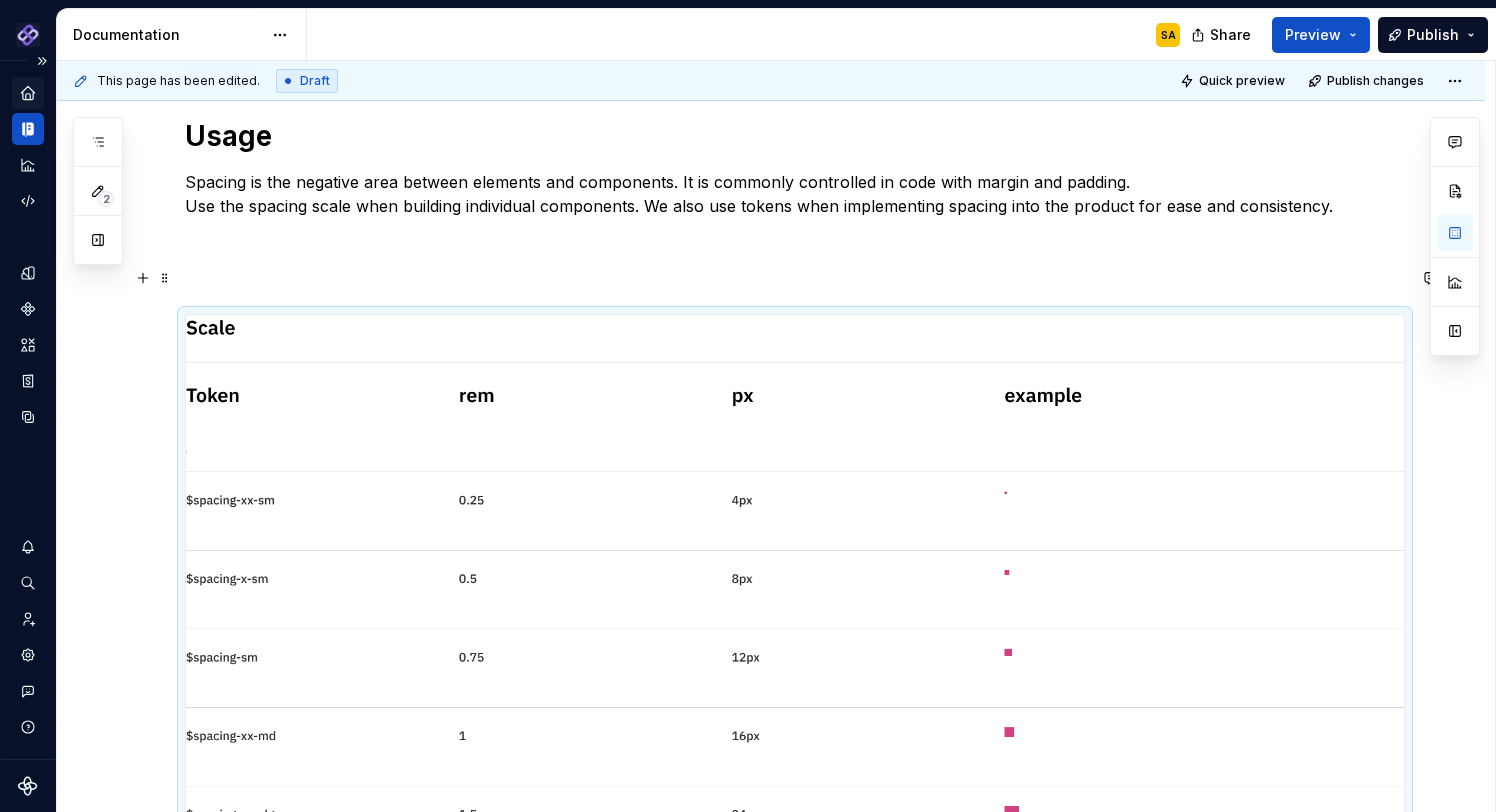 click at bounding box center [795, 278] 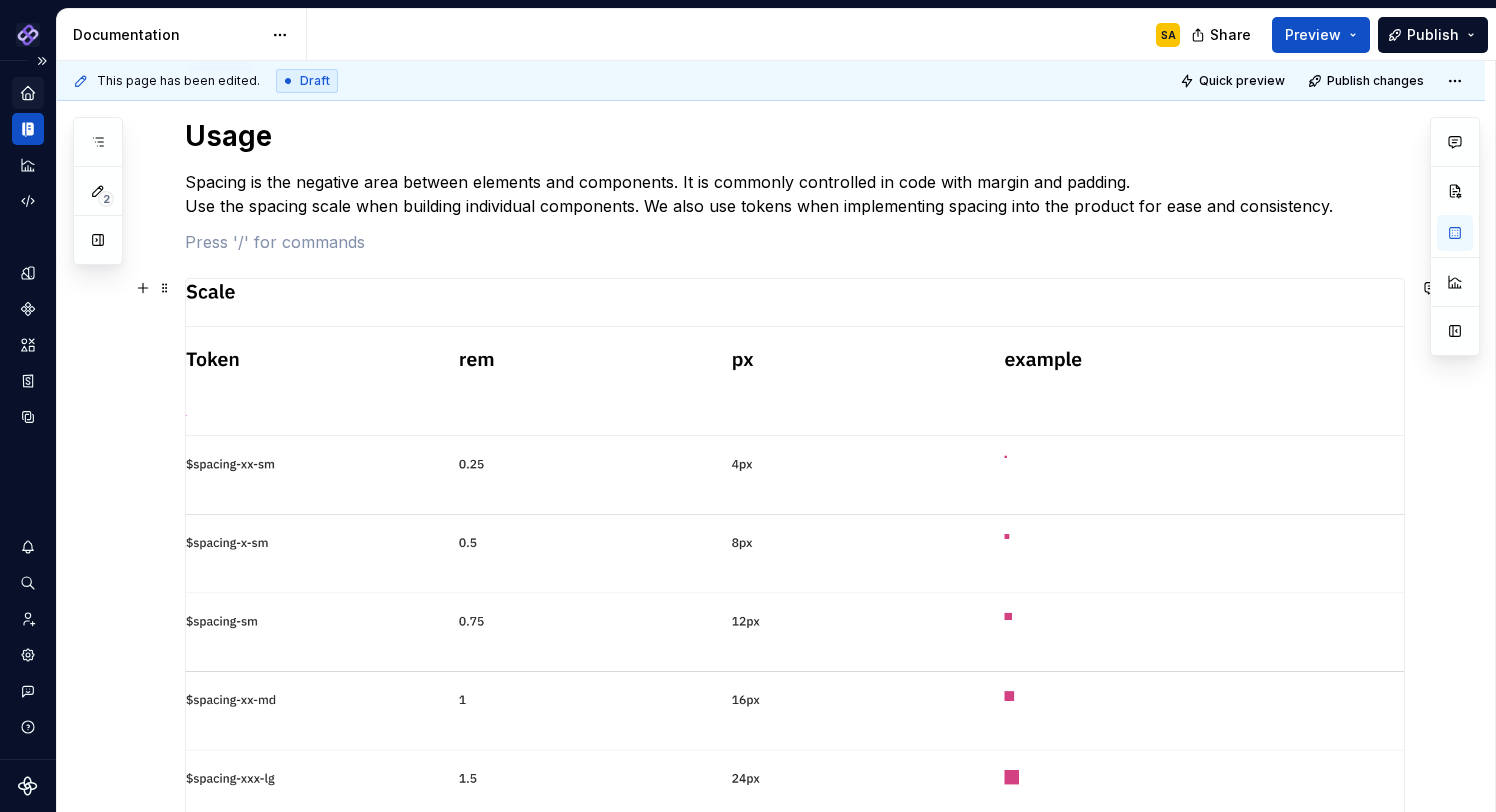 click on "Usage Spacing is the negative area between elements and components. It is commonly controlled in code with margin and padding.  Use the spacing scale when building individual components. We also use tokens when implementing spacing into the product for ease and consistency." at bounding box center [771, 774] 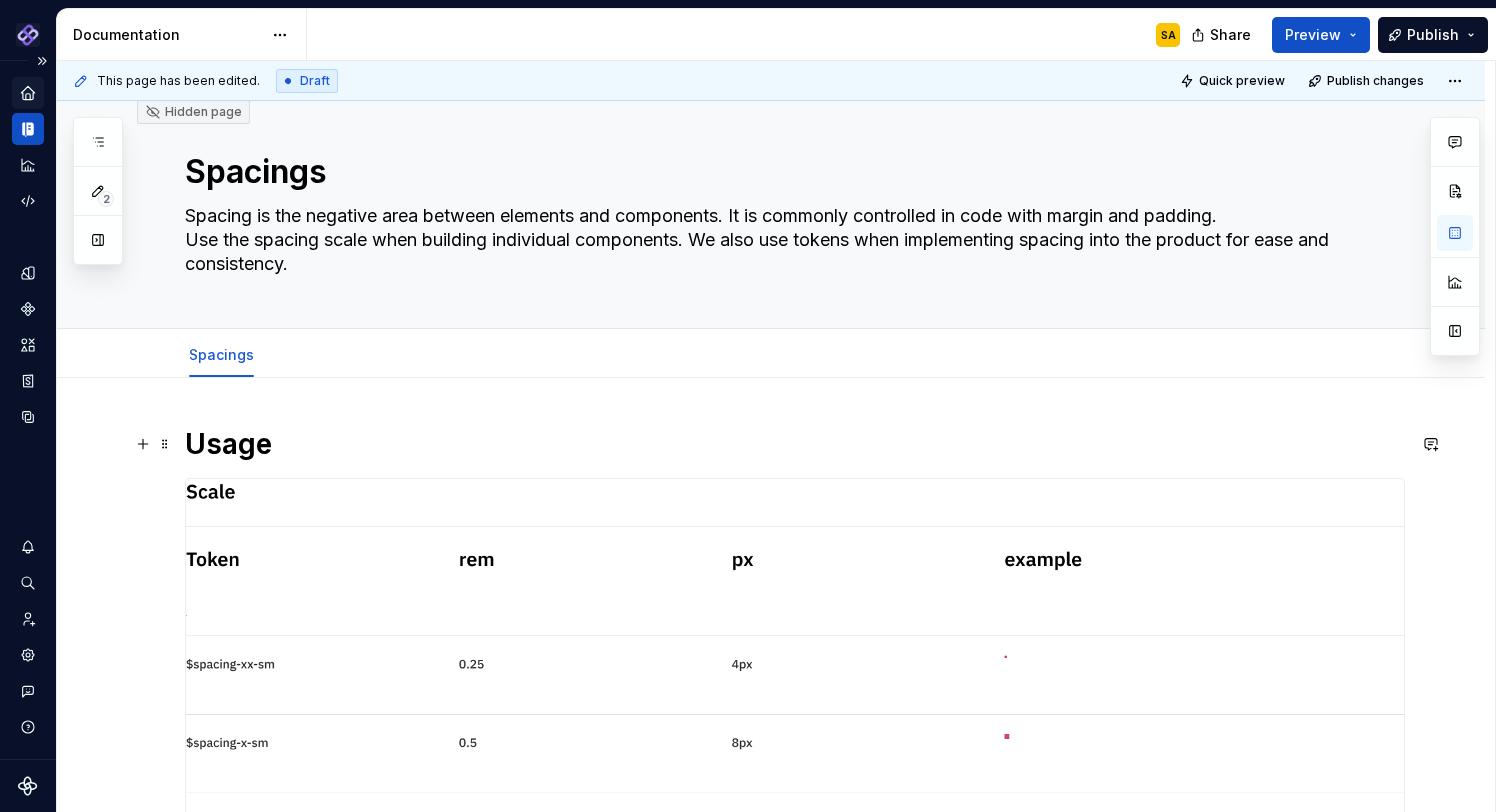 click on "Usage" at bounding box center [795, 444] 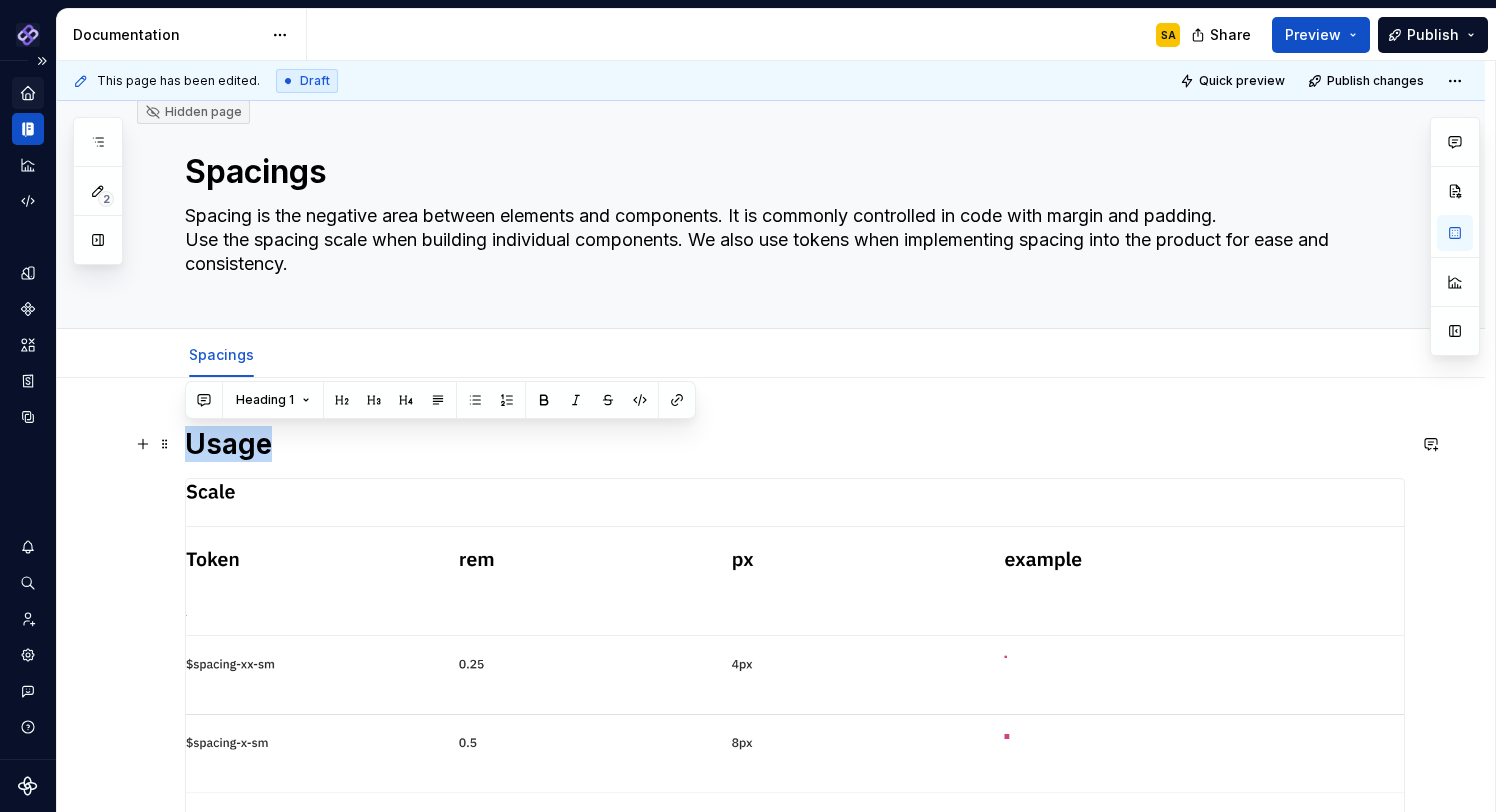 click on "Usage" at bounding box center (795, 444) 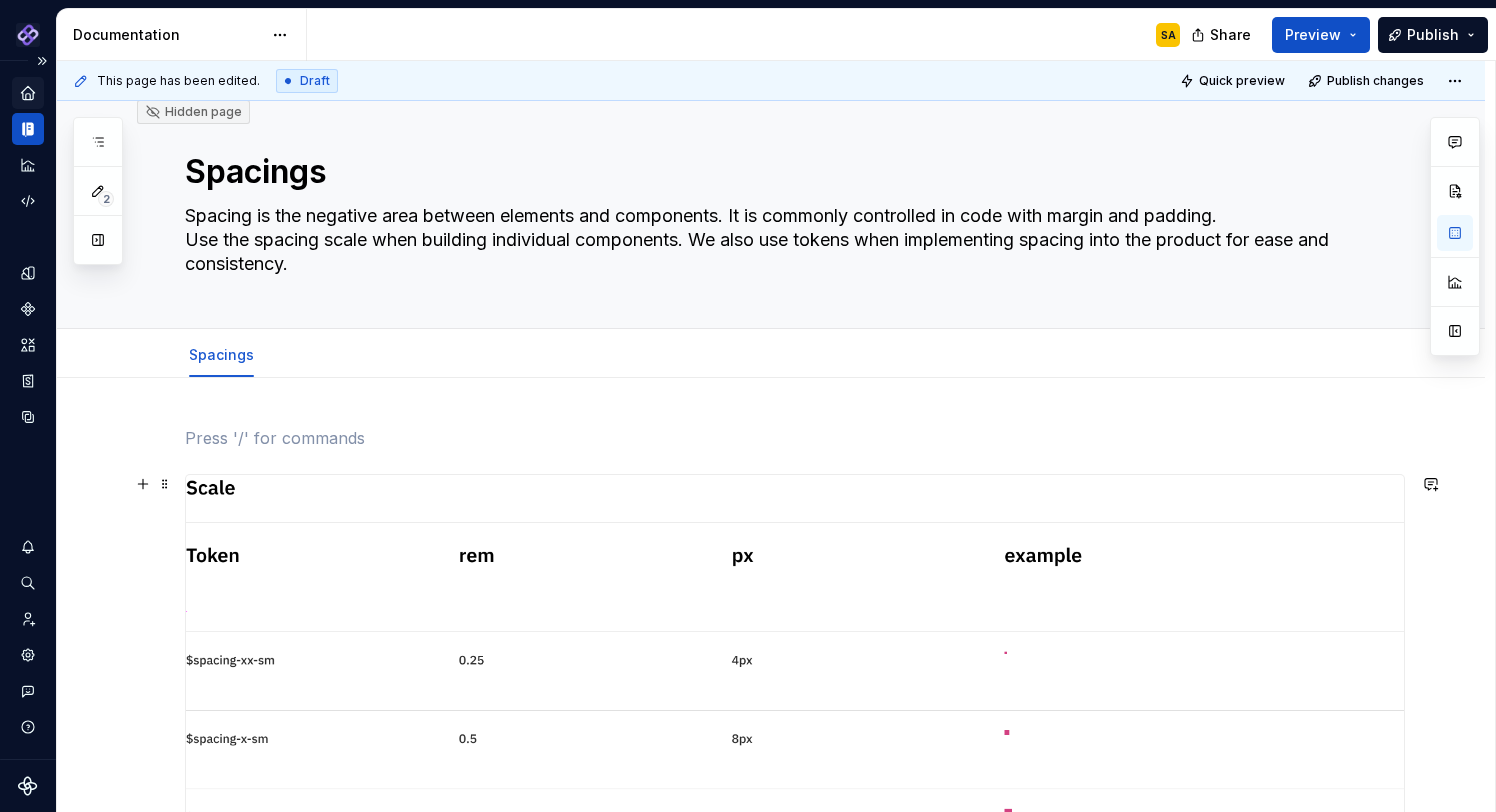 click on "Spacing is the negative area between elements and components. It is commonly controlled in code with margin and padding.  Use the spacing scale when building individual components. We also use tokens when implementing spacing into the product for ease and consistency." at bounding box center (771, 1074) 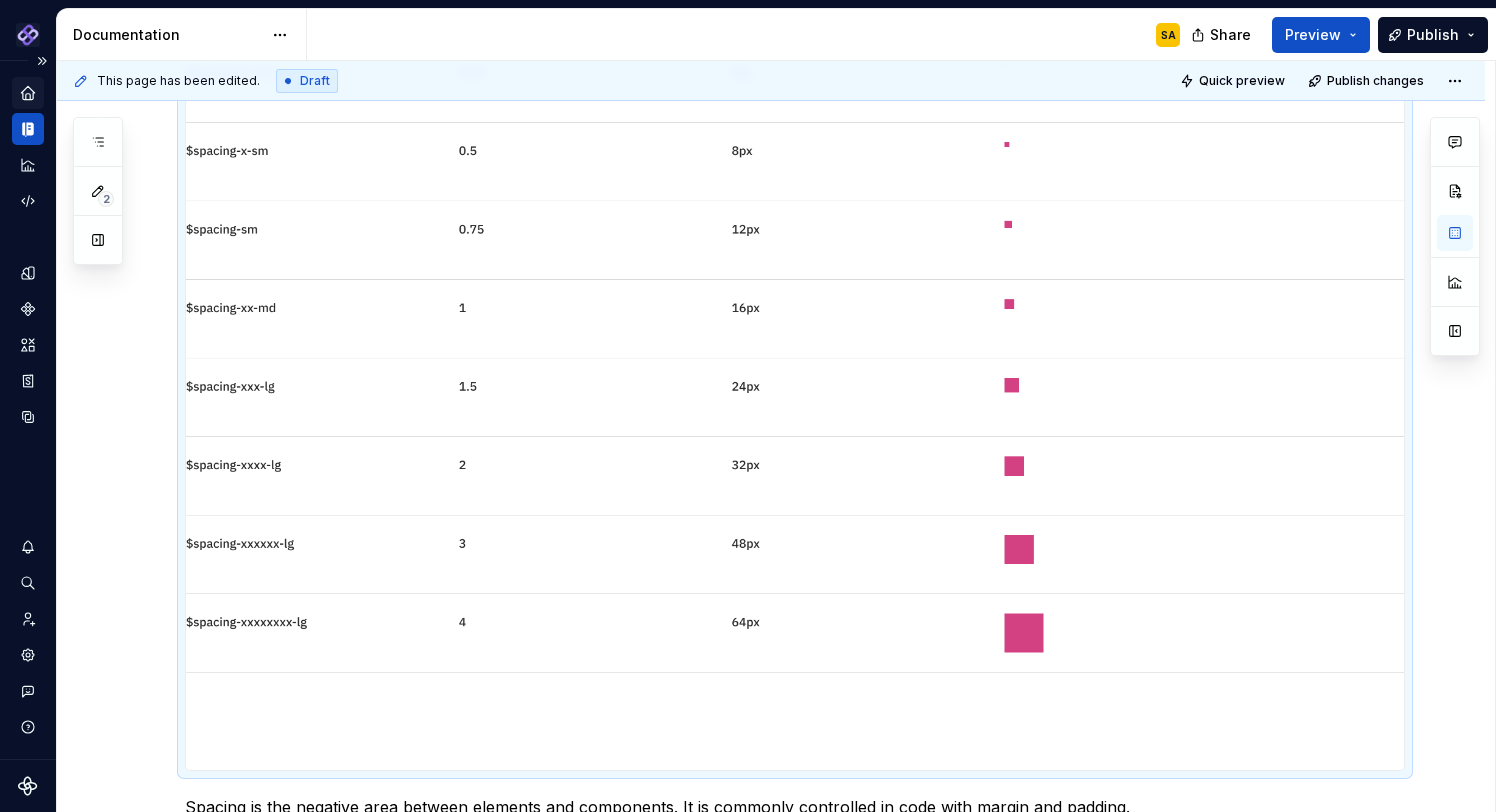 click at bounding box center [795, 328] 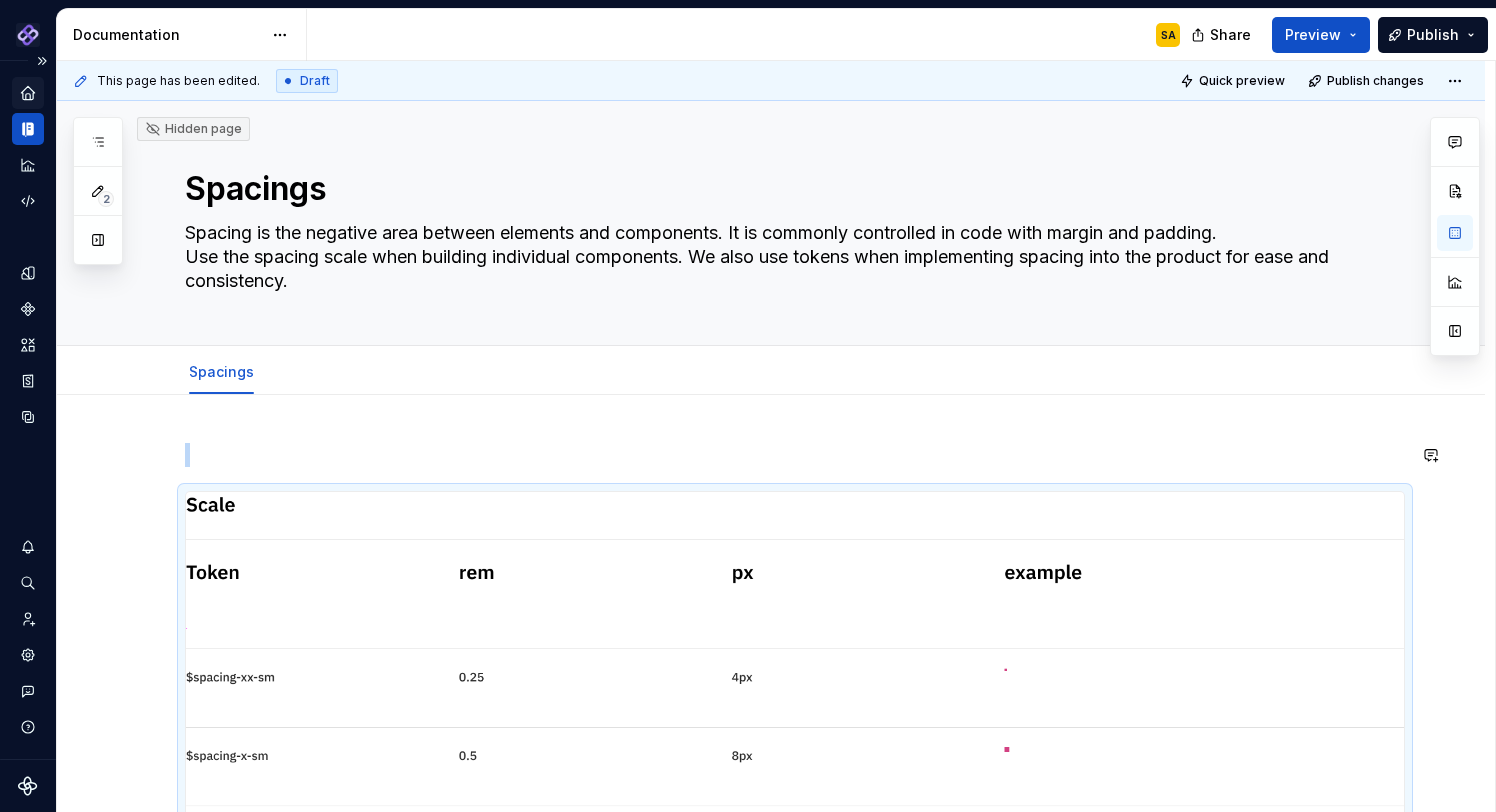 click on "Spacing is the negative area between elements and components. It is commonly controlled in code with margin and padding.  Use the spacing scale when building individual components. We also use tokens when implementing spacing into the product for ease and consistency." at bounding box center [771, 1091] 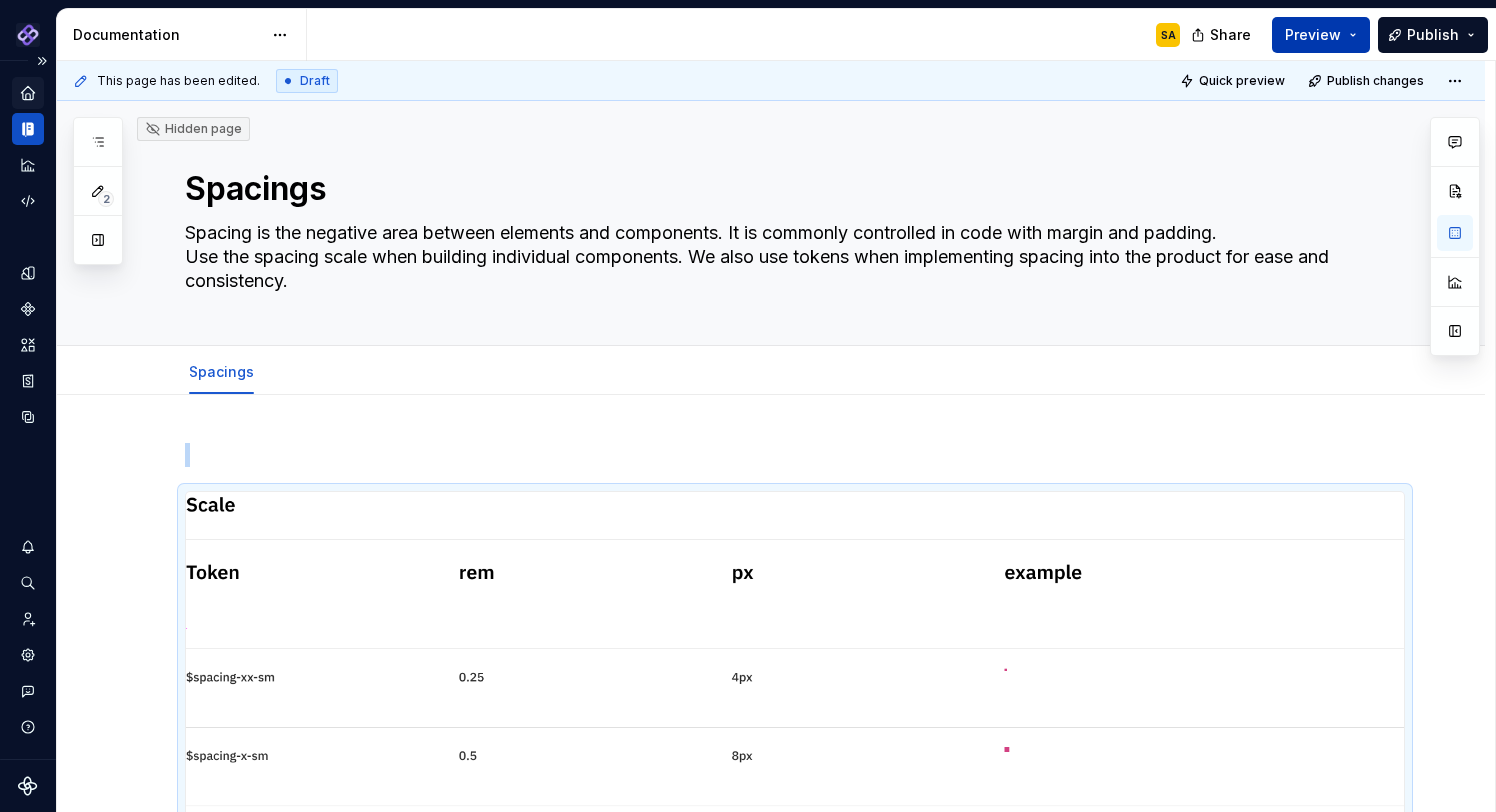 click on "Preview" at bounding box center [1321, 35] 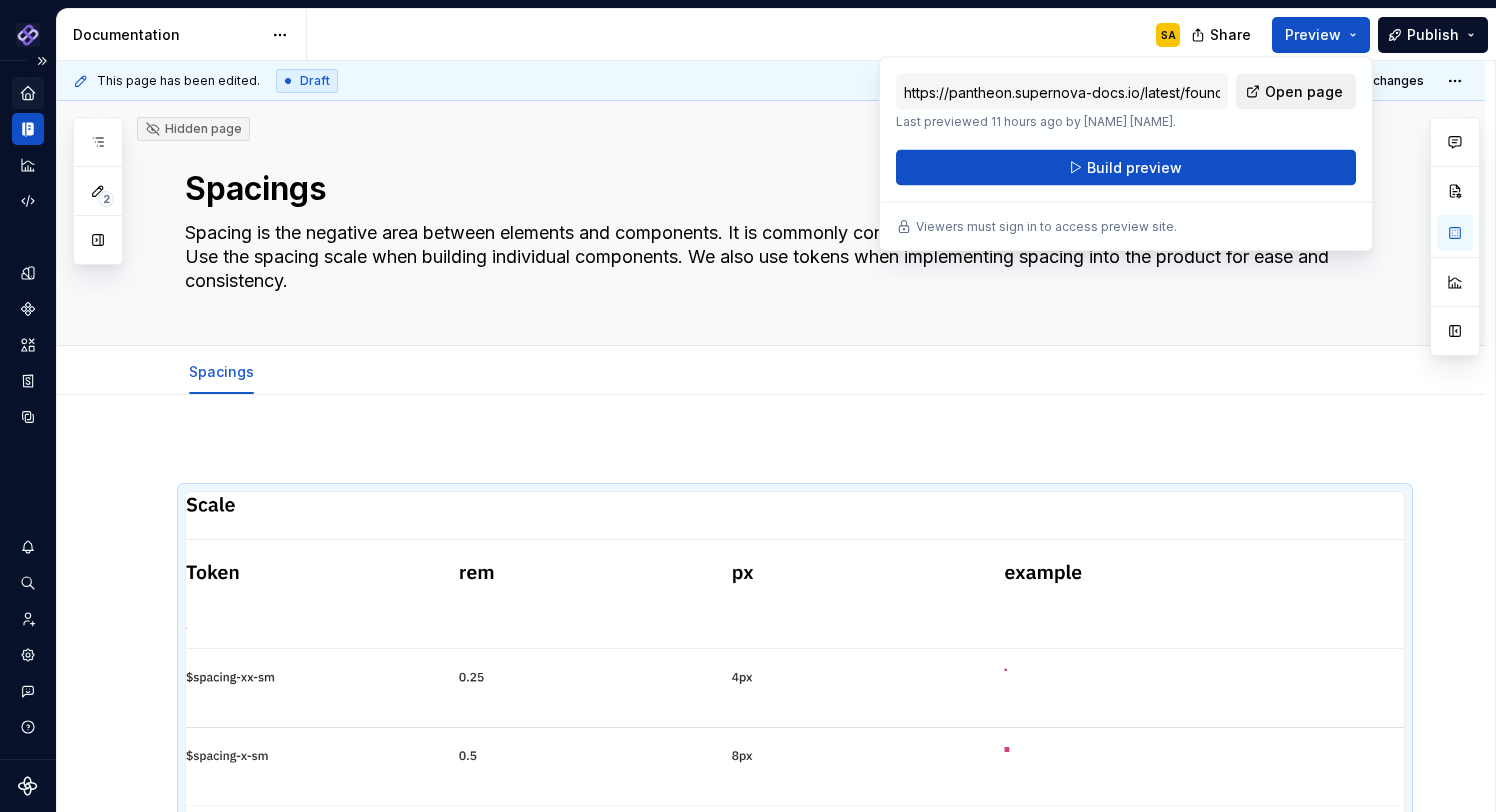 click on "Open page" at bounding box center [1304, 92] 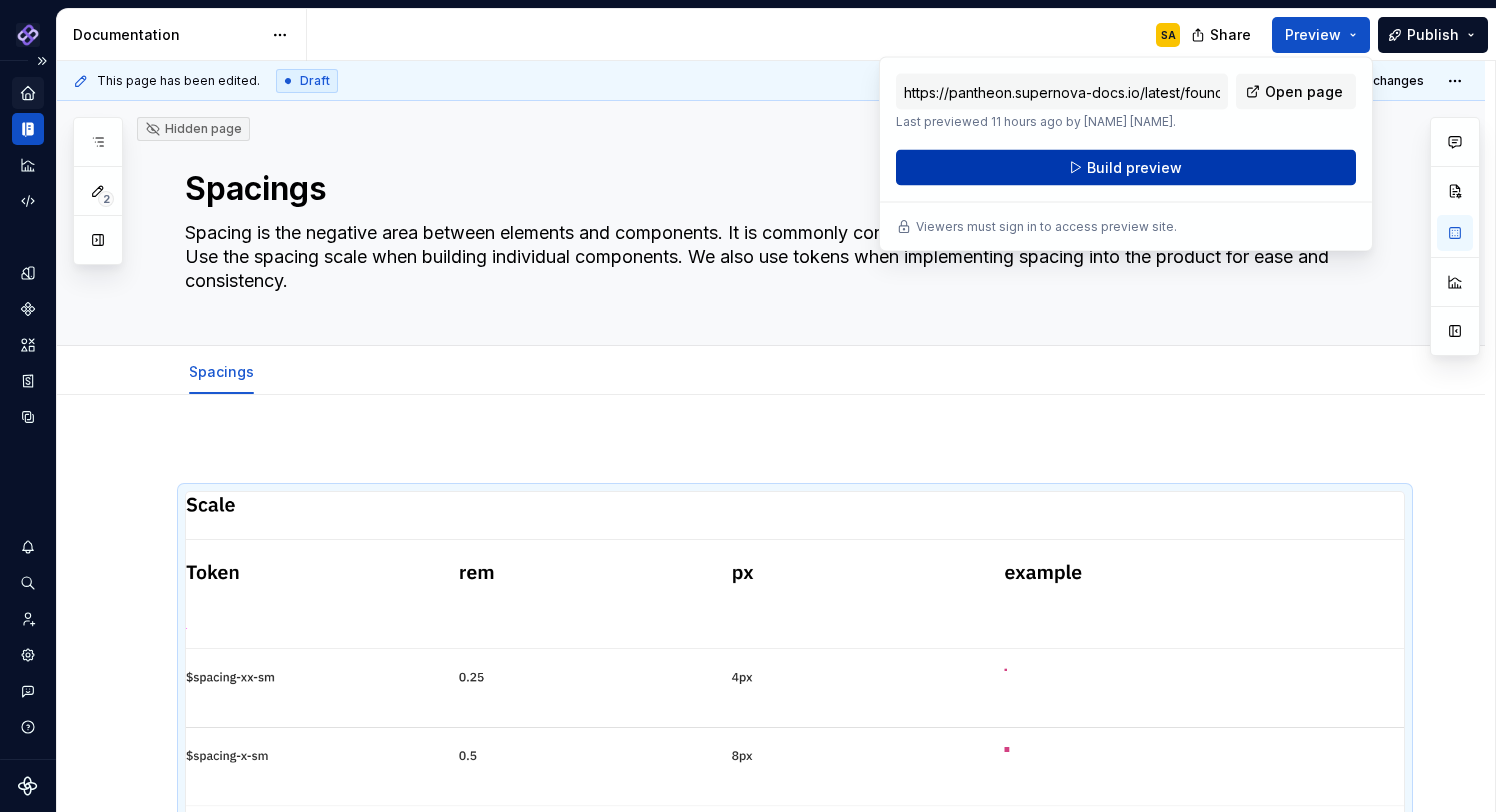 click on "Build preview" at bounding box center (1126, 168) 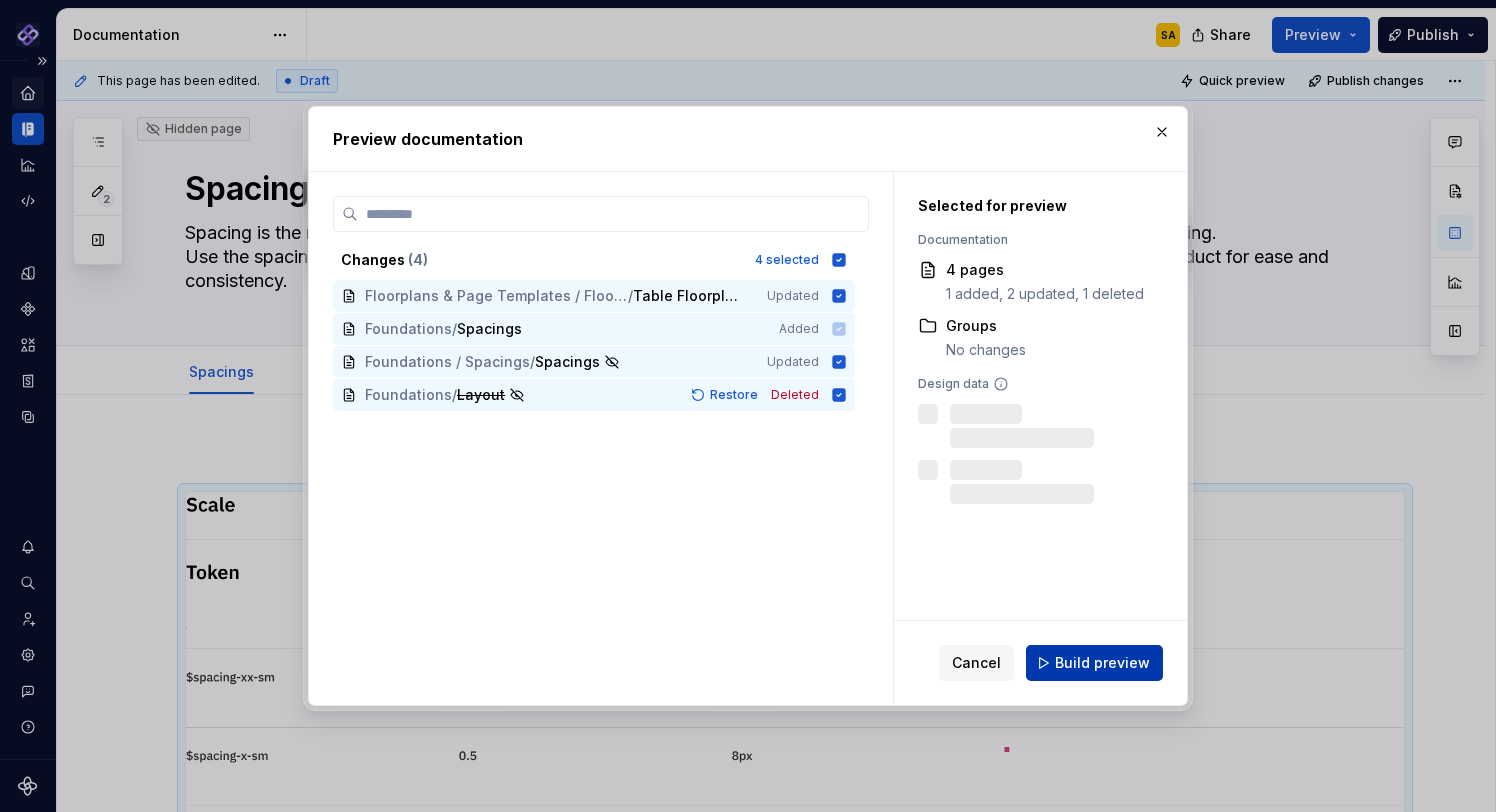 click on "Build preview" at bounding box center [1102, 663] 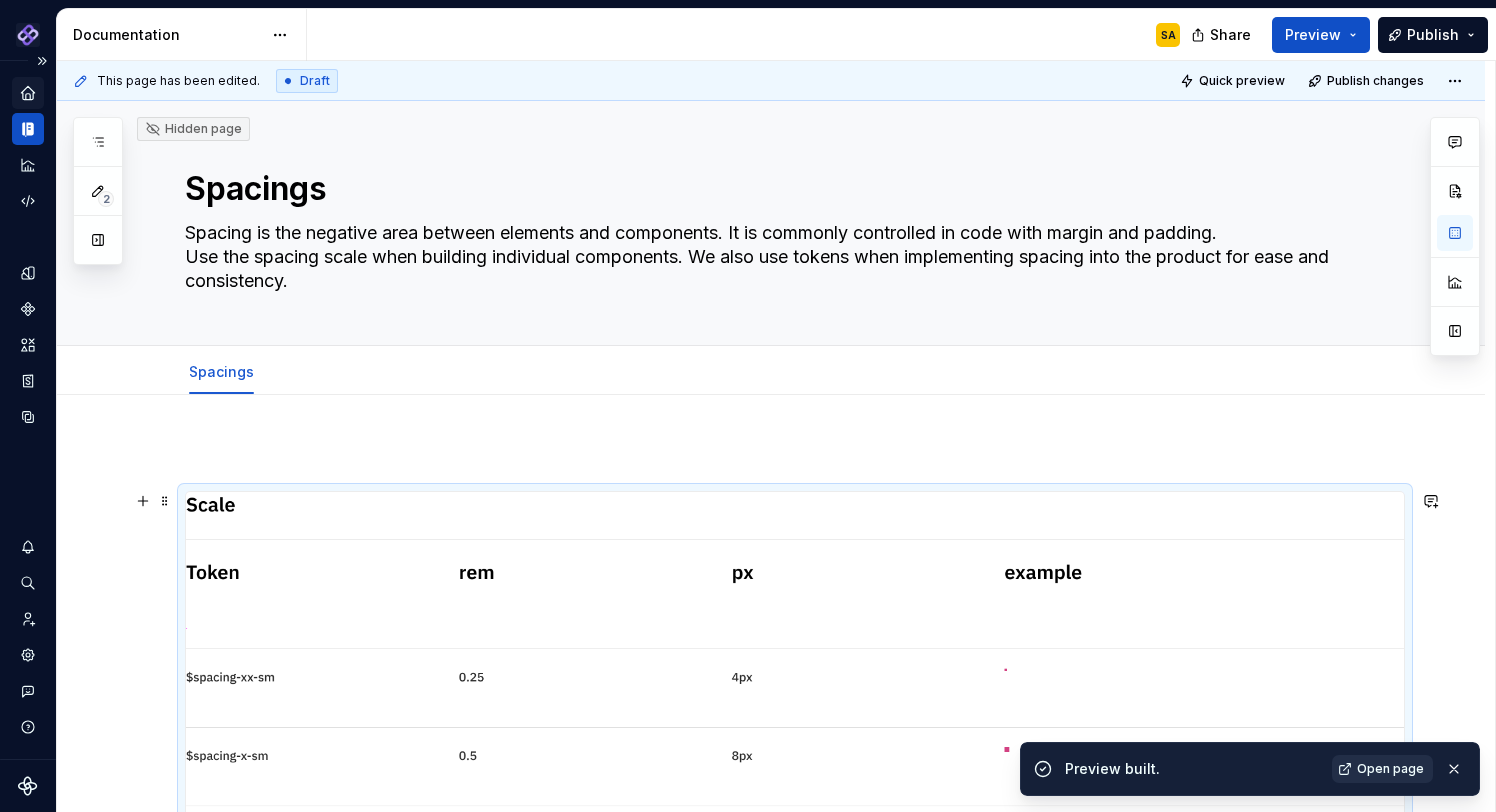 click on "Open page" at bounding box center [1390, 769] 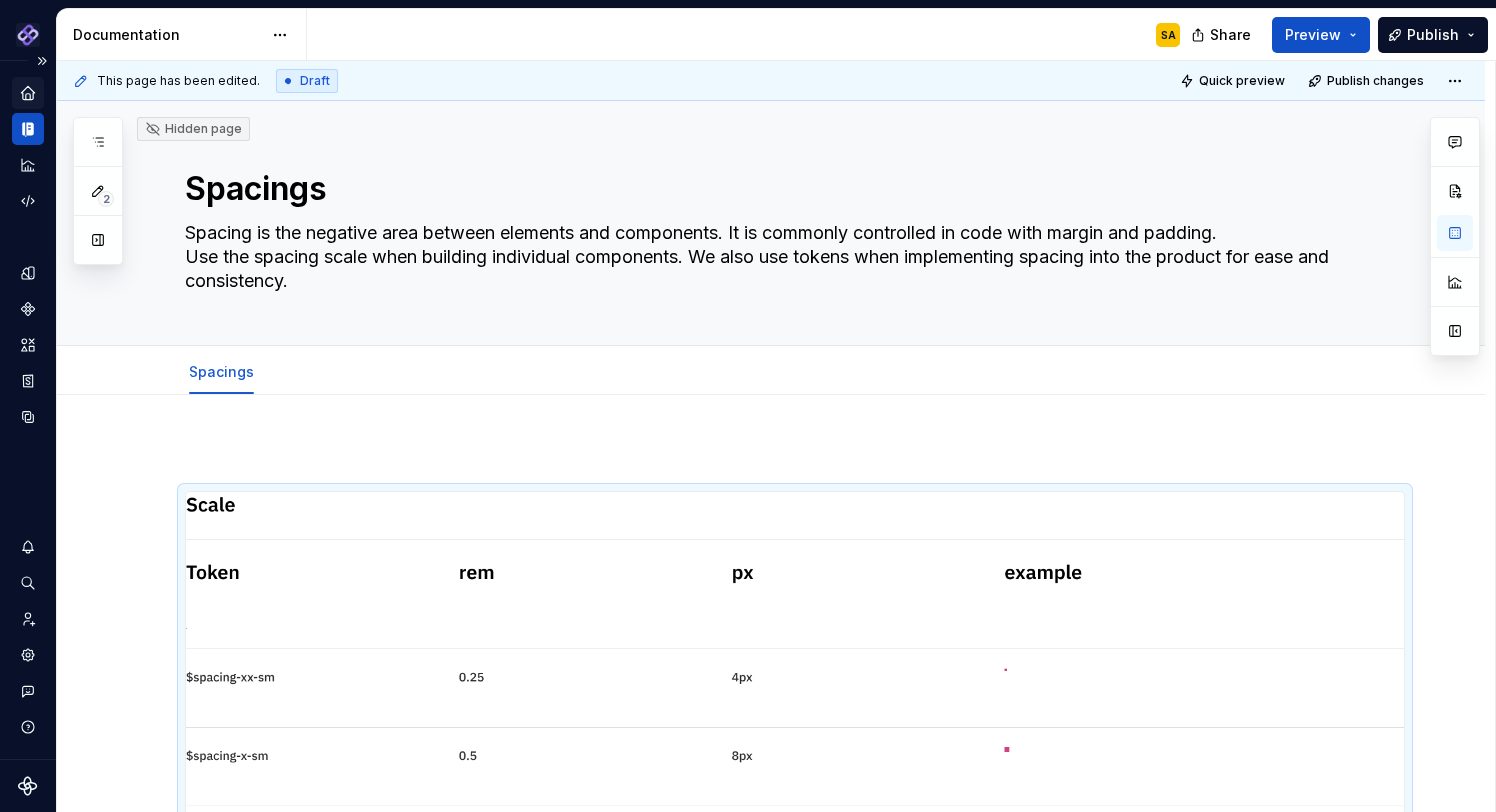 click on "Spacing is the negative area between elements and components. It is commonly controlled in code with margin and padding.  Use the spacing scale when building individual components. We also use tokens when implementing spacing into the product for ease and consistency." at bounding box center (771, 1091) 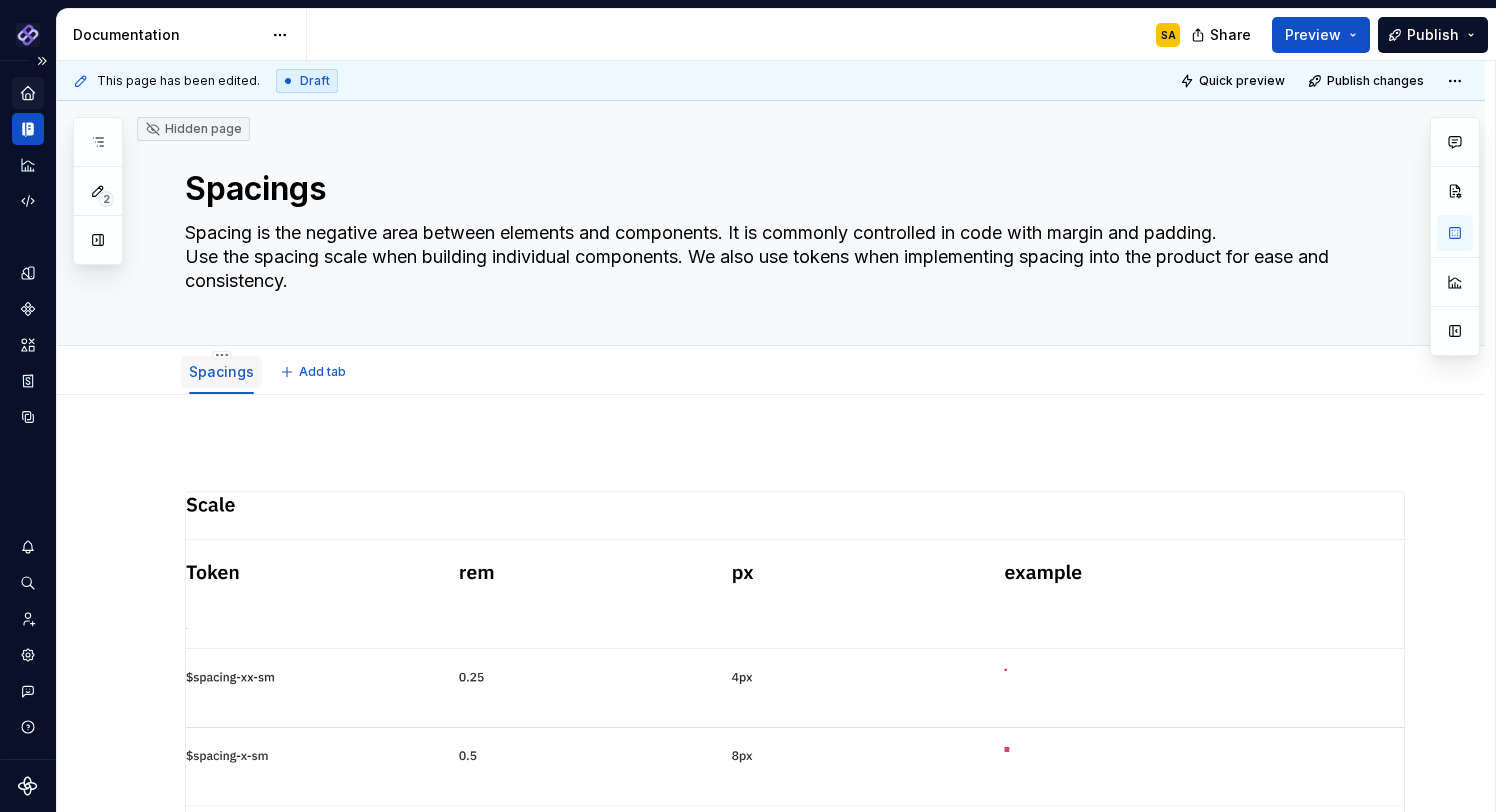 click on "Spacings" at bounding box center [221, 371] 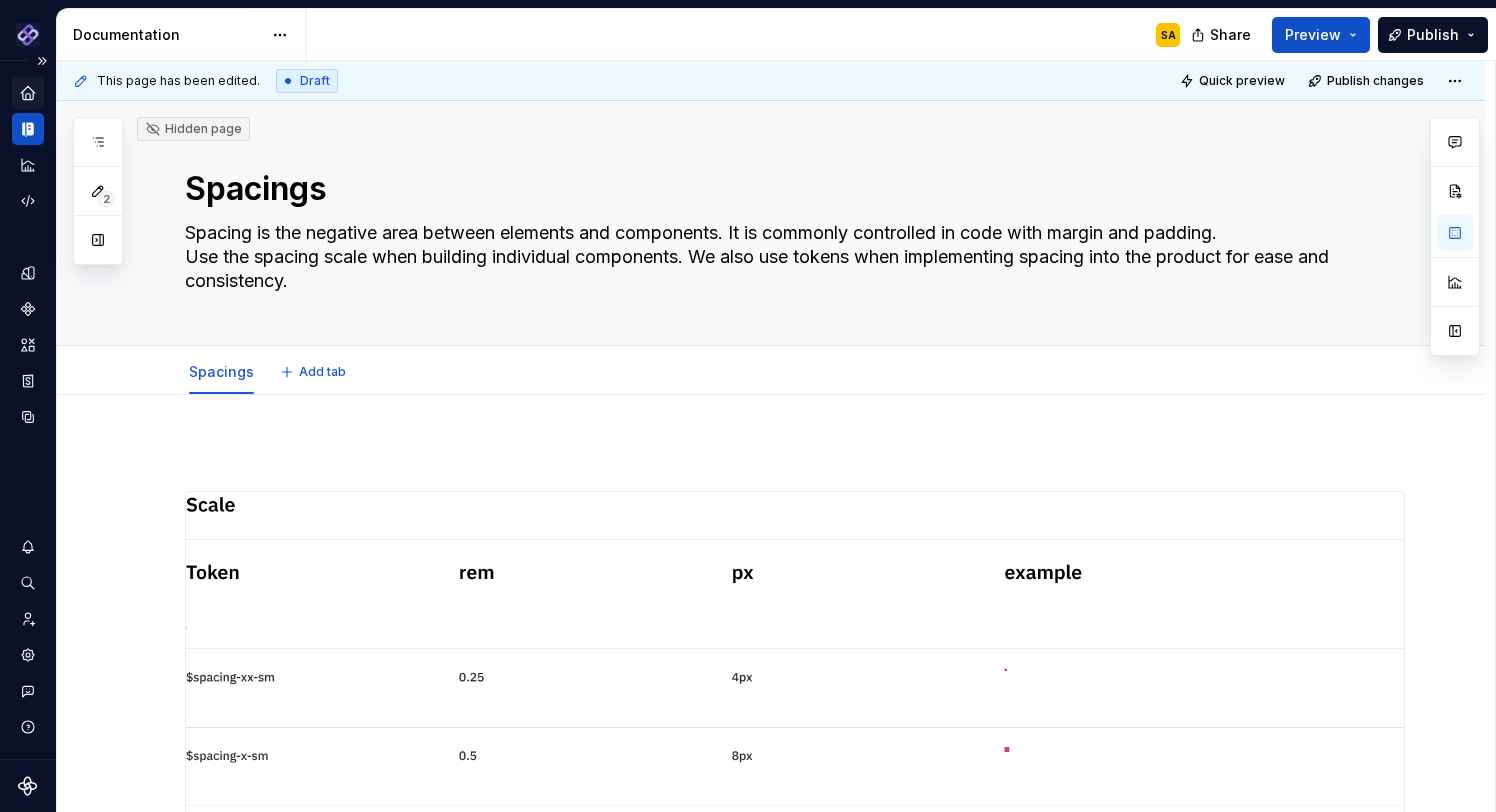 click on "Spacings Add tab" at bounding box center [771, 370] 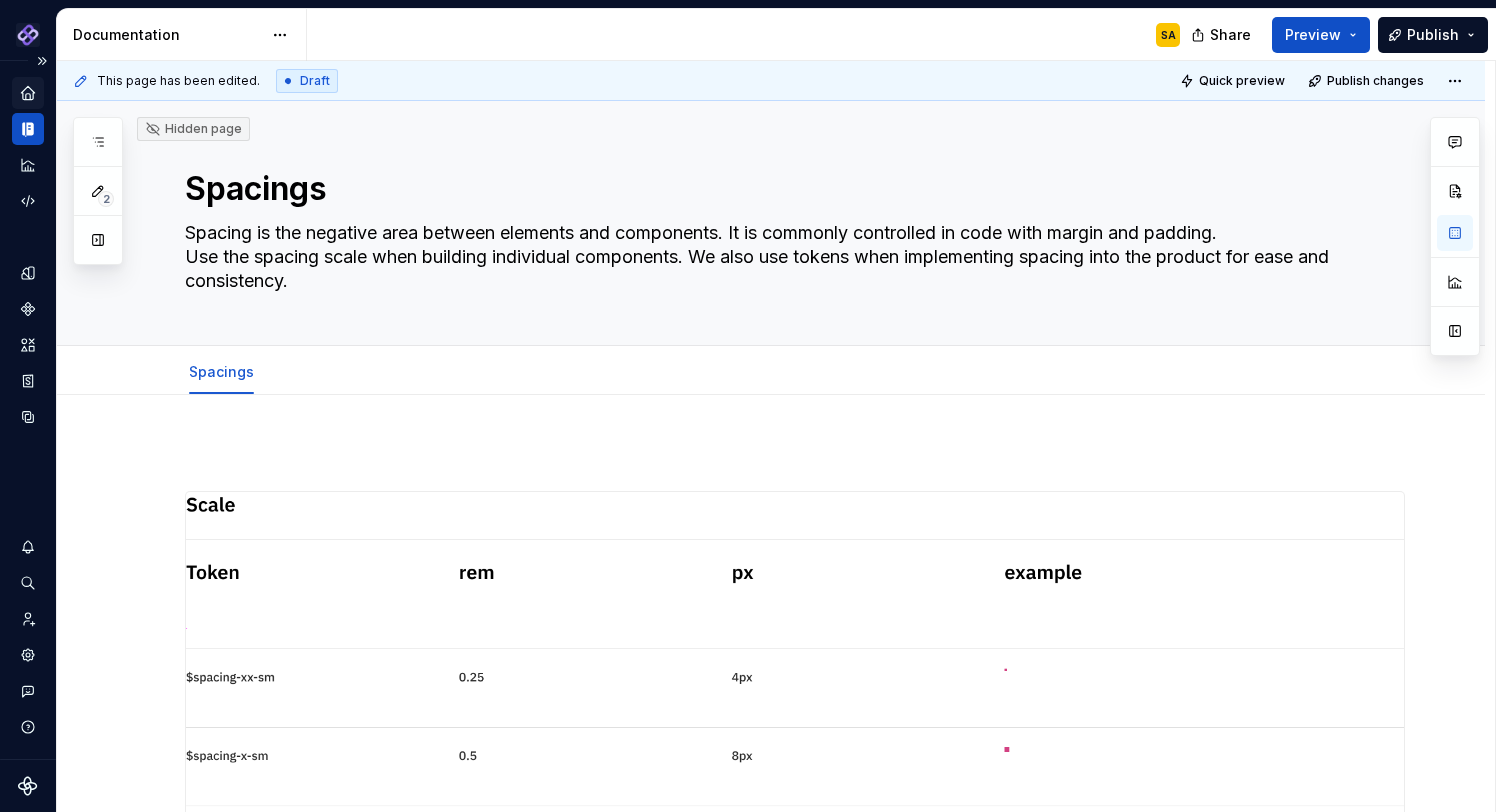 click on "Spacing is the negative area between elements and components. It is commonly controlled in code with margin and padding.  Use the spacing scale when building individual components. We also use tokens when implementing spacing into the product for ease and consistency." at bounding box center (771, 1091) 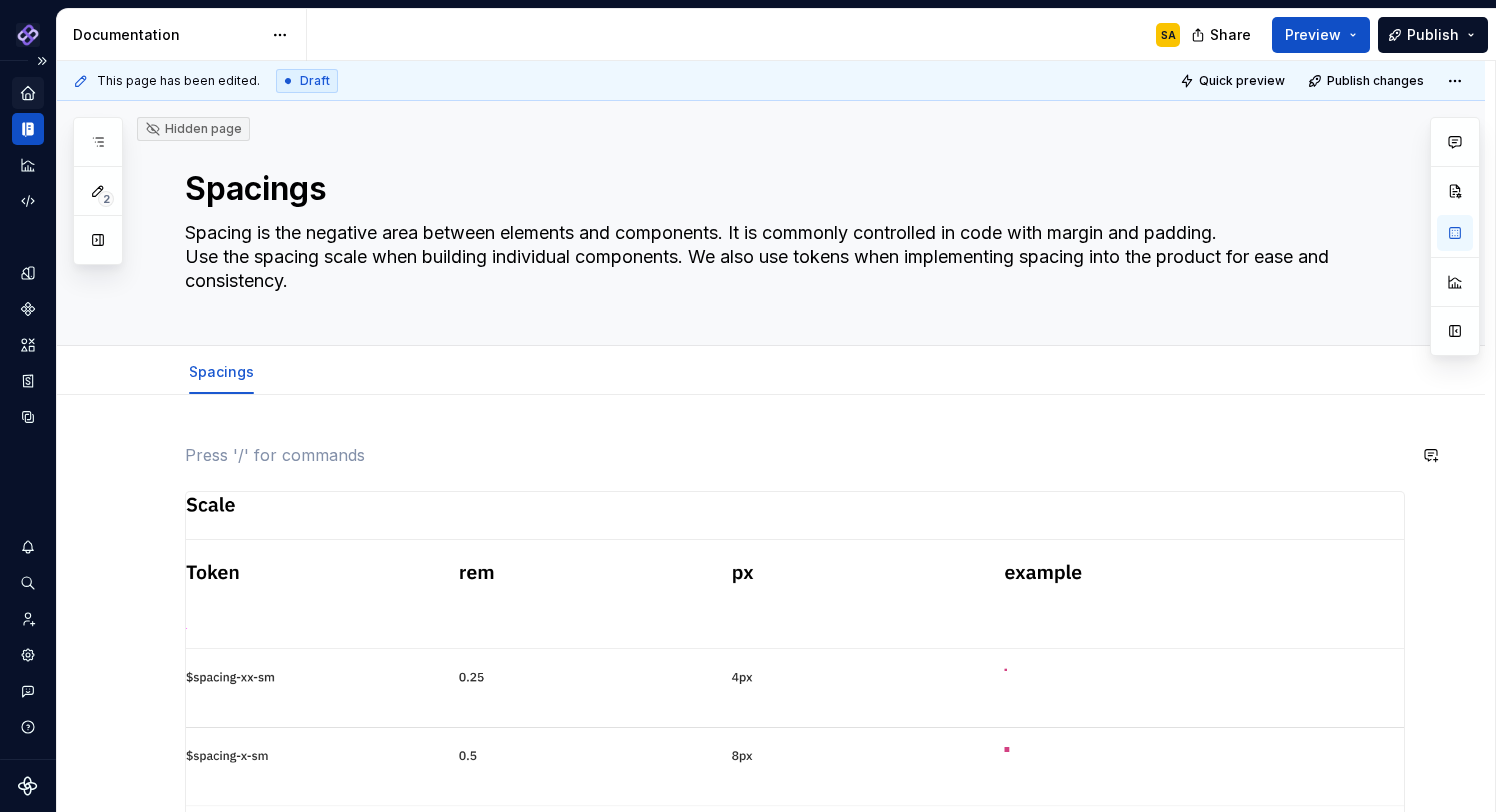 click on "Spacing is the negative area between elements and components. It is commonly controlled in code with margin and padding.  Use the spacing scale when building individual components. We also use tokens when implementing spacing into the product for ease and consistency." at bounding box center [771, 1091] 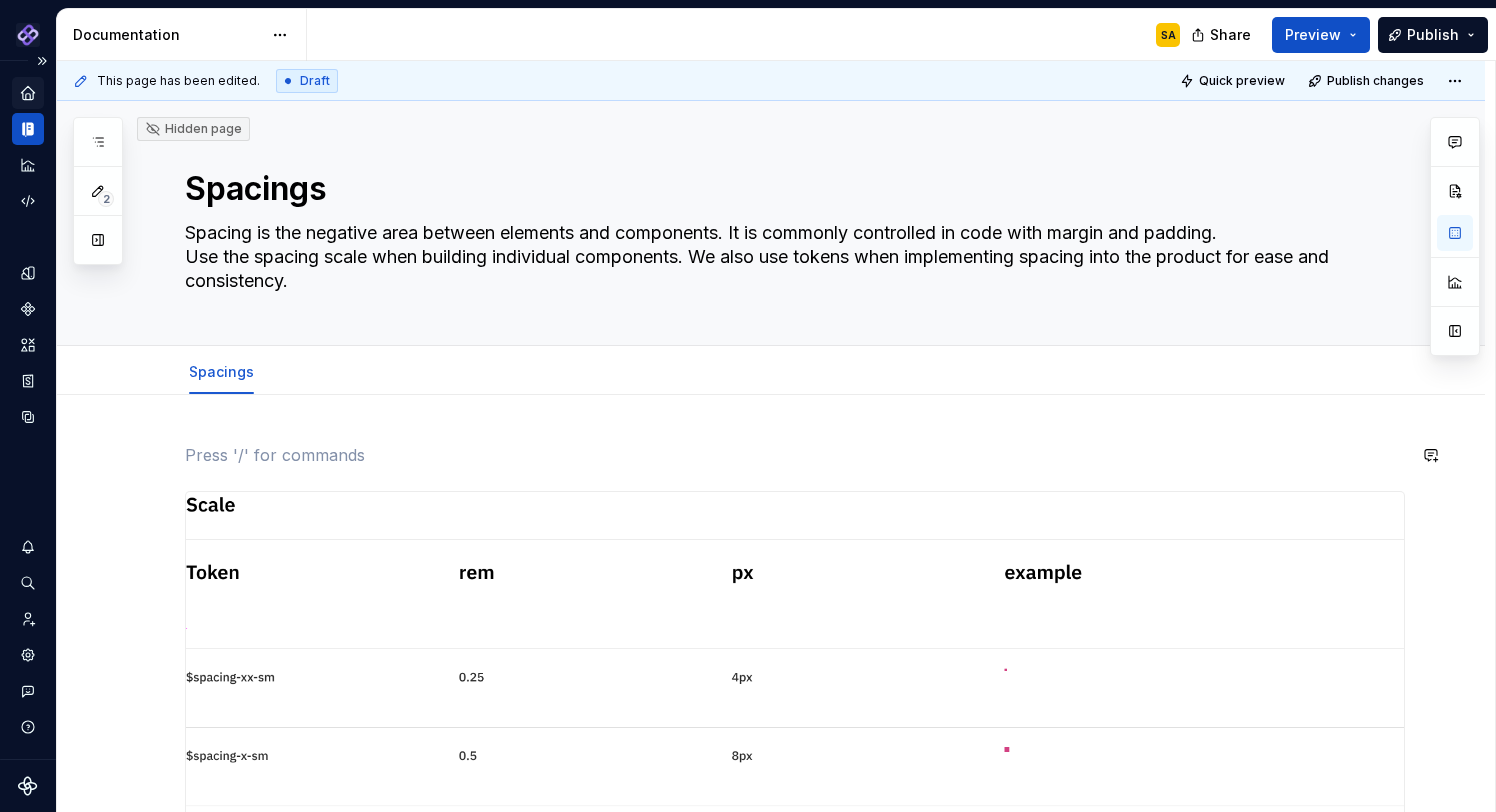 scroll, scrollTop: 92, scrollLeft: 0, axis: vertical 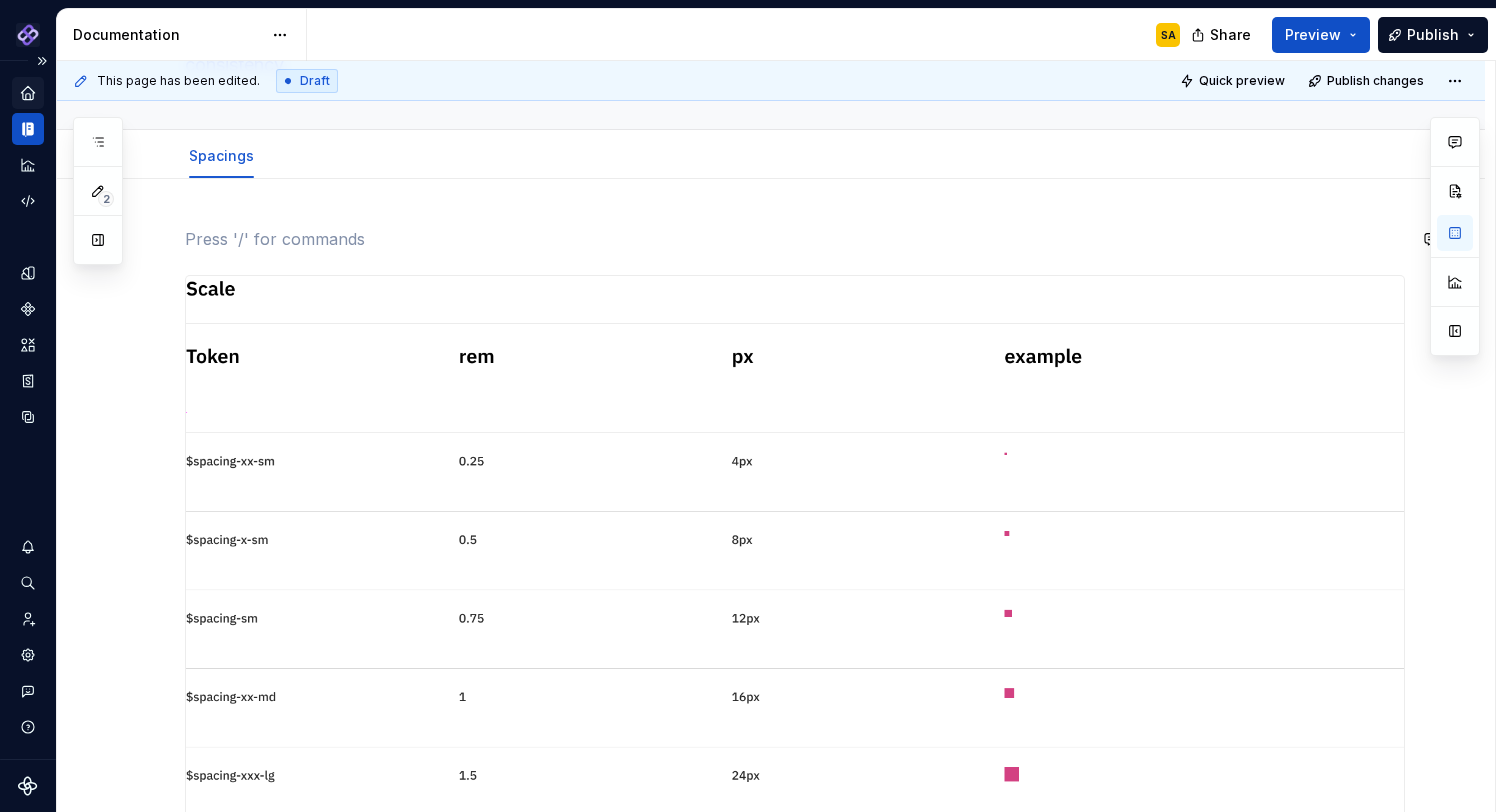 drag, startPoint x: 201, startPoint y: 242, endPoint x: 201, endPoint y: 215, distance: 27 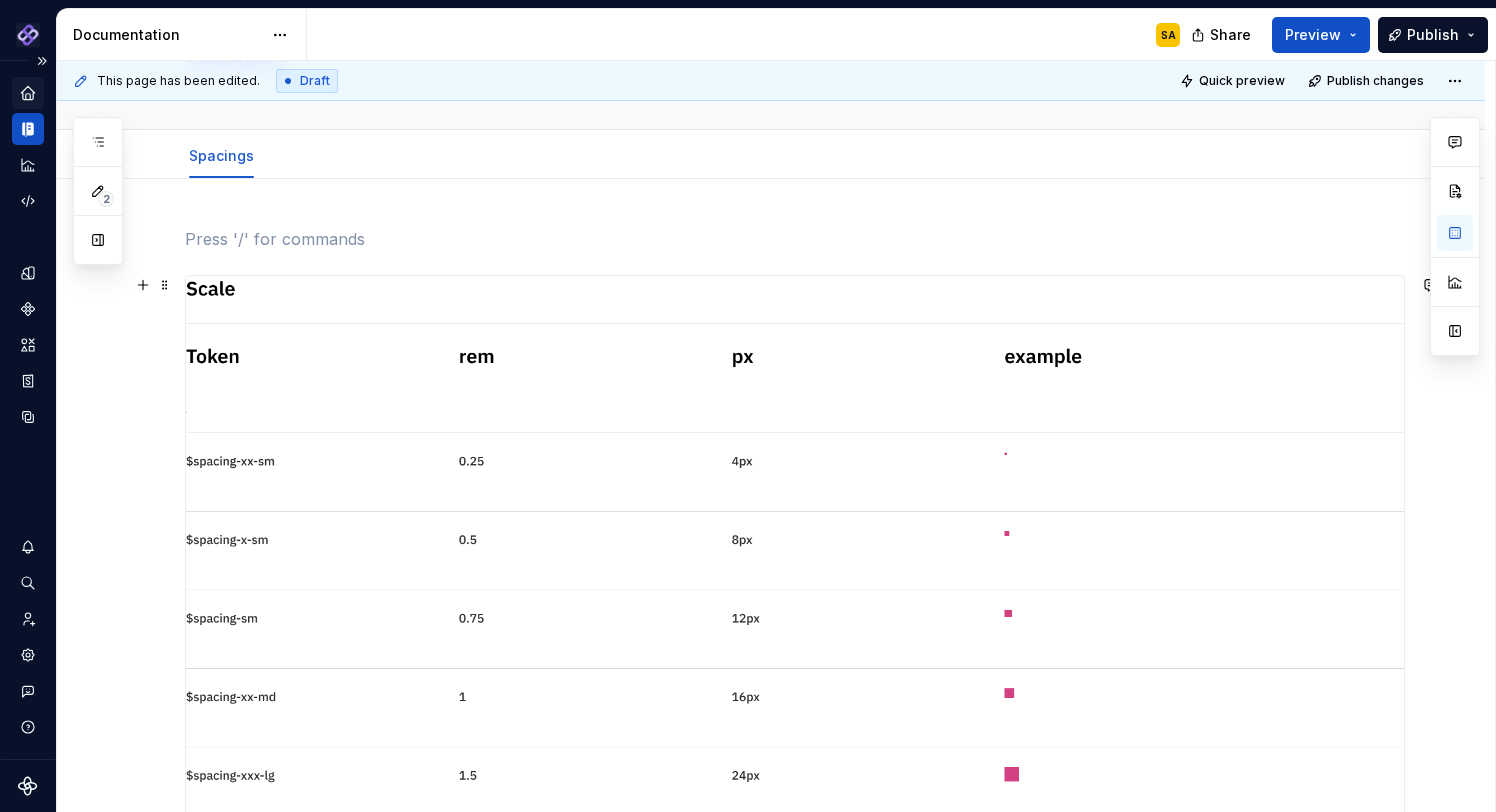 scroll, scrollTop: 586, scrollLeft: 0, axis: vertical 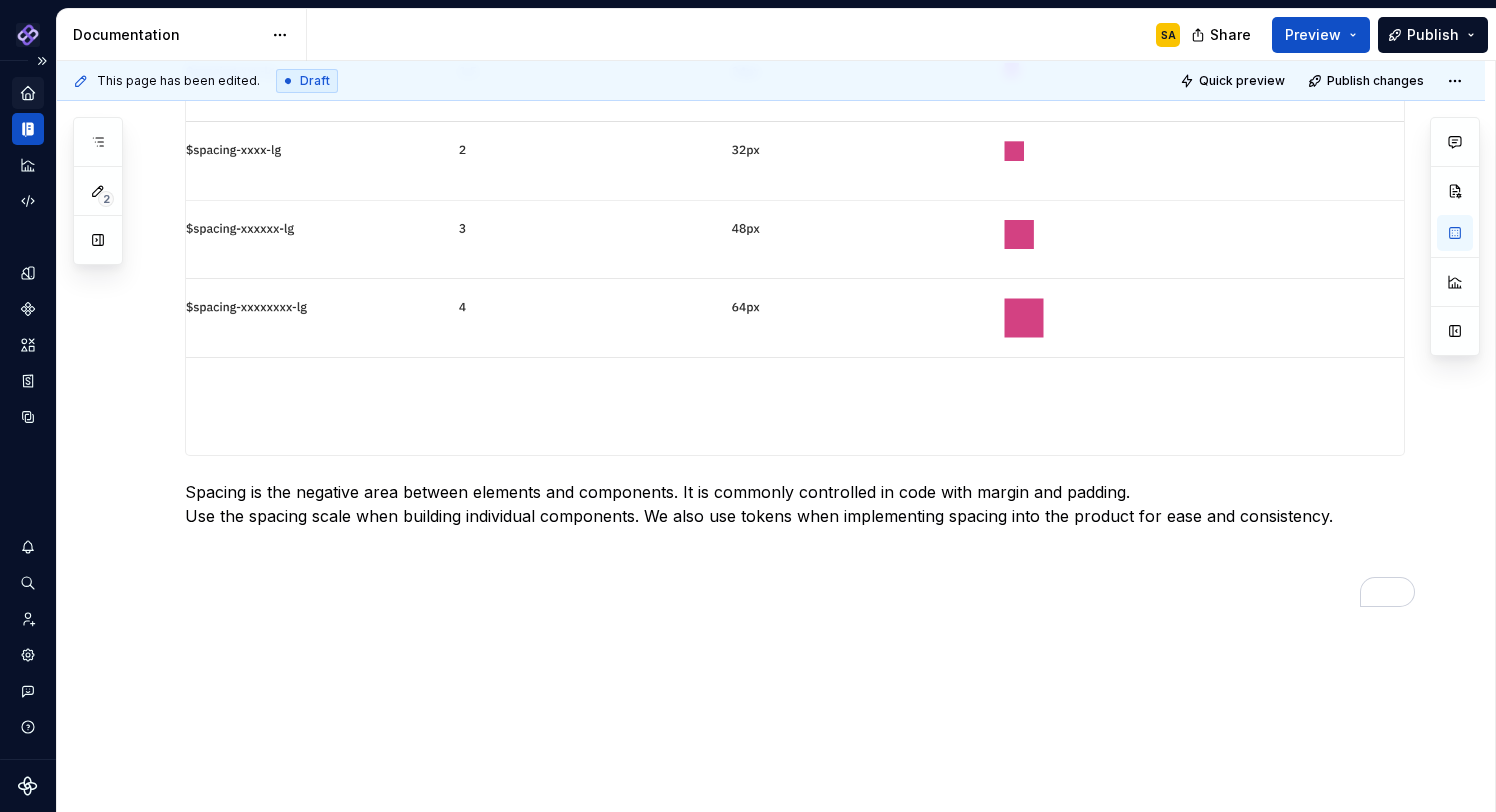 click on "Spacing is the negative area between elements and components. It is commonly controlled in code with margin and padding.  Use the spacing scale when building individual components. We also use tokens when implementing spacing into the product for ease and consistency." at bounding box center [795, 61] 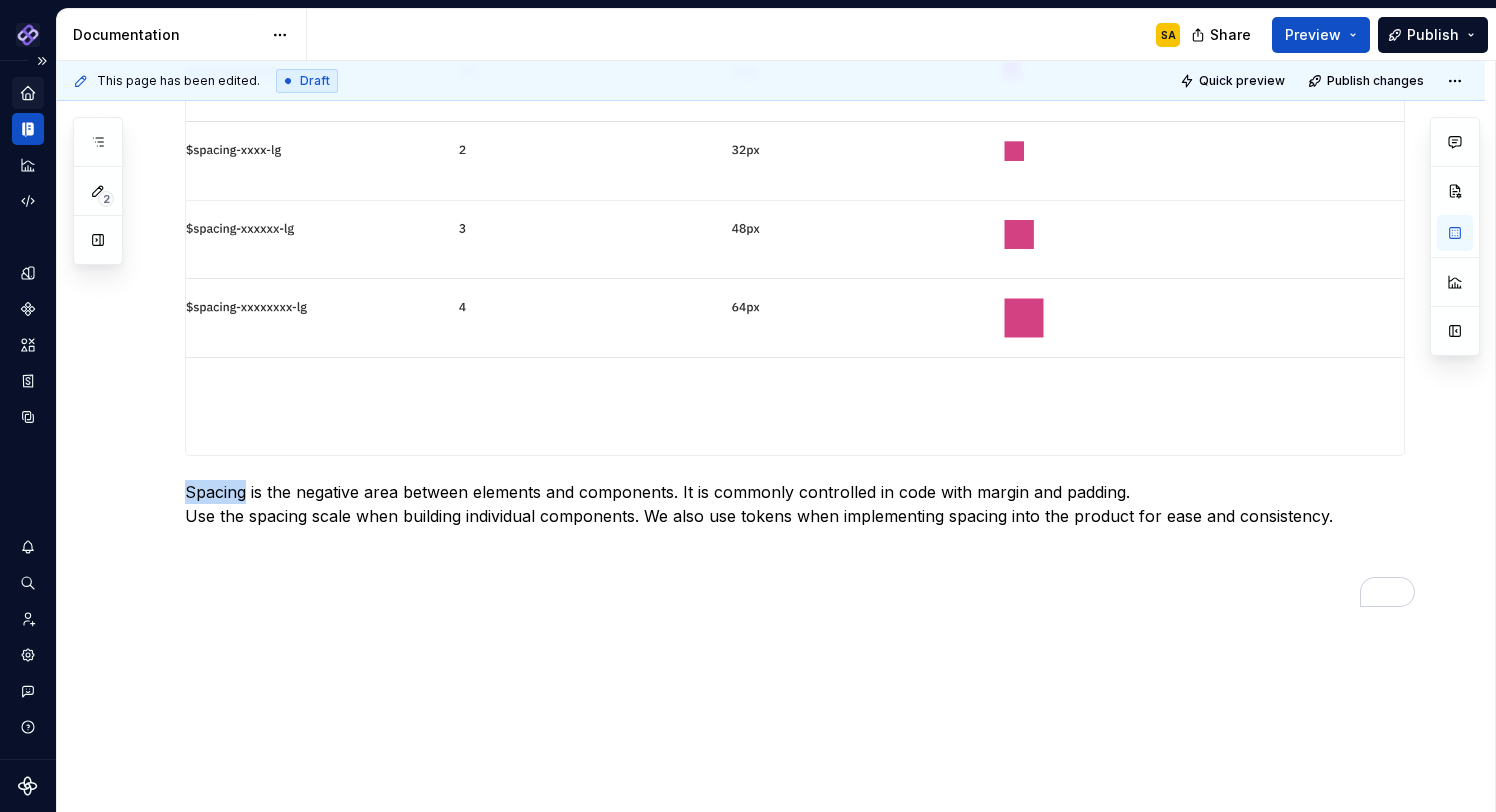 click on "Spacing is the negative area between elements and components. It is commonly controlled in code with margin and padding.  Use the spacing scale when building individual components. We also use tokens when implementing spacing into the product for ease and consistency." at bounding box center [795, 61] 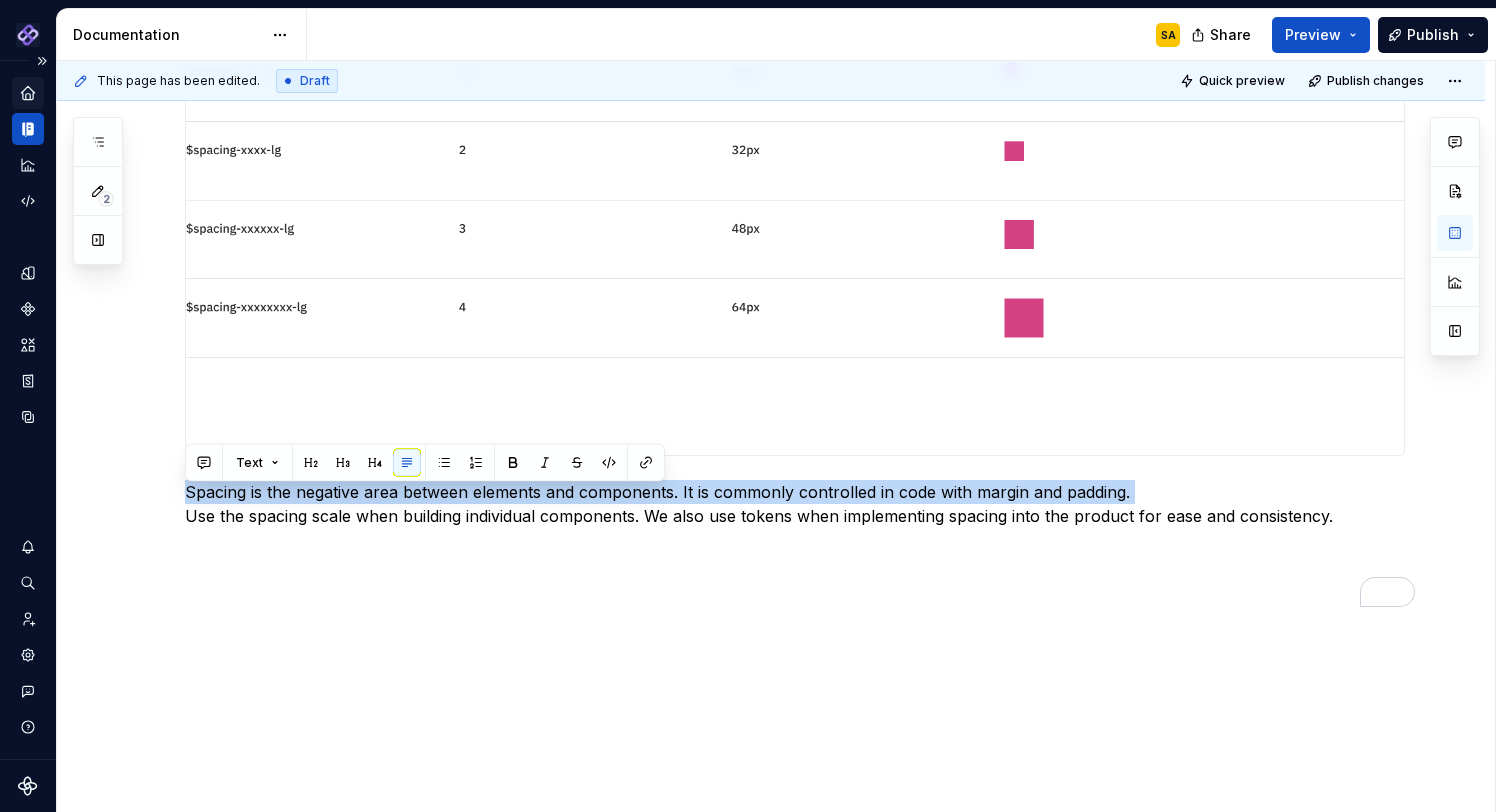 click on "Spacing is the negative area between elements and components. It is commonly controlled in code with margin and padding.  Use the spacing scale when building individual components. We also use tokens when implementing spacing into the product for ease and consistency." at bounding box center (795, 61) 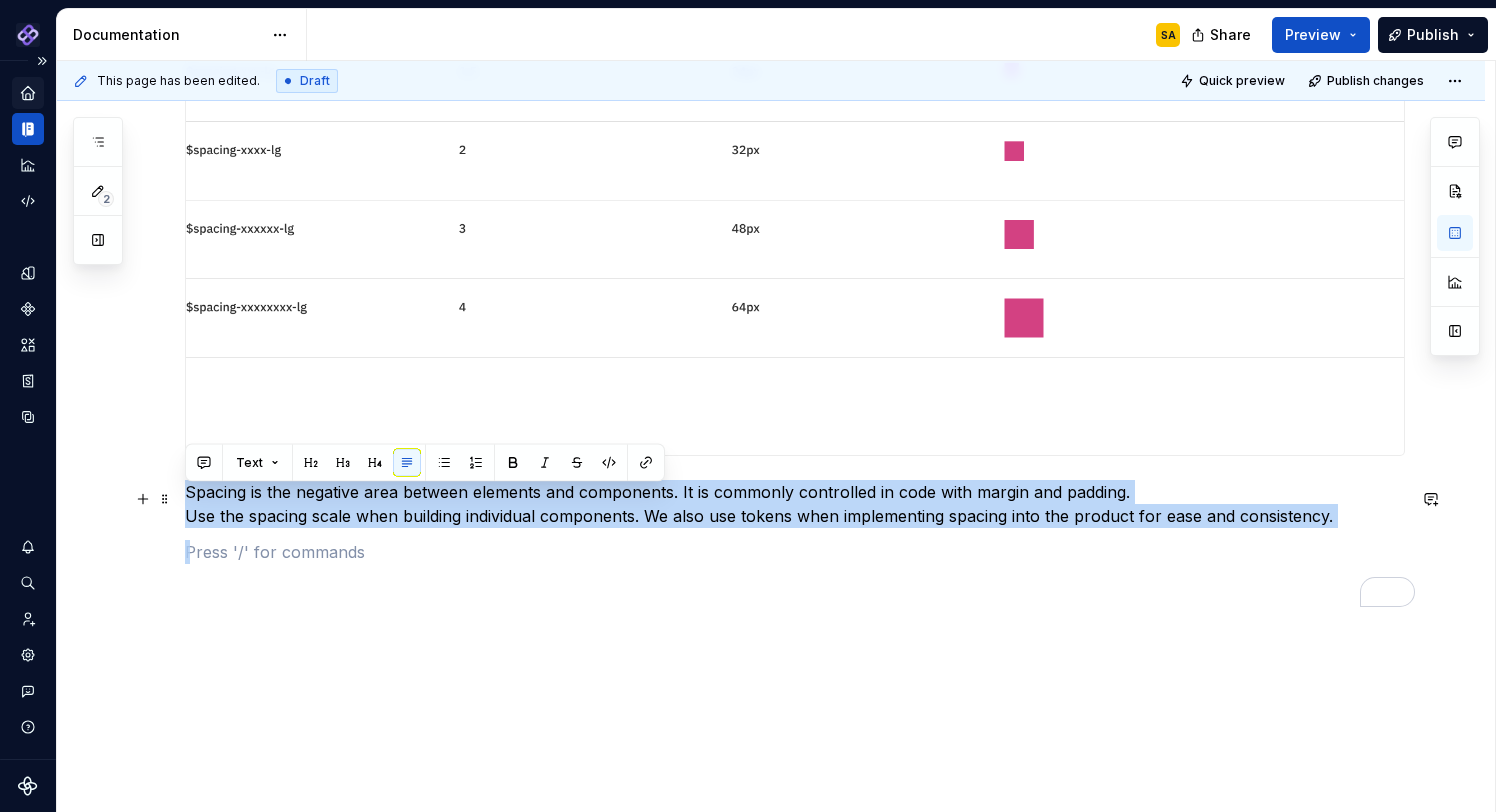 drag, startPoint x: 408, startPoint y: 559, endPoint x: 175, endPoint y: 503, distance: 239.63513 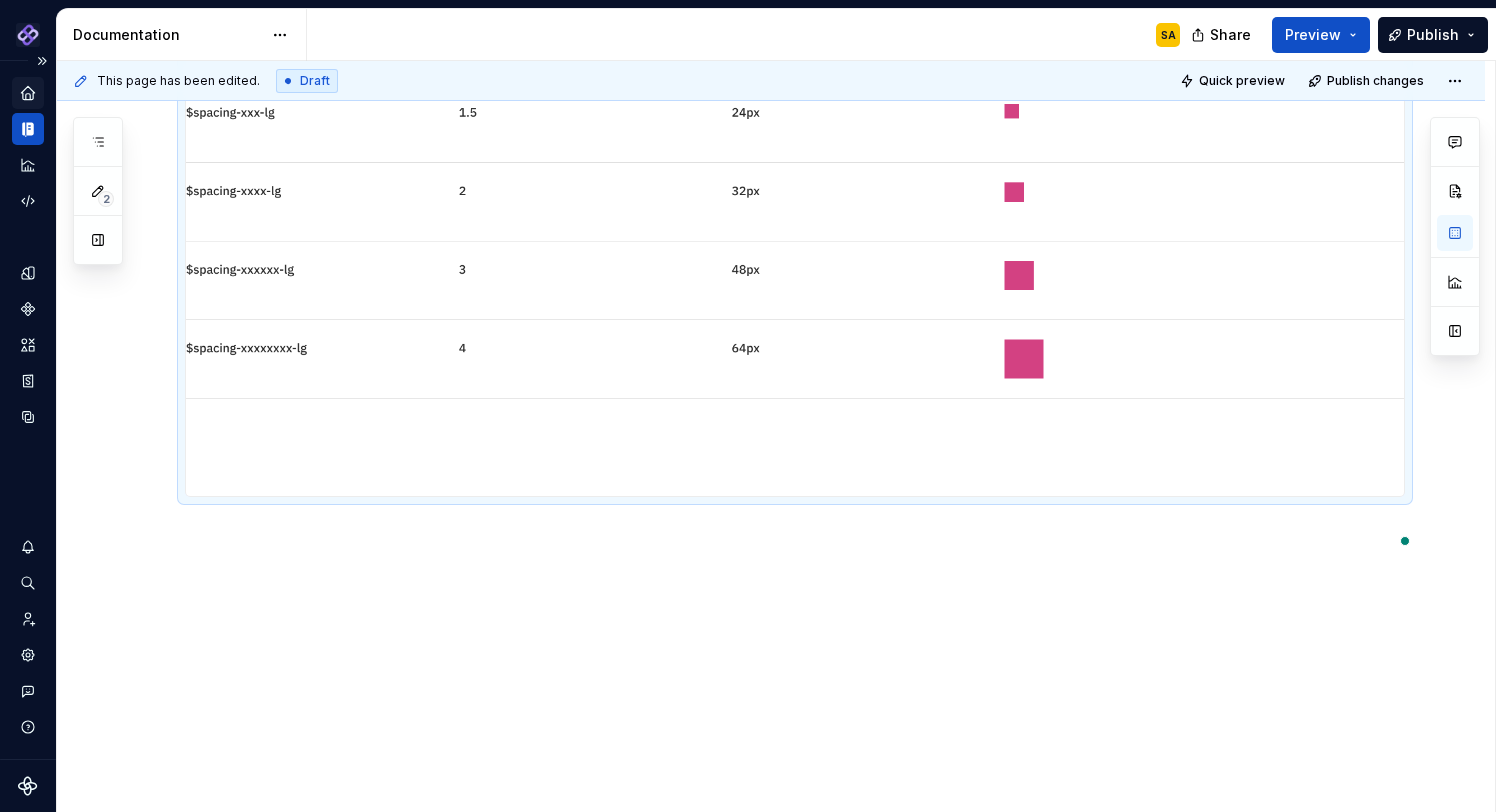 scroll, scrollTop: 570, scrollLeft: 0, axis: vertical 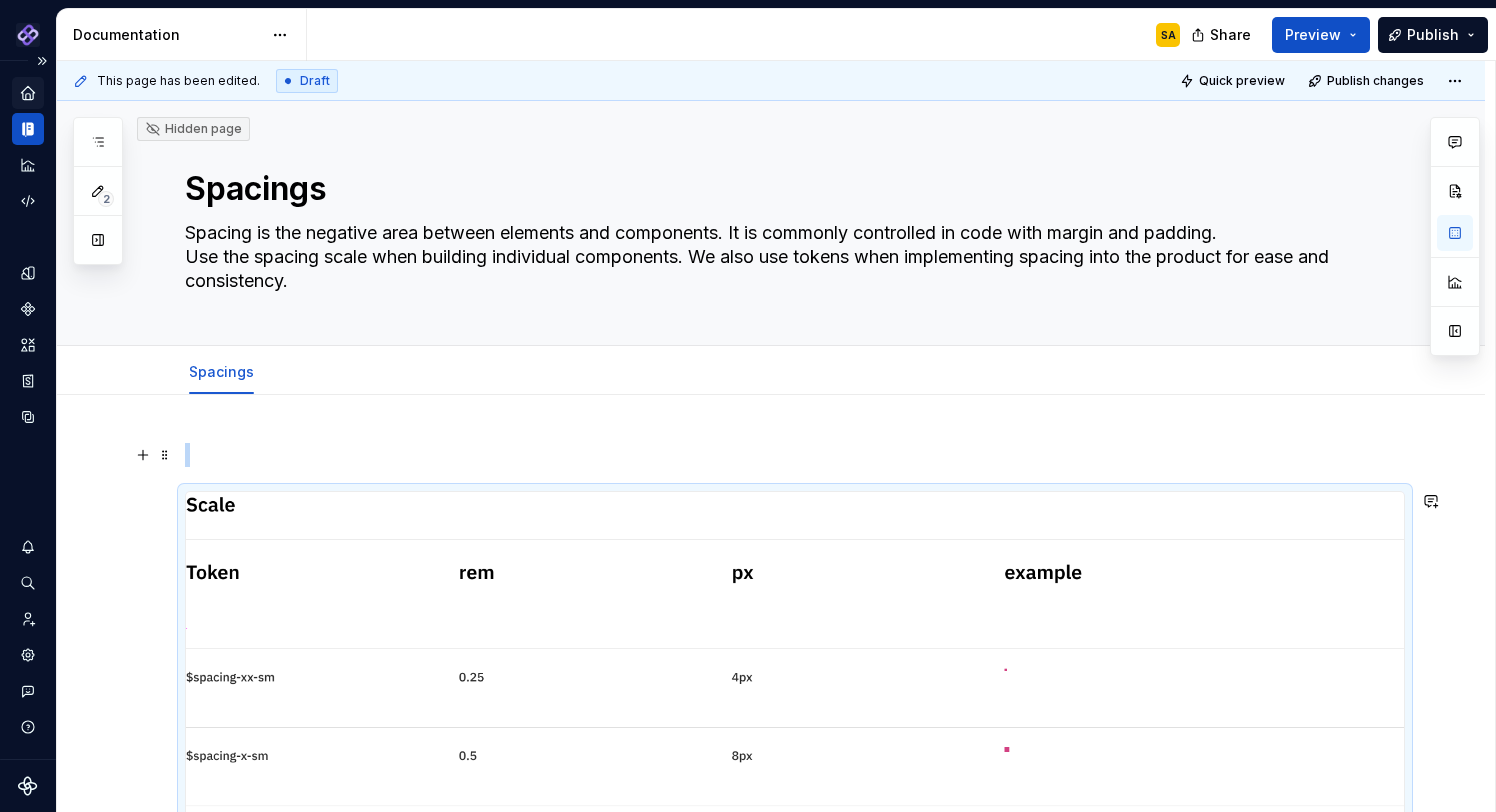 click at bounding box center [795, 455] 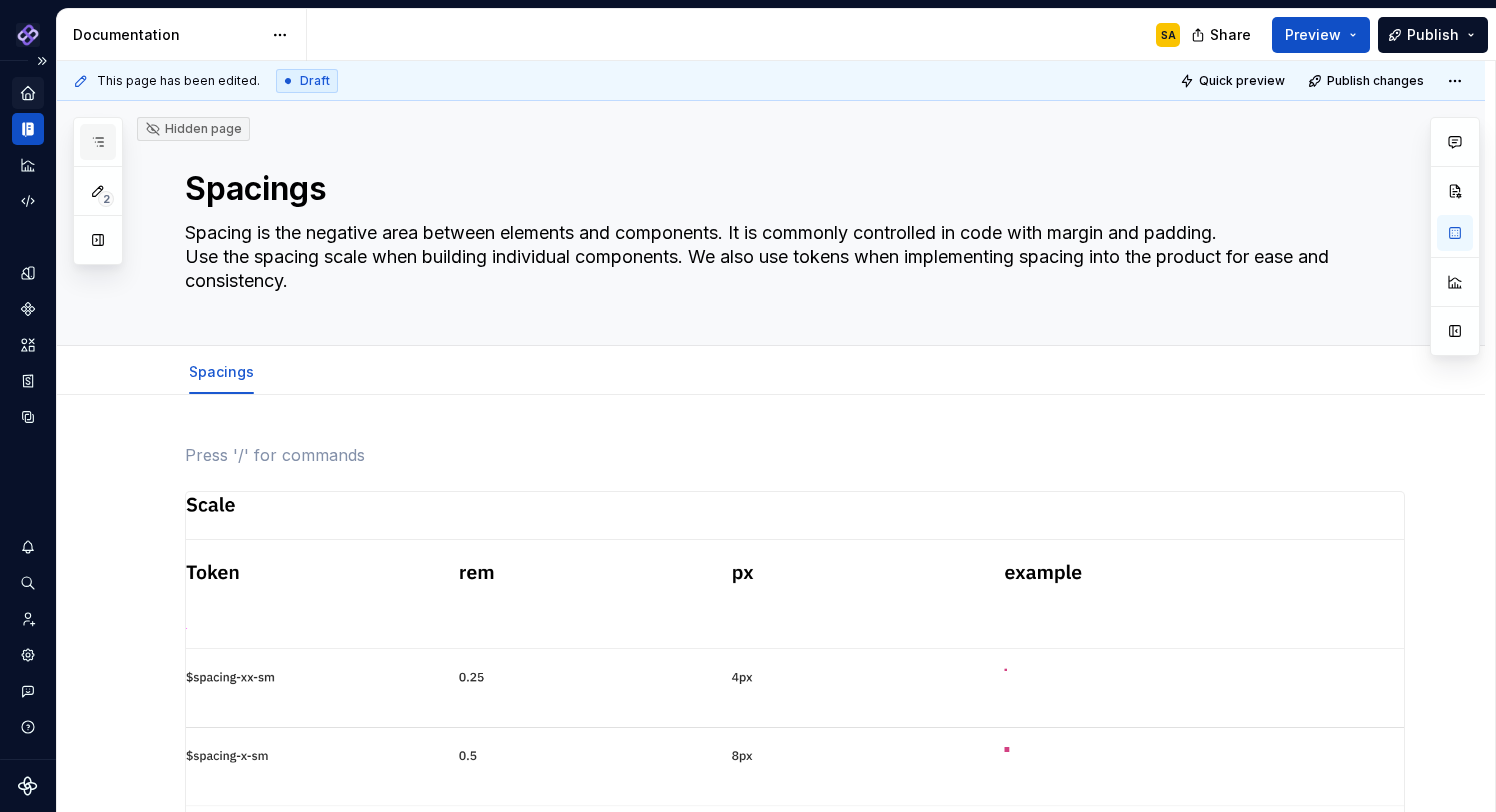 click 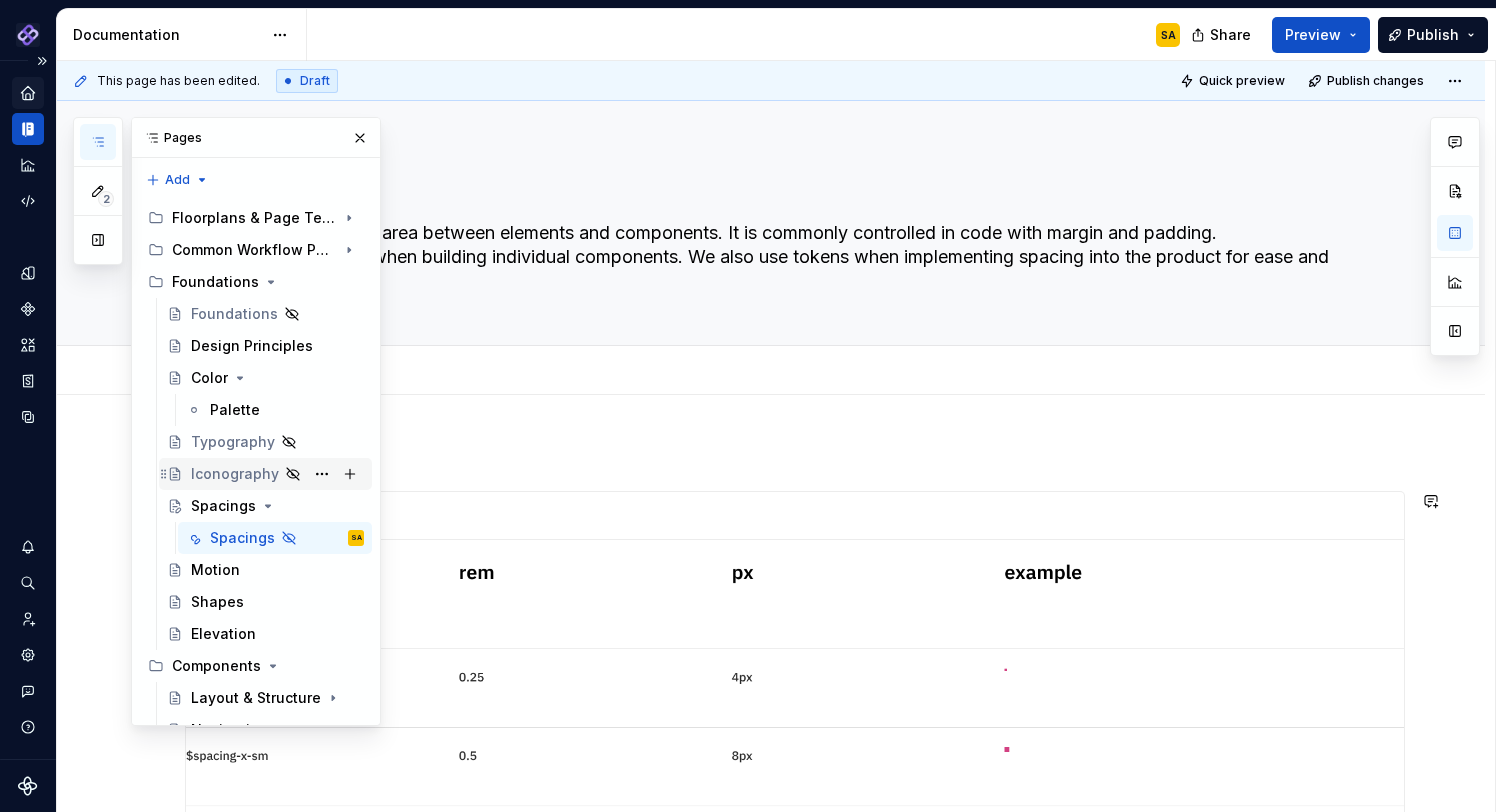 click on "Iconography" at bounding box center [235, 474] 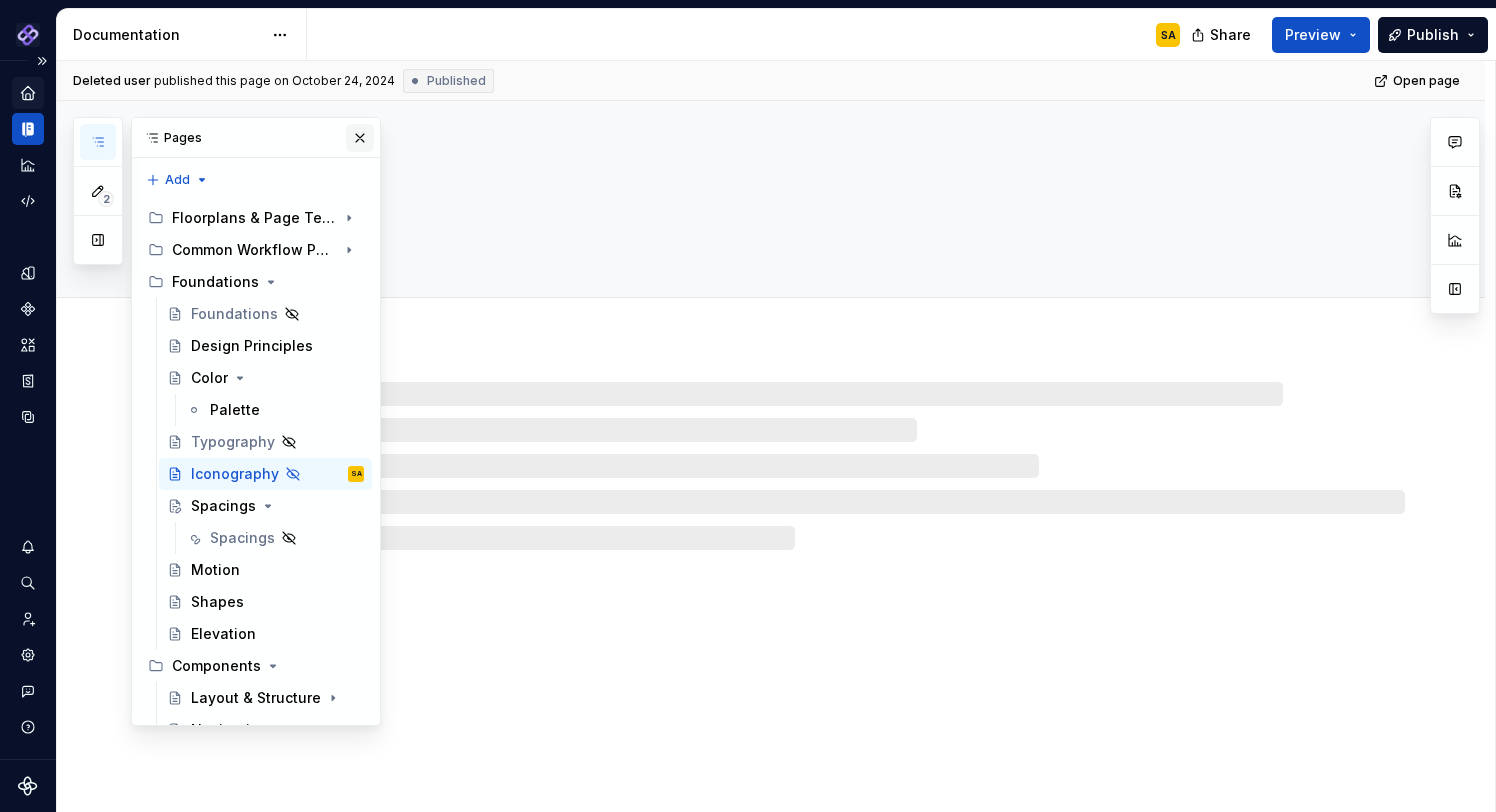 click at bounding box center (360, 138) 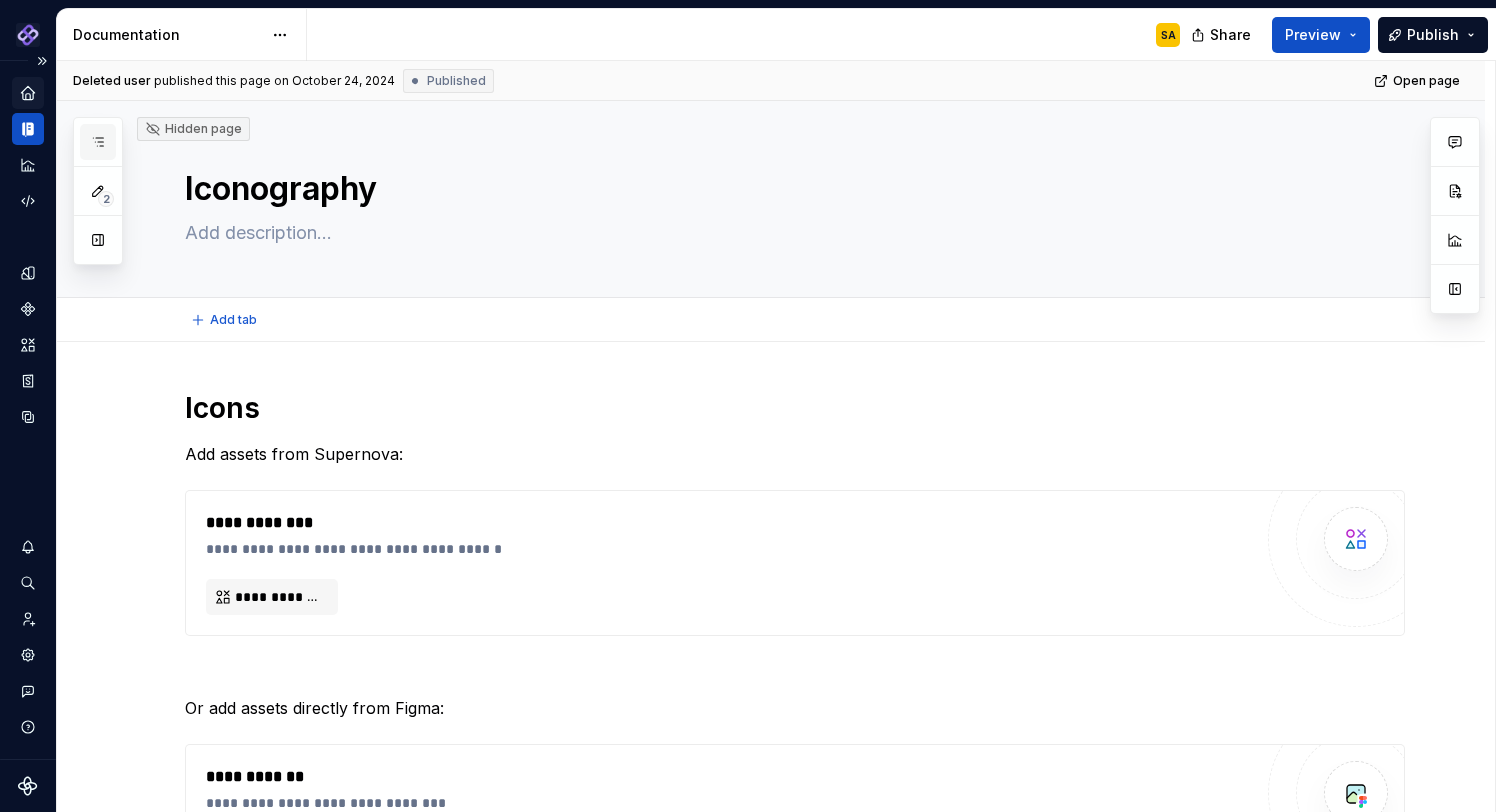 click 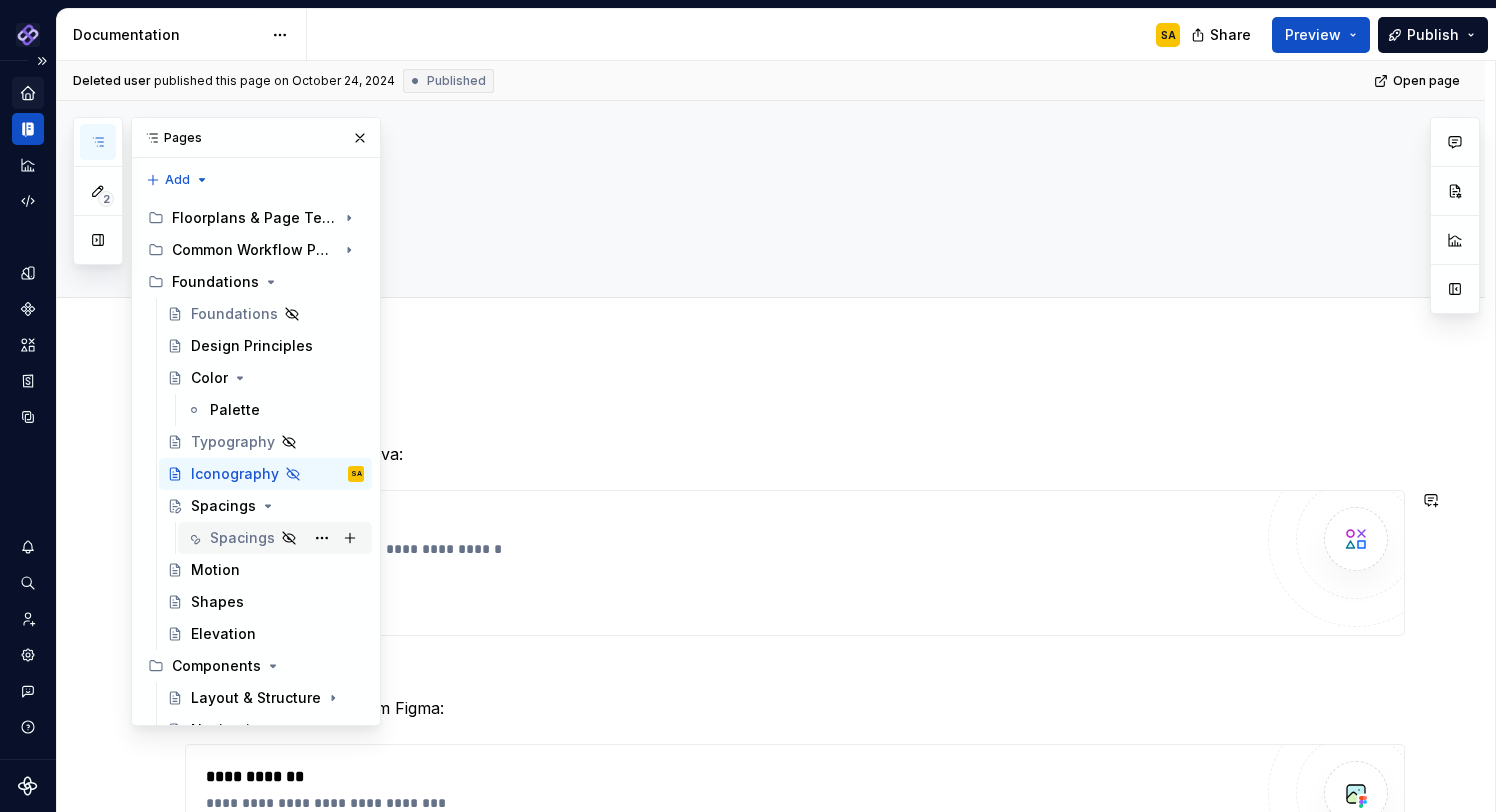 click on "Spacings" at bounding box center (242, 538) 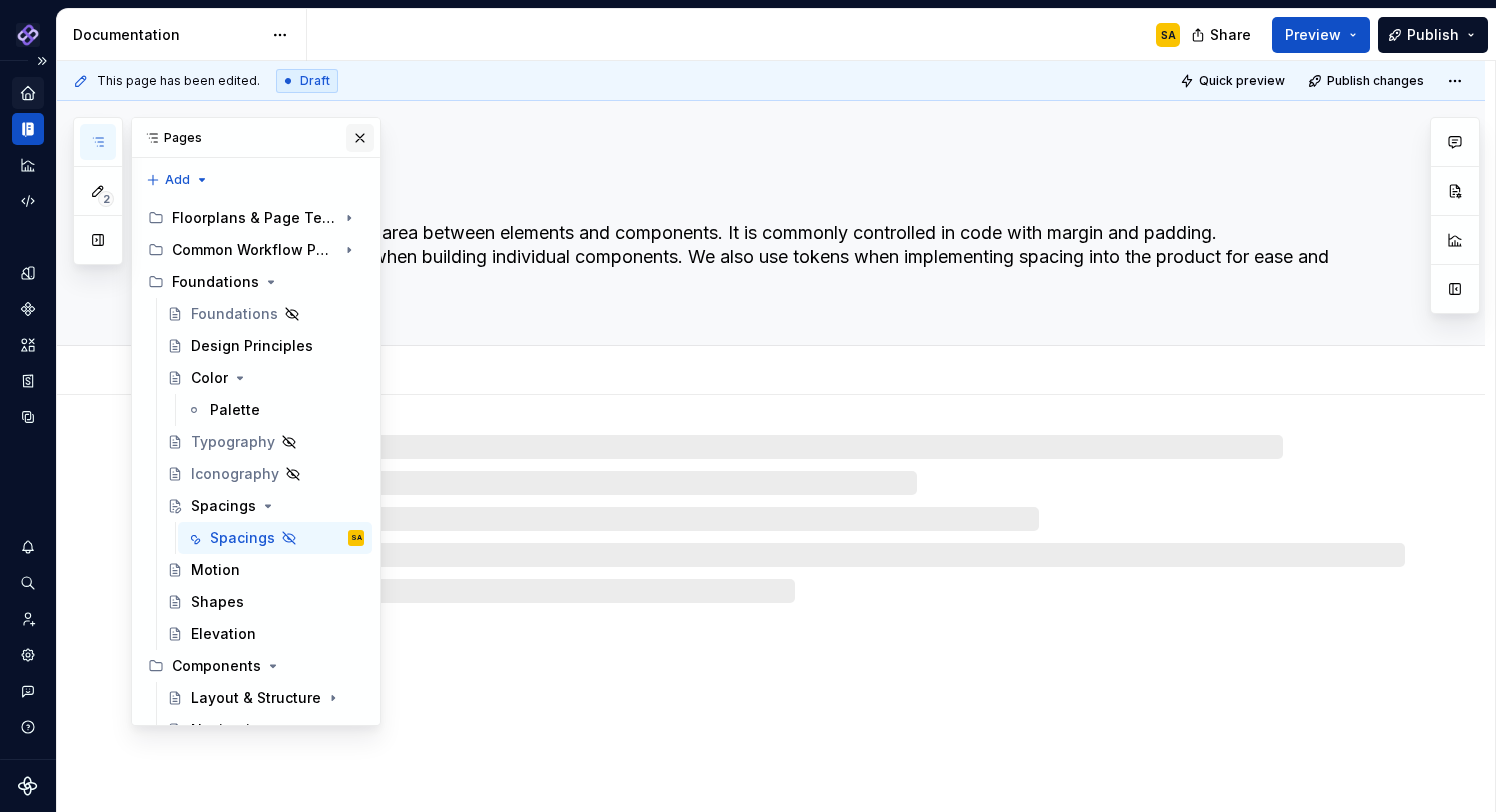 click at bounding box center [360, 138] 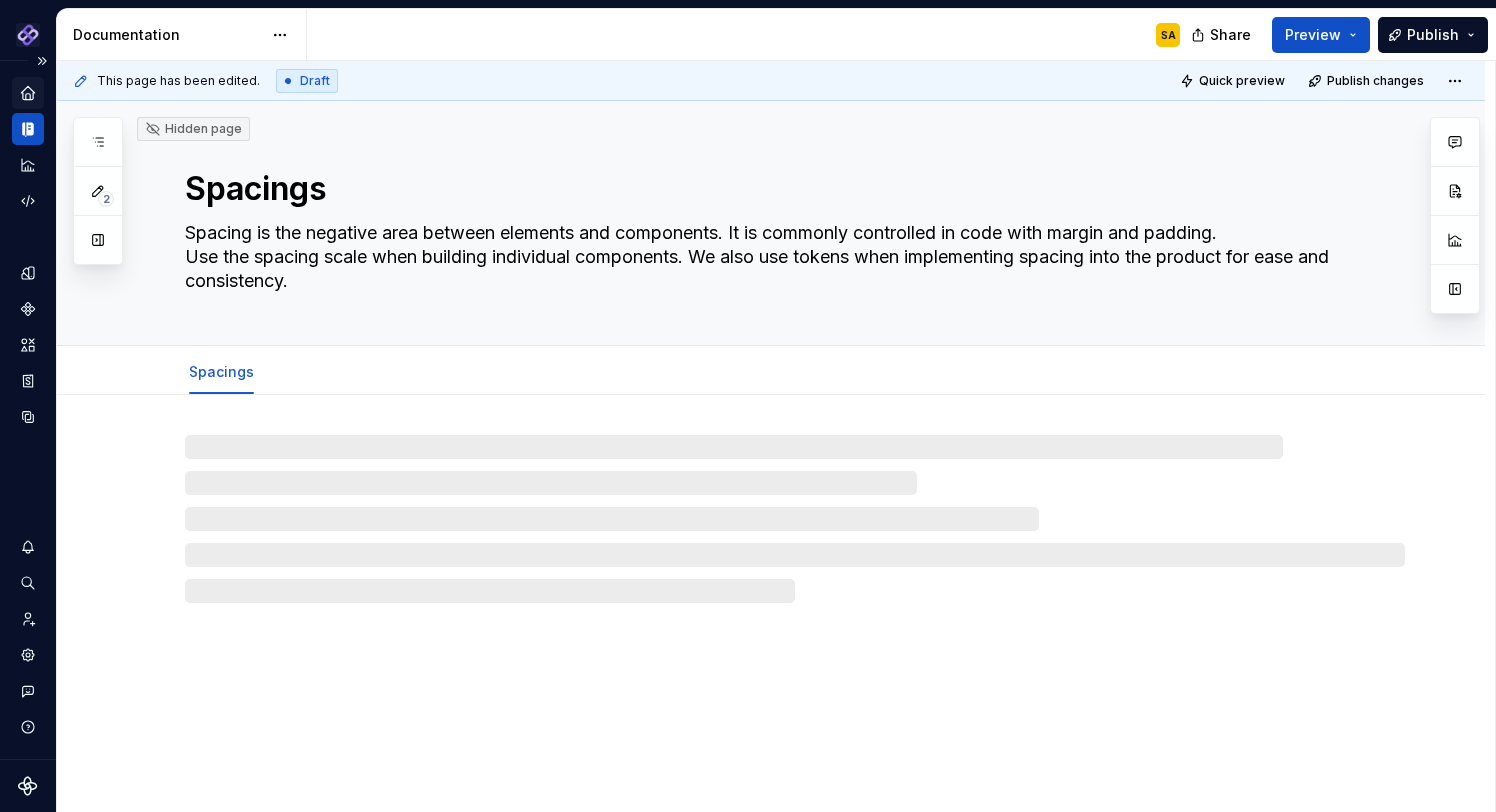 type on "*" 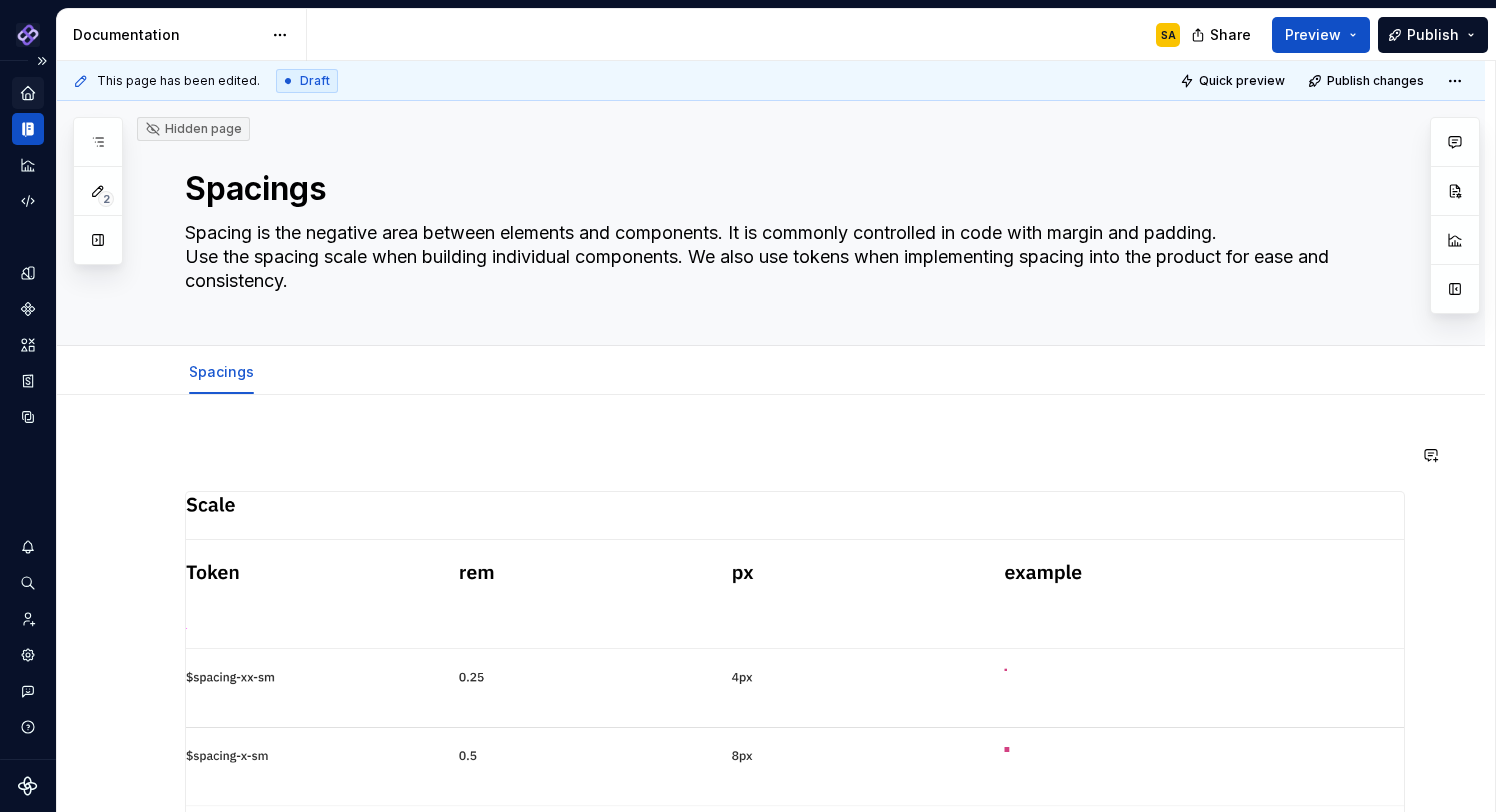 click at bounding box center (795, 455) 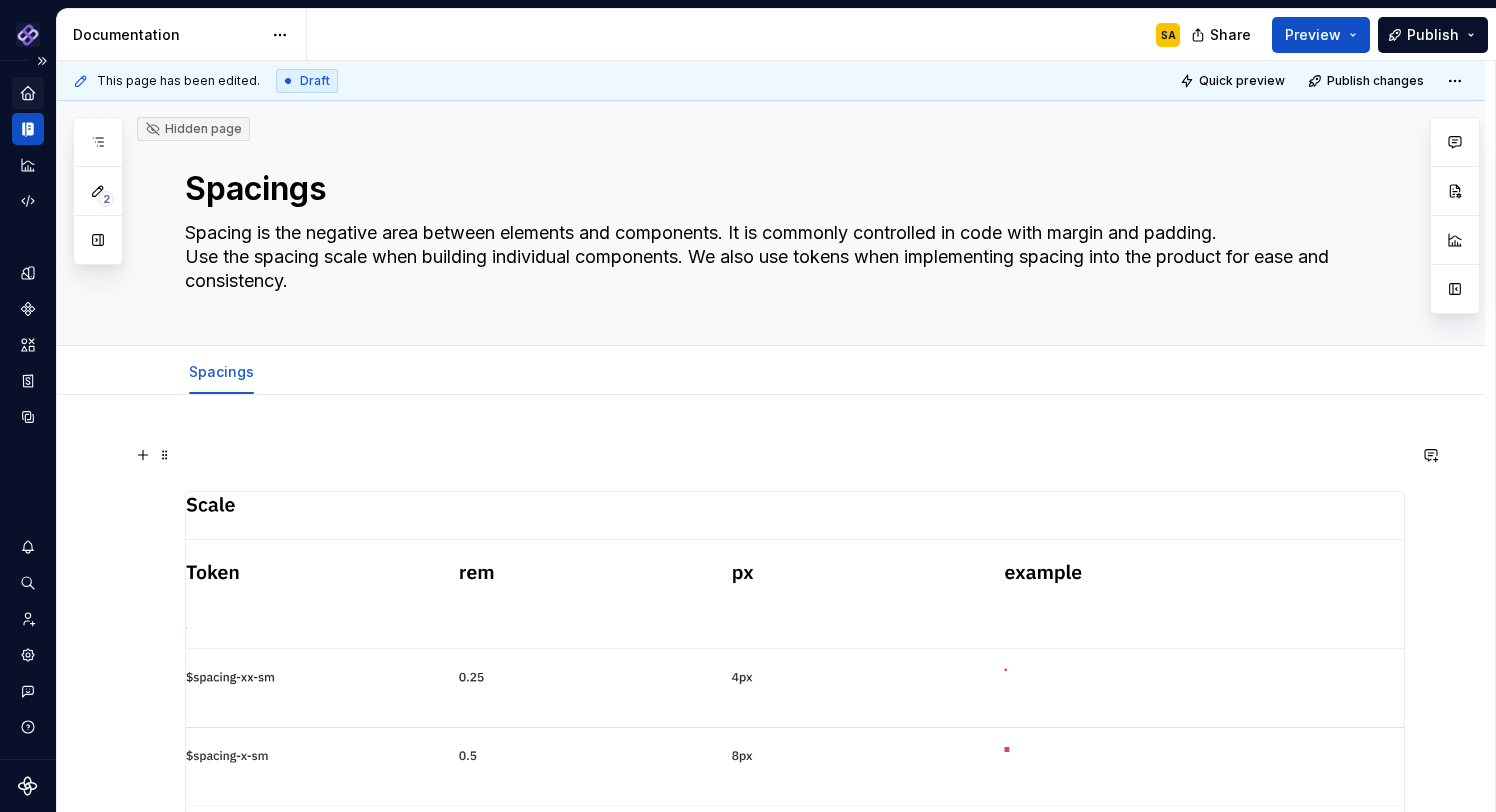 click at bounding box center (143, 455) 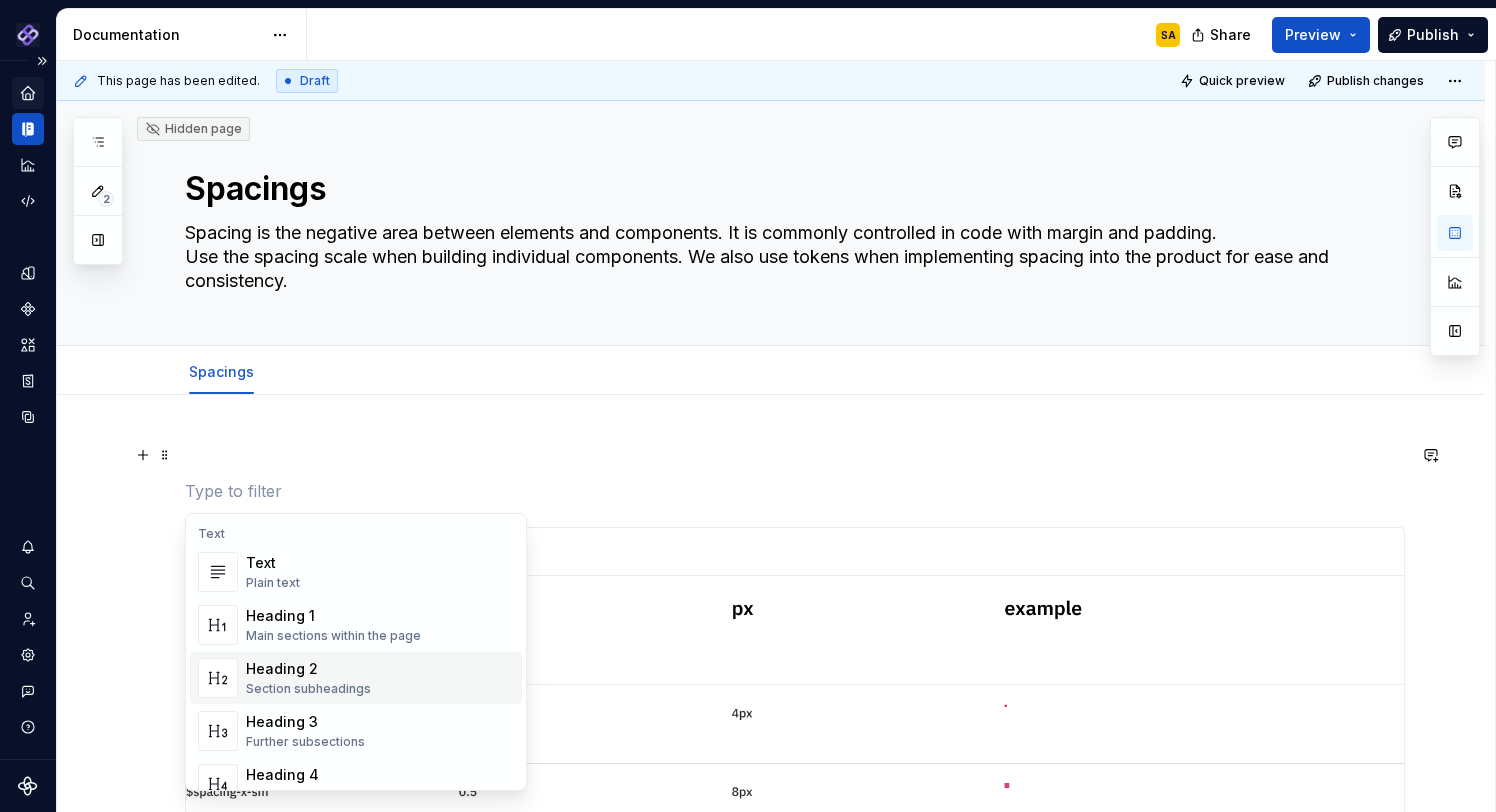 click on "Heading 1" at bounding box center (333, 616) 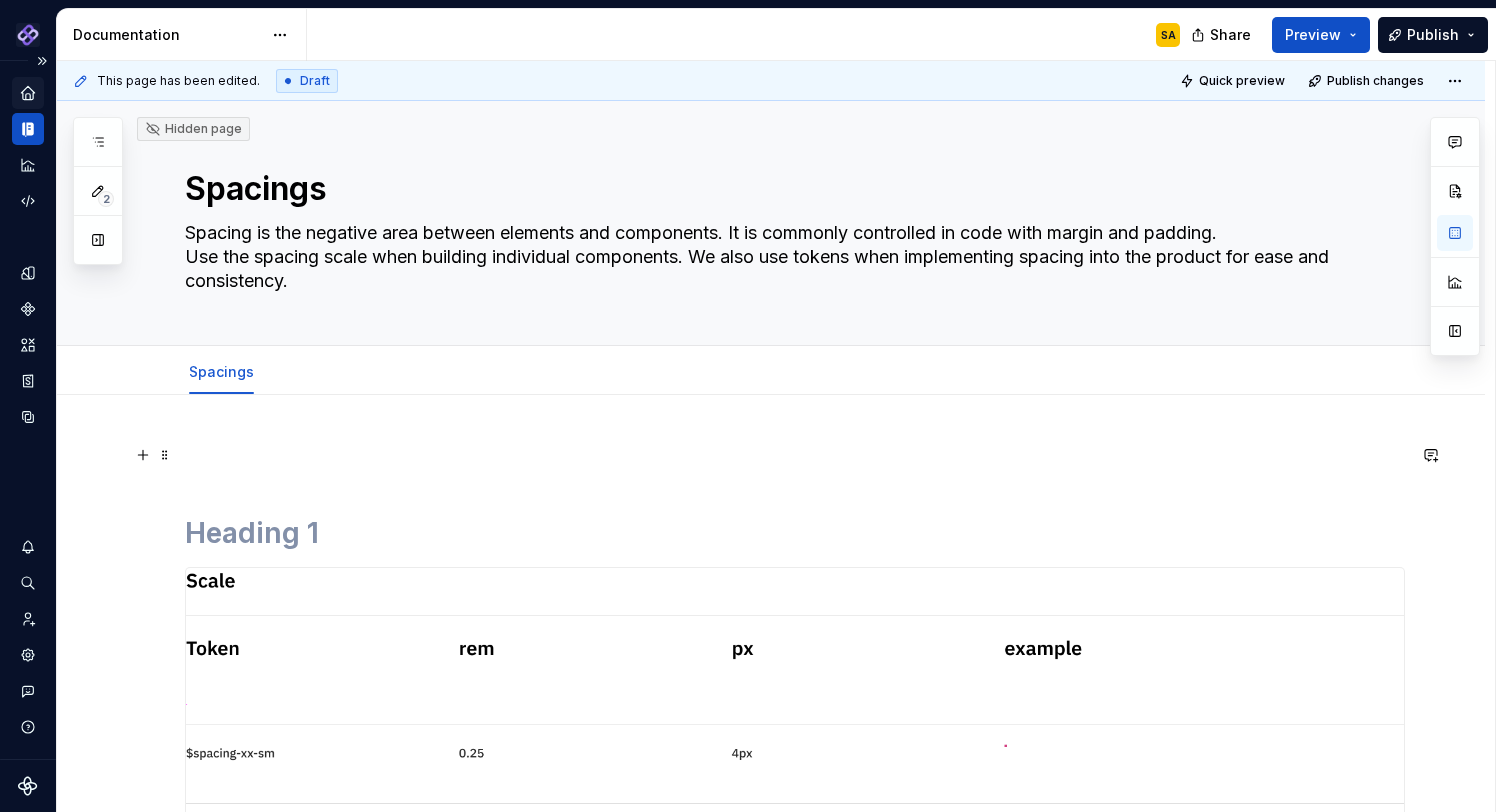type 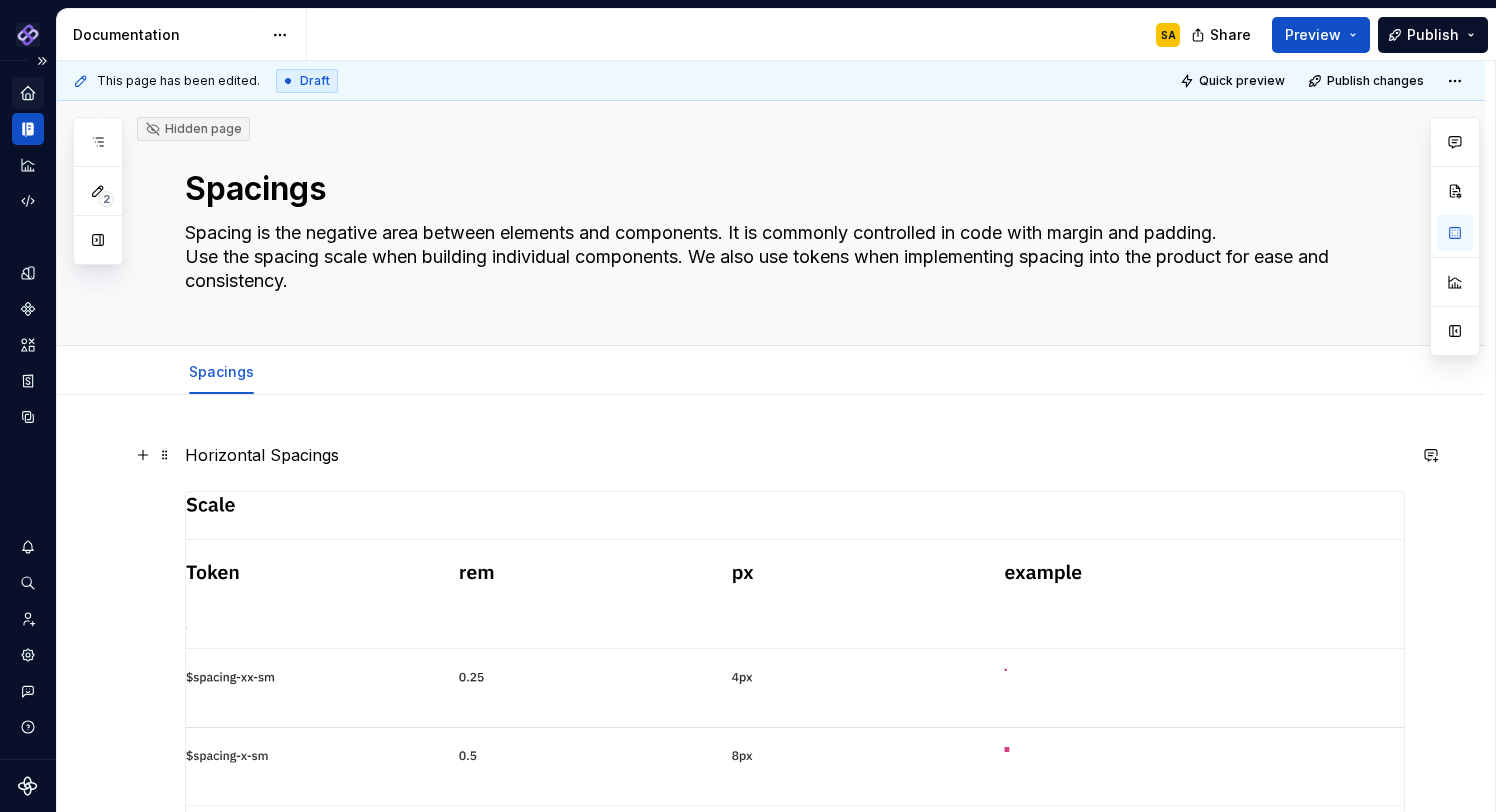 click on "Horizontal Spacings" at bounding box center [795, 455] 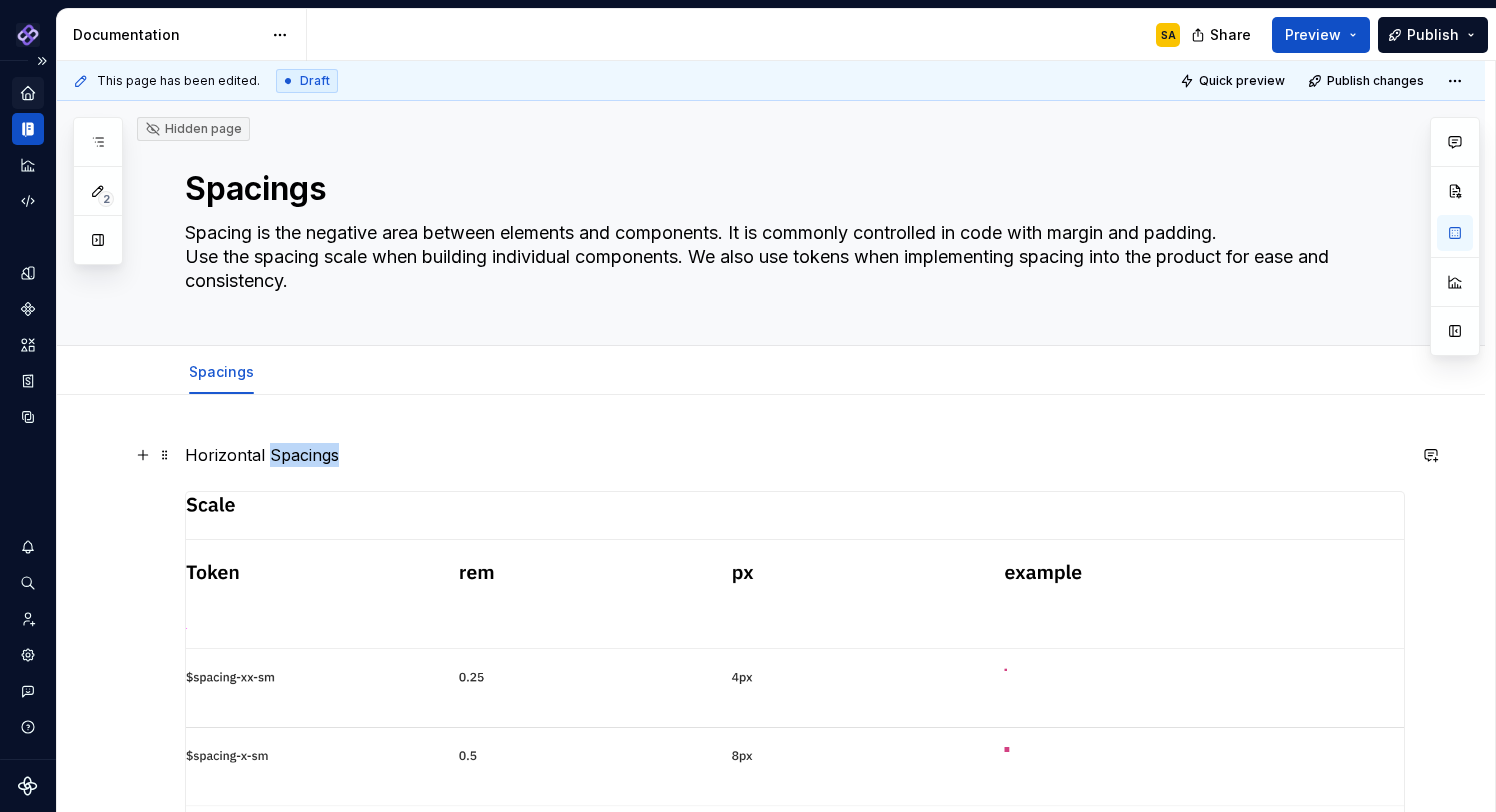 click on "Horizontal Spacings" at bounding box center (795, 455) 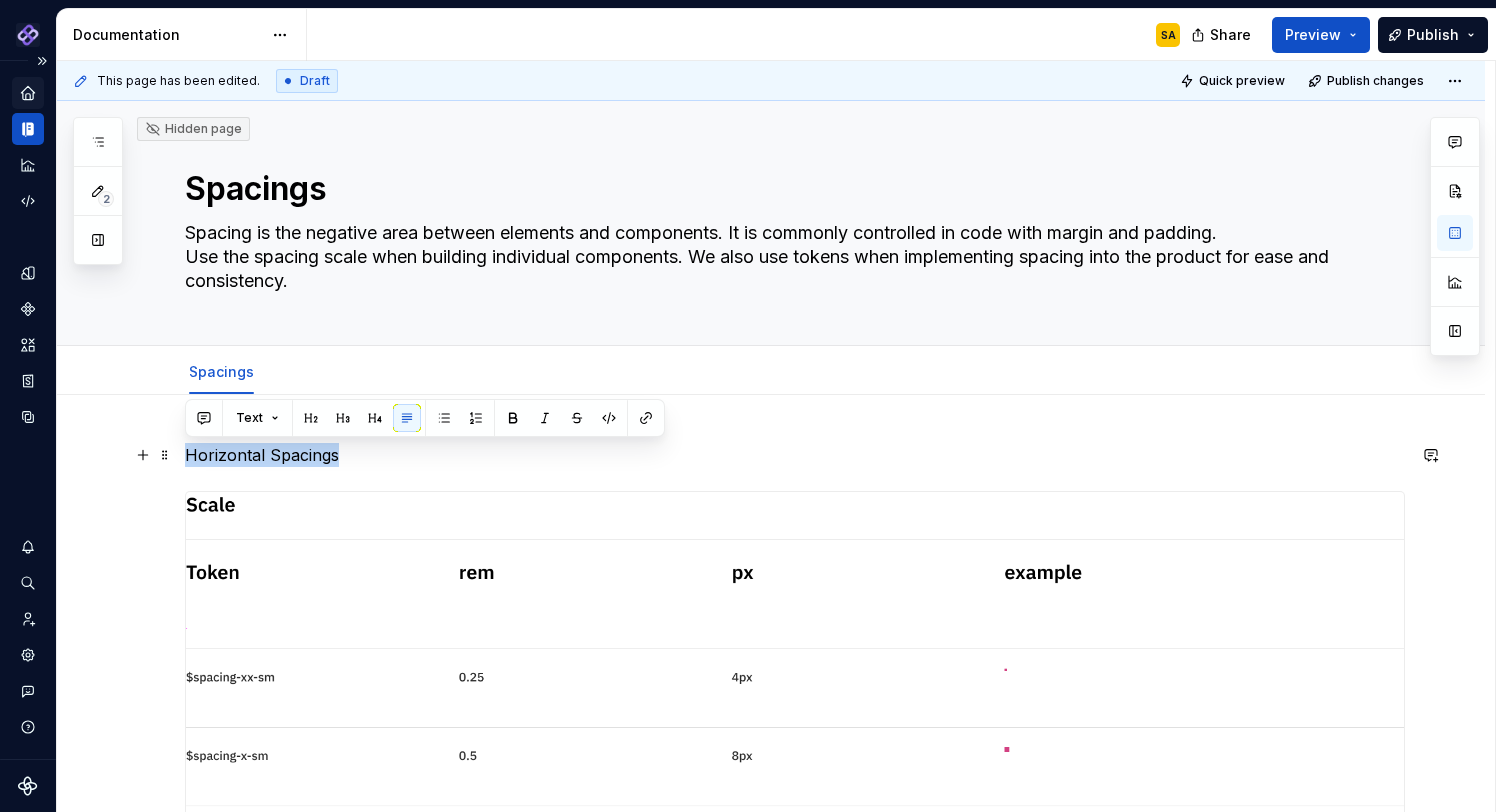 click on "Horizontal Spacings" at bounding box center [795, 455] 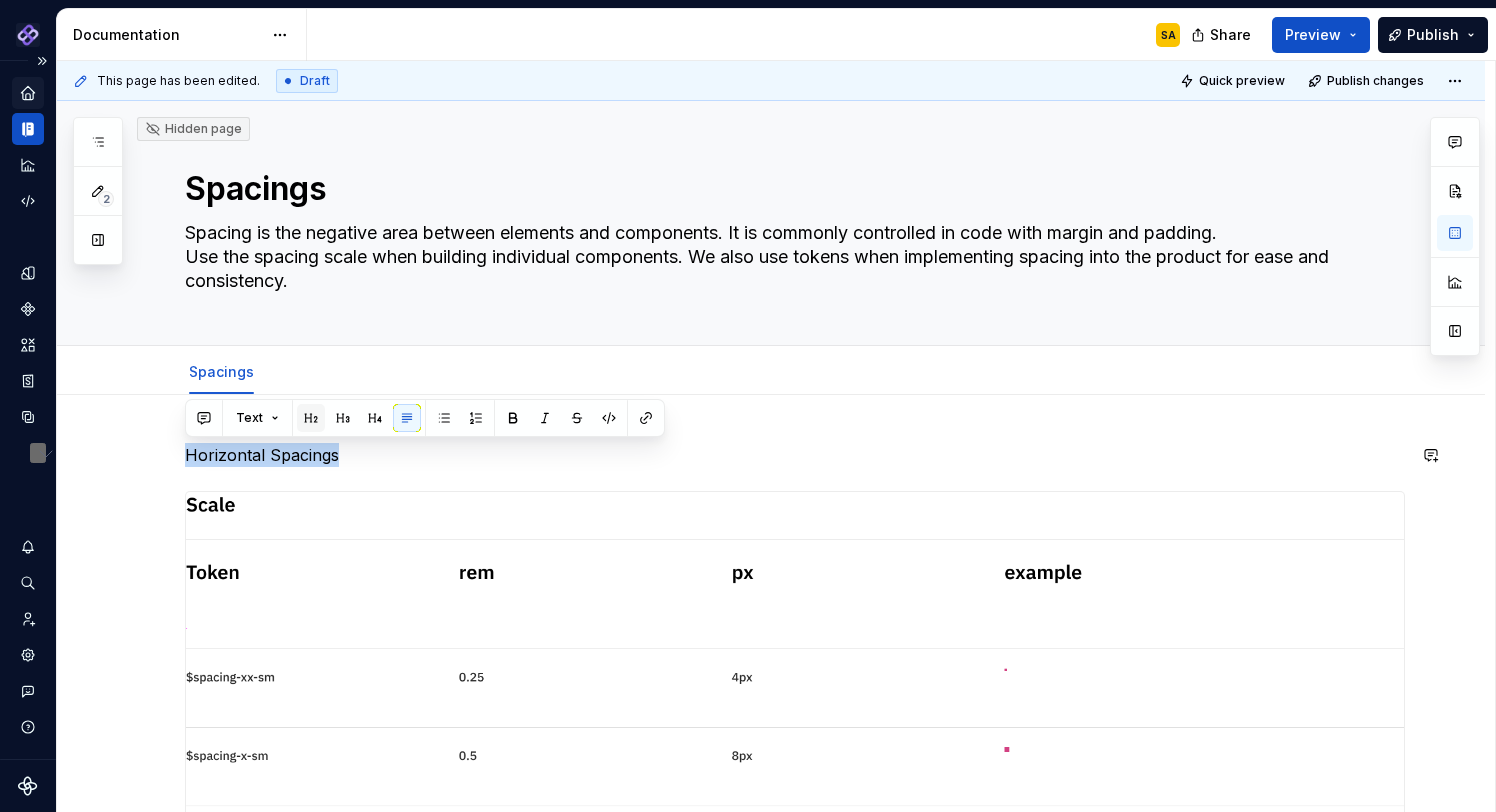 click at bounding box center (311, 418) 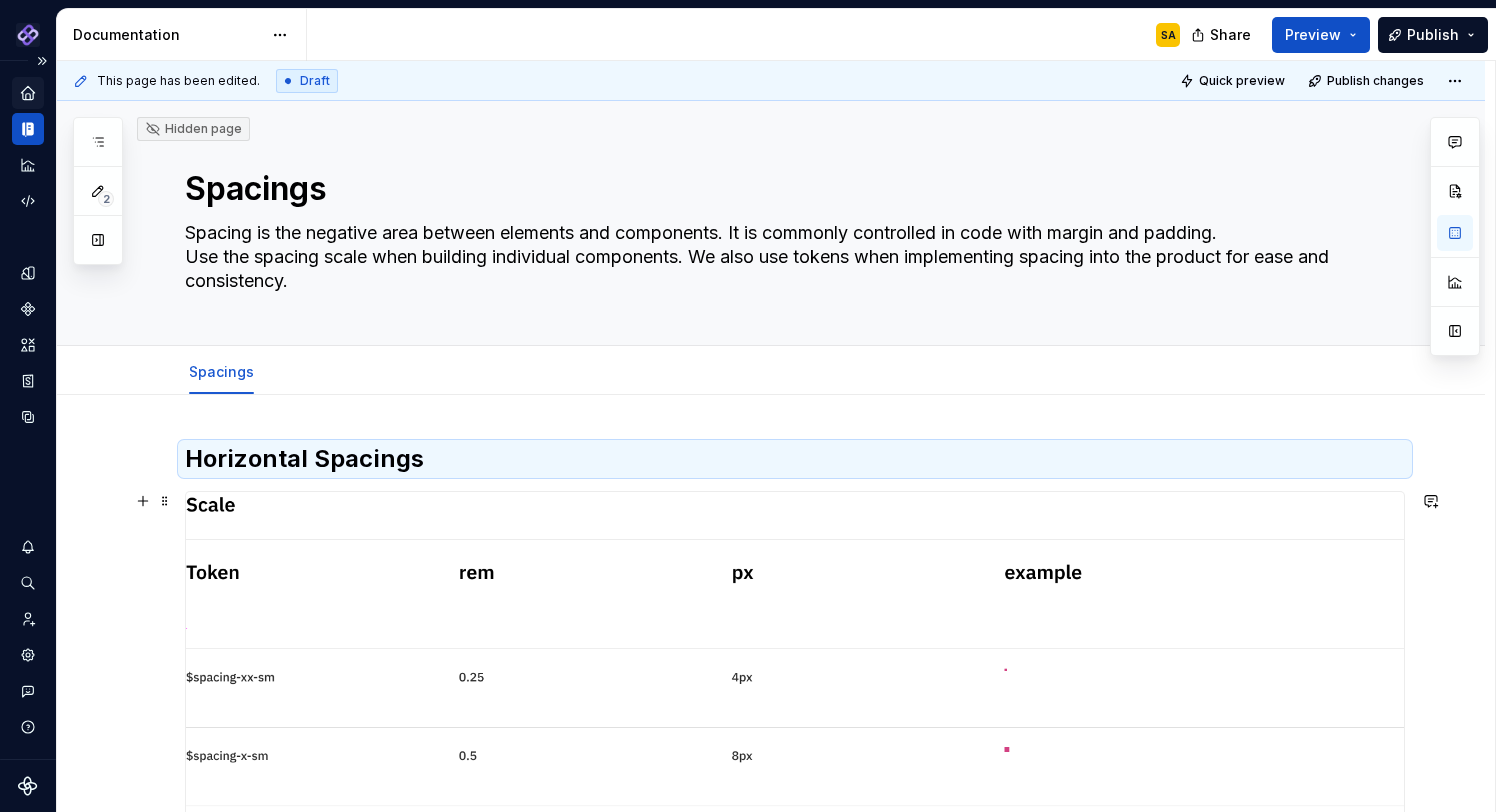 click at bounding box center [795, 933] 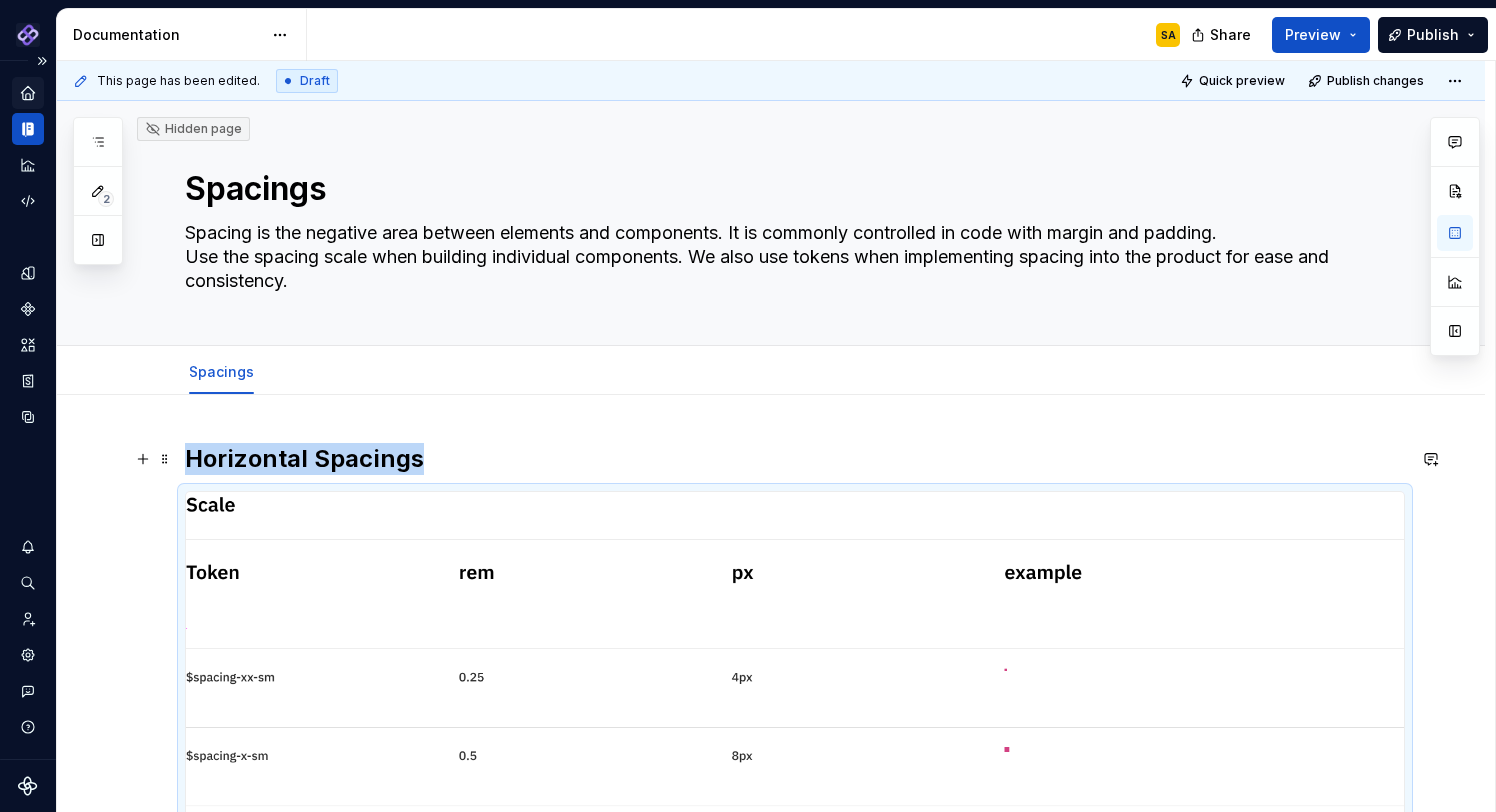click on "Horizontal Spacings" at bounding box center [795, 459] 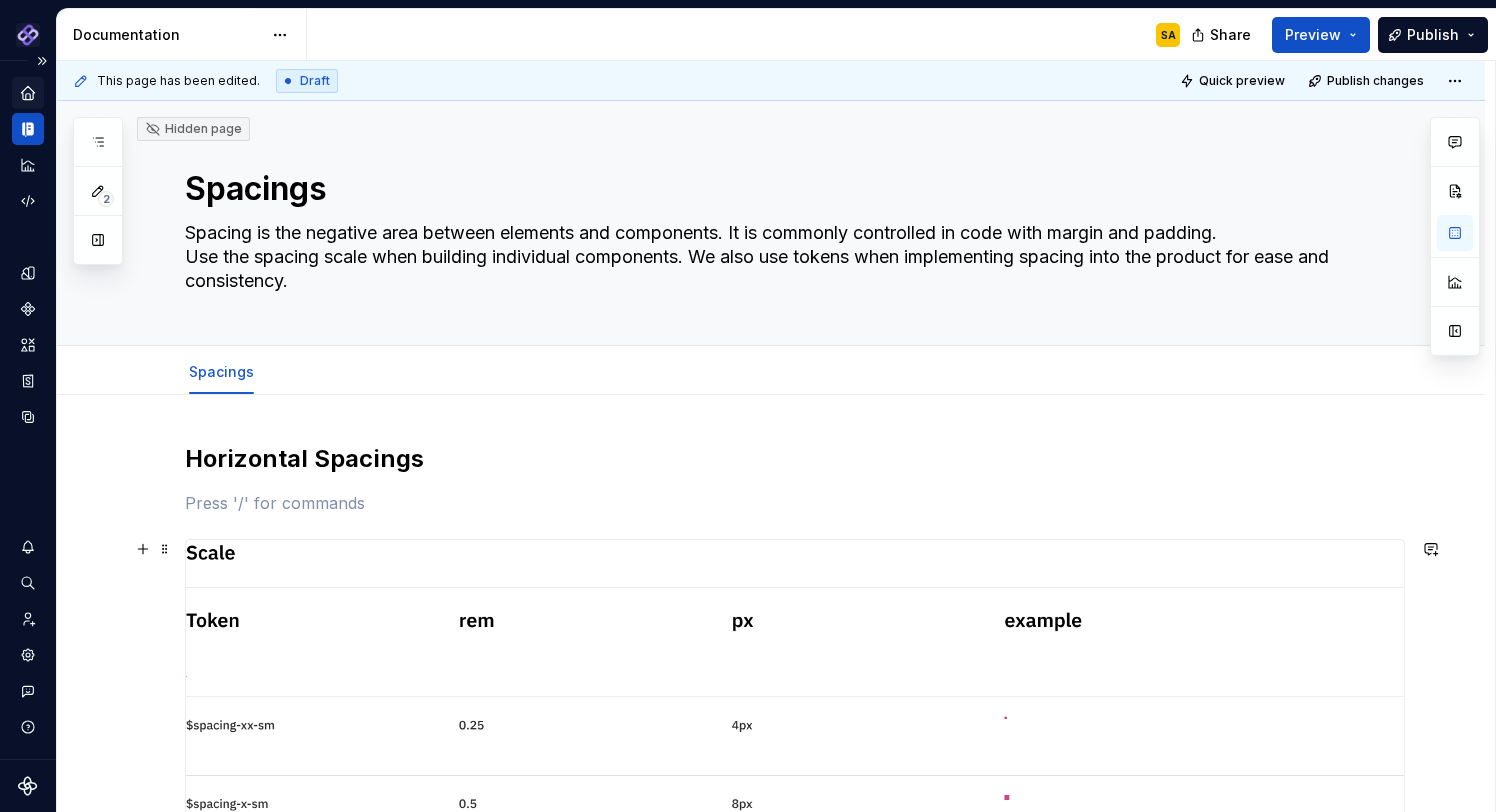 click at bounding box center (795, 981) 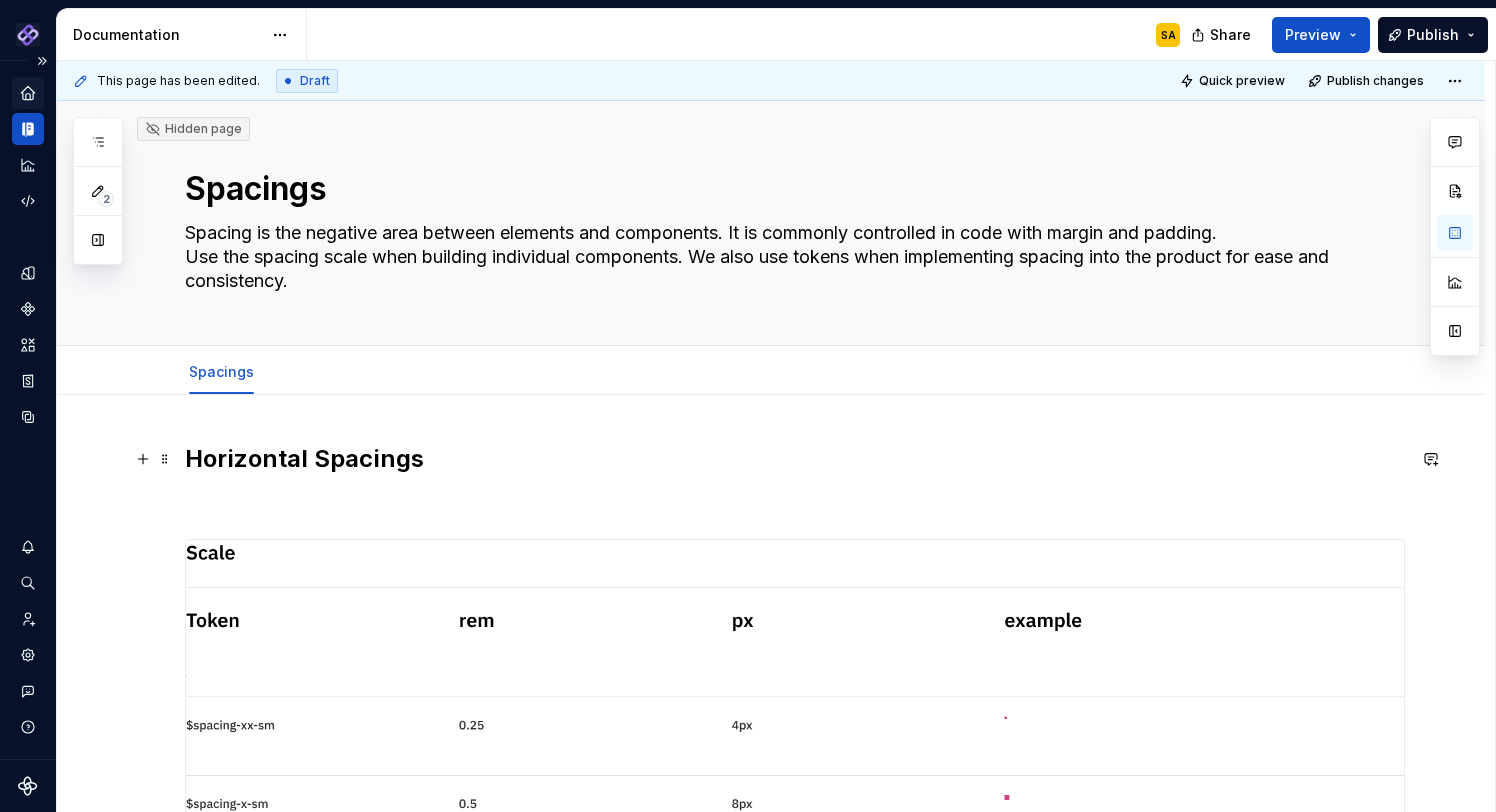 click on "Horizontal Spacings" at bounding box center (795, 459) 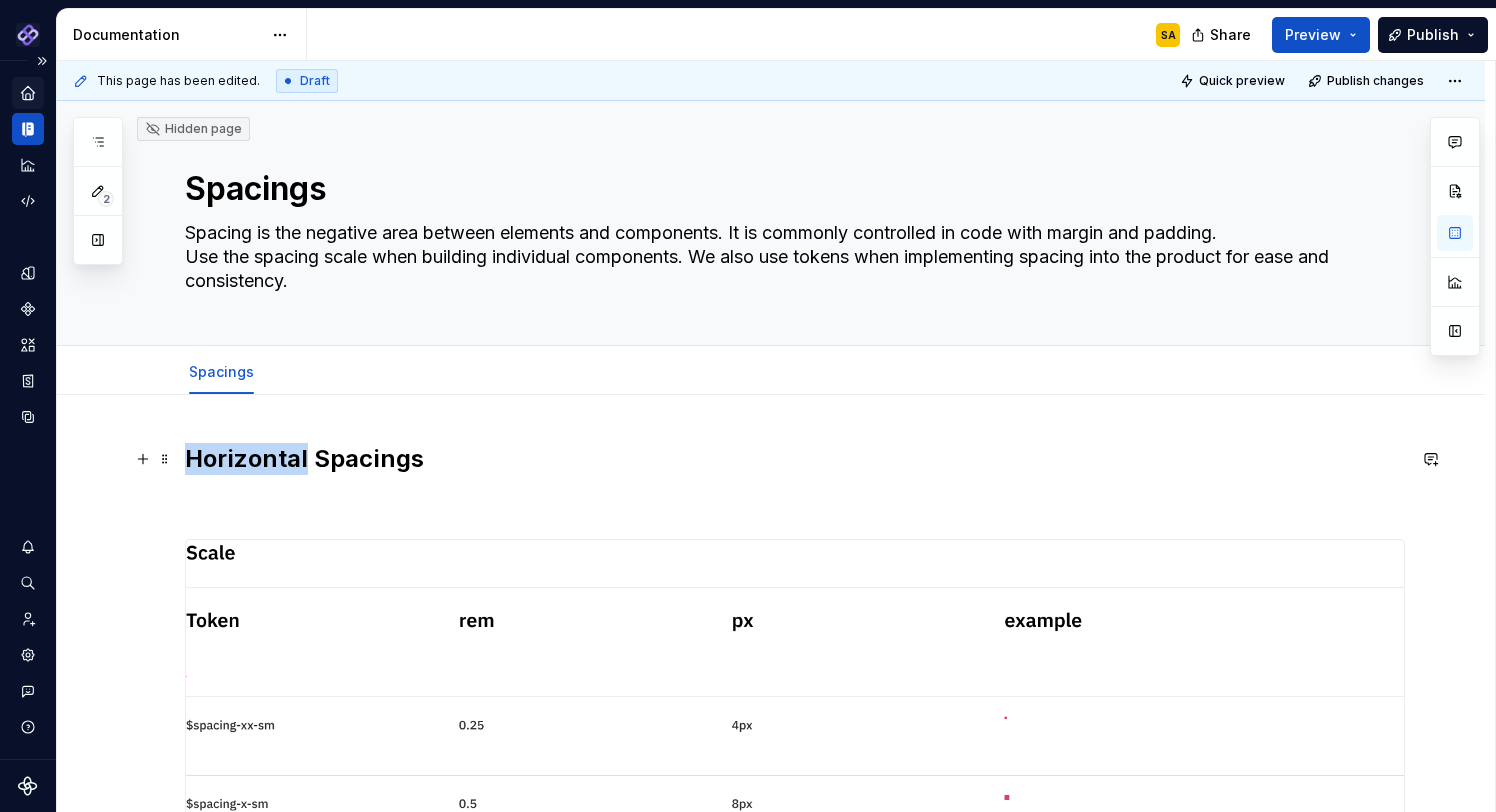 click on "Horizontal Spacings" at bounding box center [795, 459] 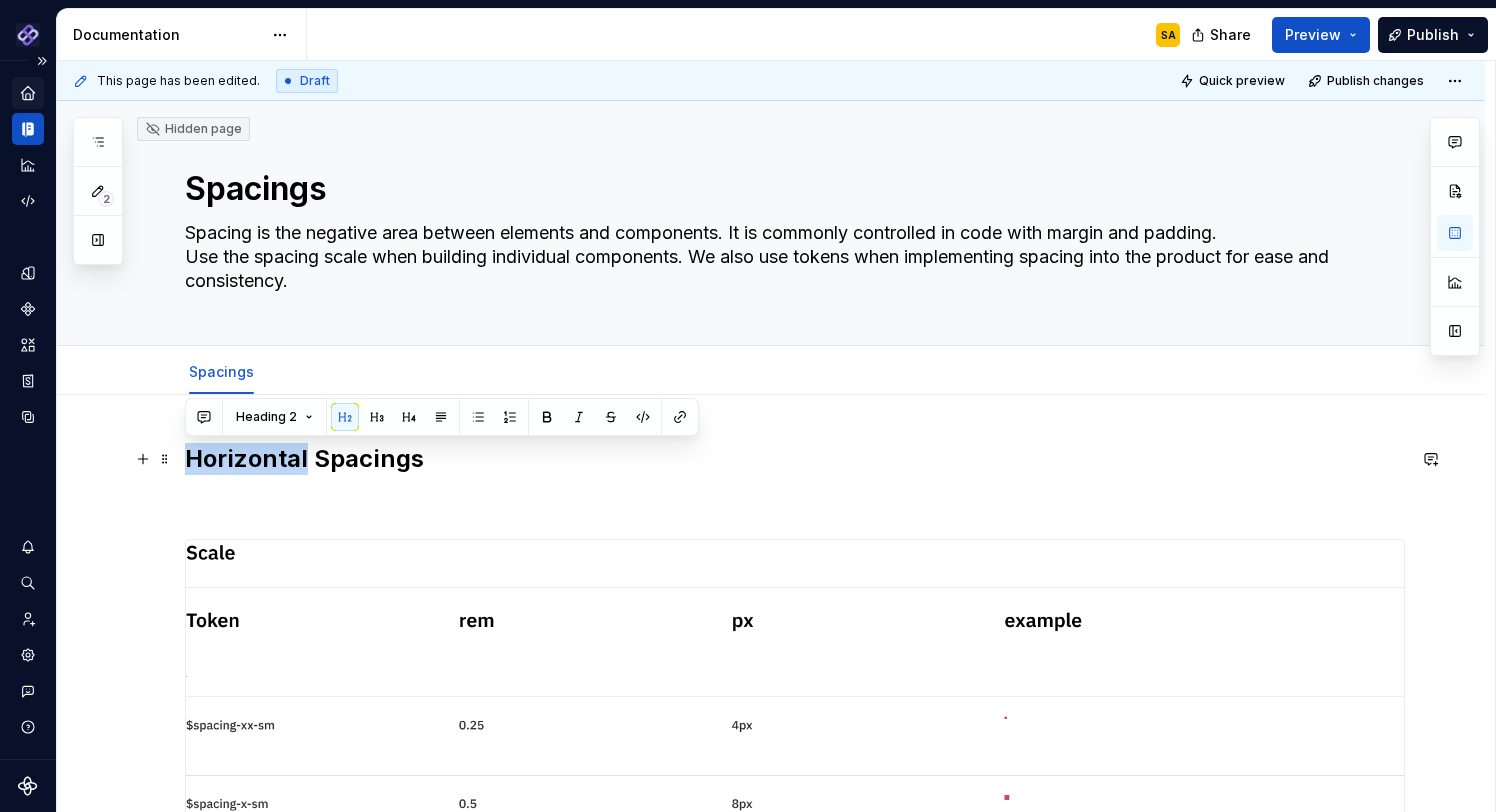 click on "Horizontal Spacings" at bounding box center (795, 459) 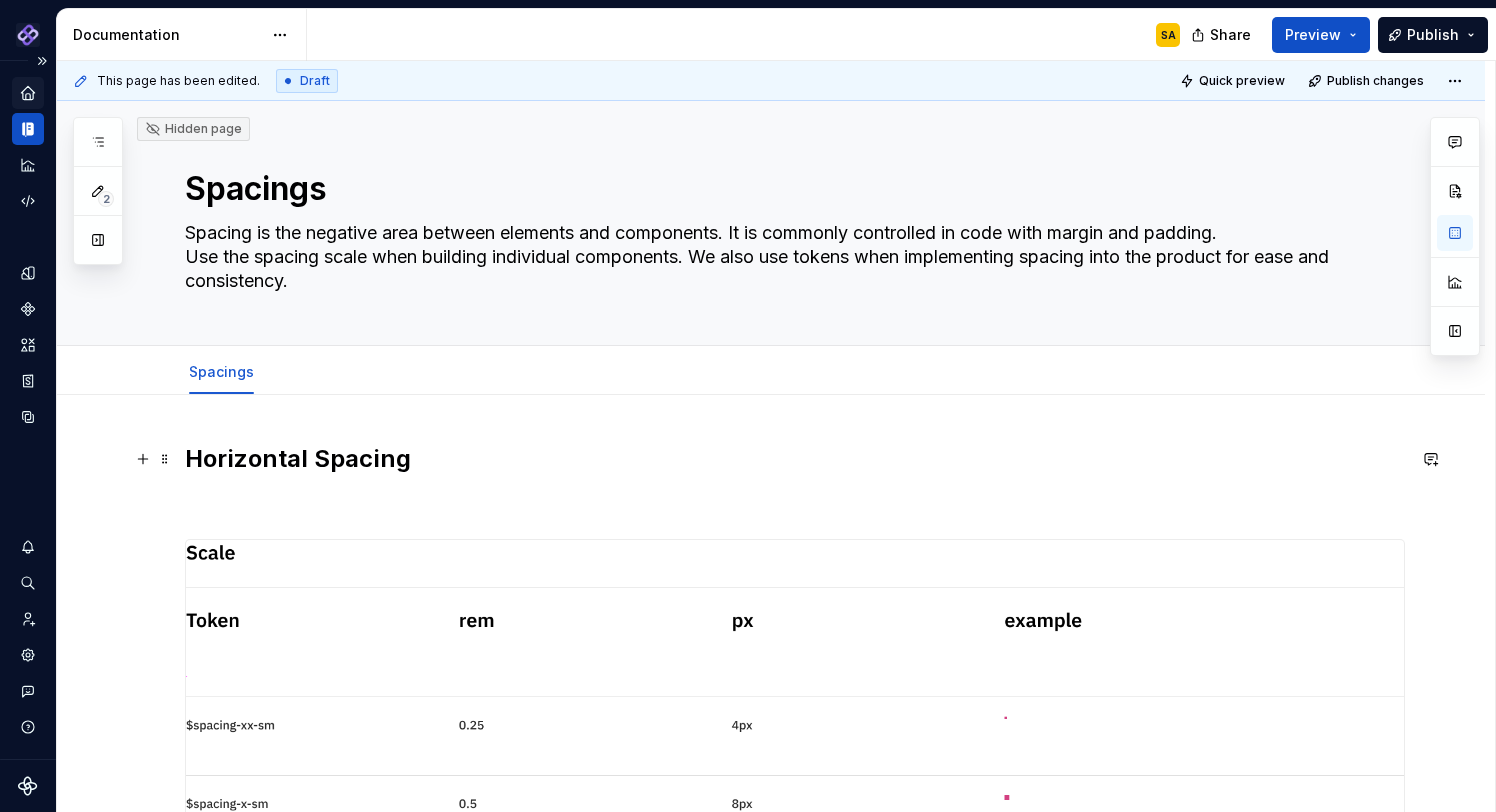 click on "Horizontal Spacing" at bounding box center (795, 459) 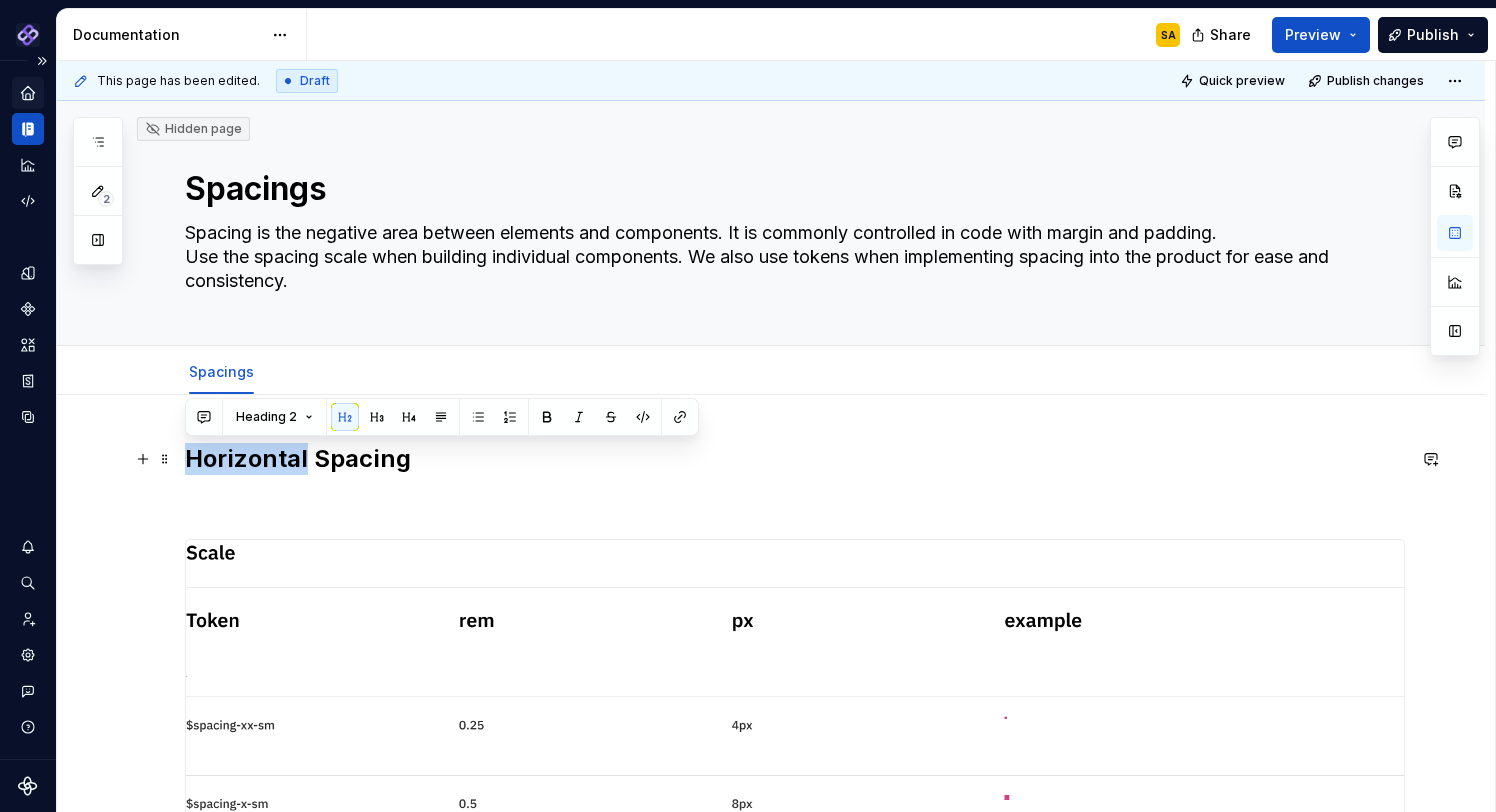 click on "Horizontal Spacing" at bounding box center [795, 459] 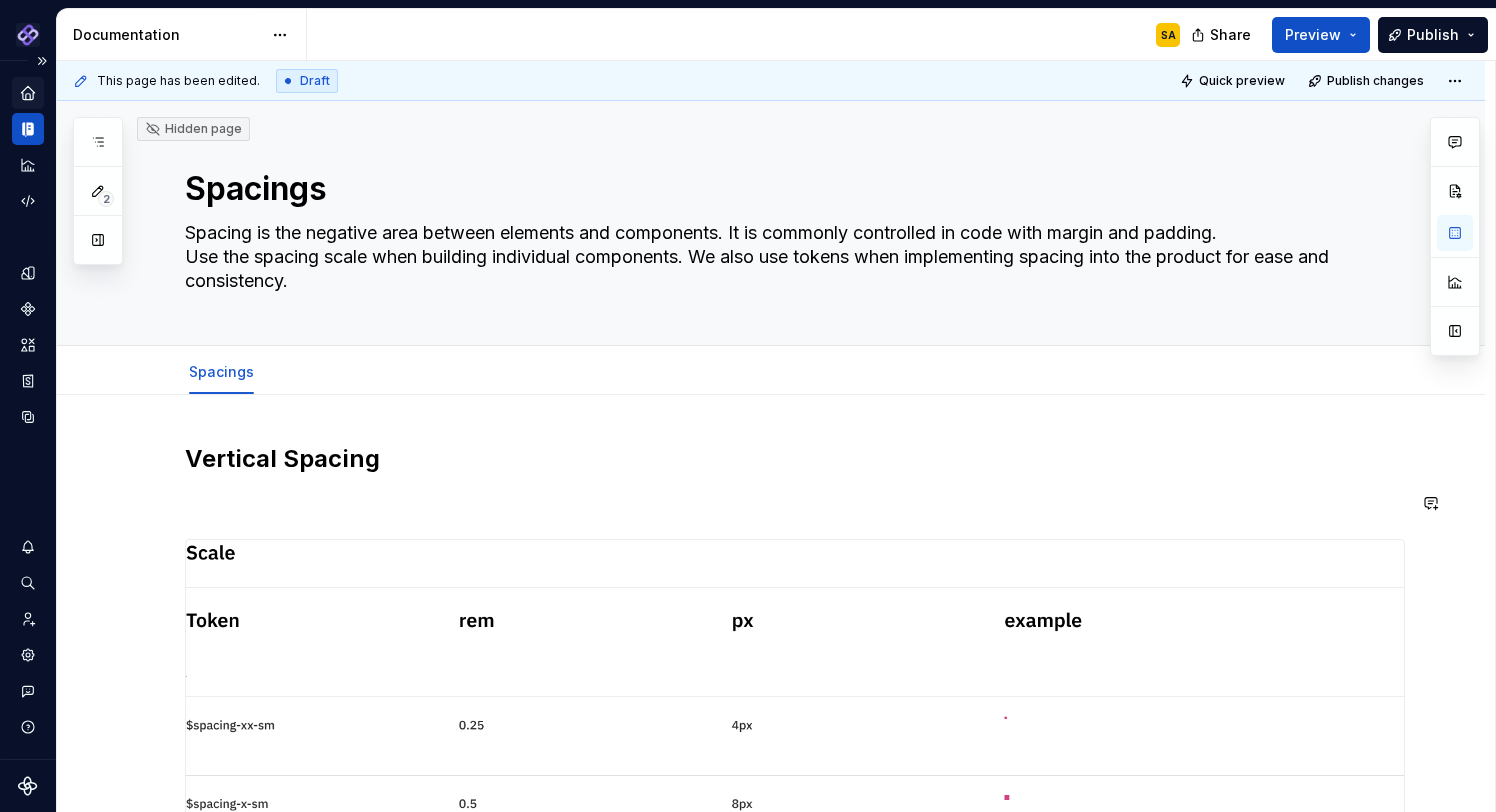 click on "Vertical Spacing" at bounding box center [795, 957] 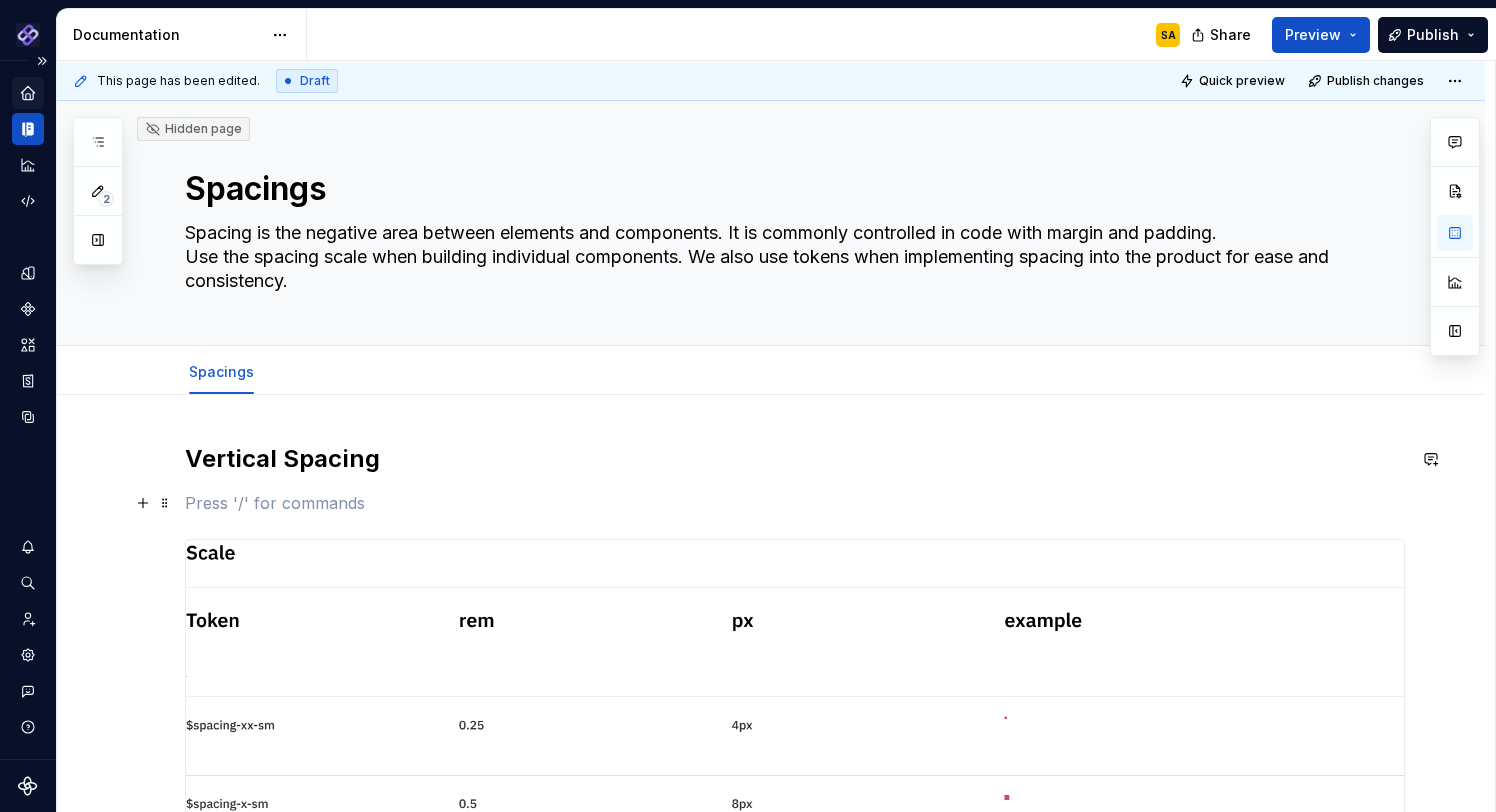scroll, scrollTop: 102, scrollLeft: 0, axis: vertical 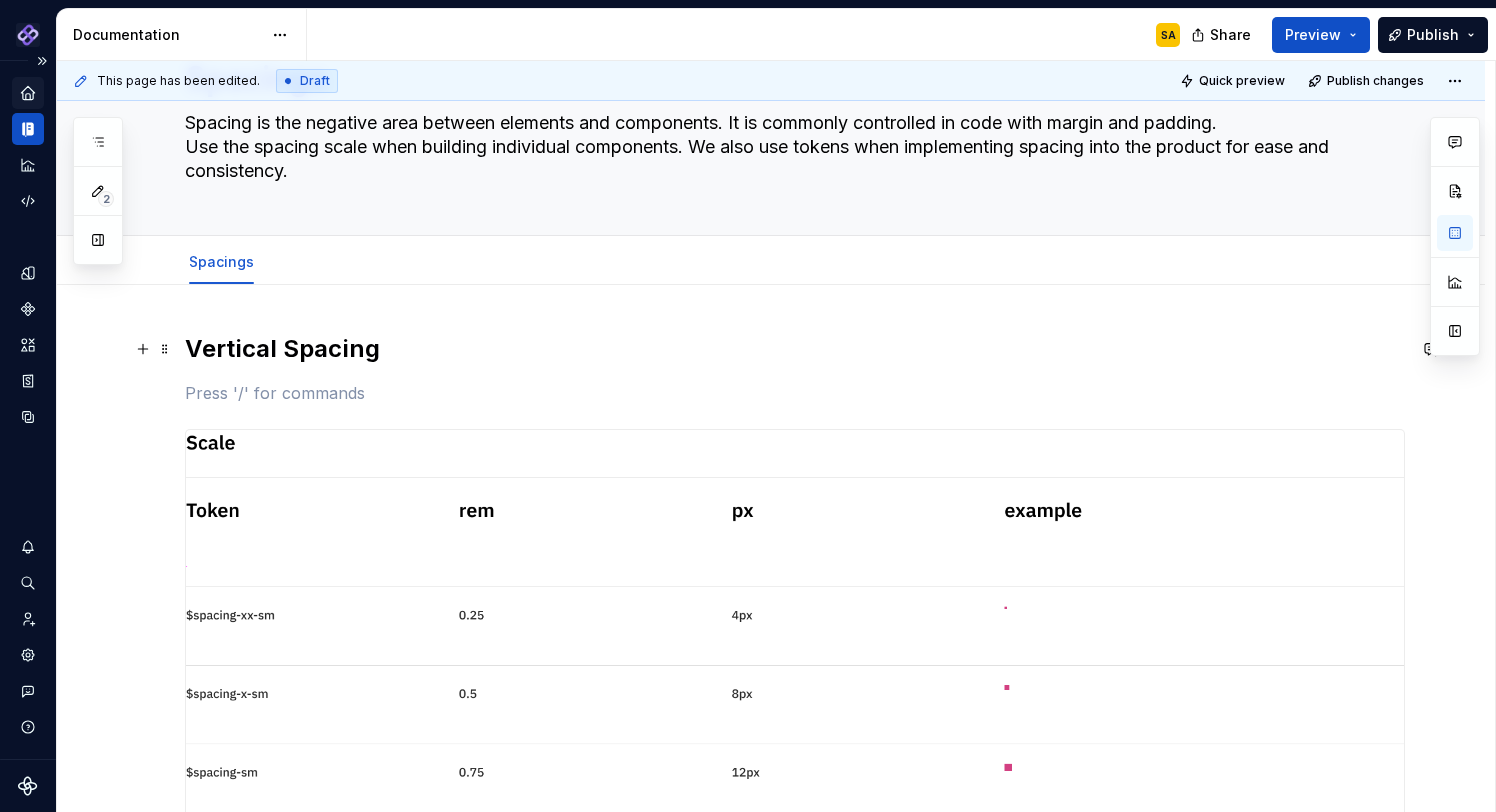 click on "Vertical Spacing" at bounding box center [795, 349] 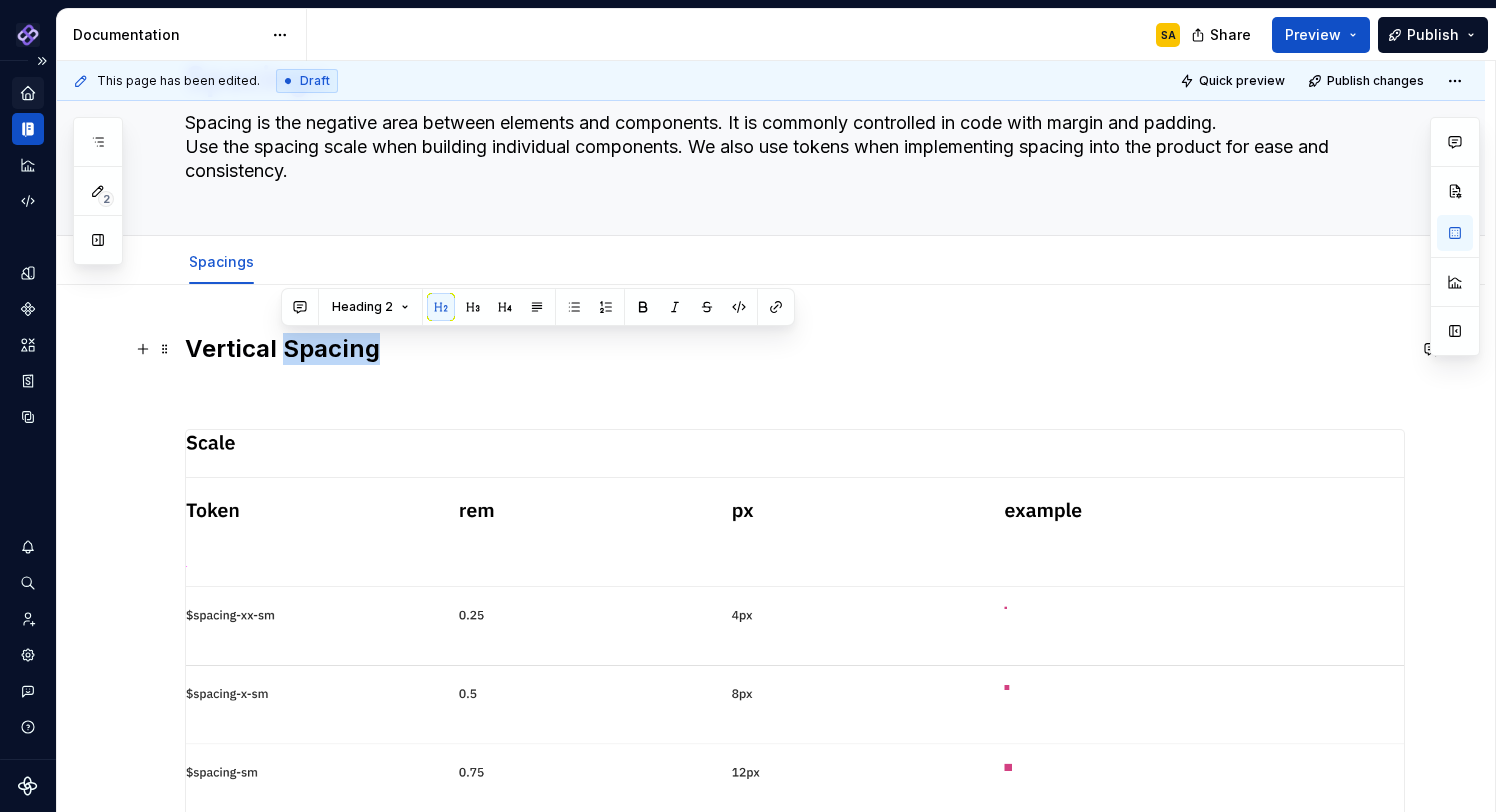 click on "Vertical Spacing" at bounding box center [795, 349] 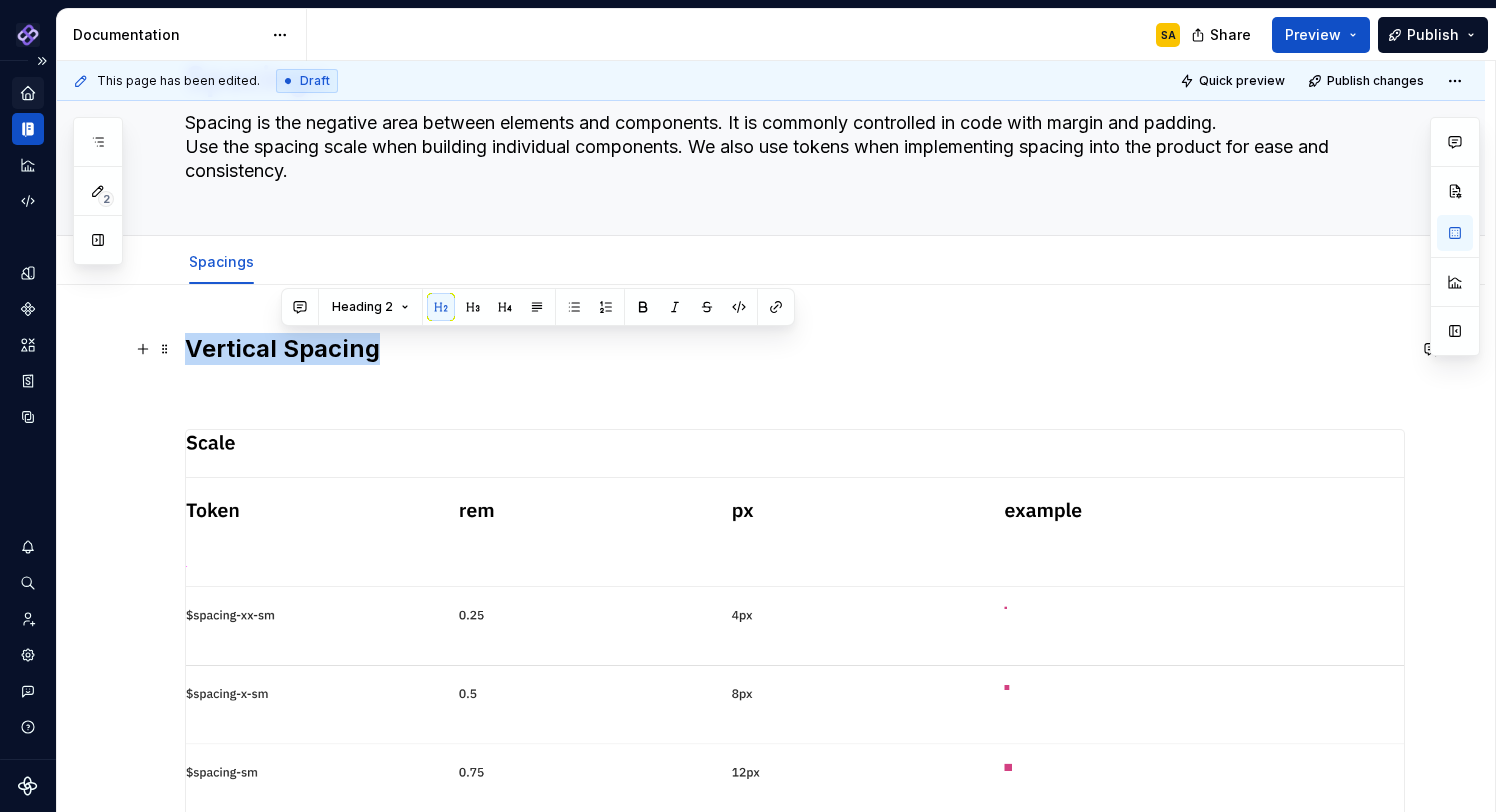 click on "Vertical Spacing" at bounding box center [795, 349] 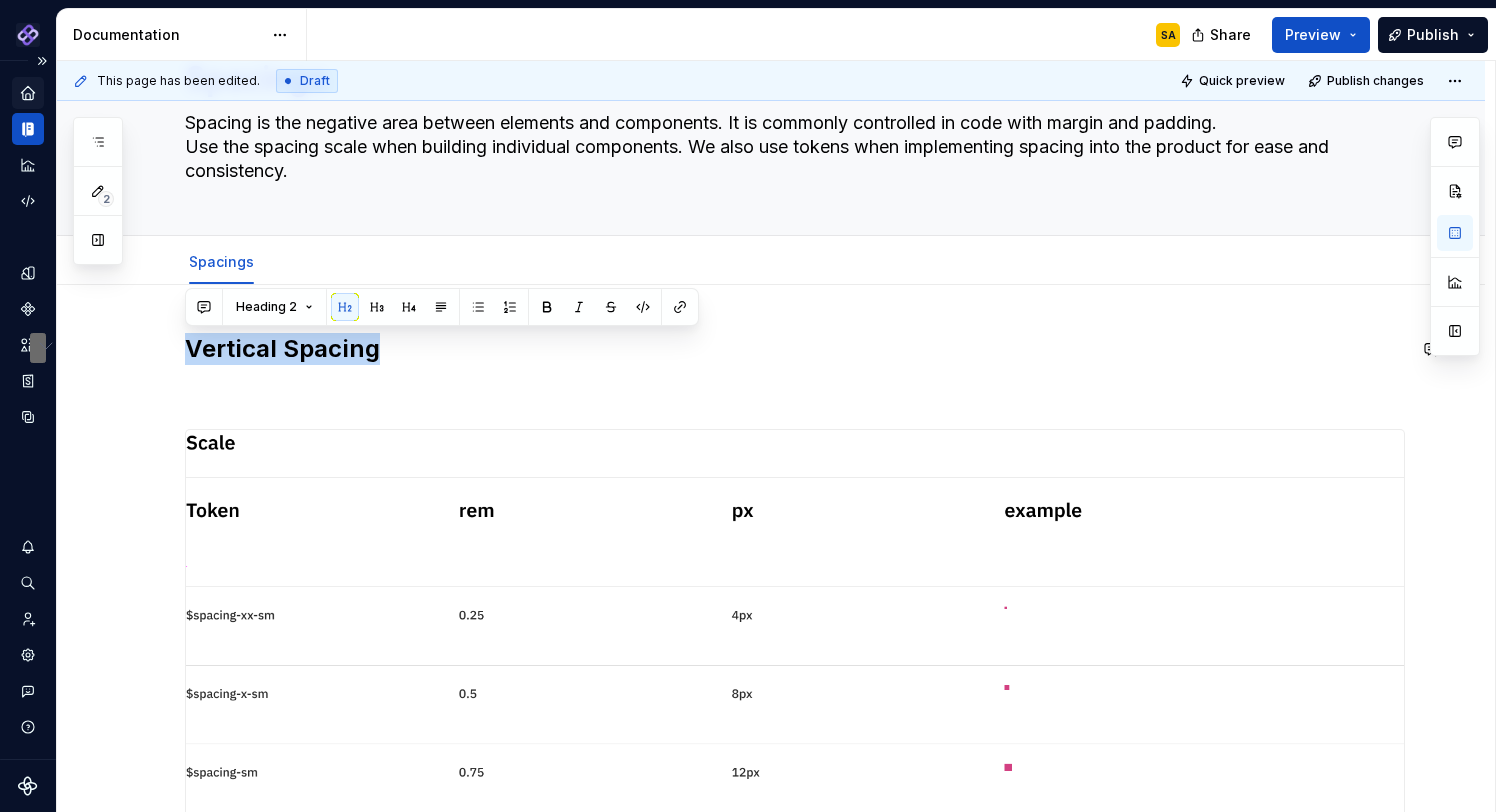 copy on "Vertical Spacing" 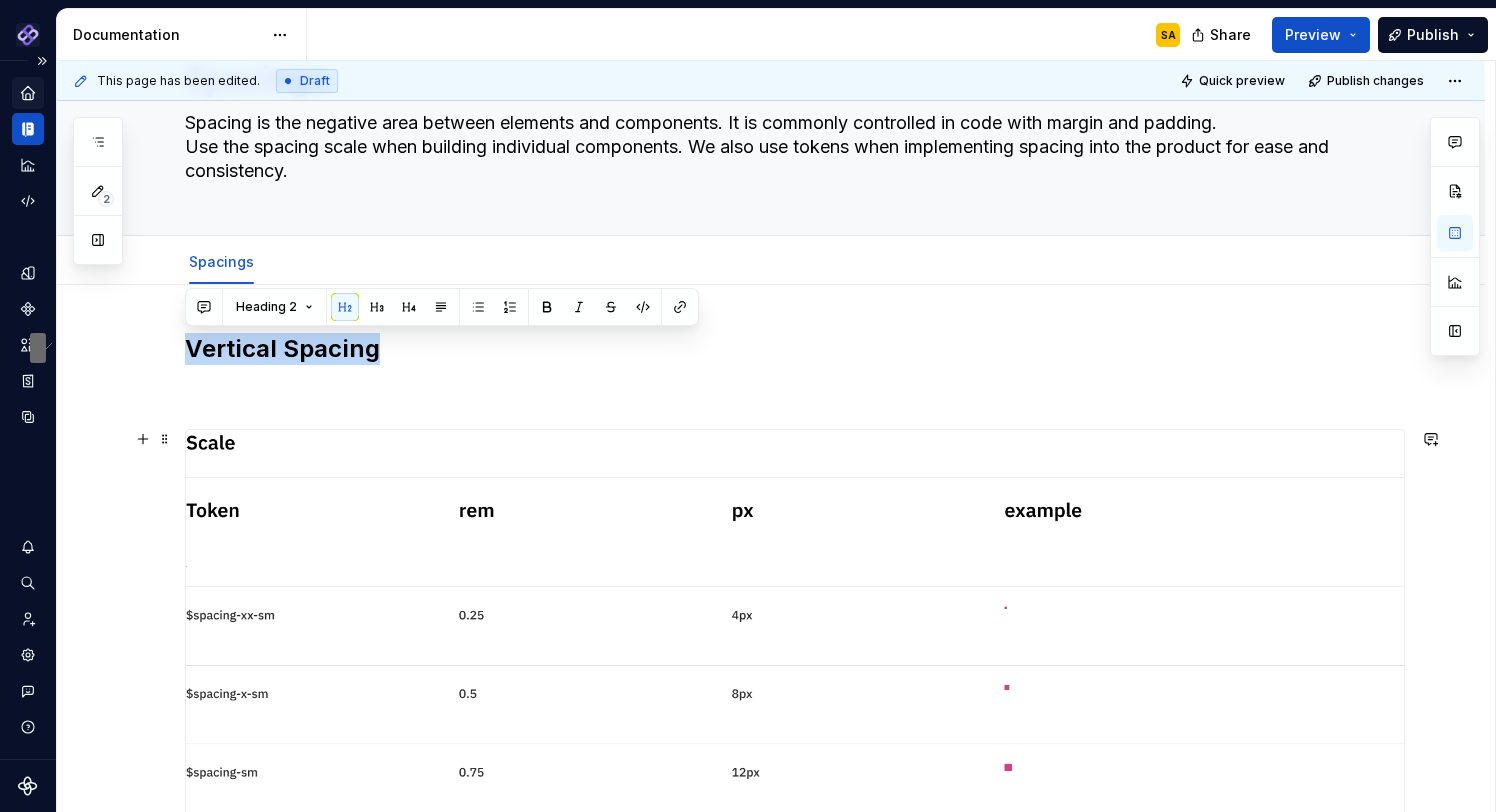 scroll, scrollTop: 265, scrollLeft: 0, axis: vertical 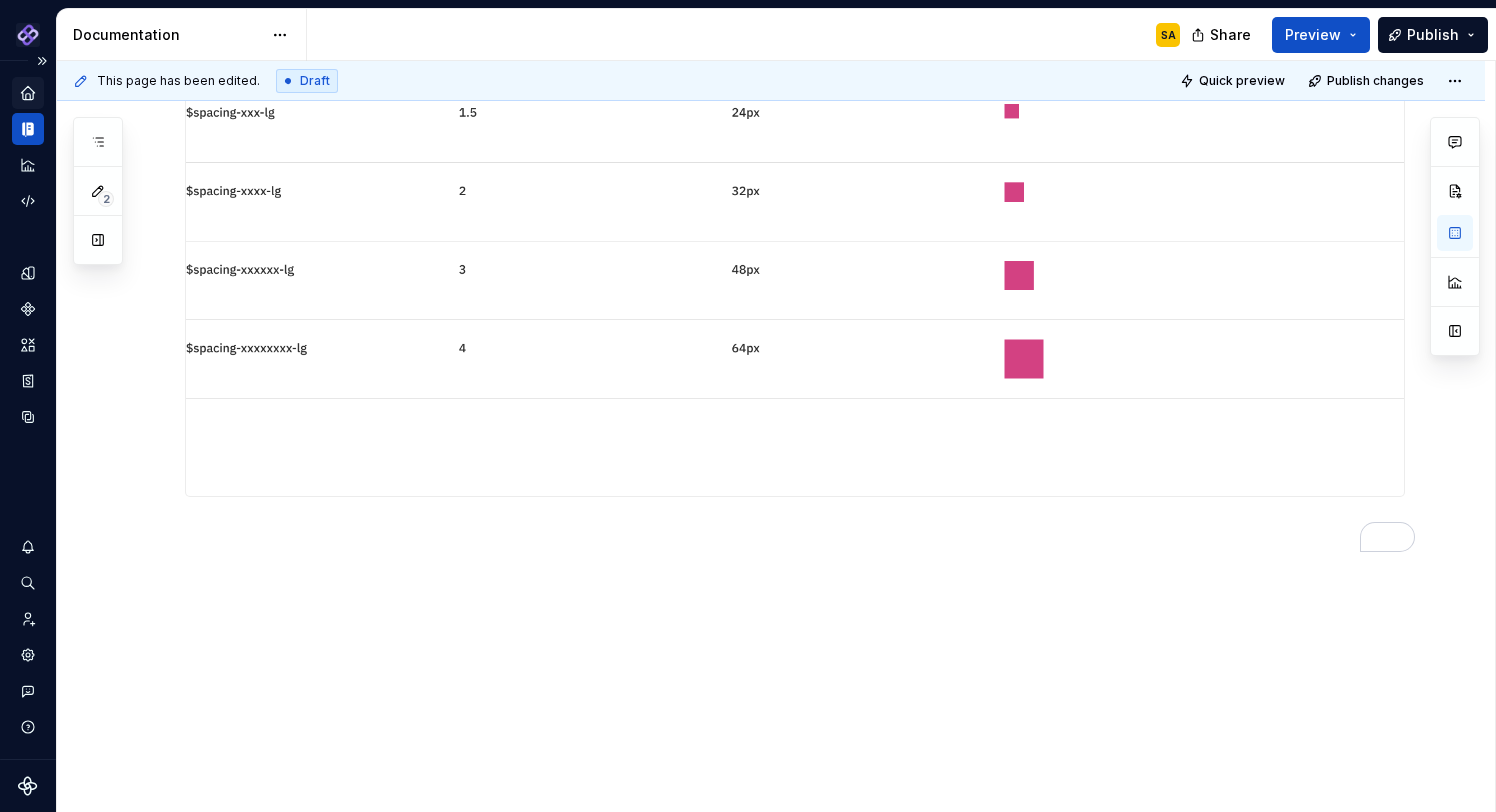 click at bounding box center (795, 54) 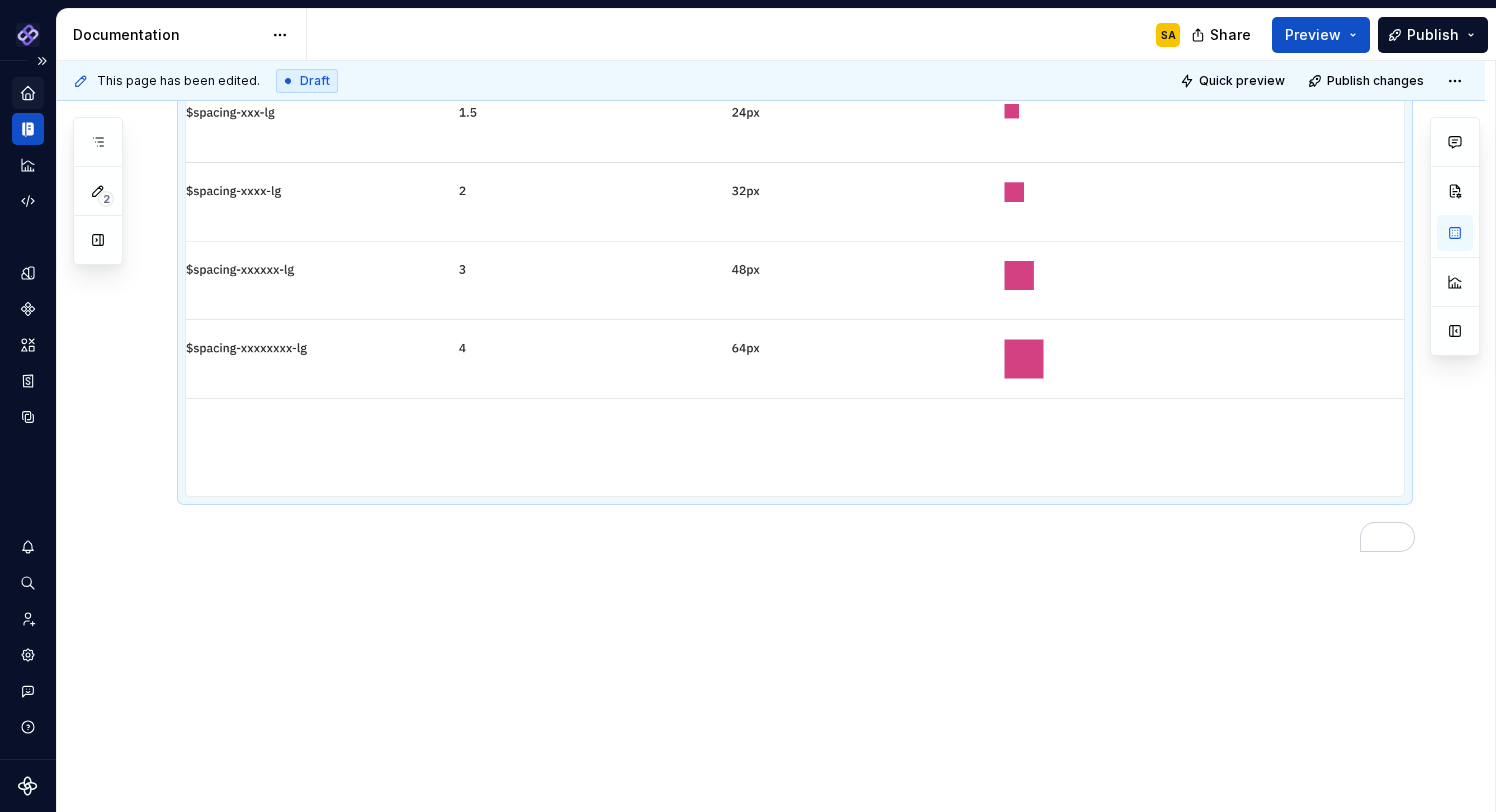 click at bounding box center [795, 54] 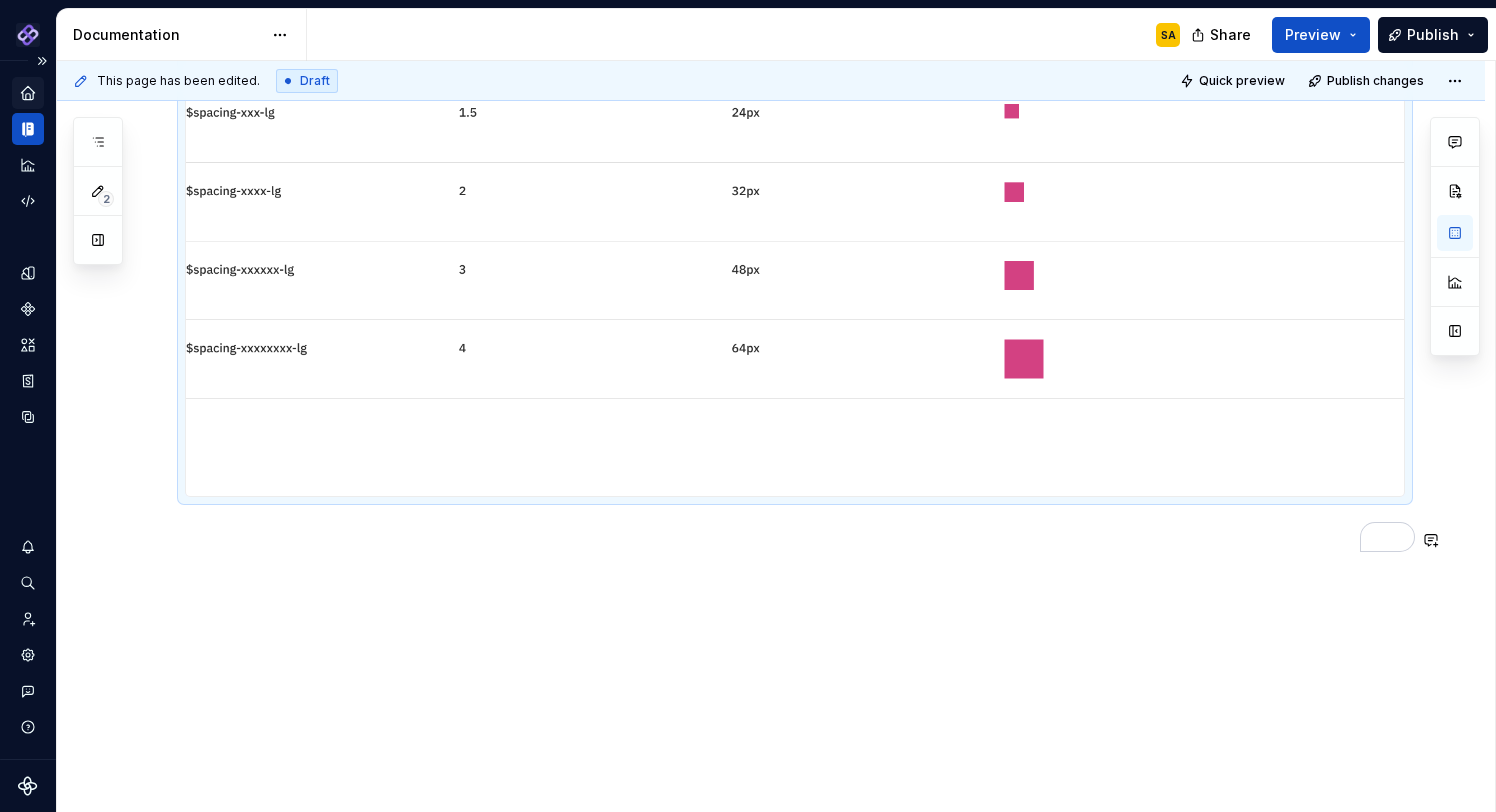 click on "Vertical Spacing" at bounding box center (795, 42) 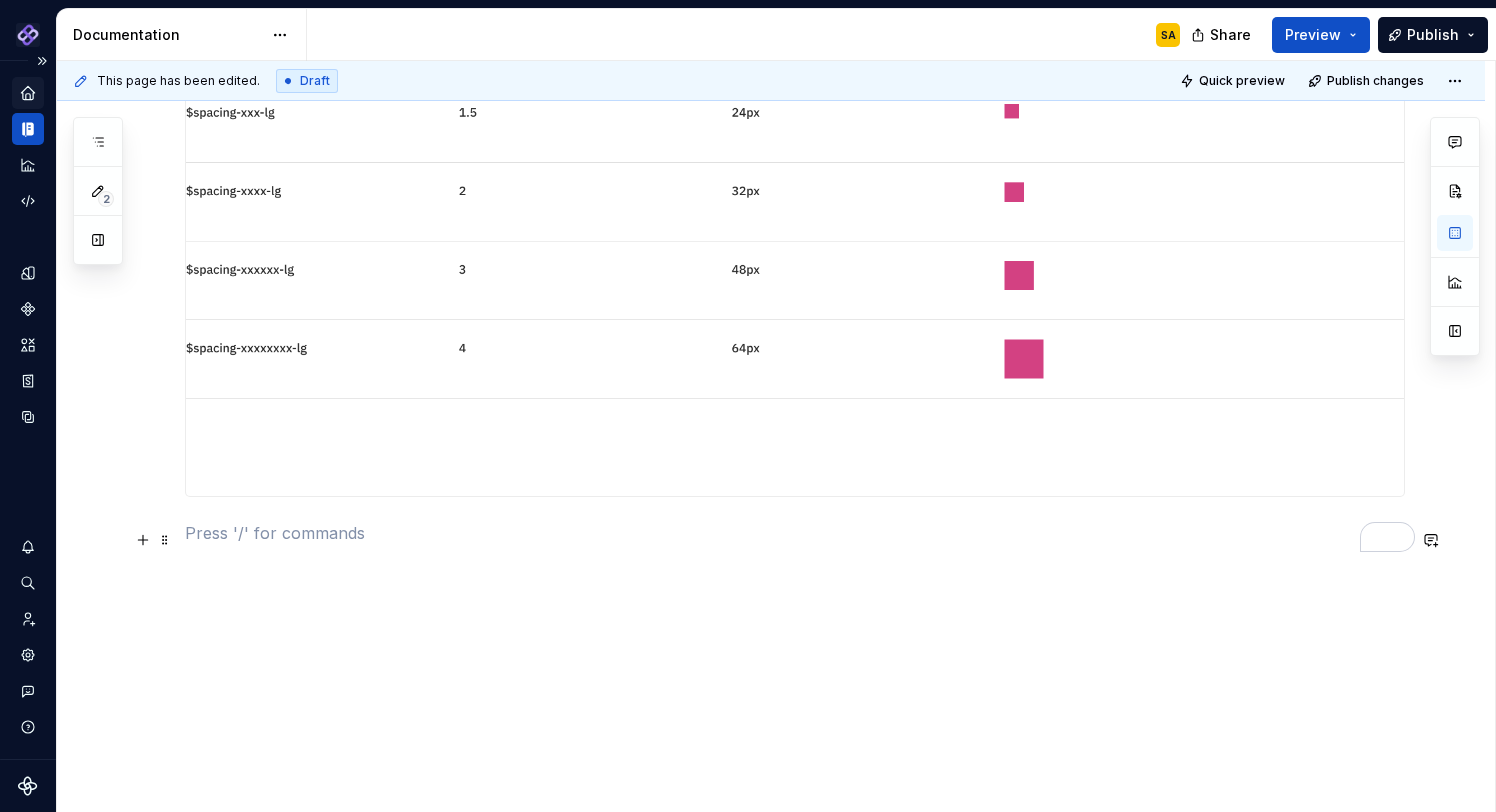click at bounding box center (795, 533) 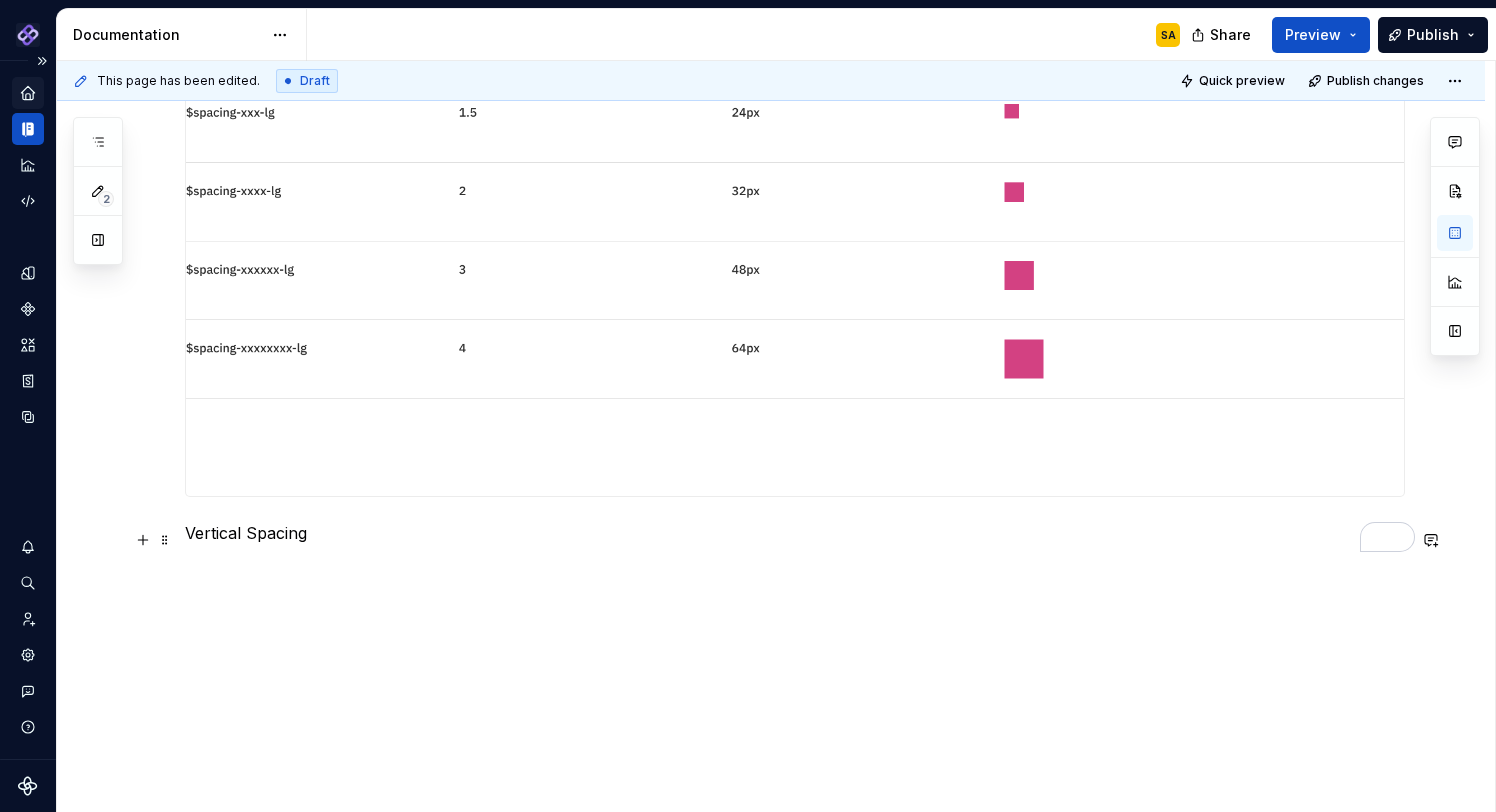 click on "Vertical Spacing" at bounding box center [795, 533] 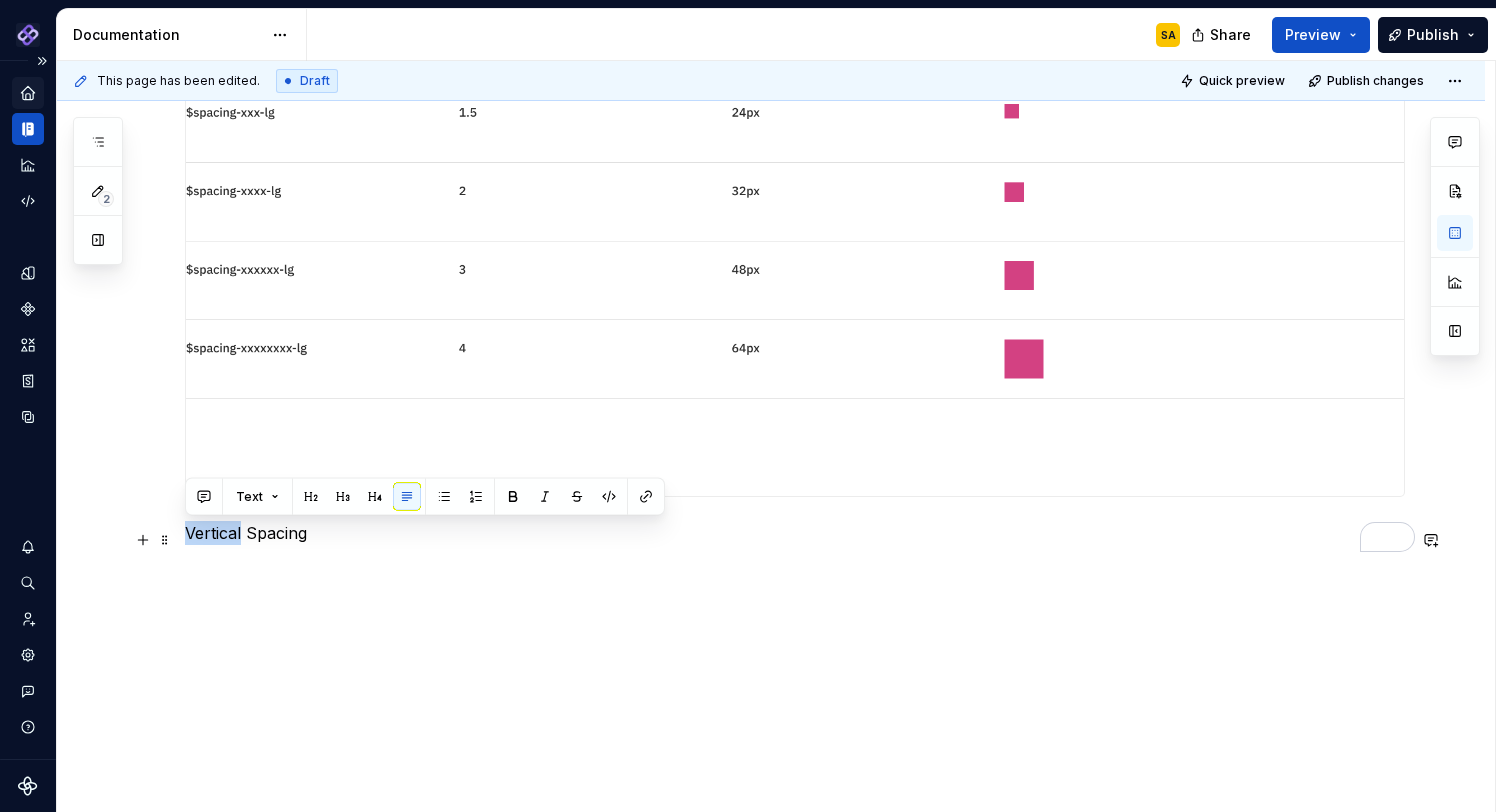 click on "Vertical Spacing" at bounding box center (795, 533) 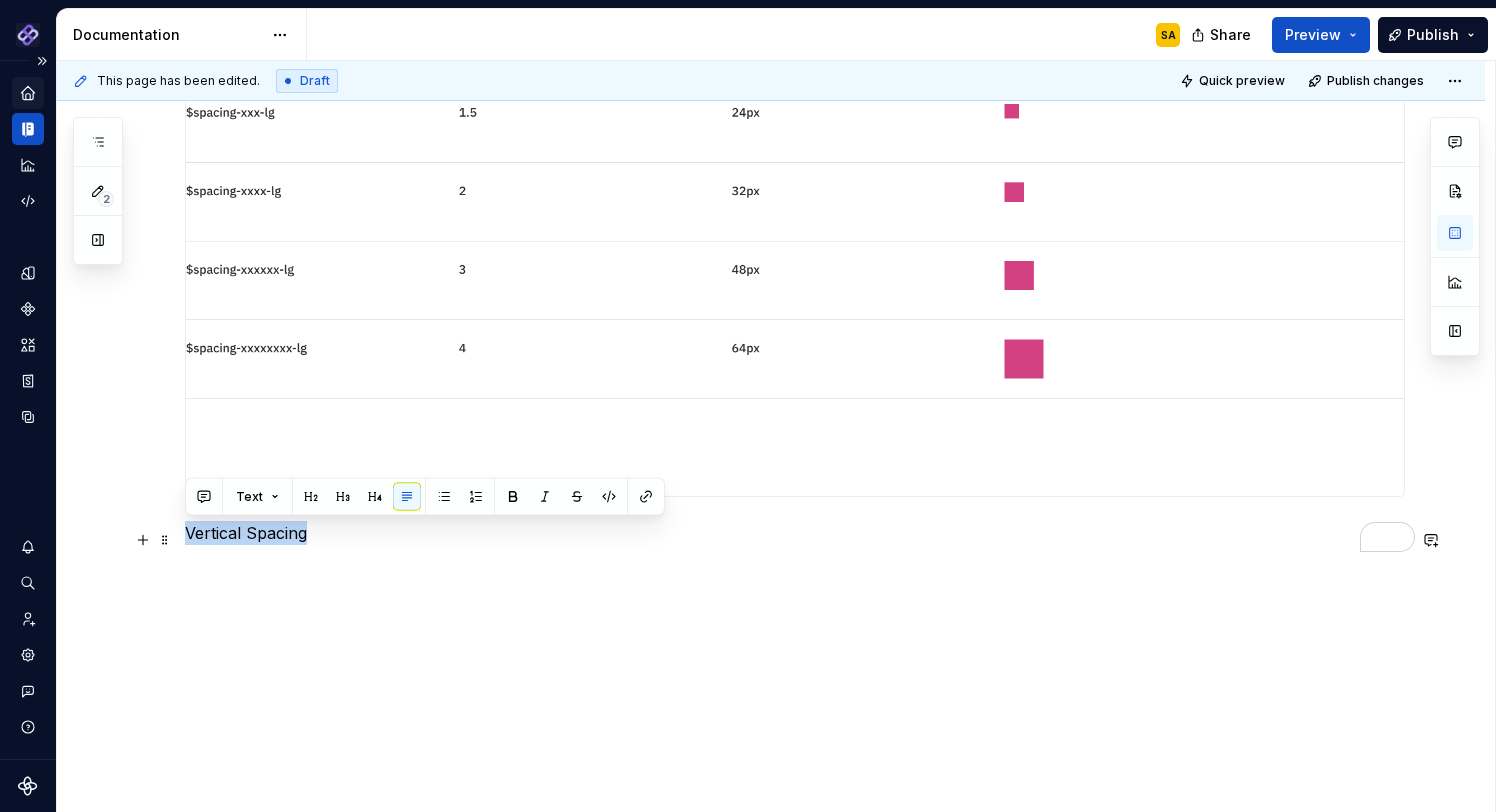 click on "Vertical Spacing" at bounding box center (795, 533) 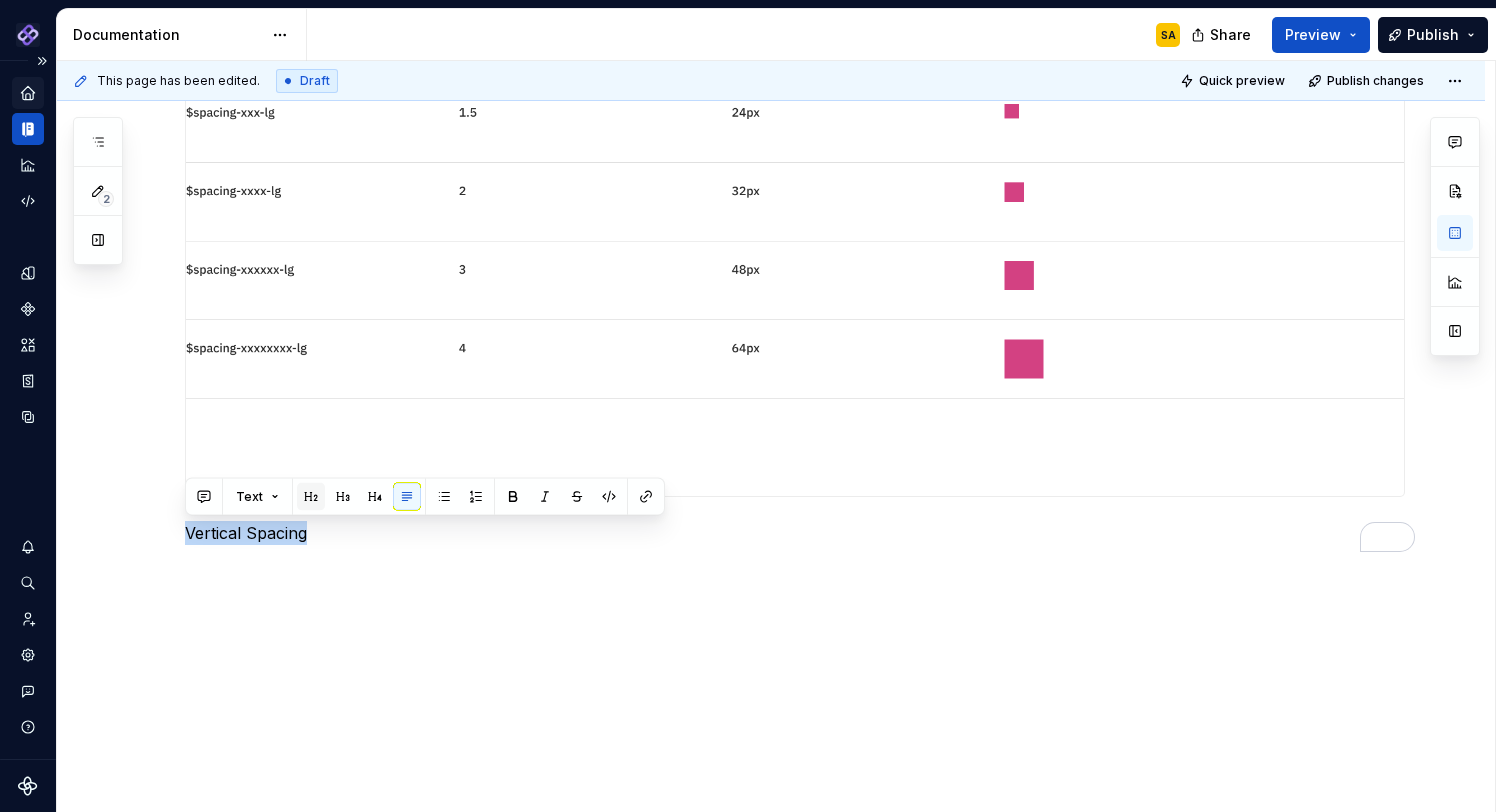 click at bounding box center [311, 497] 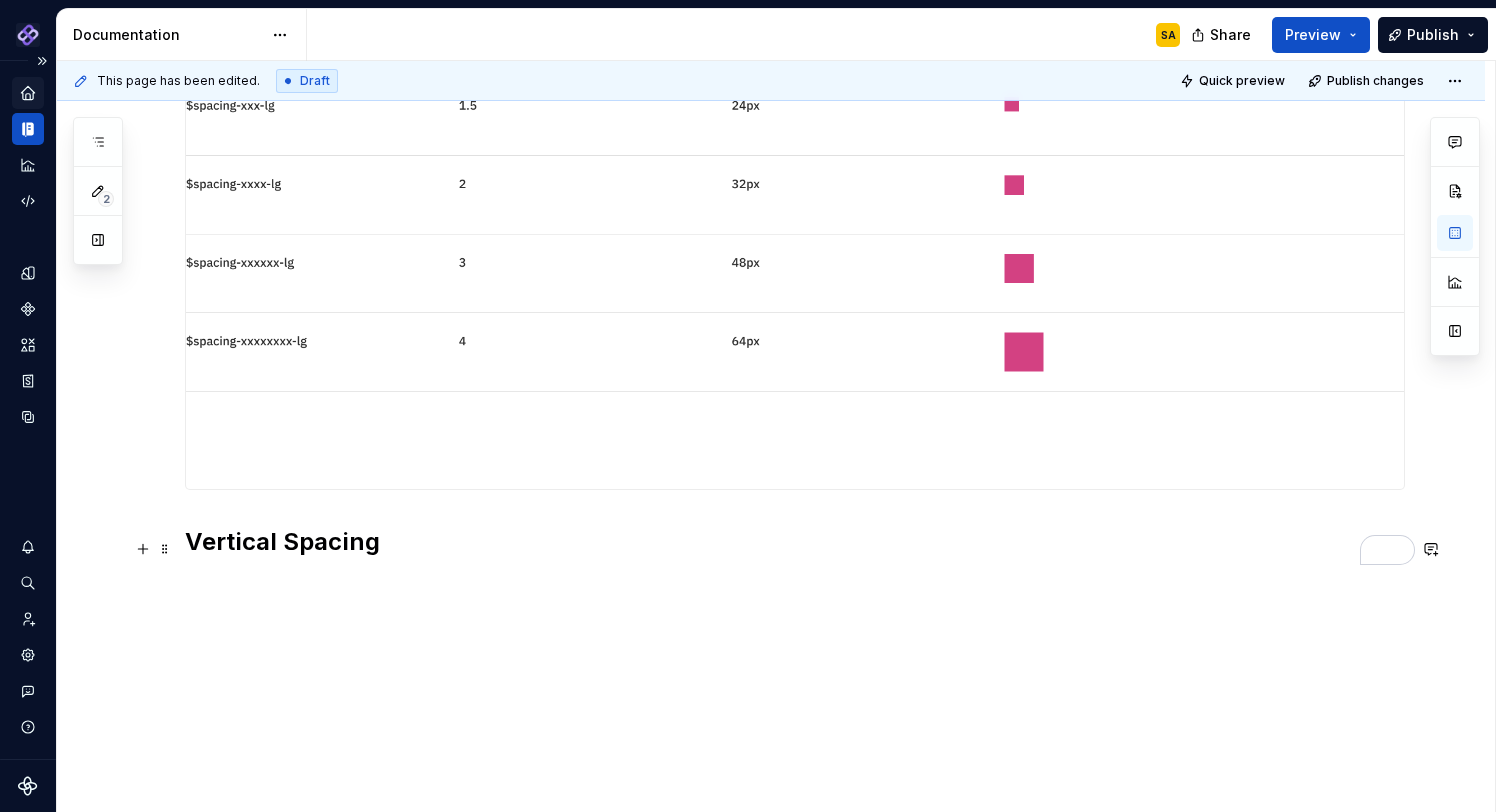 click on "Vertical Spacing" at bounding box center (795, 542) 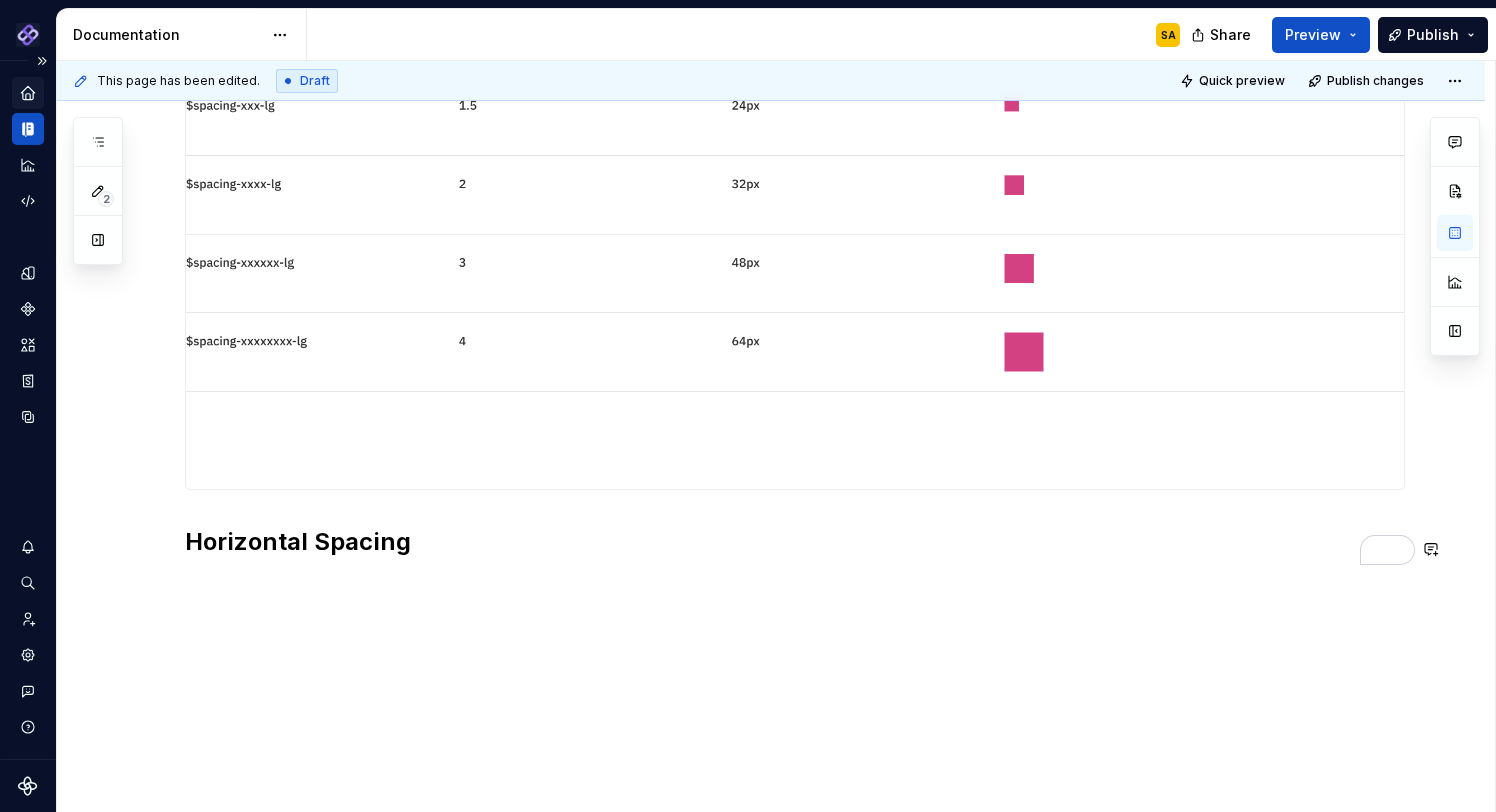 click on "Vertical Spacing Horizontal Spacing" at bounding box center [771, 143] 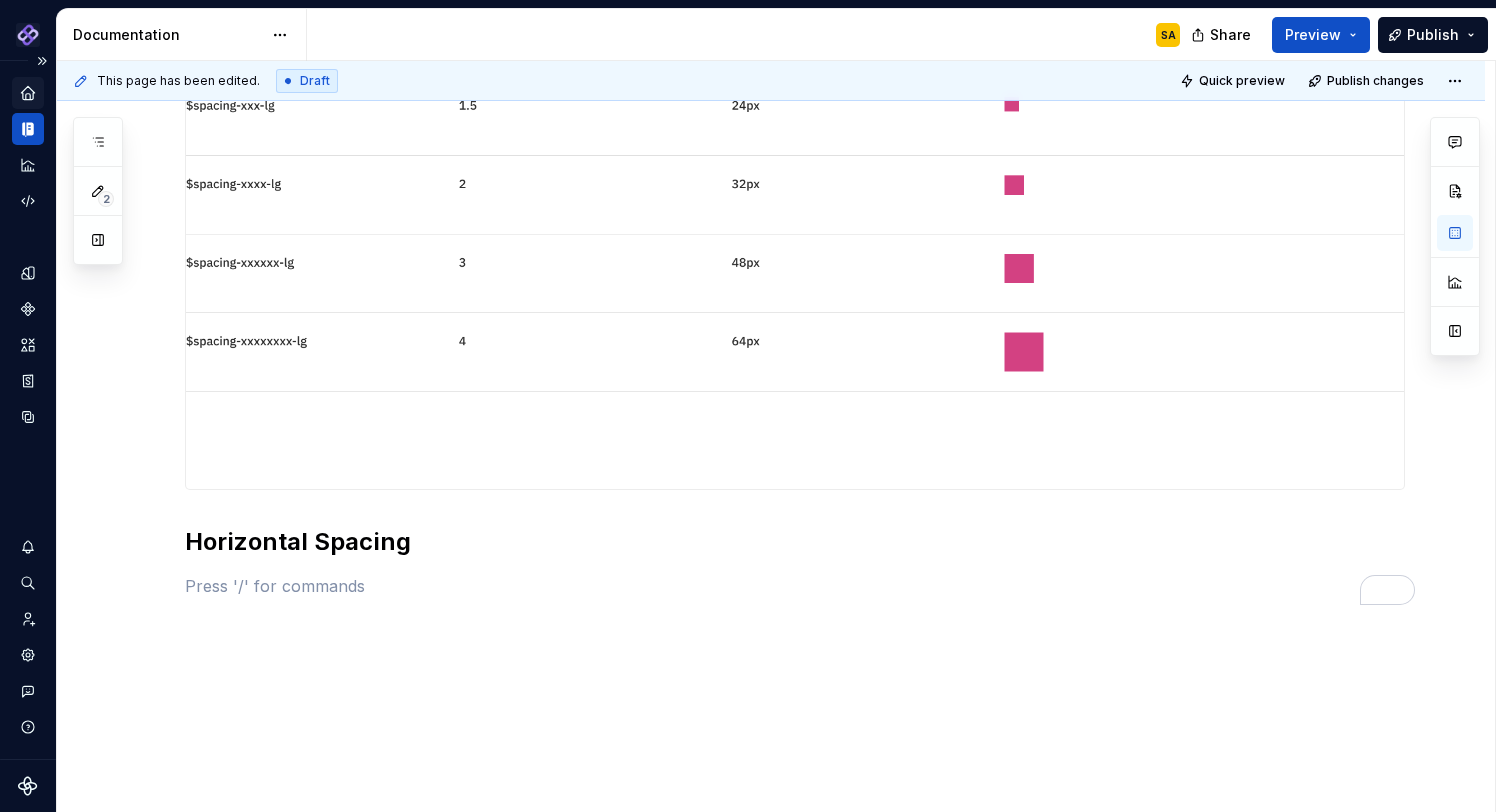 scroll, scrollTop: 834, scrollLeft: 0, axis: vertical 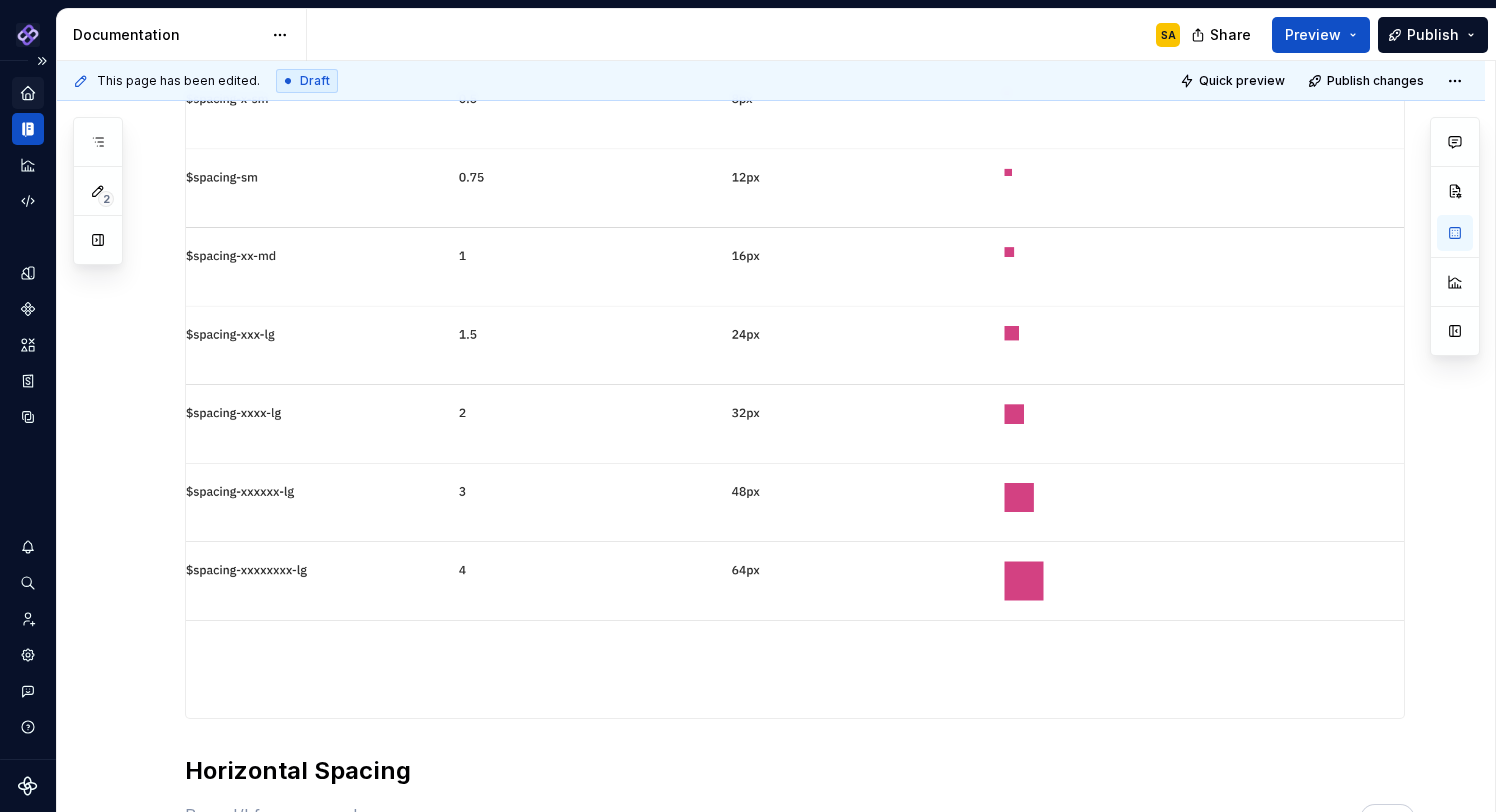 click at bounding box center (795, 276) 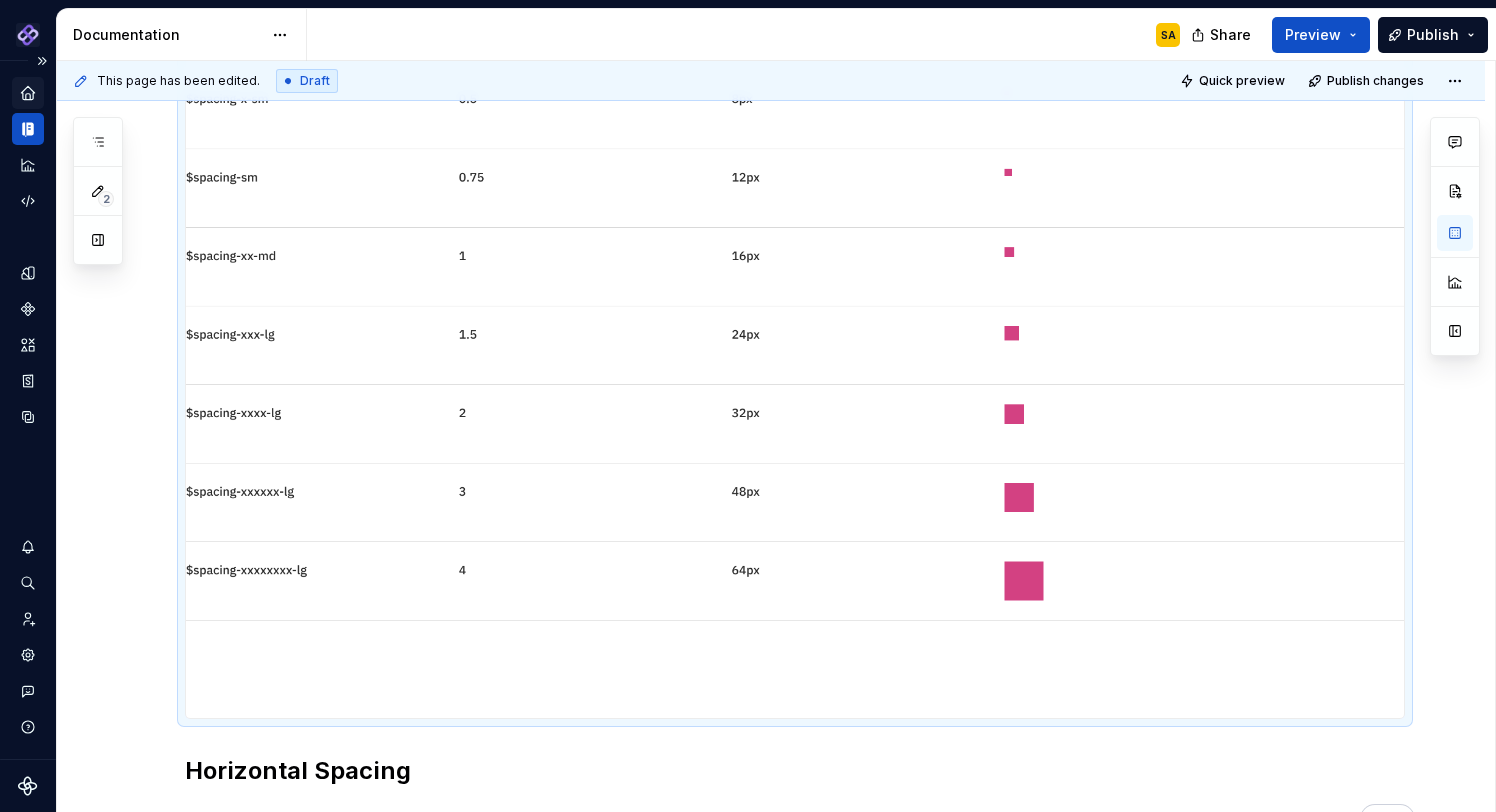 scroll, scrollTop: 472, scrollLeft: 0, axis: vertical 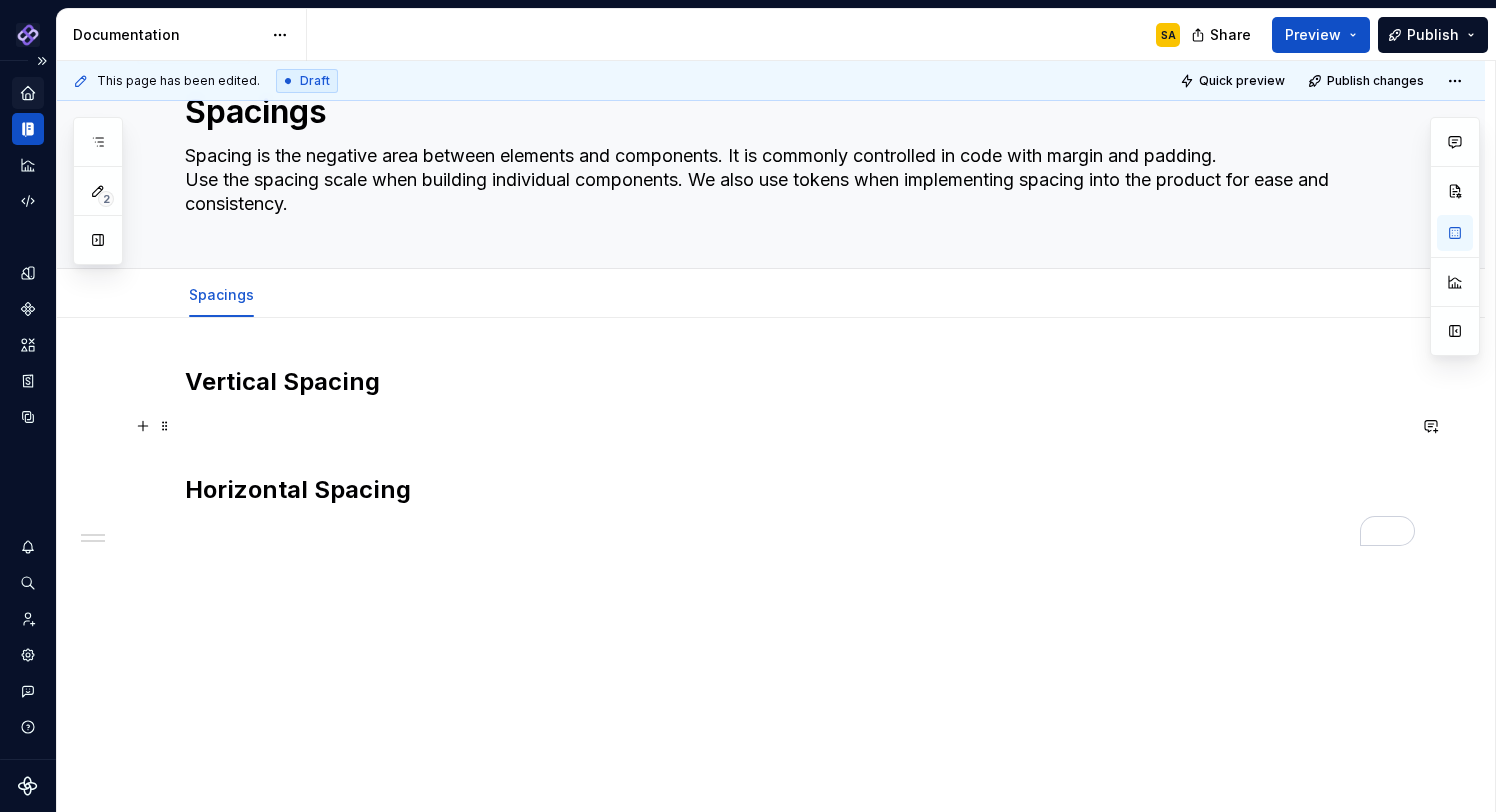 click at bounding box center (795, 426) 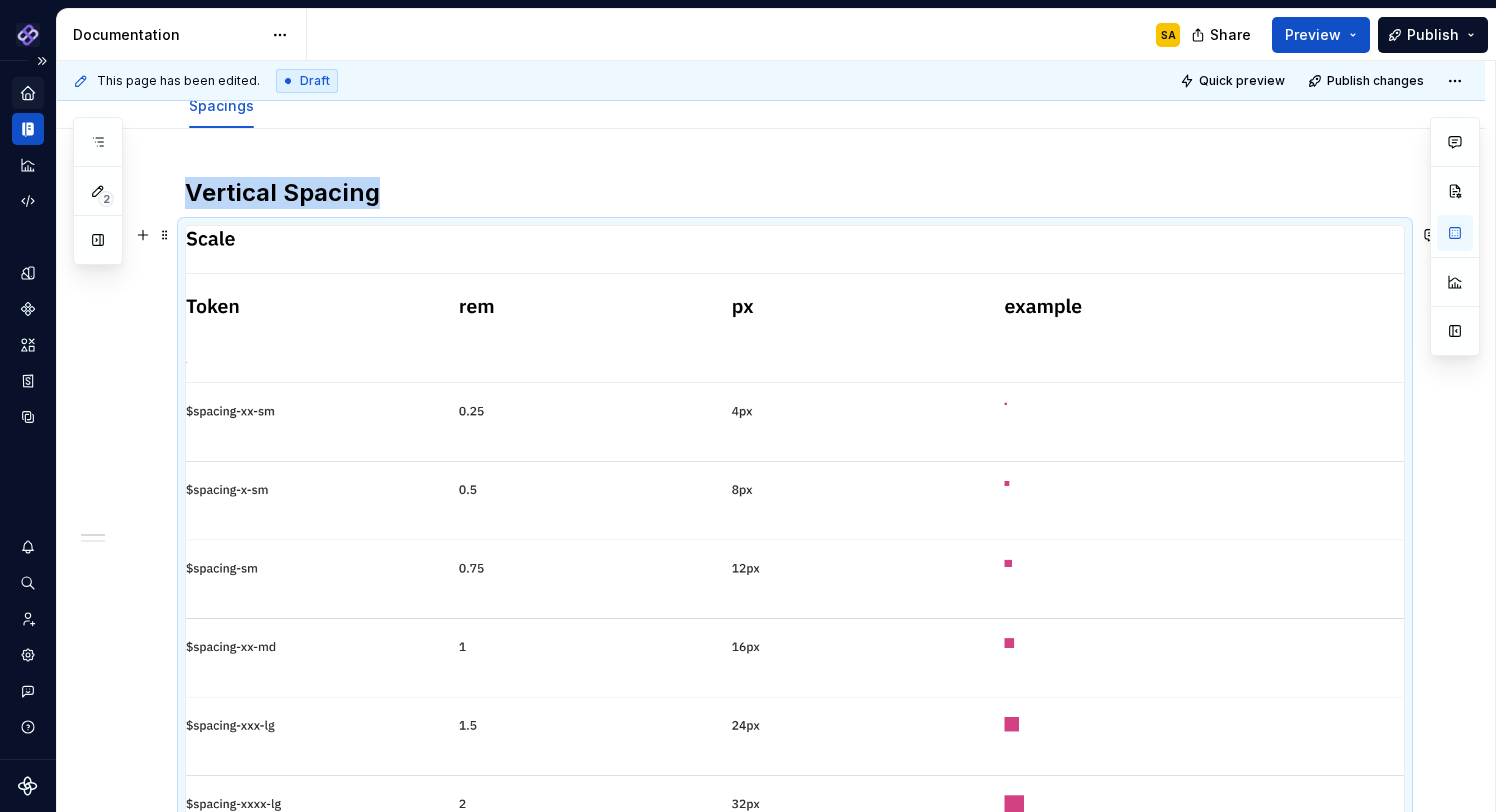 click at bounding box center (795, 667) 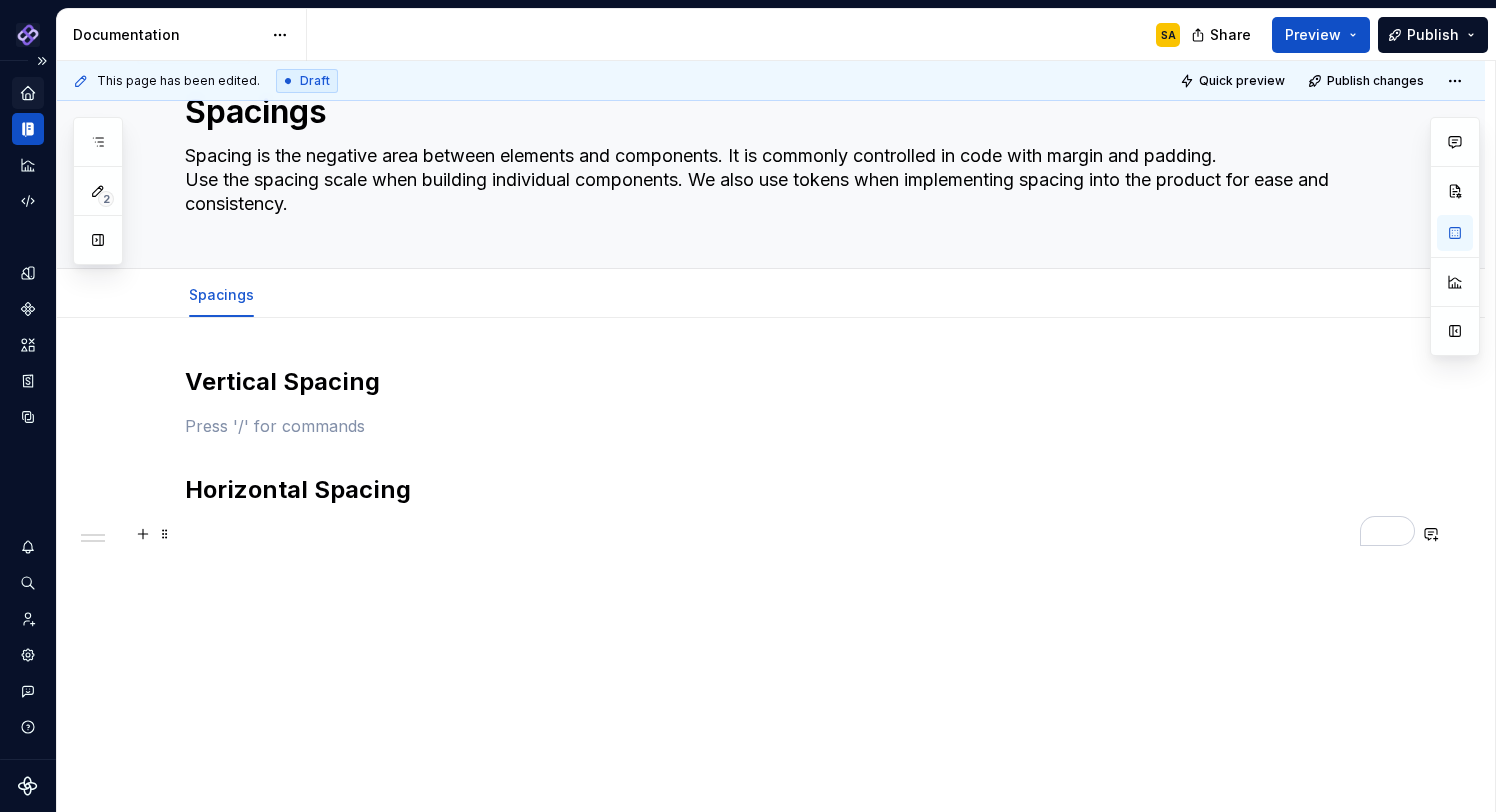 click at bounding box center [795, 534] 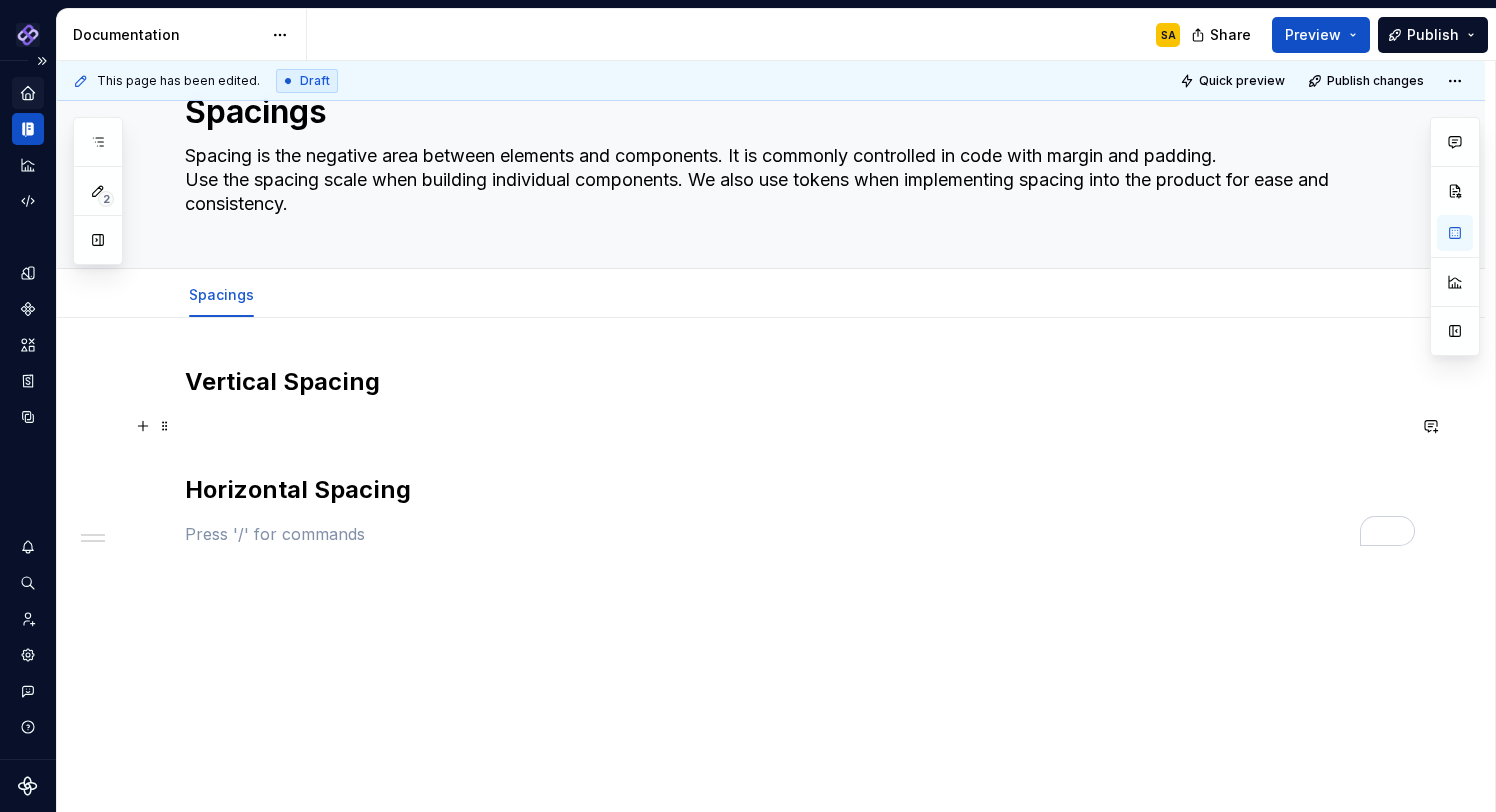 click at bounding box center [795, 426] 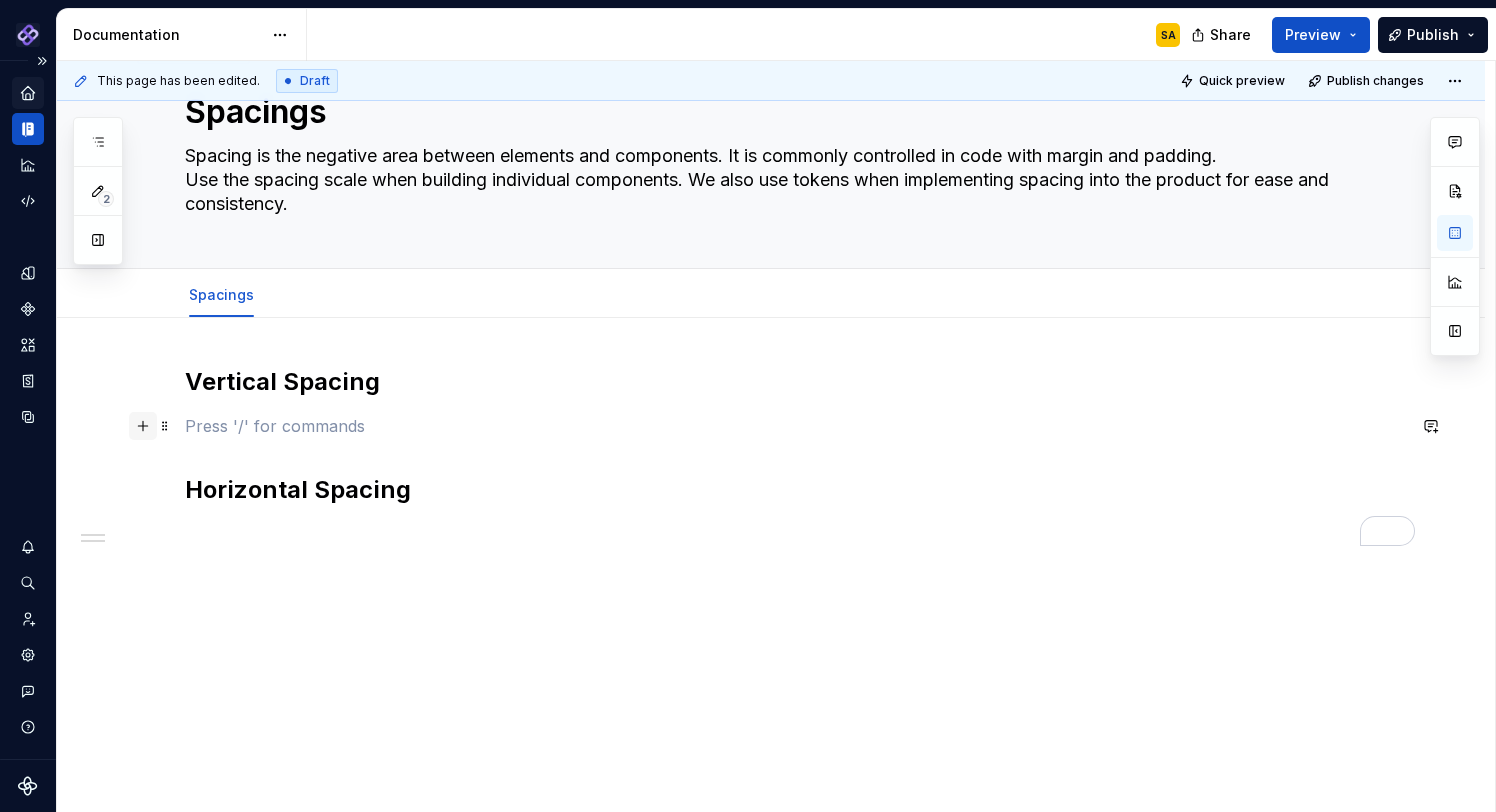 click at bounding box center (143, 426) 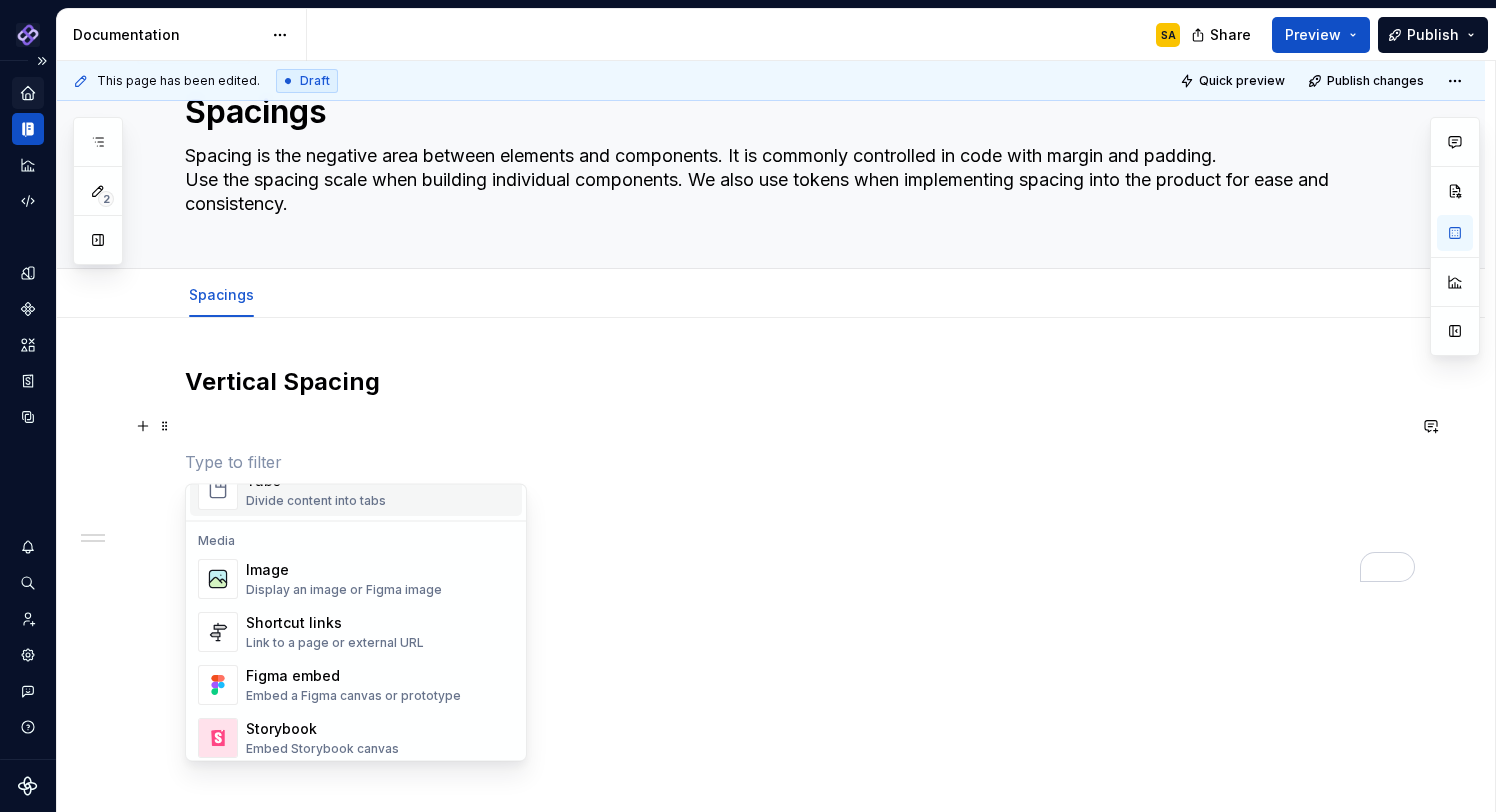 click on "Image Display an image or Figma image" at bounding box center [344, 580] 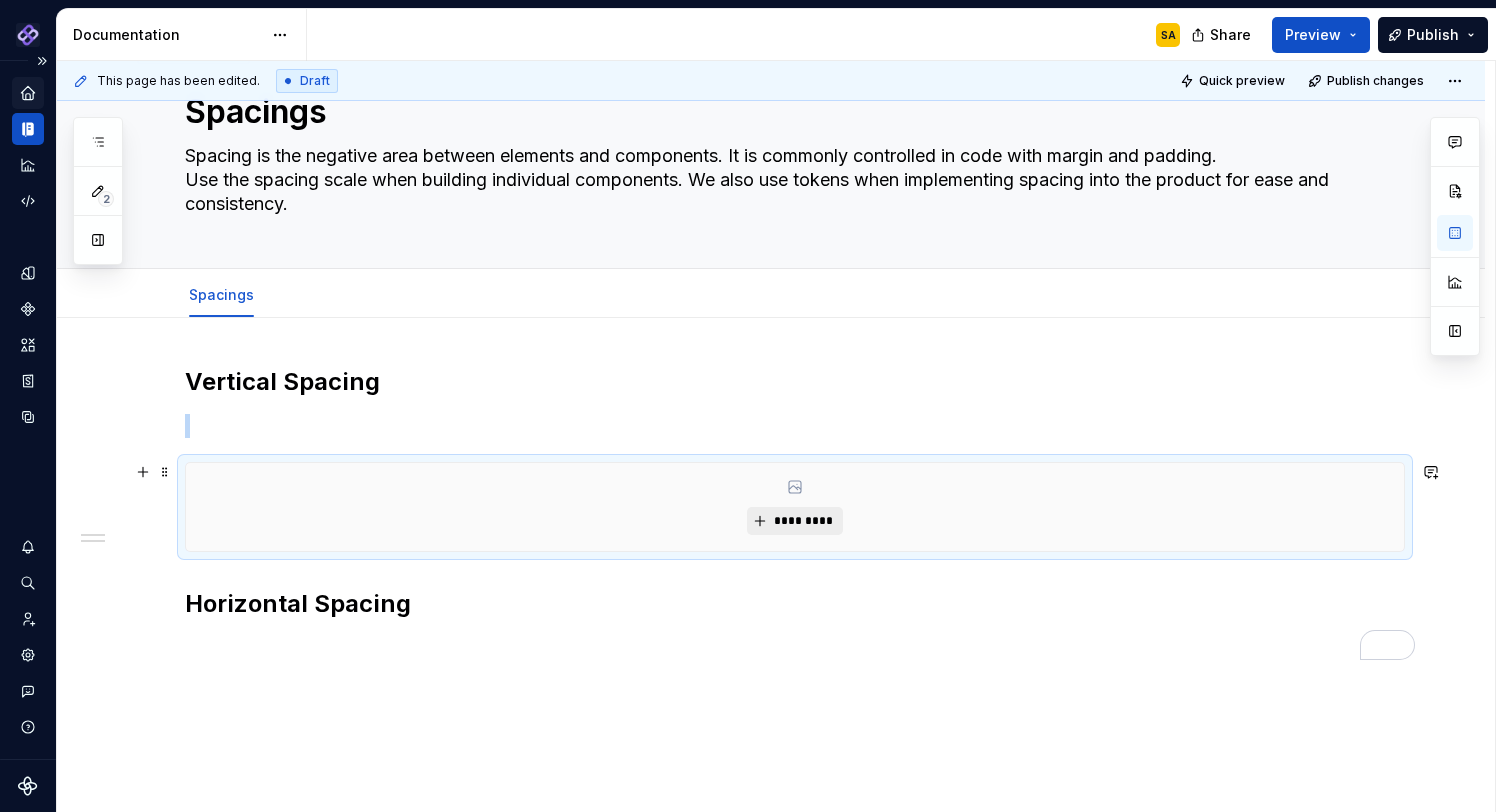 click on "*********" at bounding box center [802, 521] 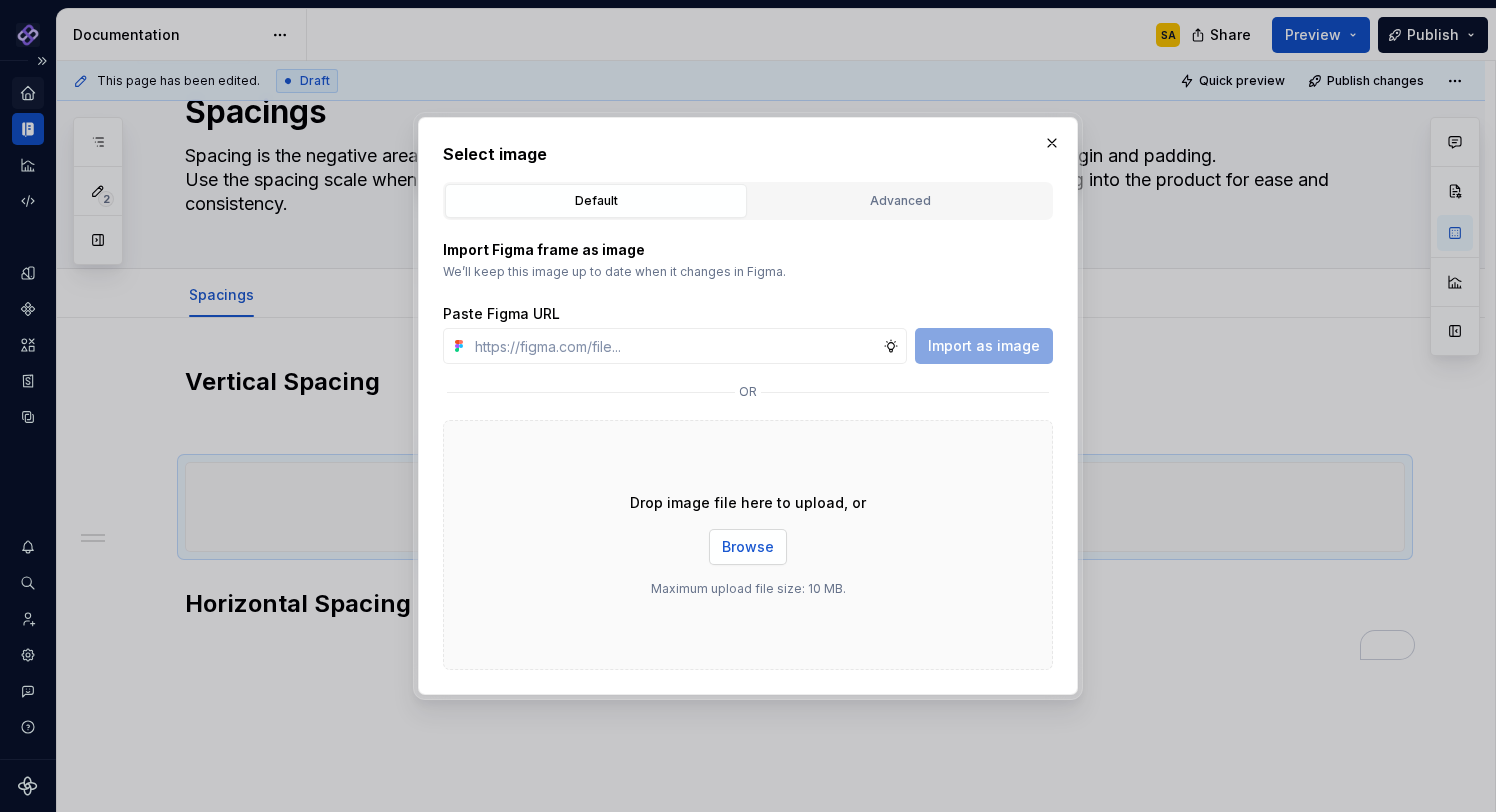 click on "Browse" at bounding box center [748, 547] 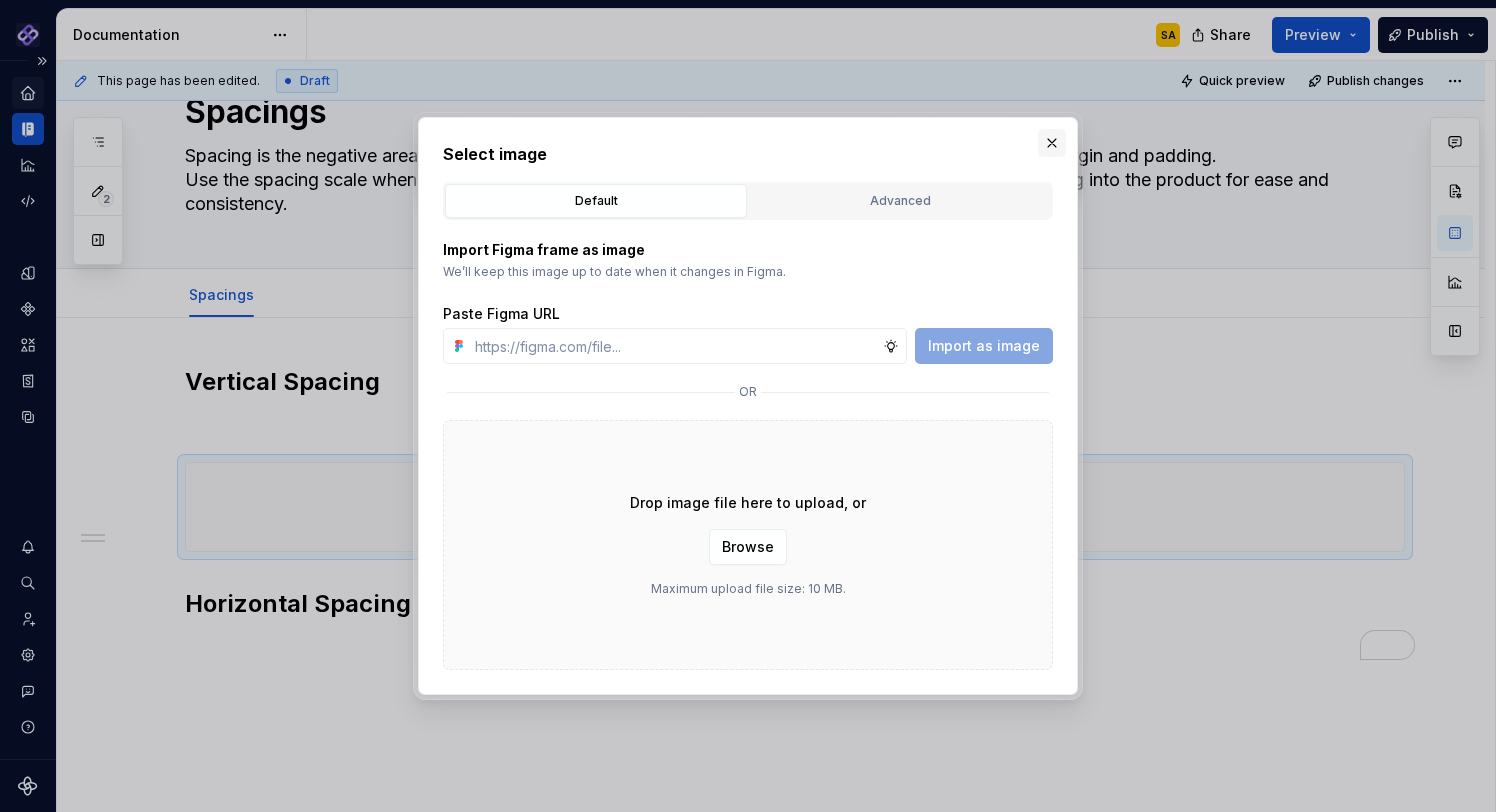 click at bounding box center [1052, 143] 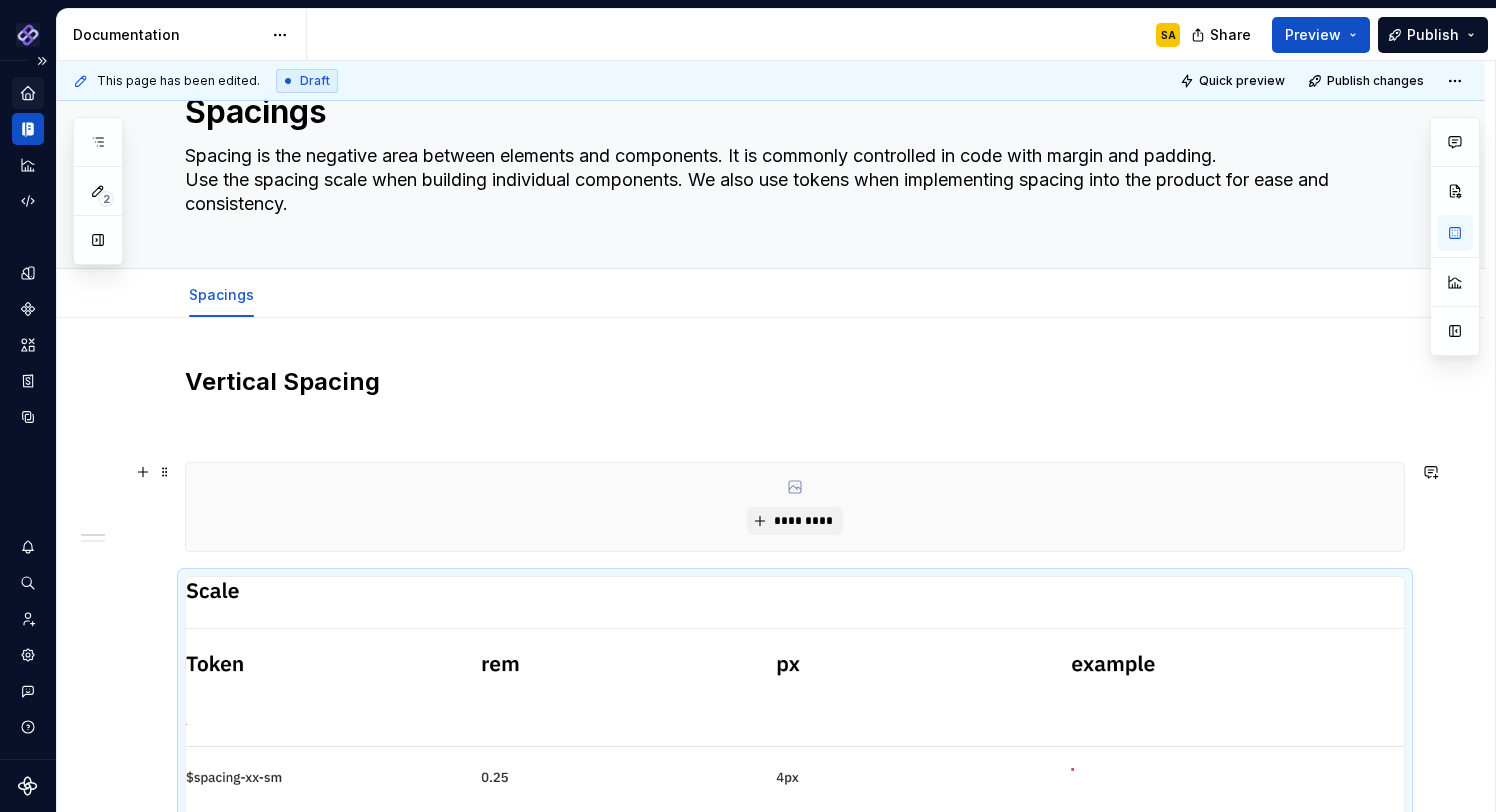 scroll, scrollTop: 279, scrollLeft: 0, axis: vertical 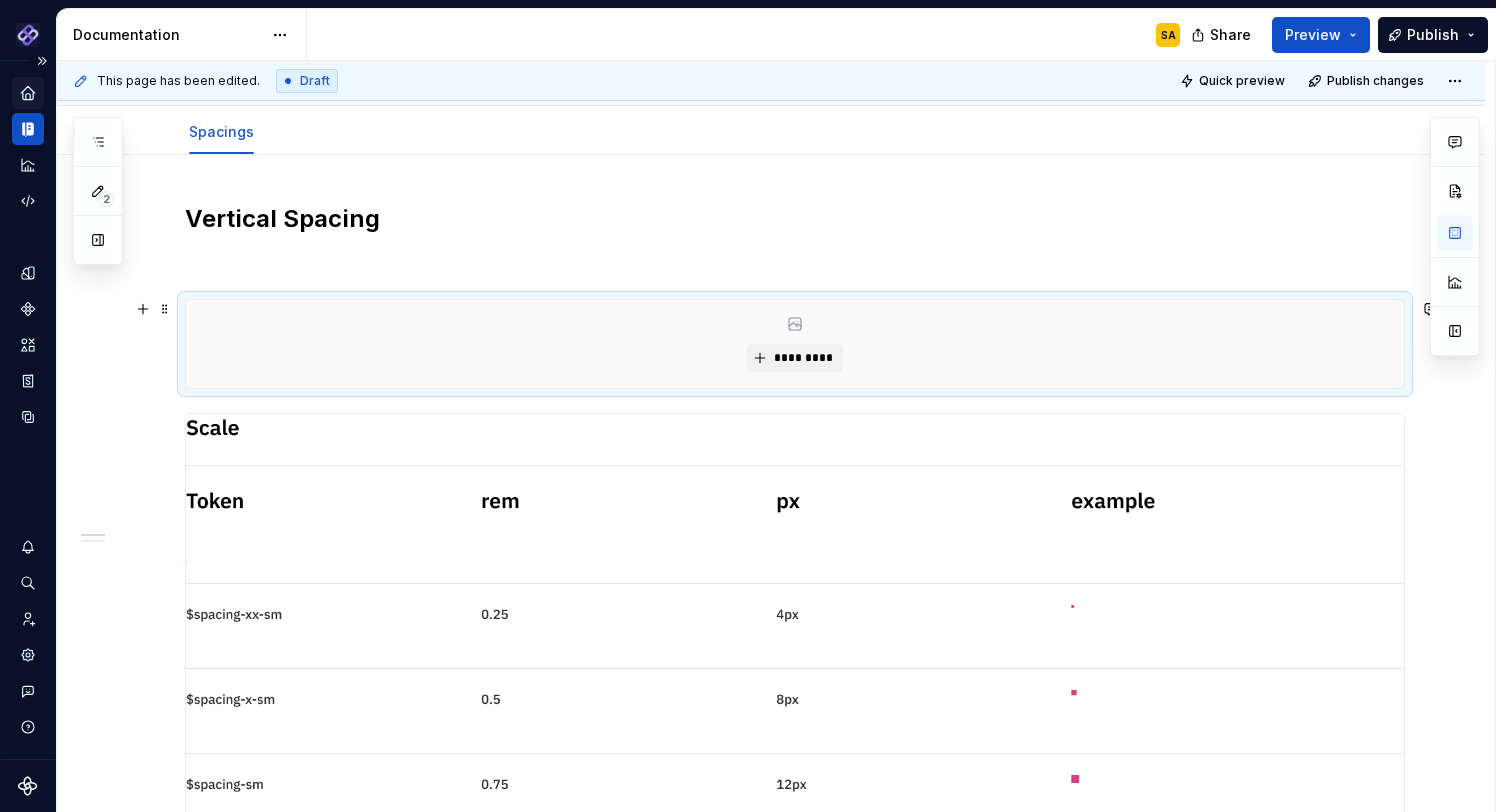 click on "*********" at bounding box center (795, 344) 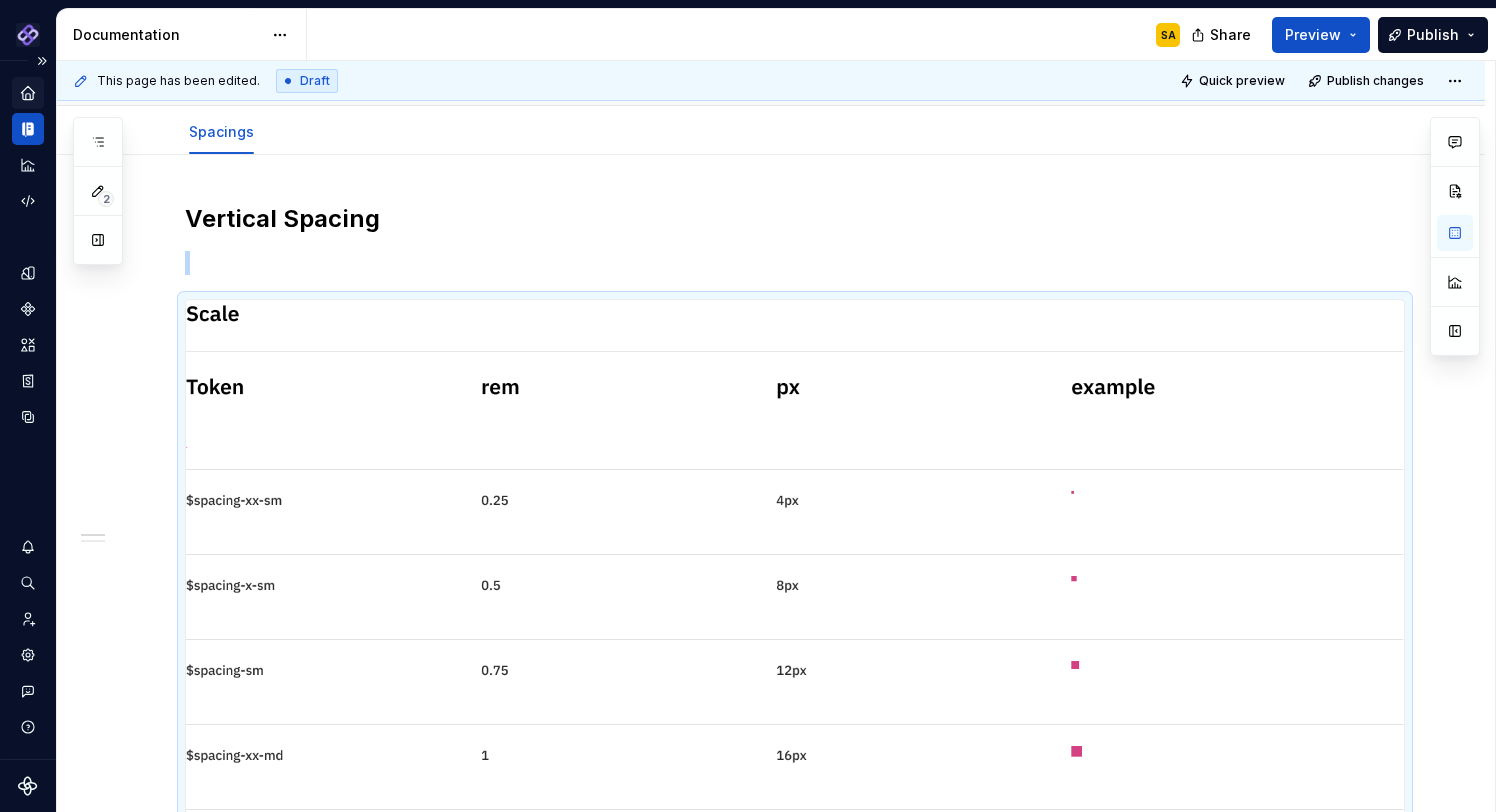 scroll, scrollTop: 315, scrollLeft: 0, axis: vertical 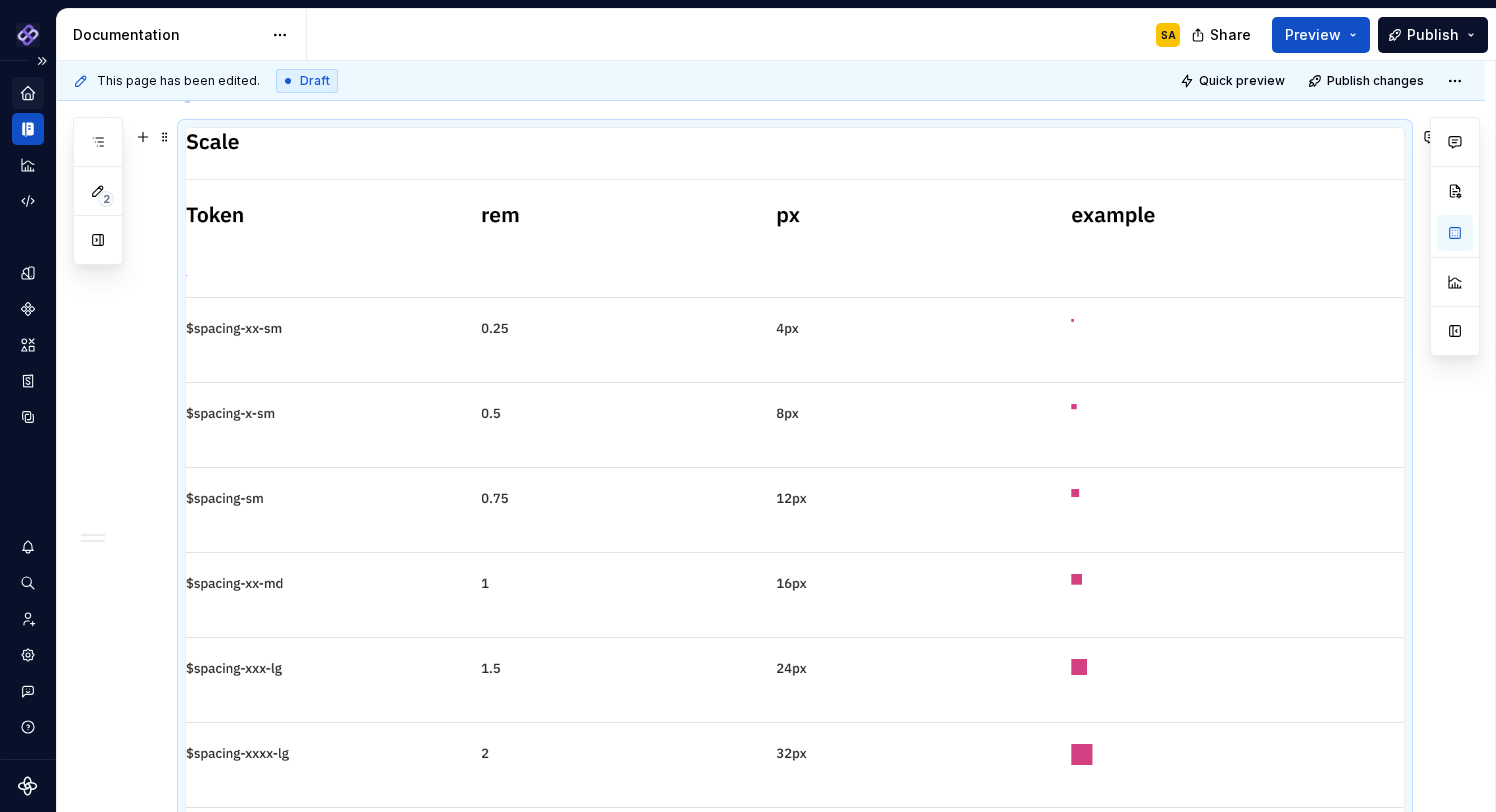 click at bounding box center (795, 563) 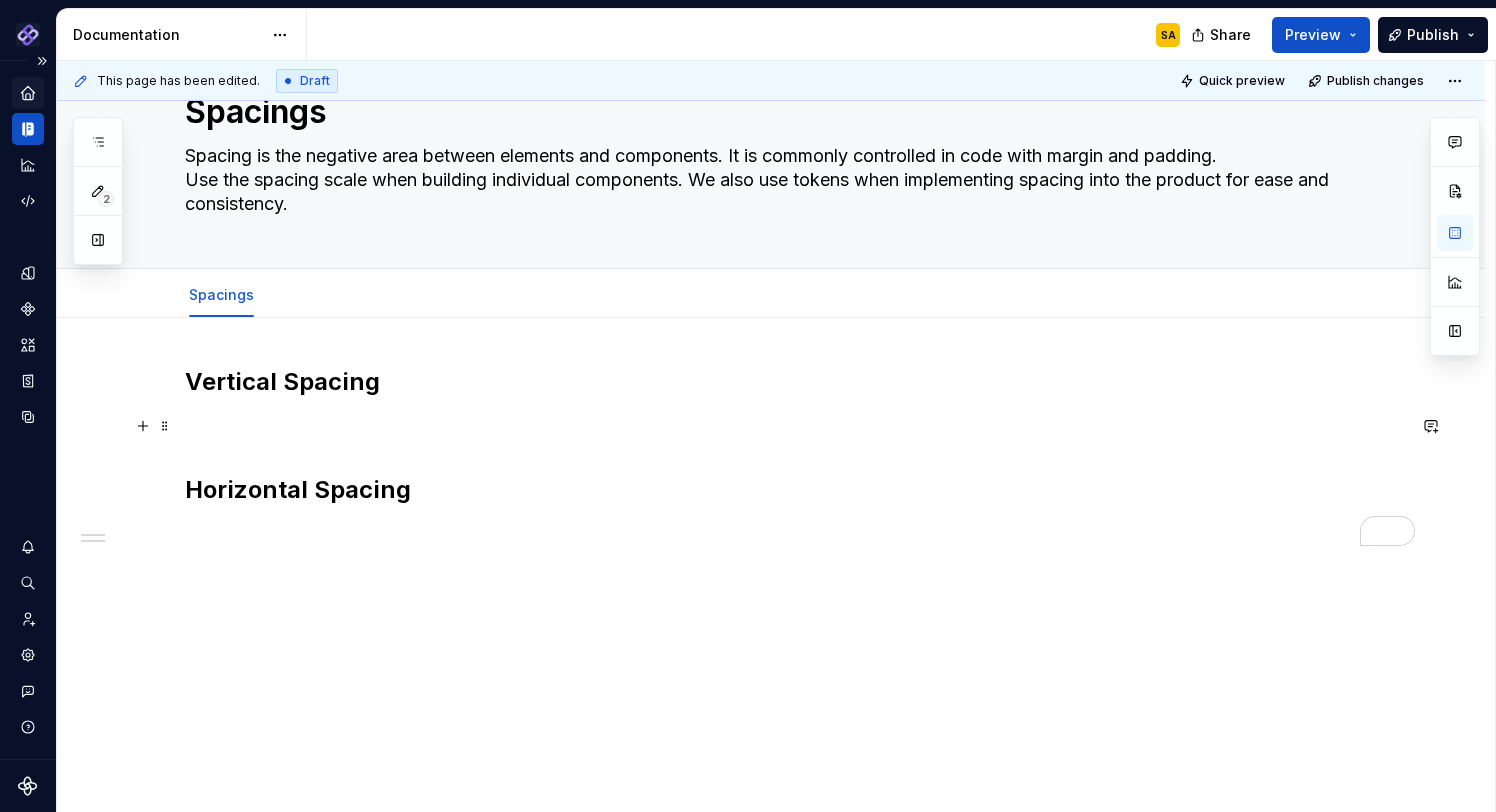 click at bounding box center [795, 426] 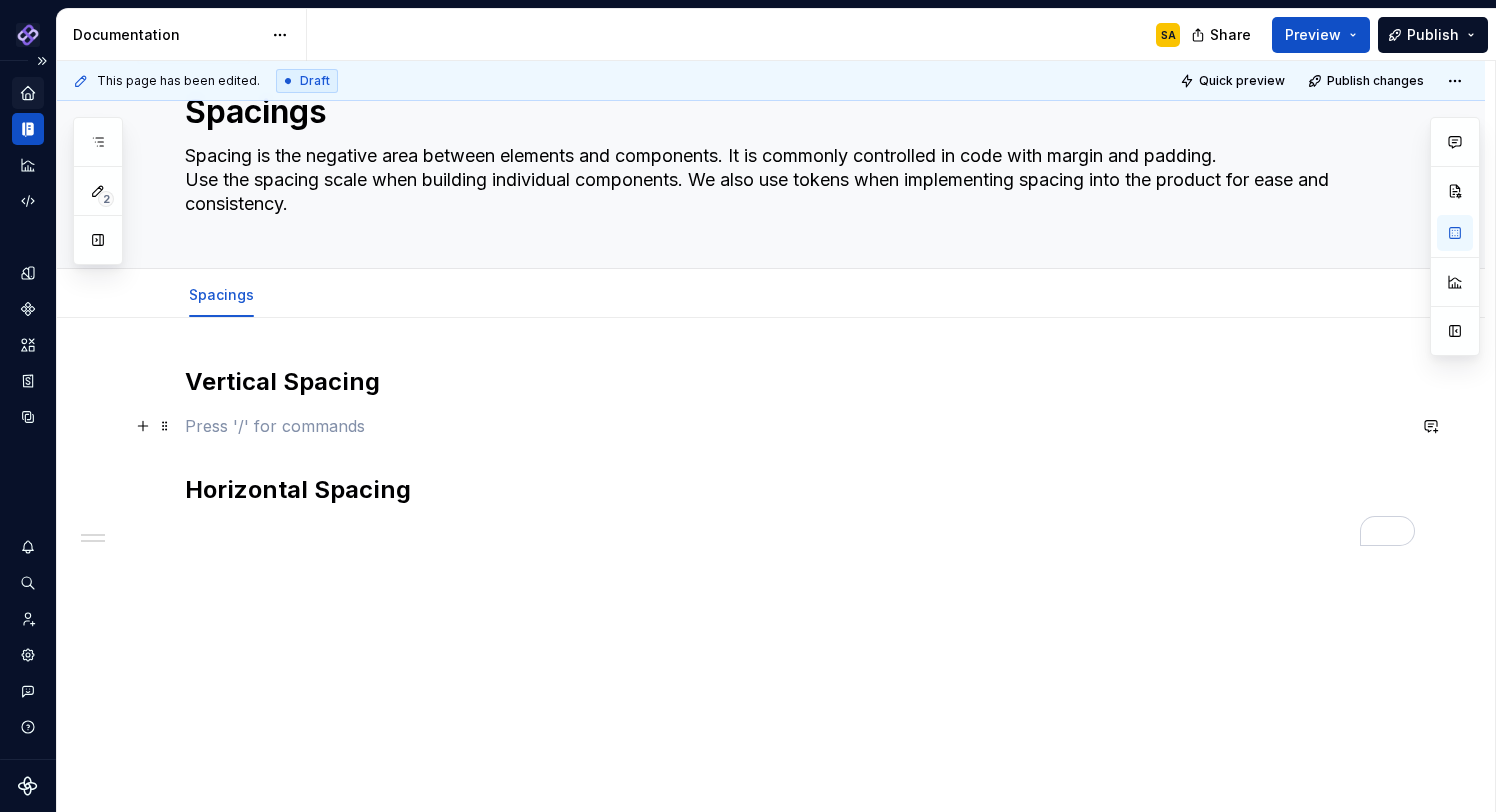 click at bounding box center (795, 426) 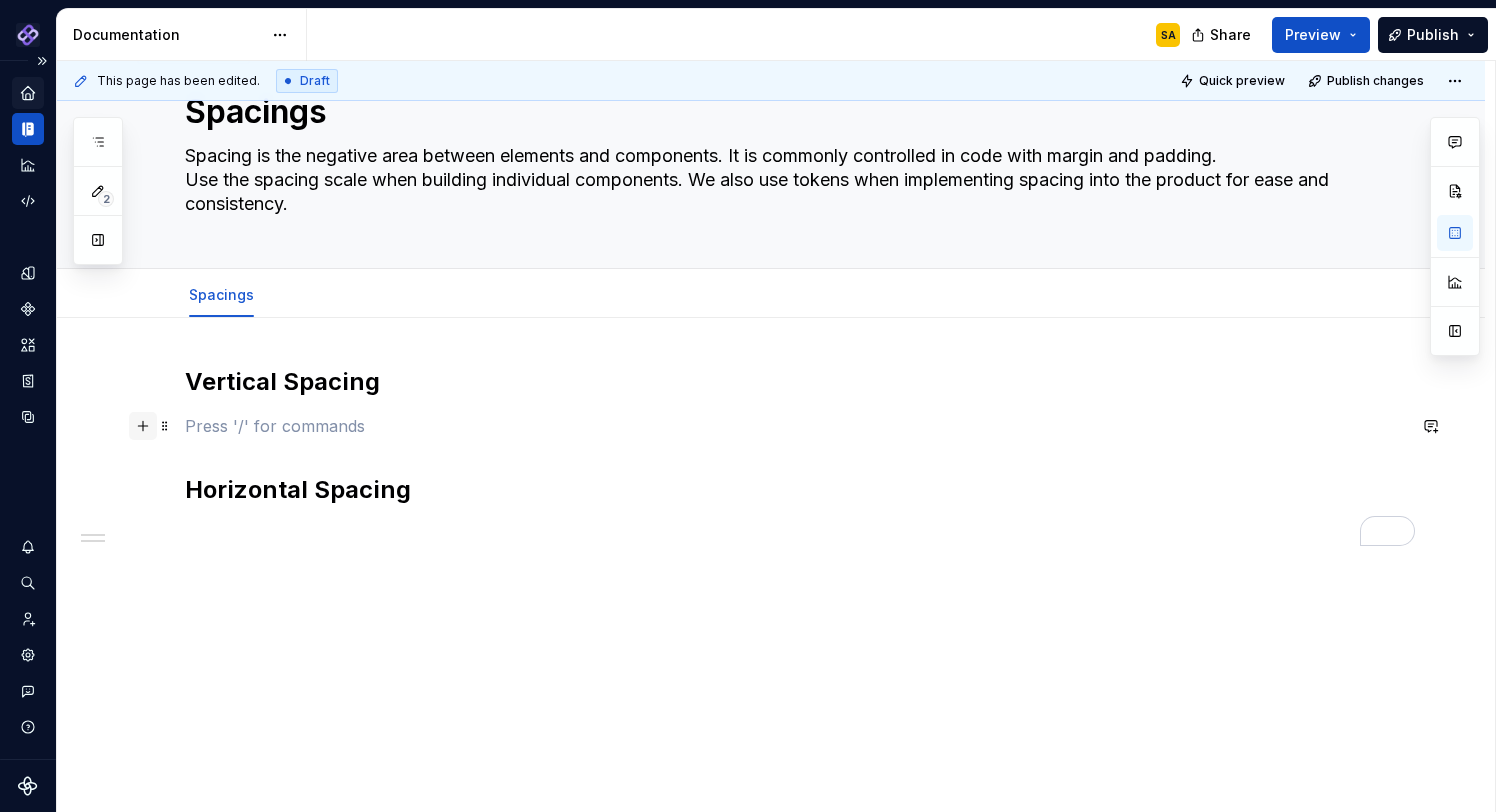 click at bounding box center (143, 426) 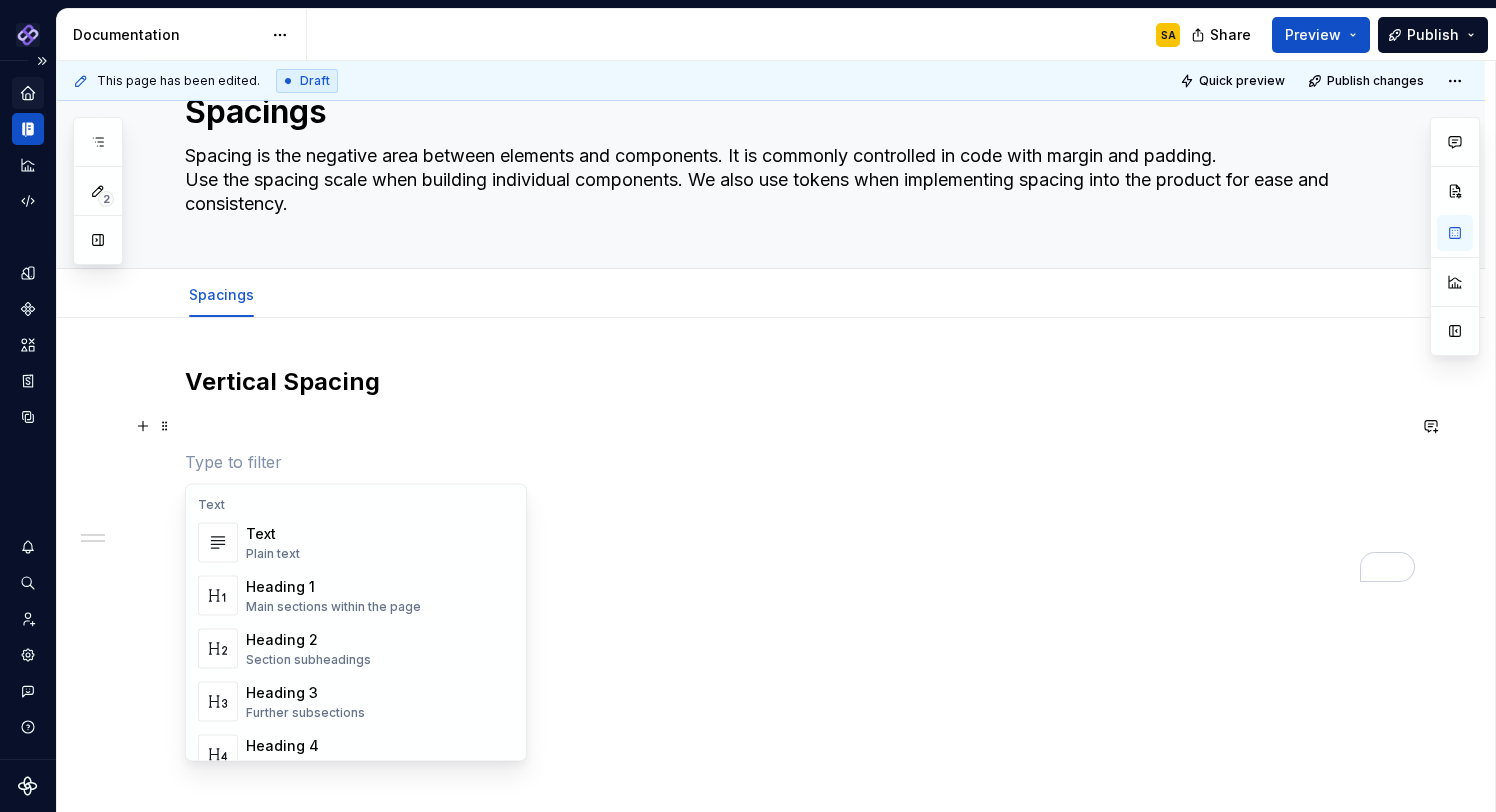 scroll, scrollTop: 466, scrollLeft: 0, axis: vertical 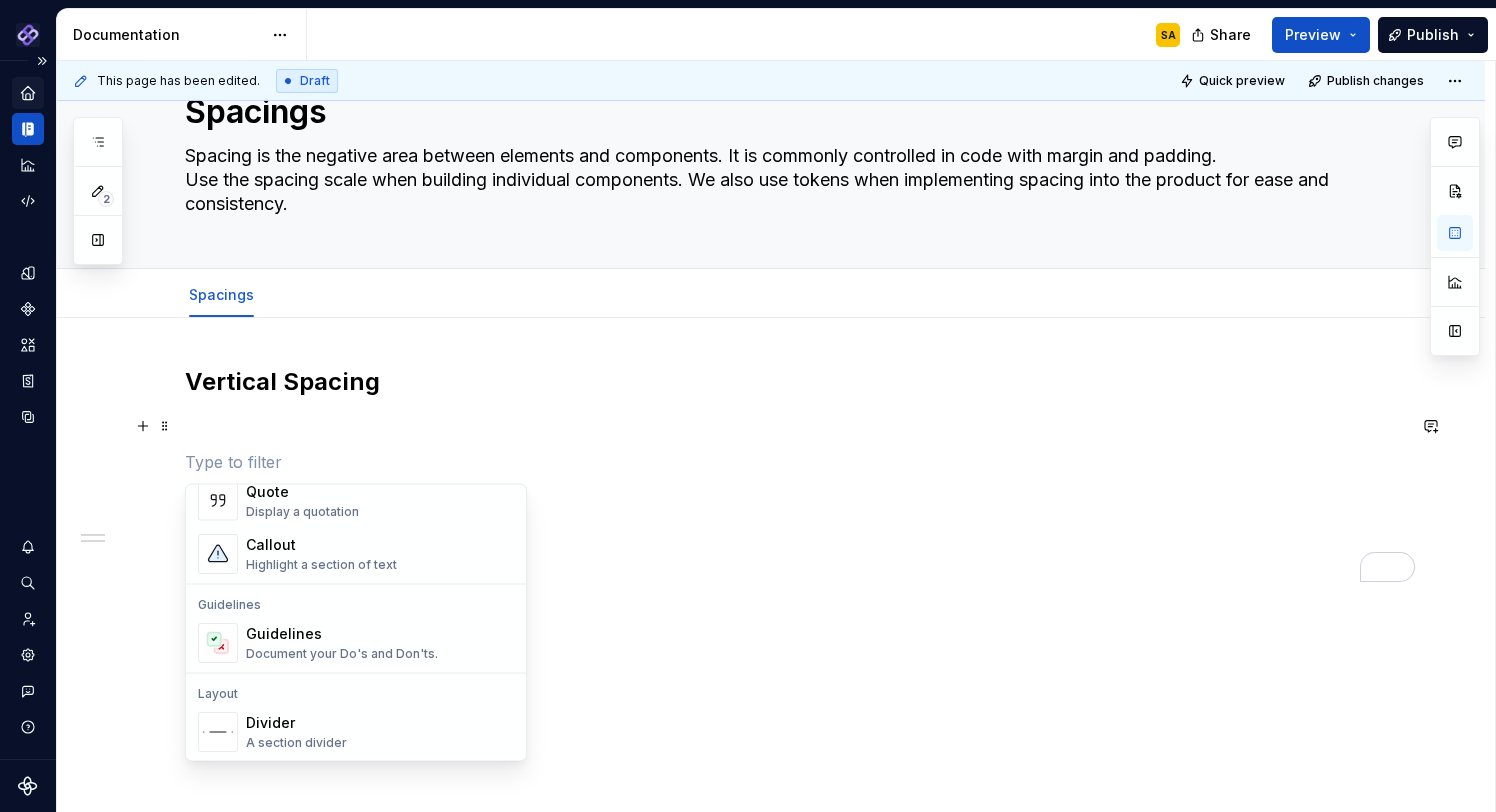 click on "Image" at bounding box center (344, 918) 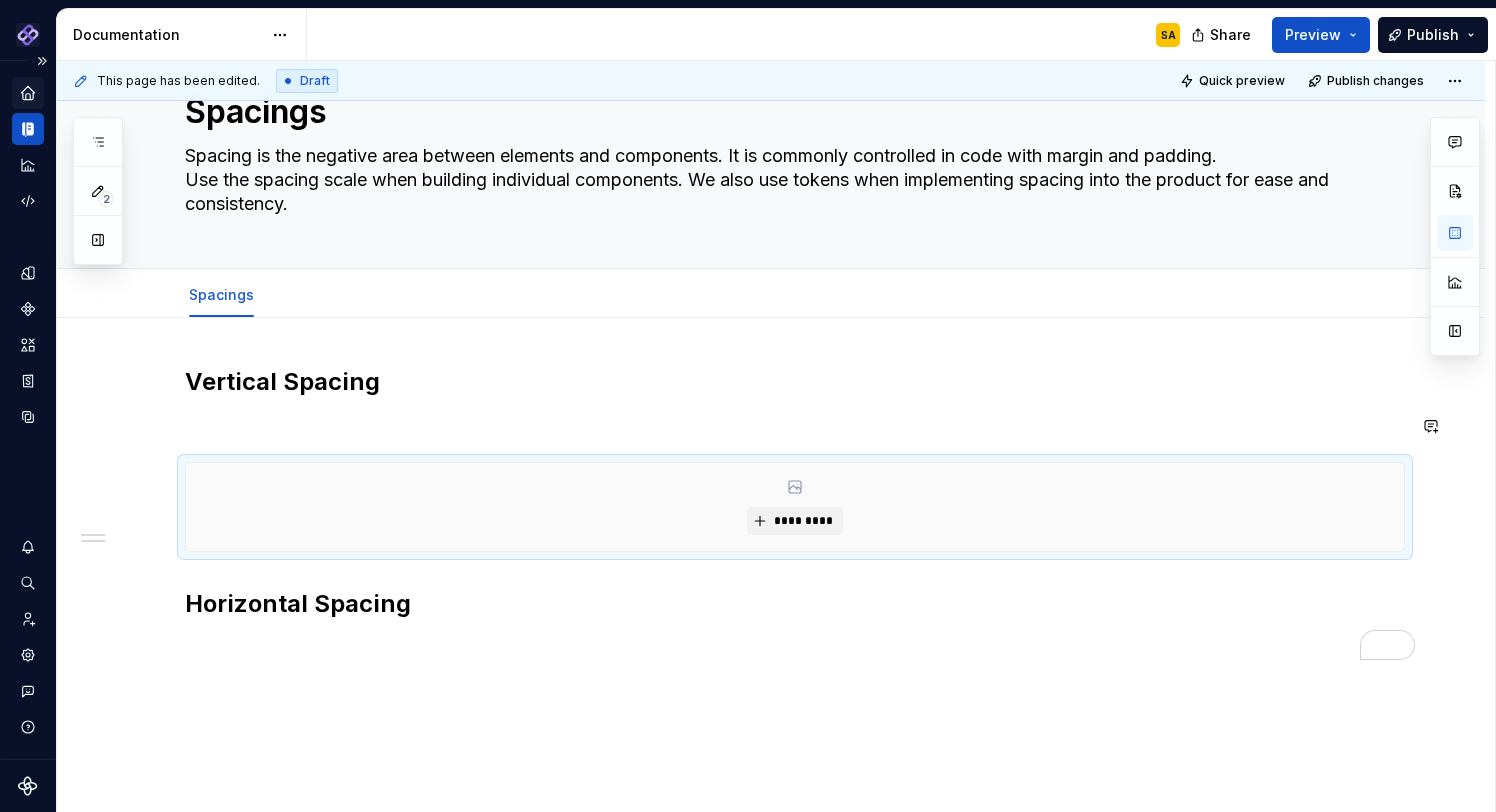 click on "Vertical Spacing ********* Horizontal Spacing" at bounding box center [795, 513] 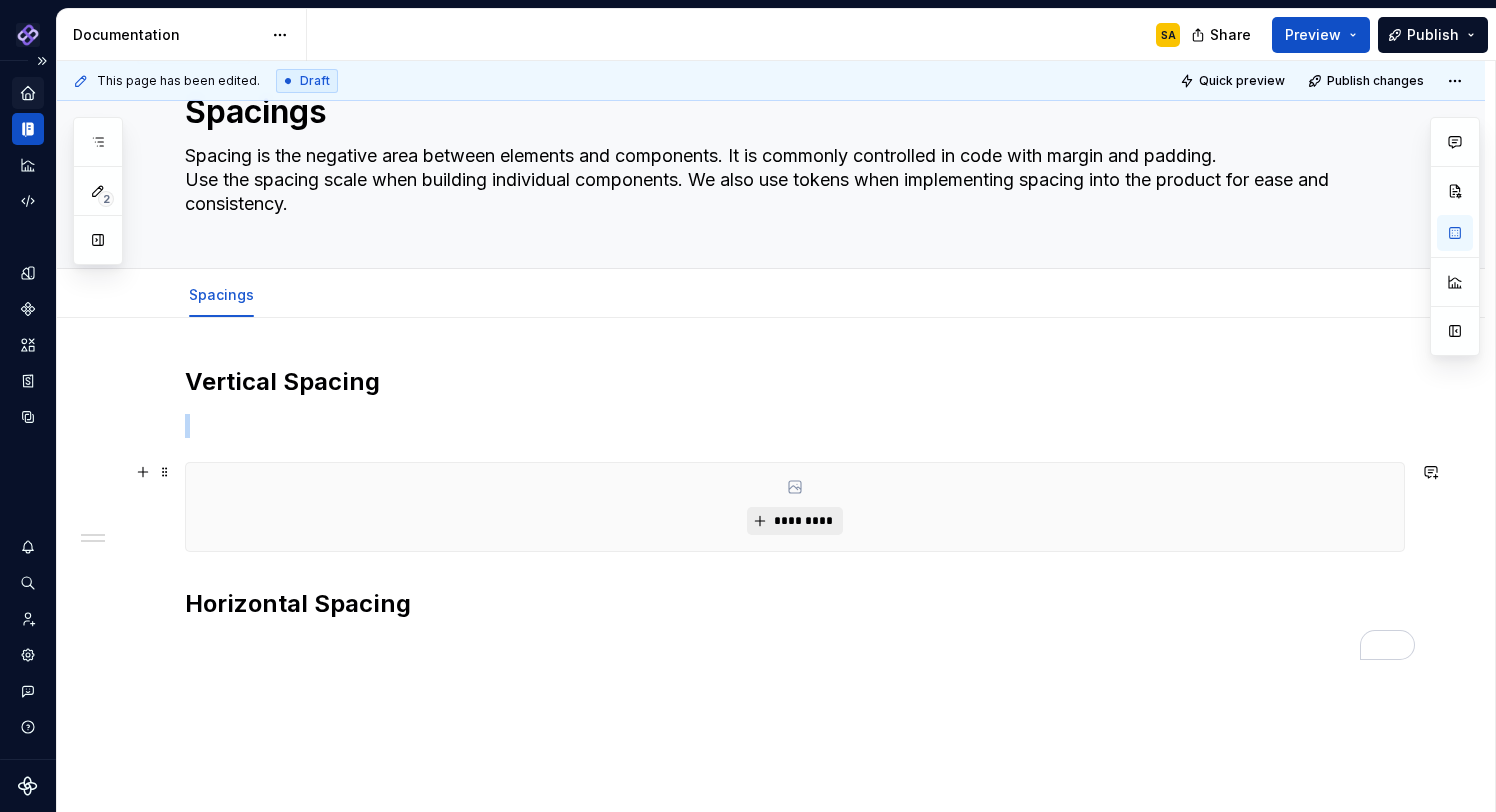 click on "*********" at bounding box center (802, 521) 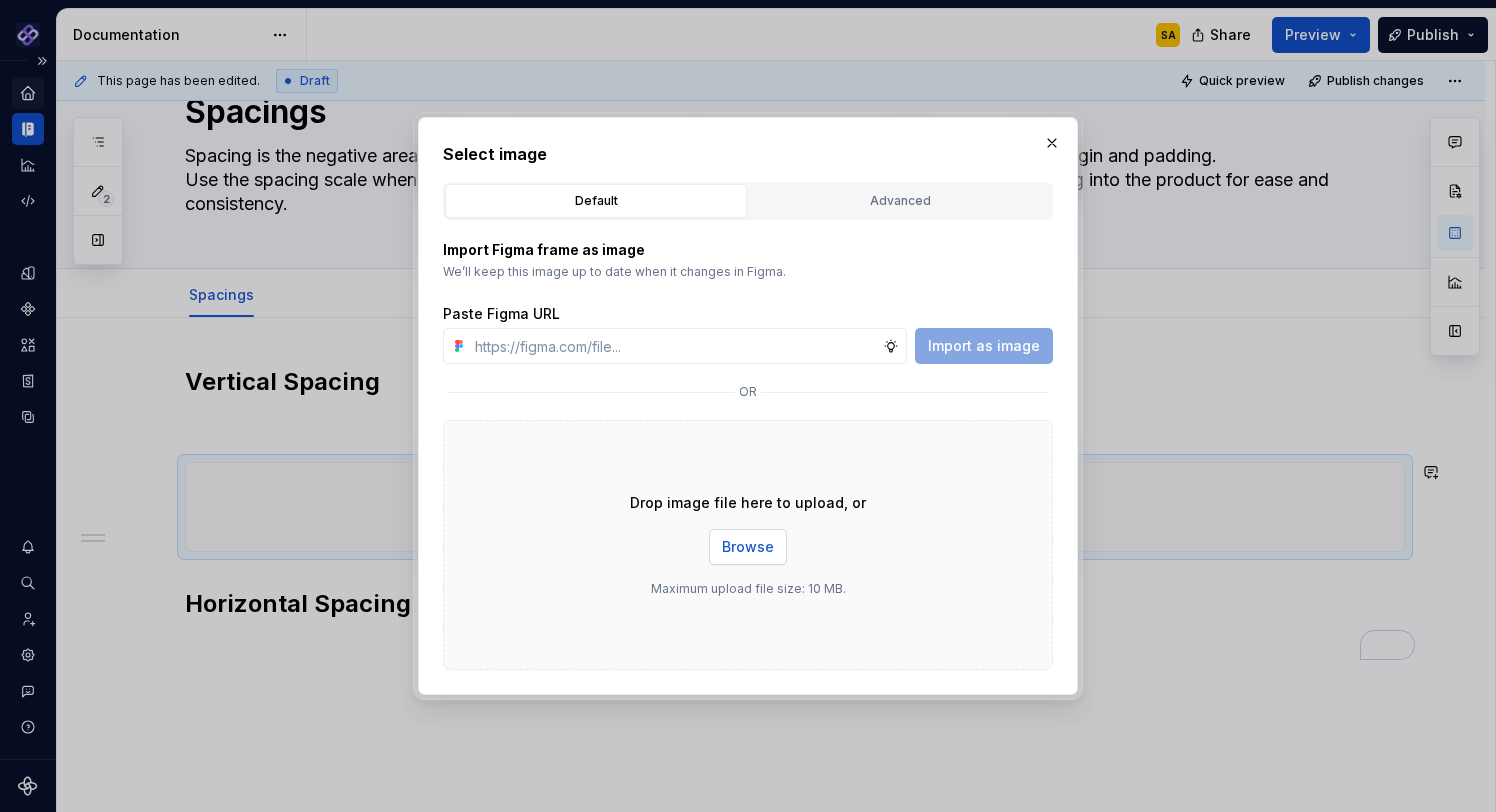 click on "Browse" at bounding box center (748, 547) 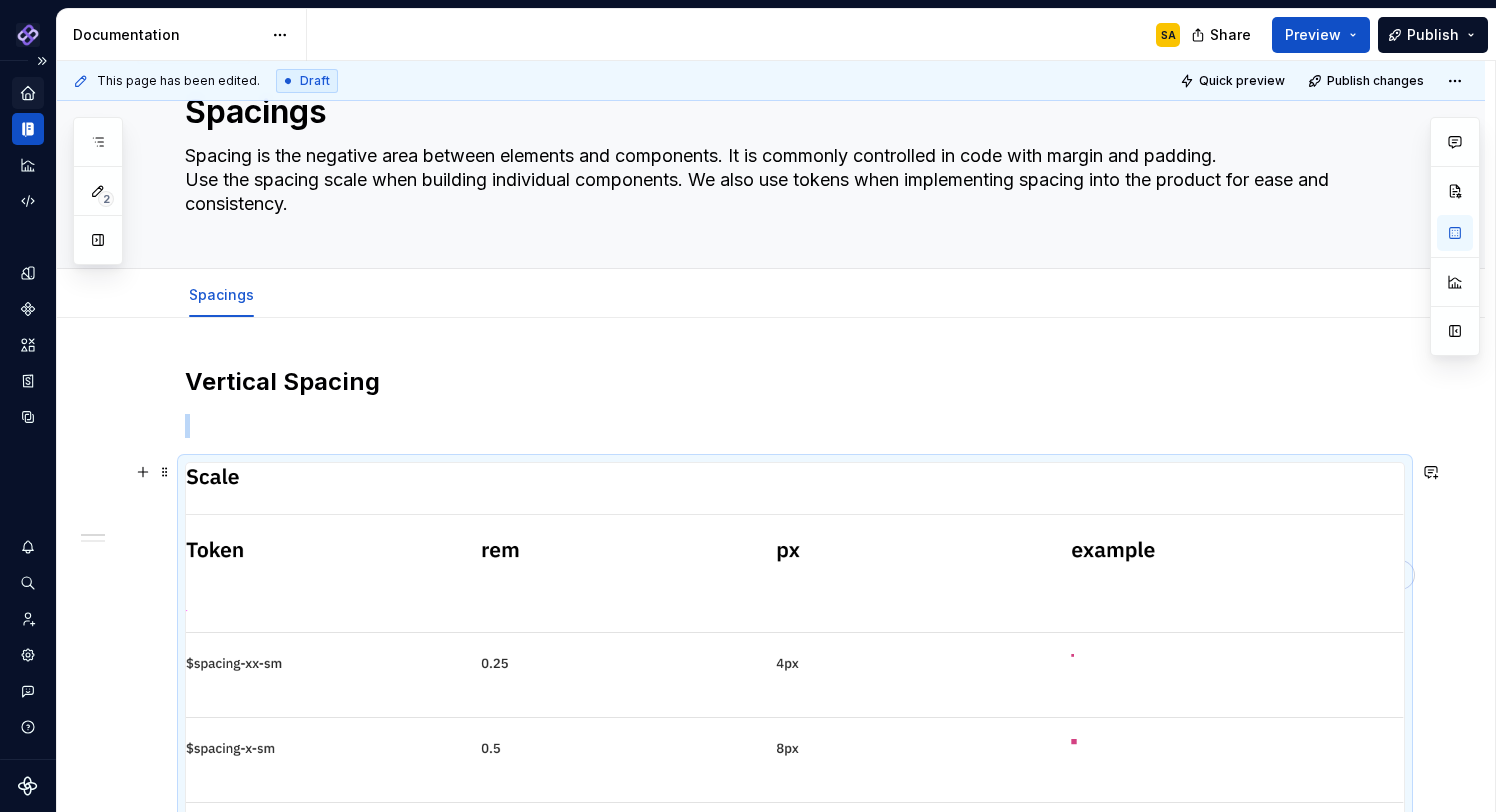 scroll, scrollTop: 281, scrollLeft: 0, axis: vertical 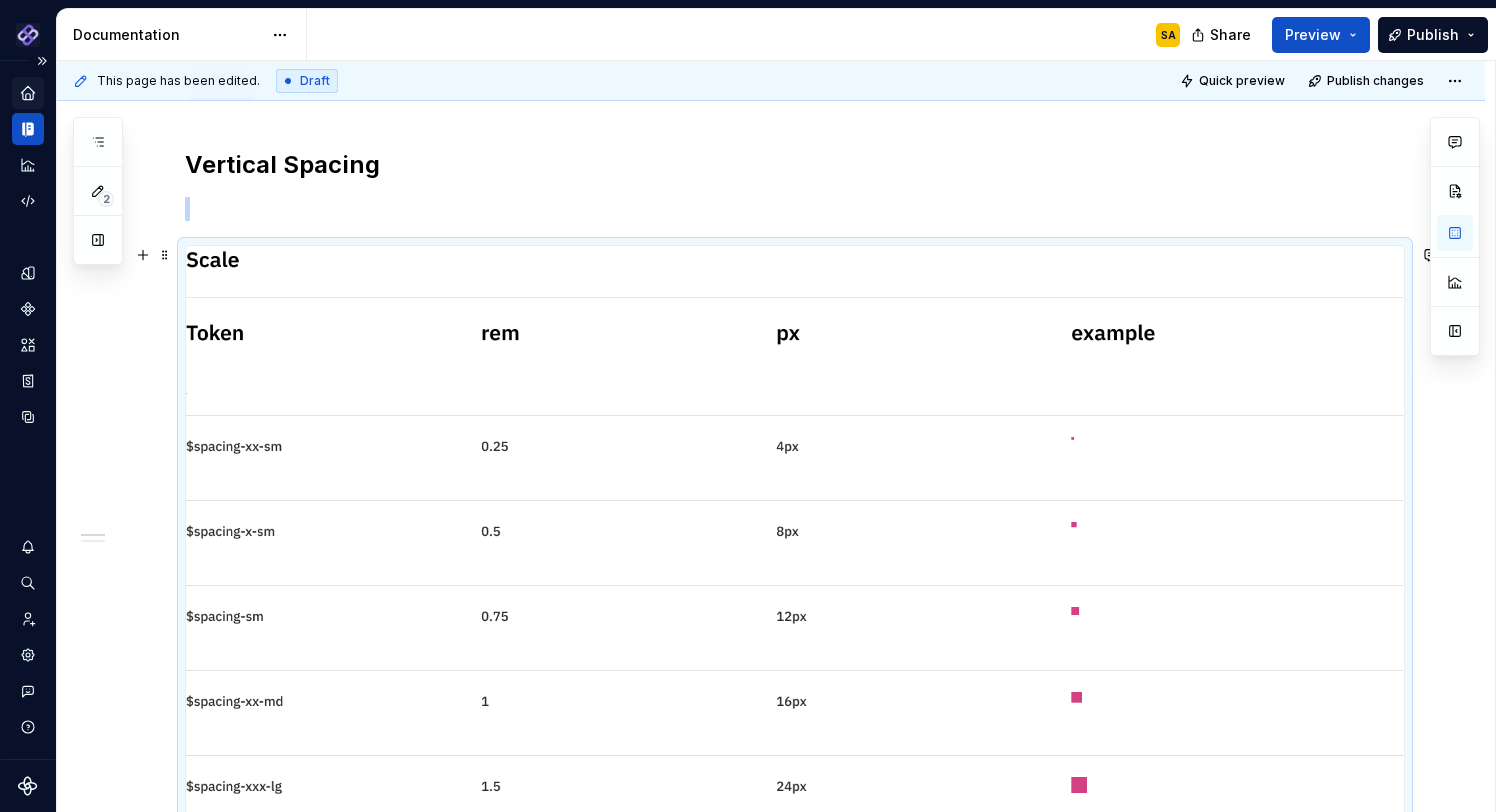 click at bounding box center (795, 681) 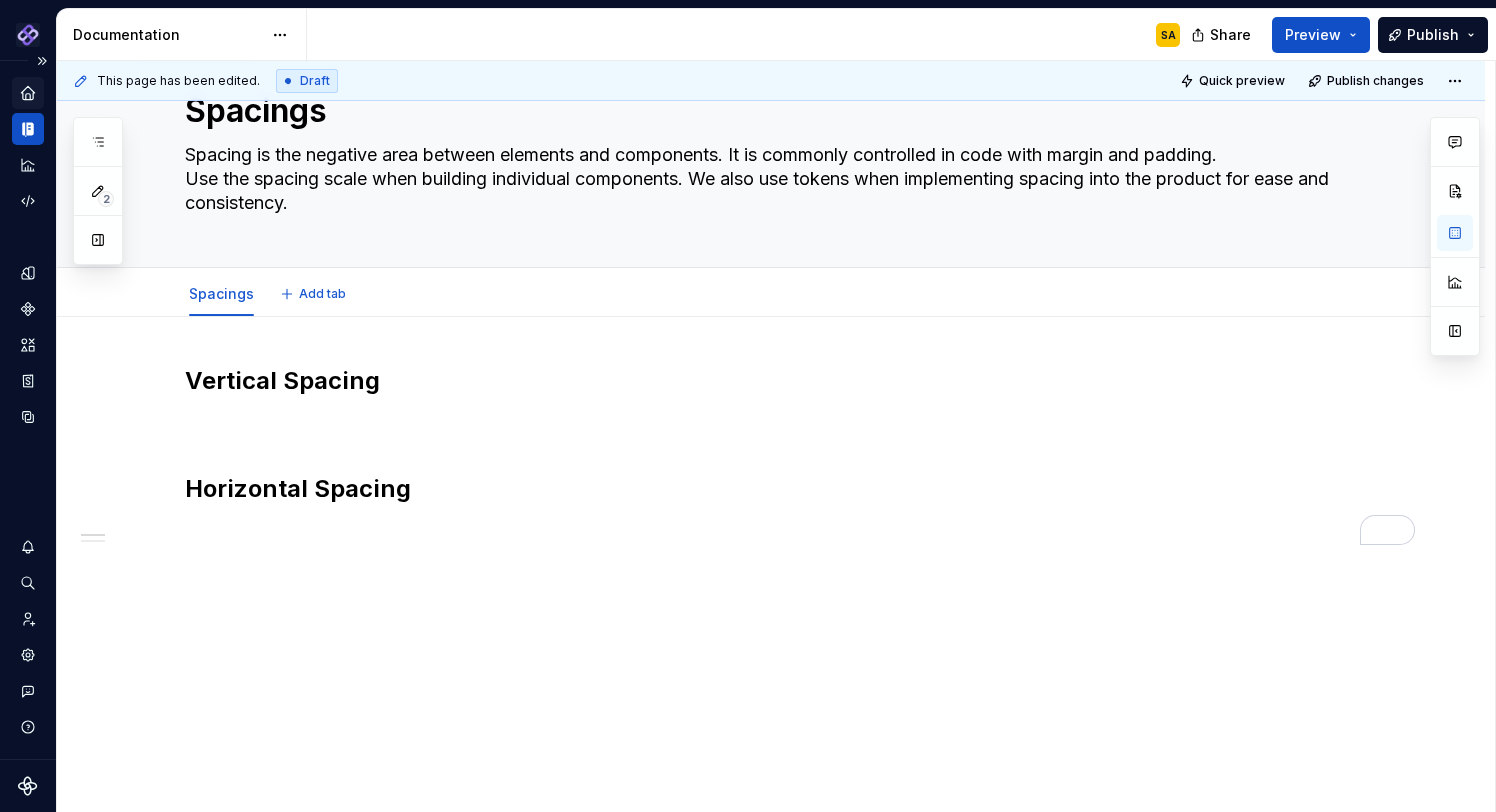 scroll, scrollTop: 77, scrollLeft: 0, axis: vertical 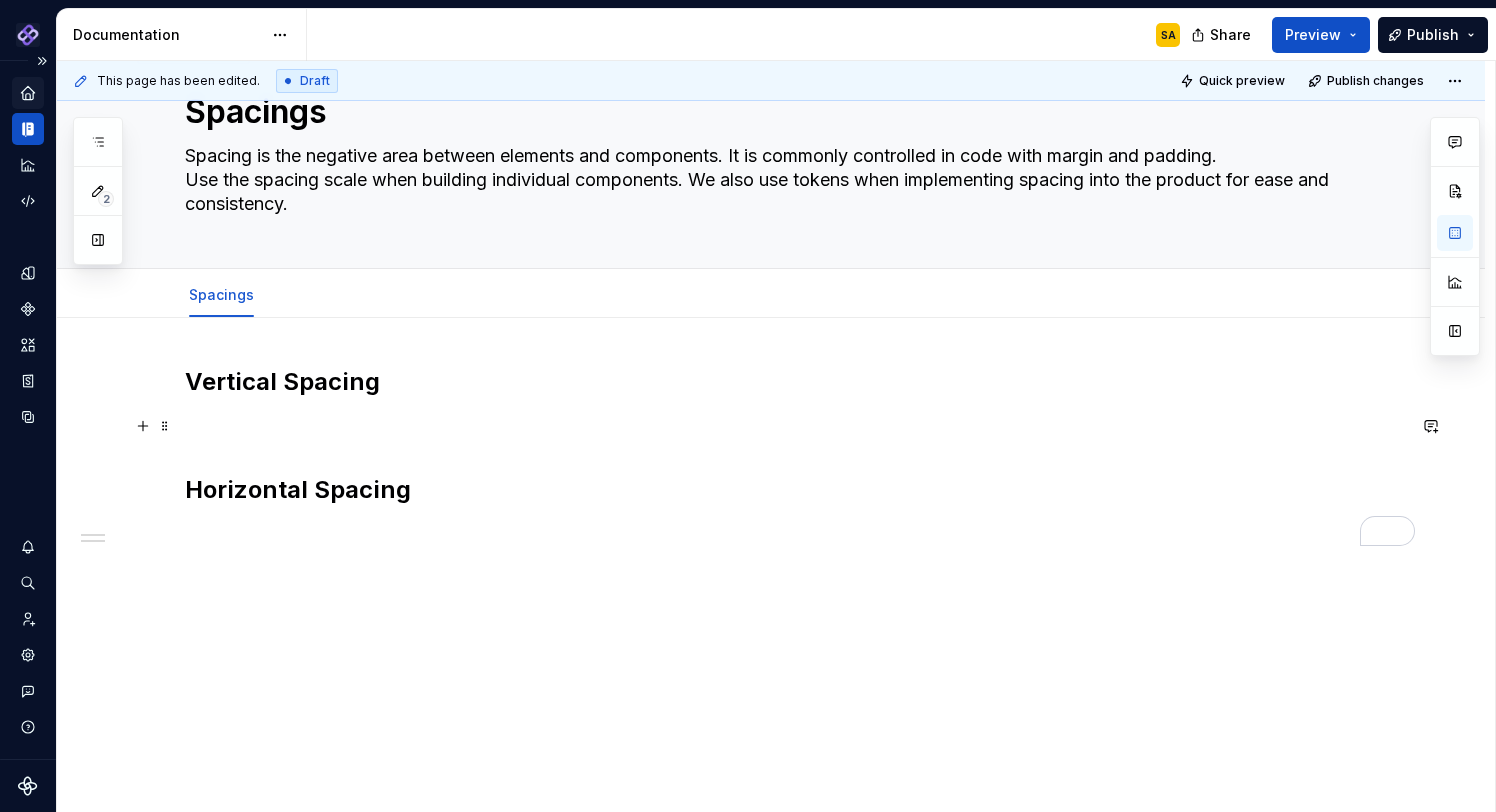 click at bounding box center [795, 426] 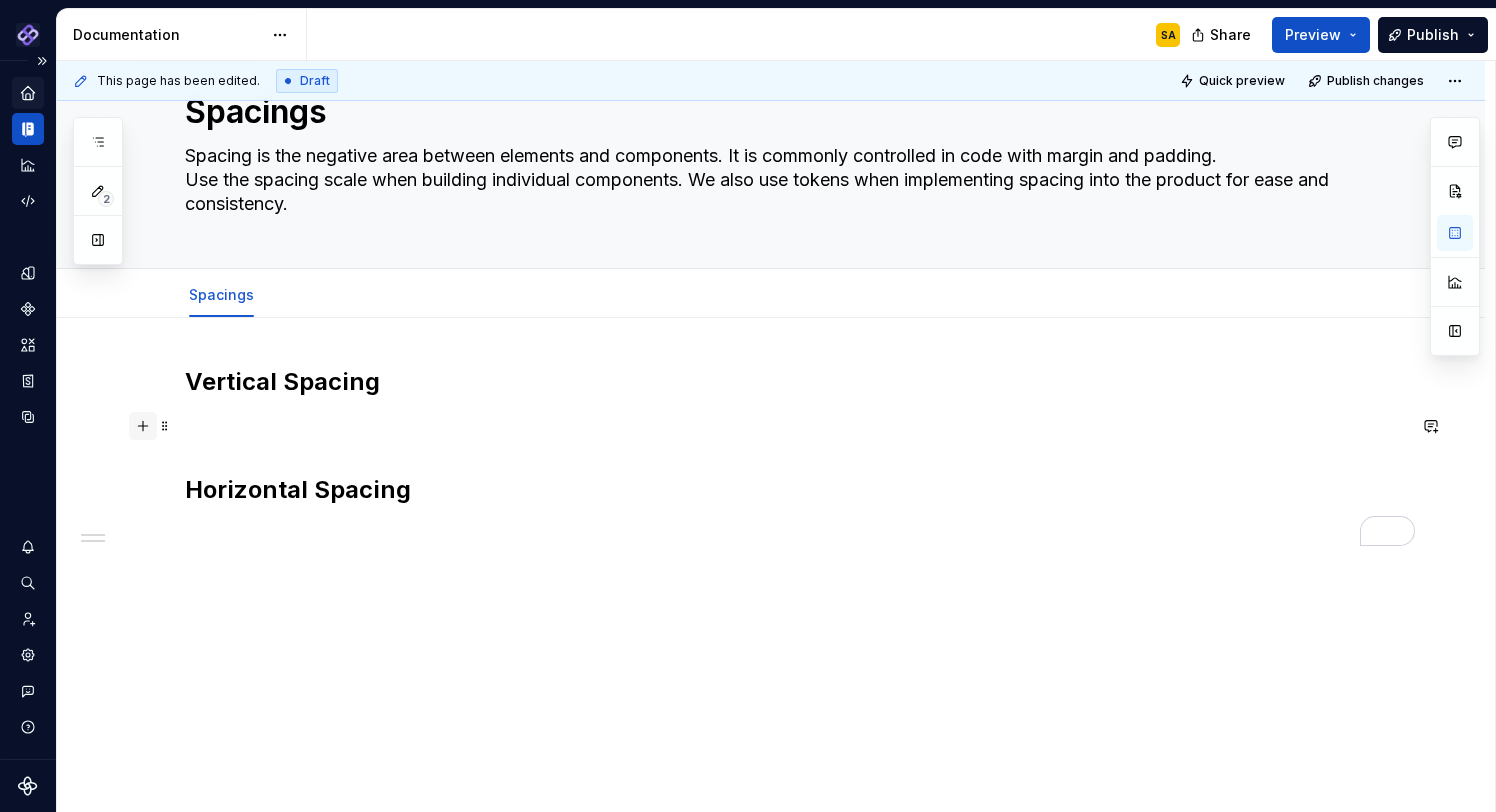 click at bounding box center [143, 426] 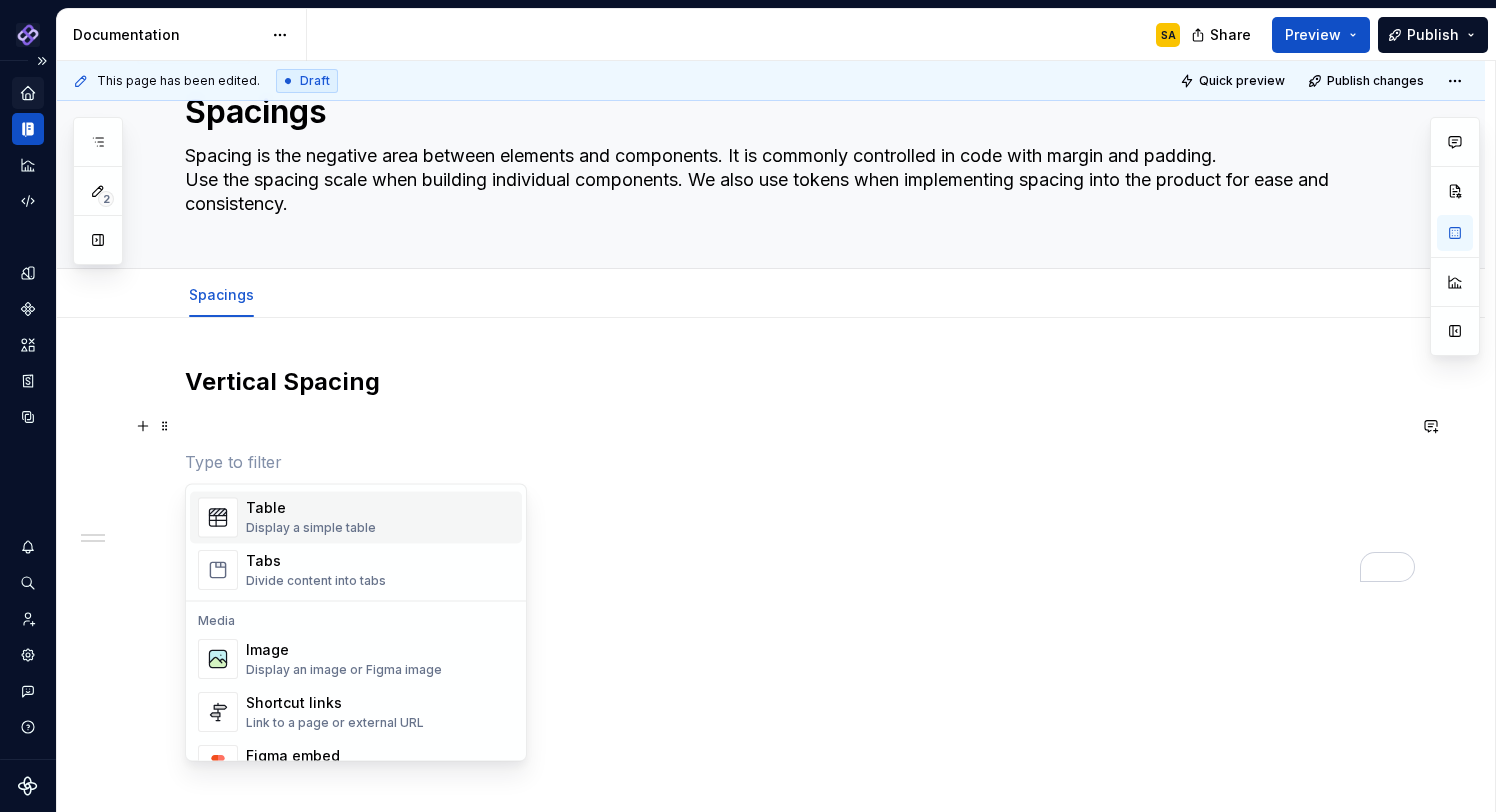 scroll, scrollTop: 758, scrollLeft: 0, axis: vertical 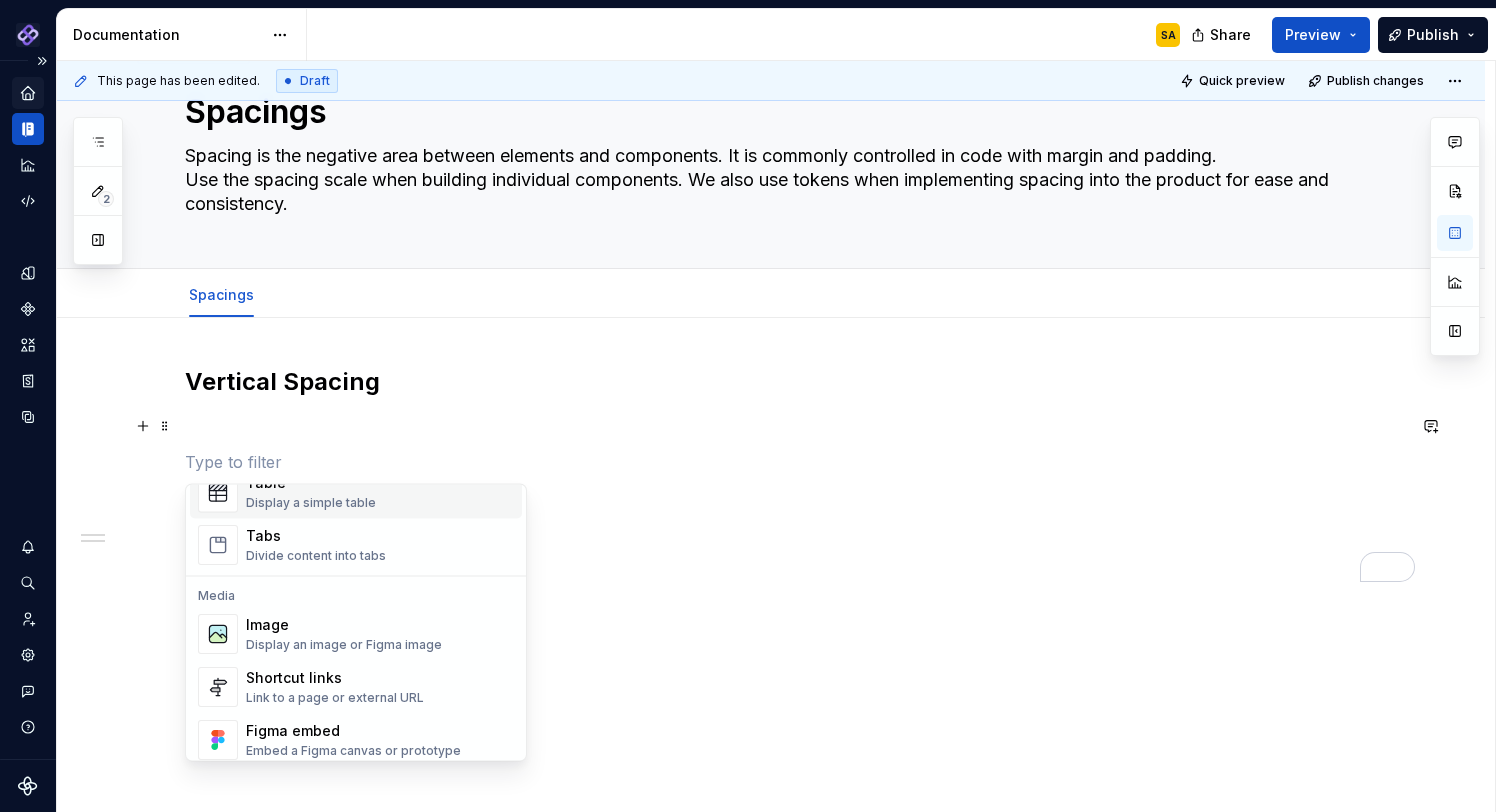 click on "Image Display an image or Figma image" at bounding box center [344, 635] 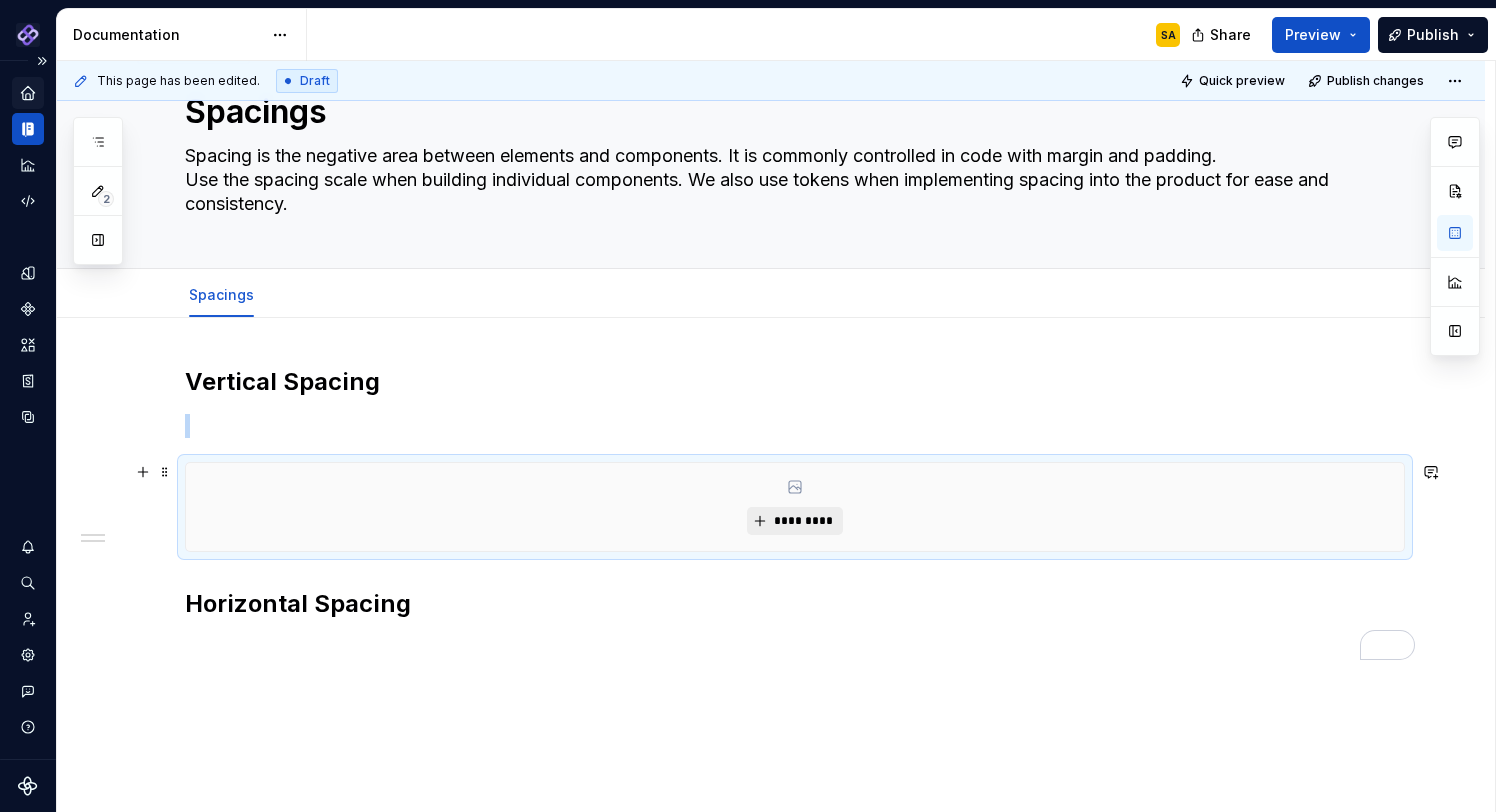 click on "*********" at bounding box center (802, 521) 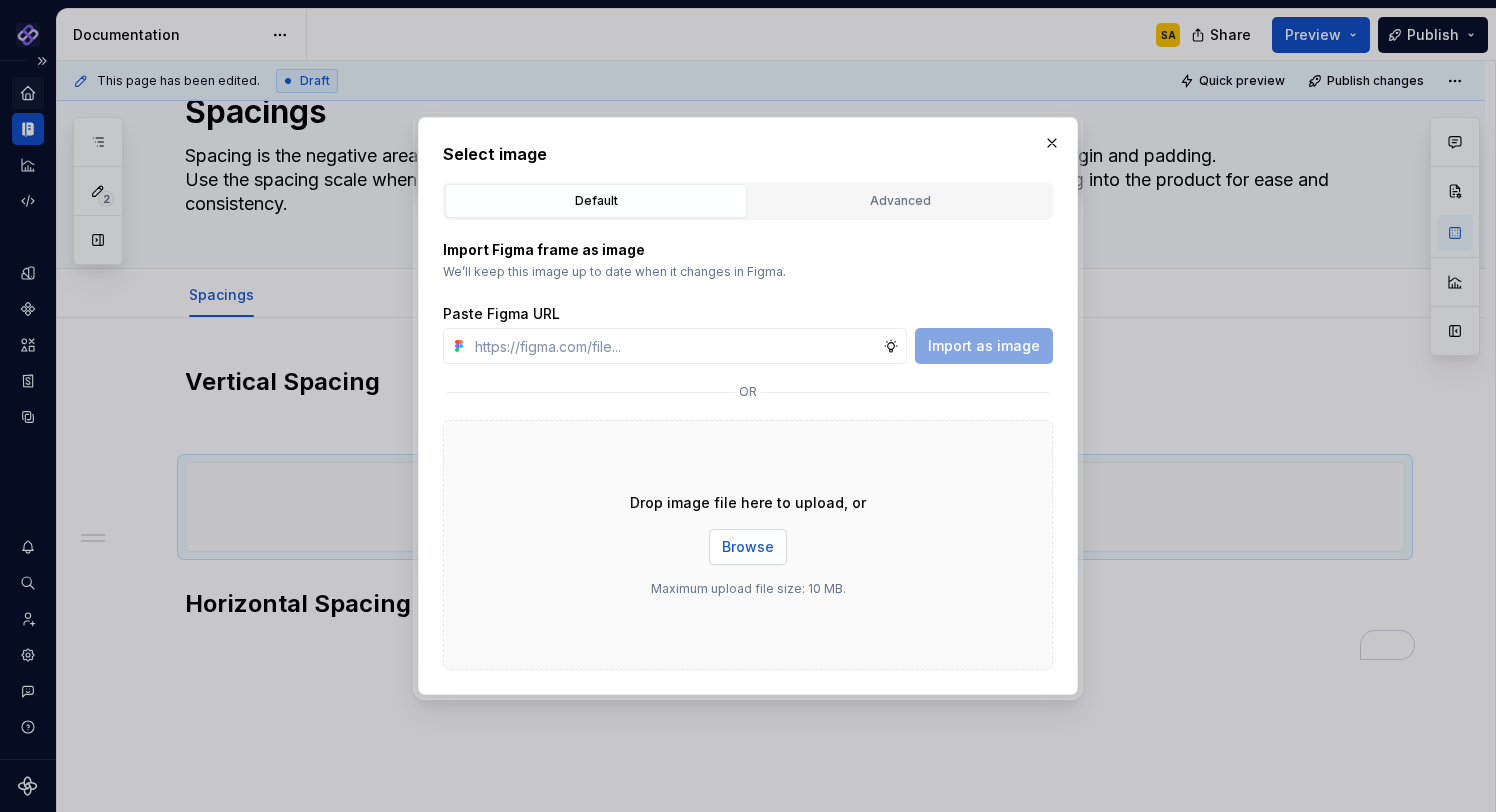 click on "Browse" at bounding box center [748, 547] 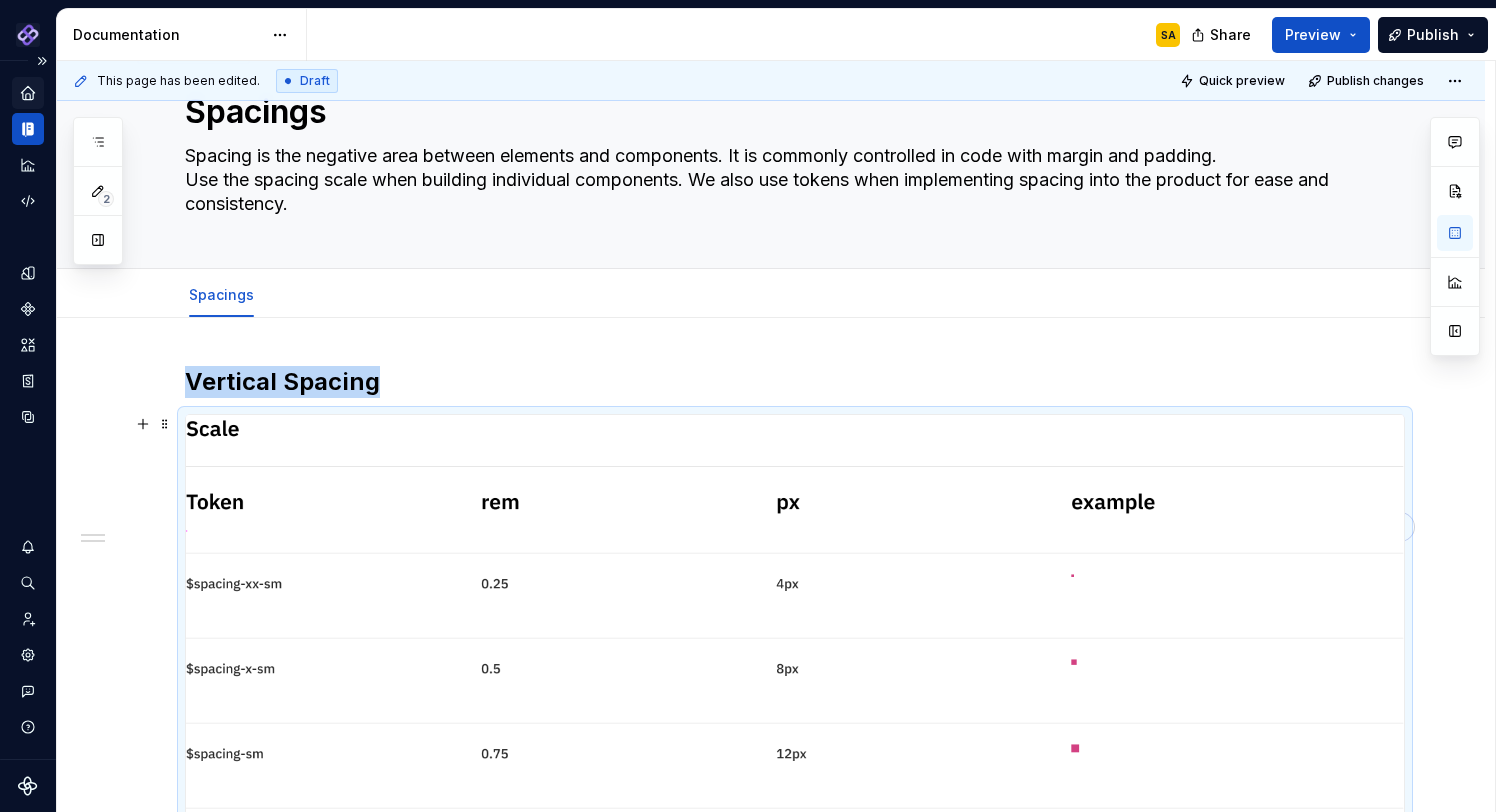 scroll, scrollTop: 73, scrollLeft: 0, axis: vertical 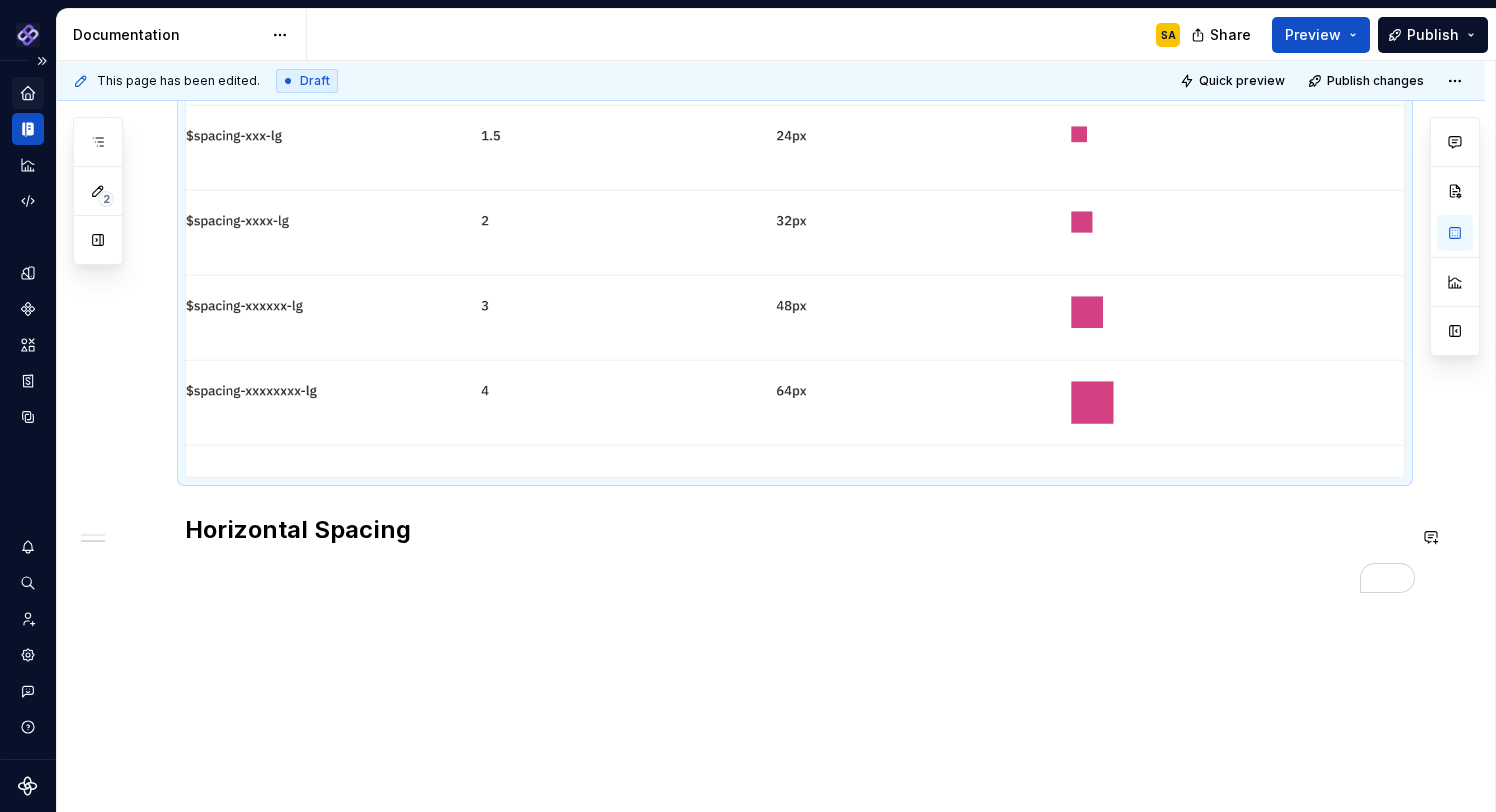 click on "This page has been edited. Draft Quick preview Publish changes Hidden page Spacings Spacing is the negative area between elements and components. It is commonly controlled in code with margin and padding.
Use the spacing scale when building individual components. We also use tokens when implementing spacing into the product for ease and consistency. Edit header Spacings Vertical Spacing Horizontal Spacing Vertical Spacing Horizontal Spacing" at bounding box center (776, 437) 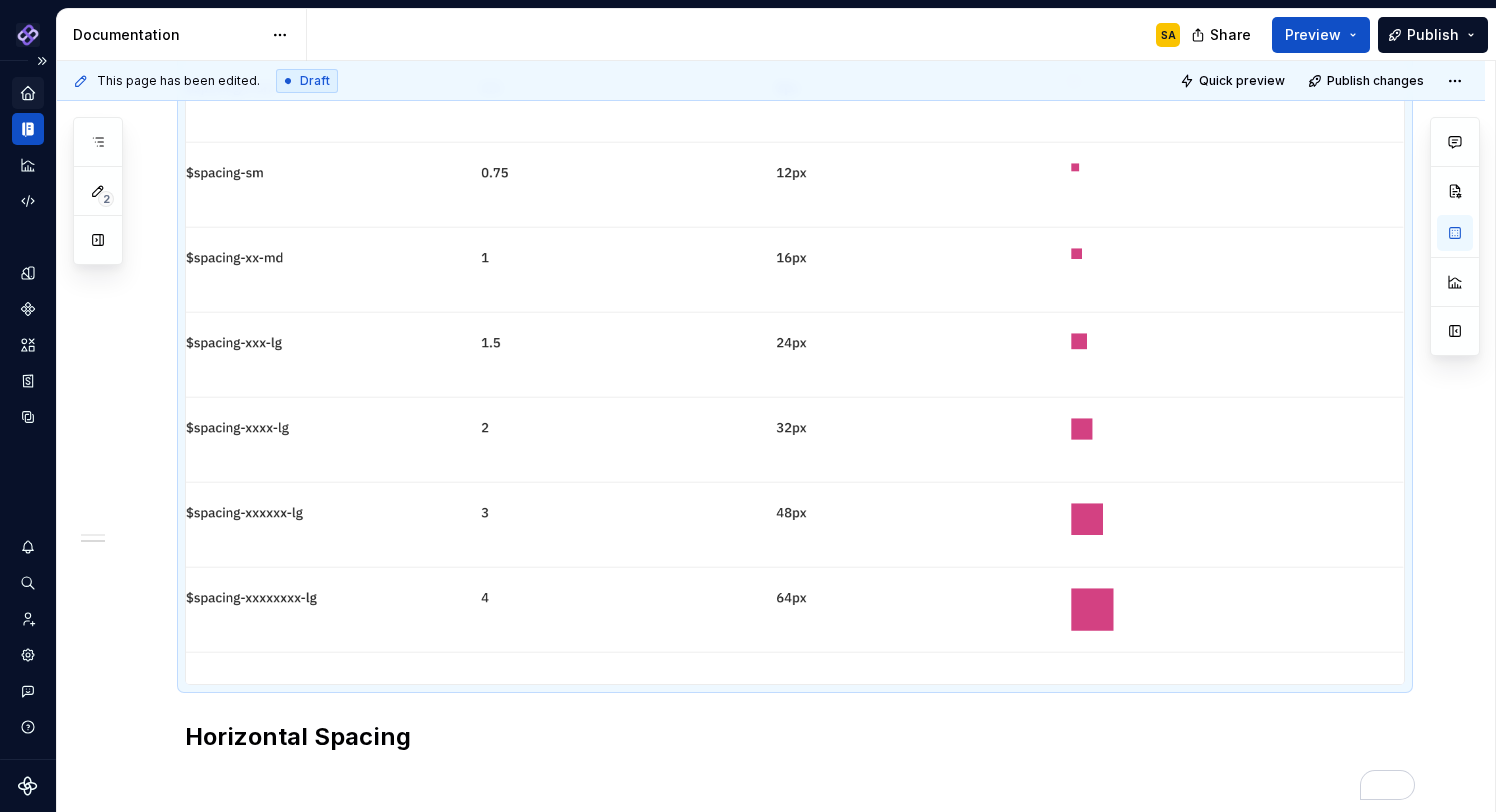 click at bounding box center (795, 259) 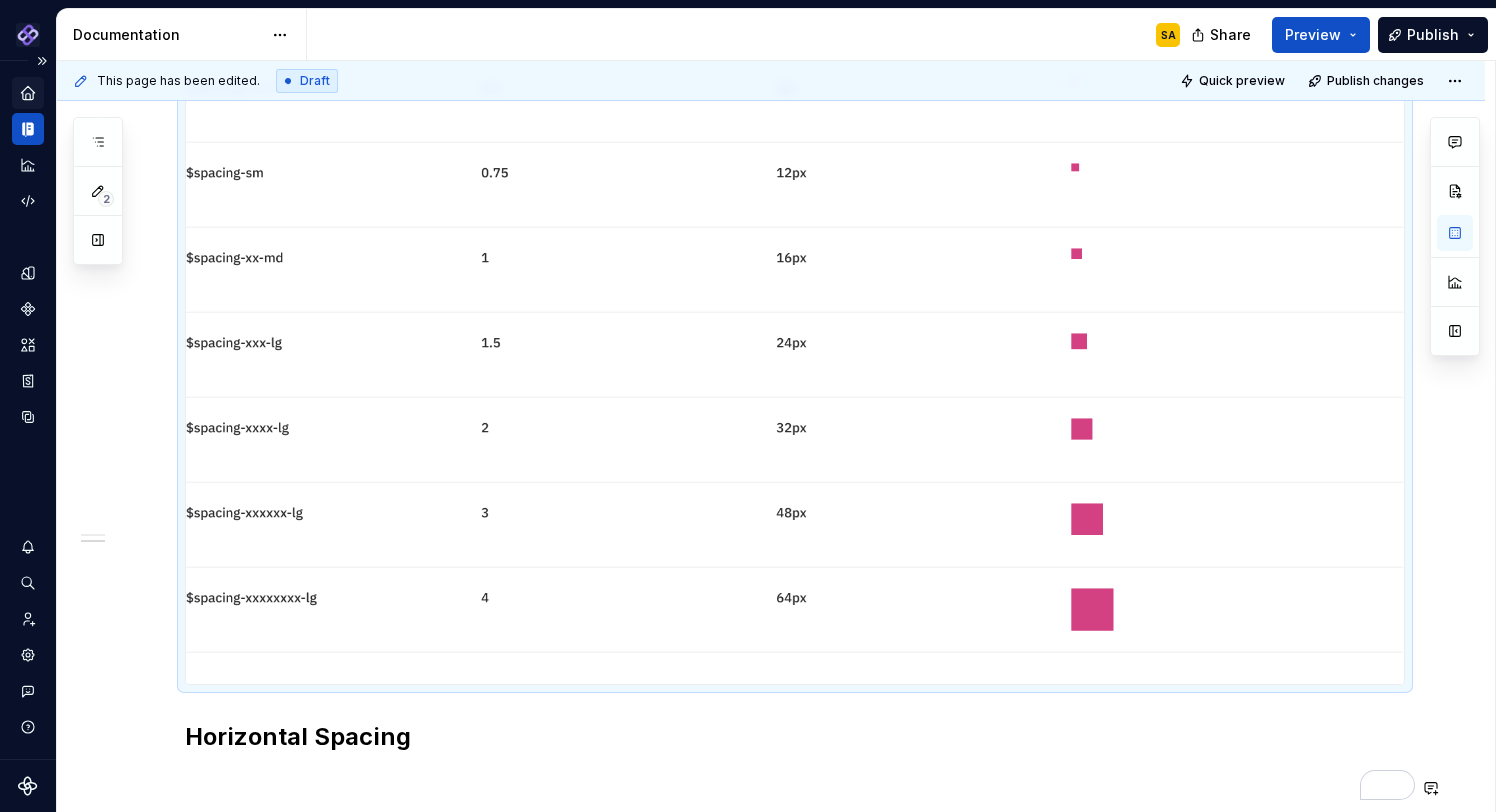 click on "Vertical Spacing Horizontal Spacing" at bounding box center [795, 301] 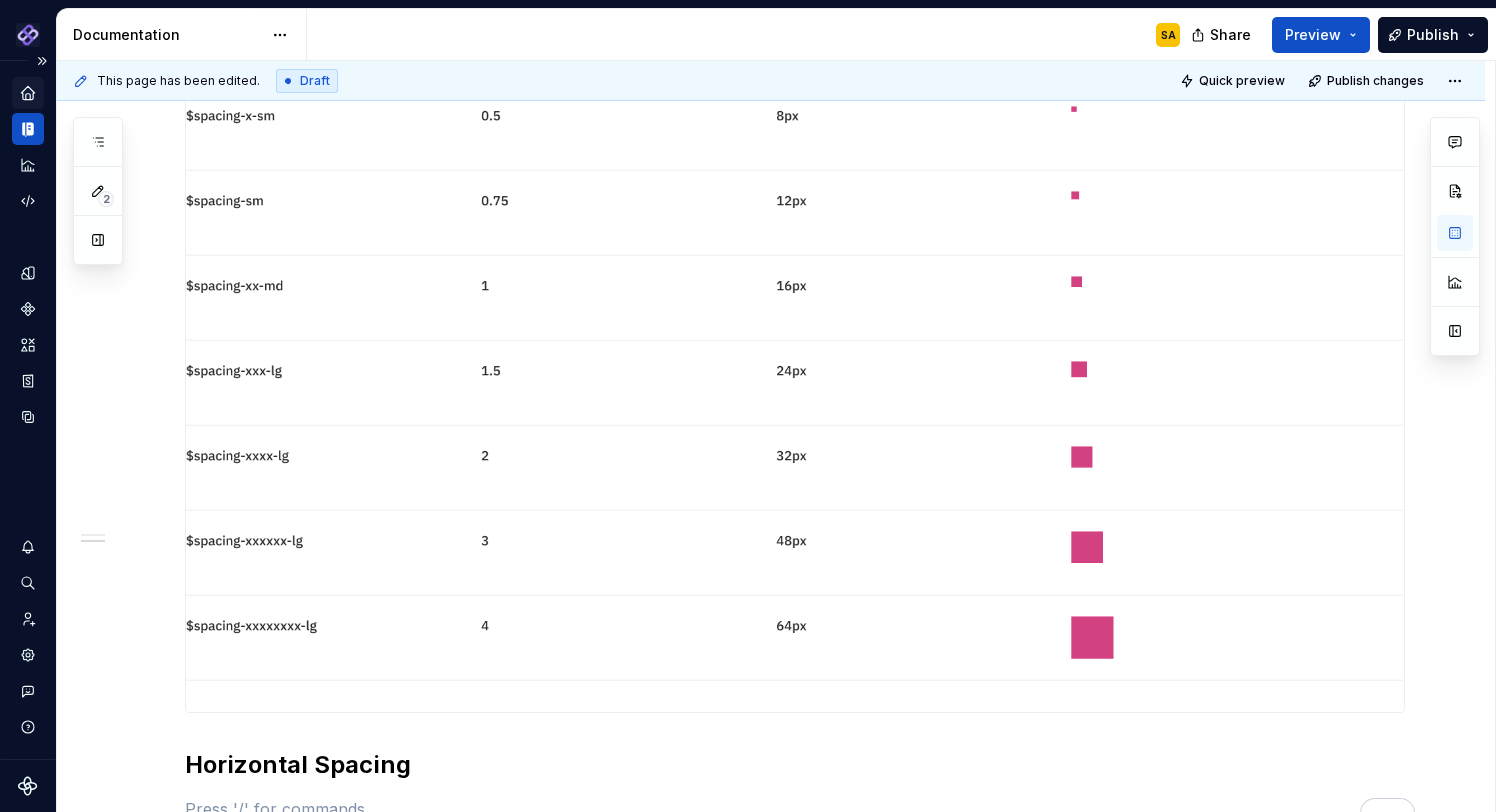 click at bounding box center [795, 287] 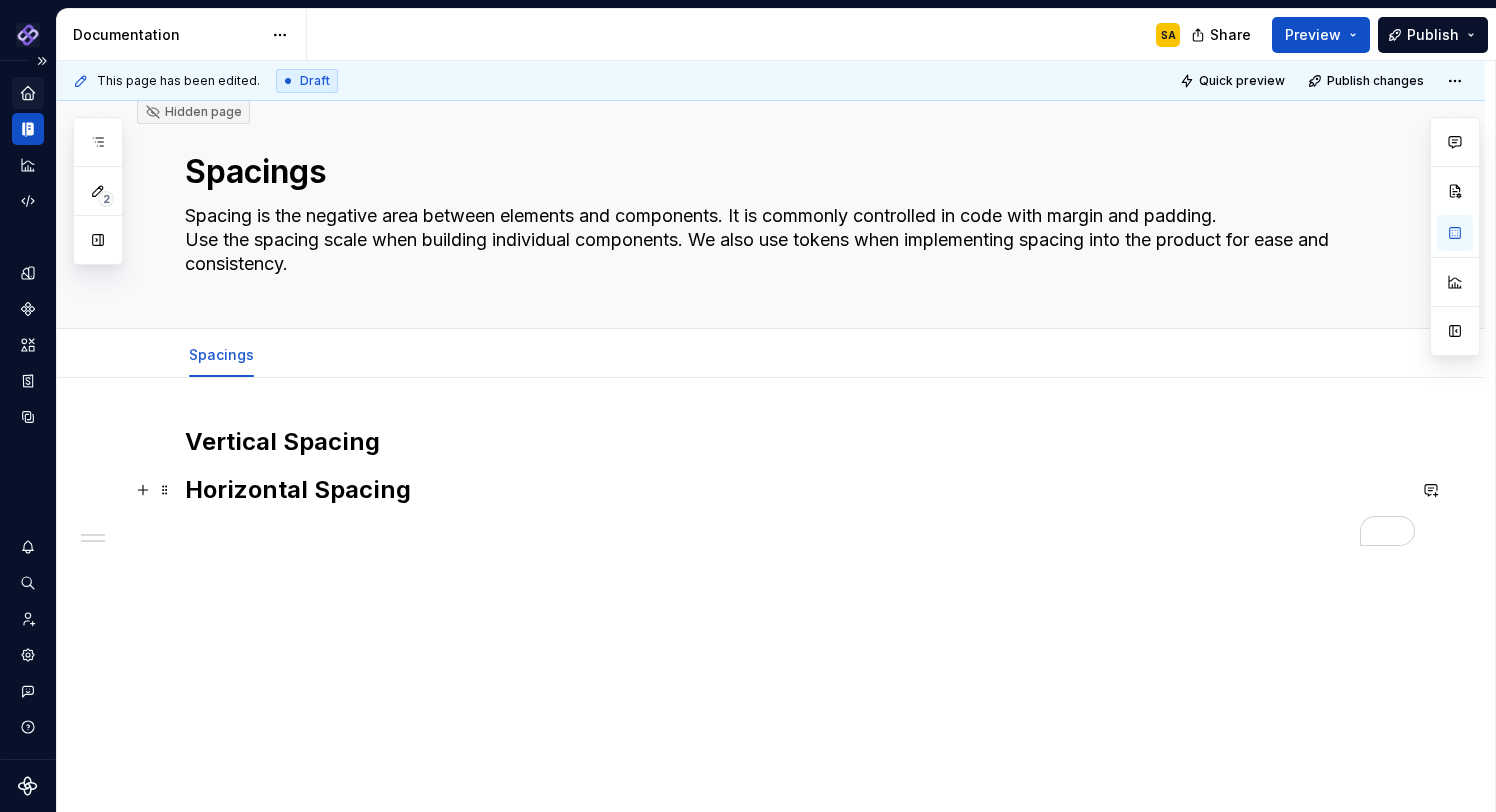 scroll, scrollTop: 73, scrollLeft: 0, axis: vertical 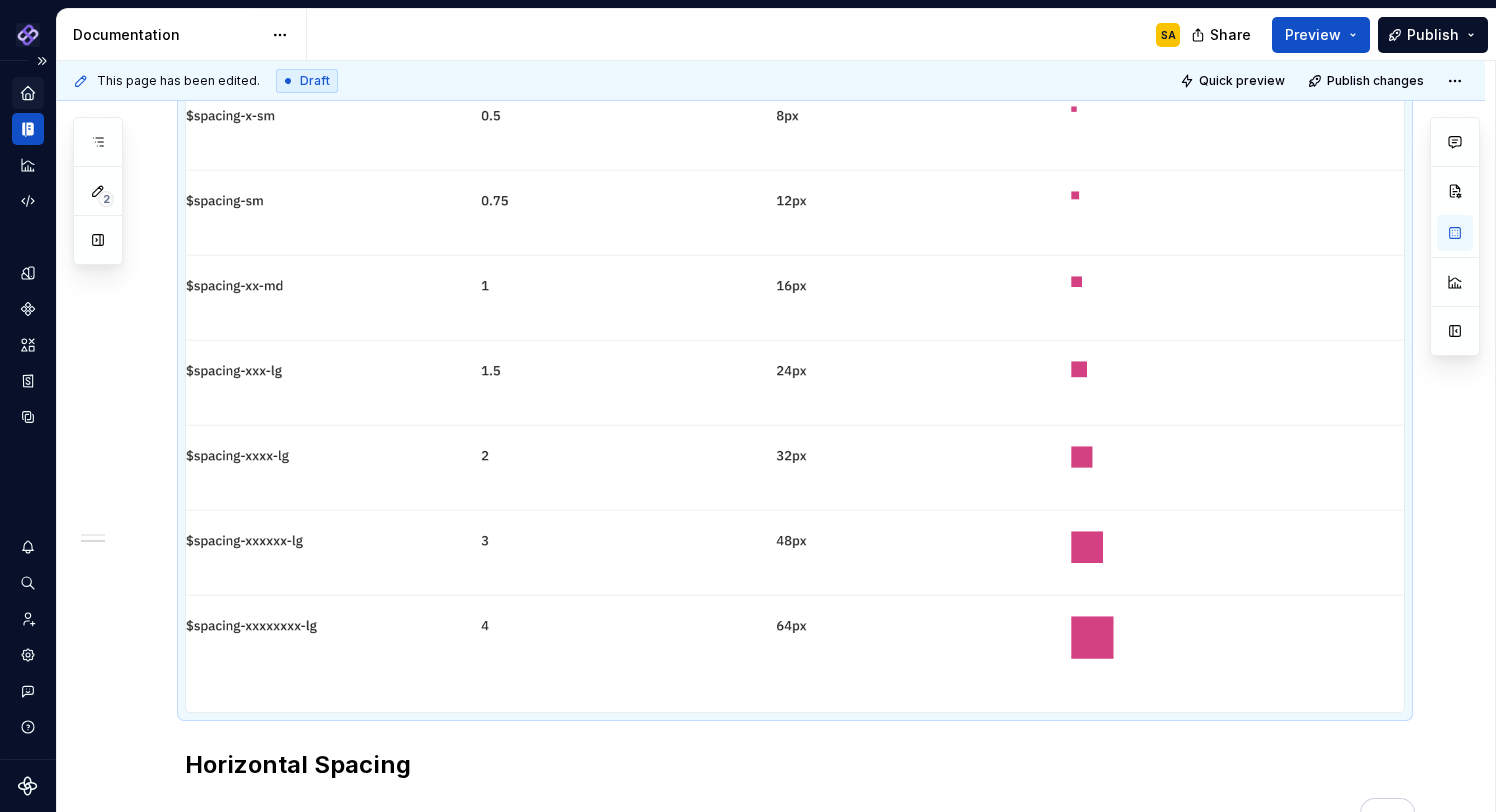 click on "Vertical Spacing Horizontal Spacing" at bounding box center [771, 426] 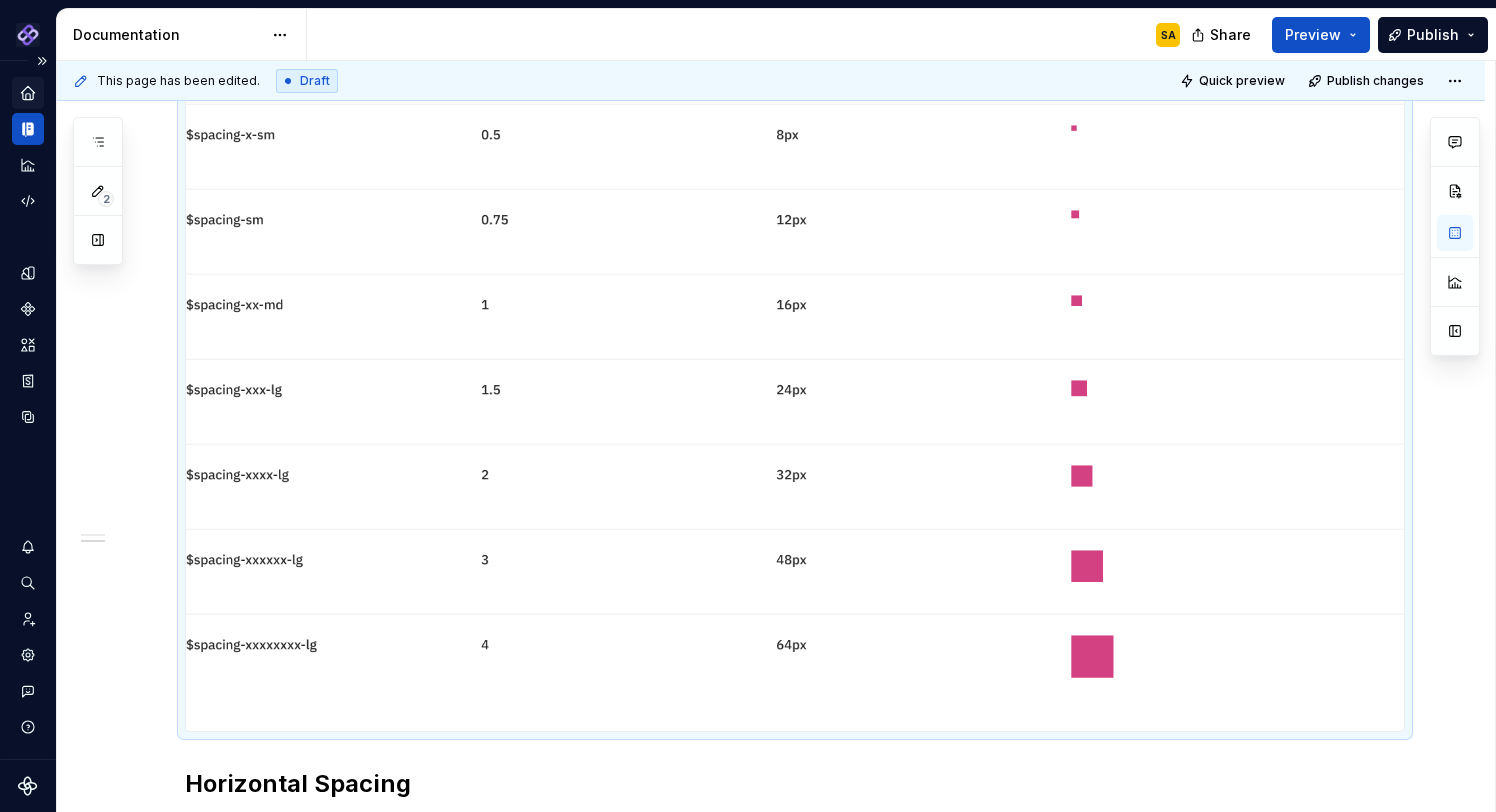 scroll, scrollTop: 594, scrollLeft: 0, axis: vertical 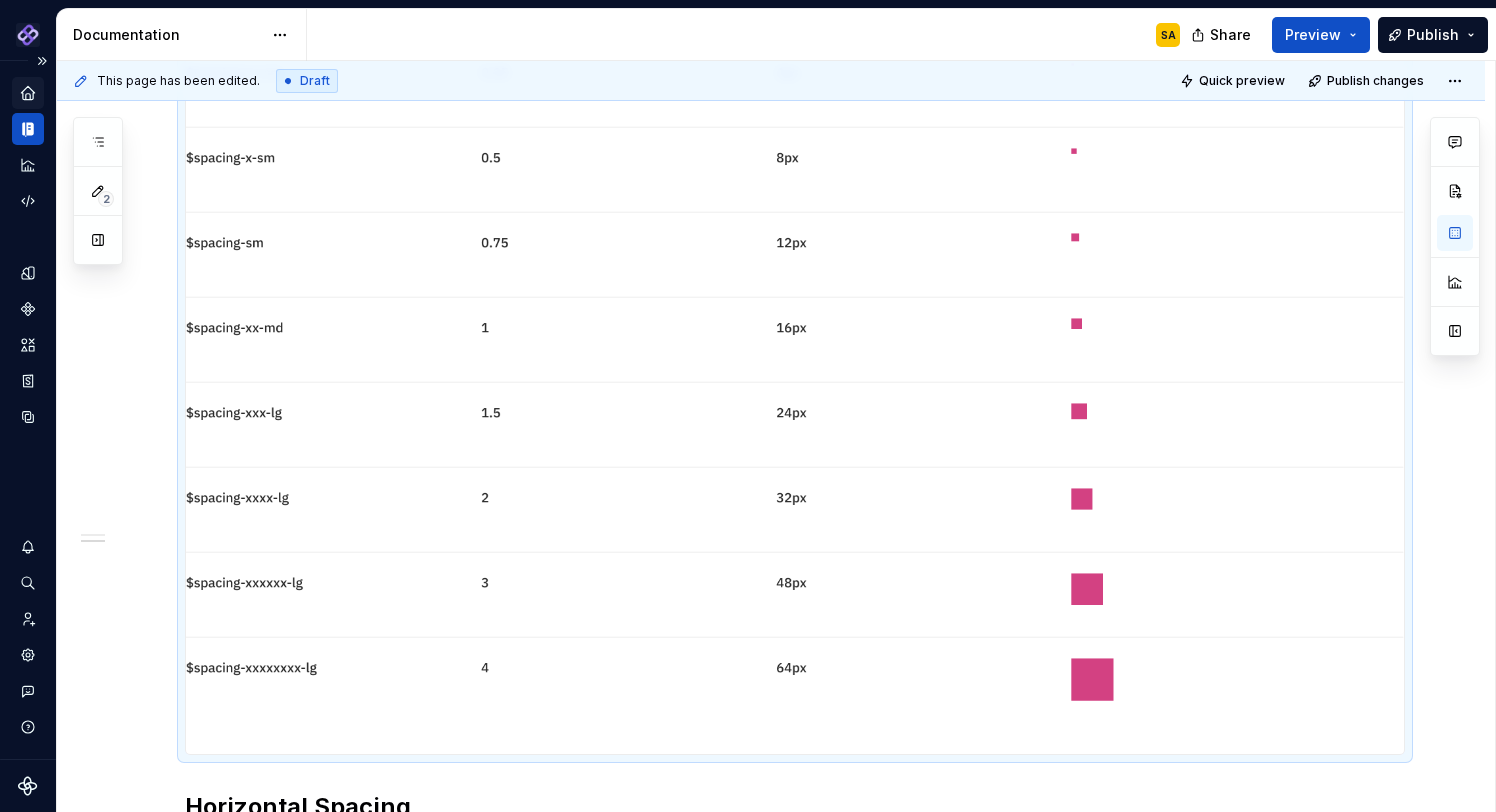 click at bounding box center [795, 329] 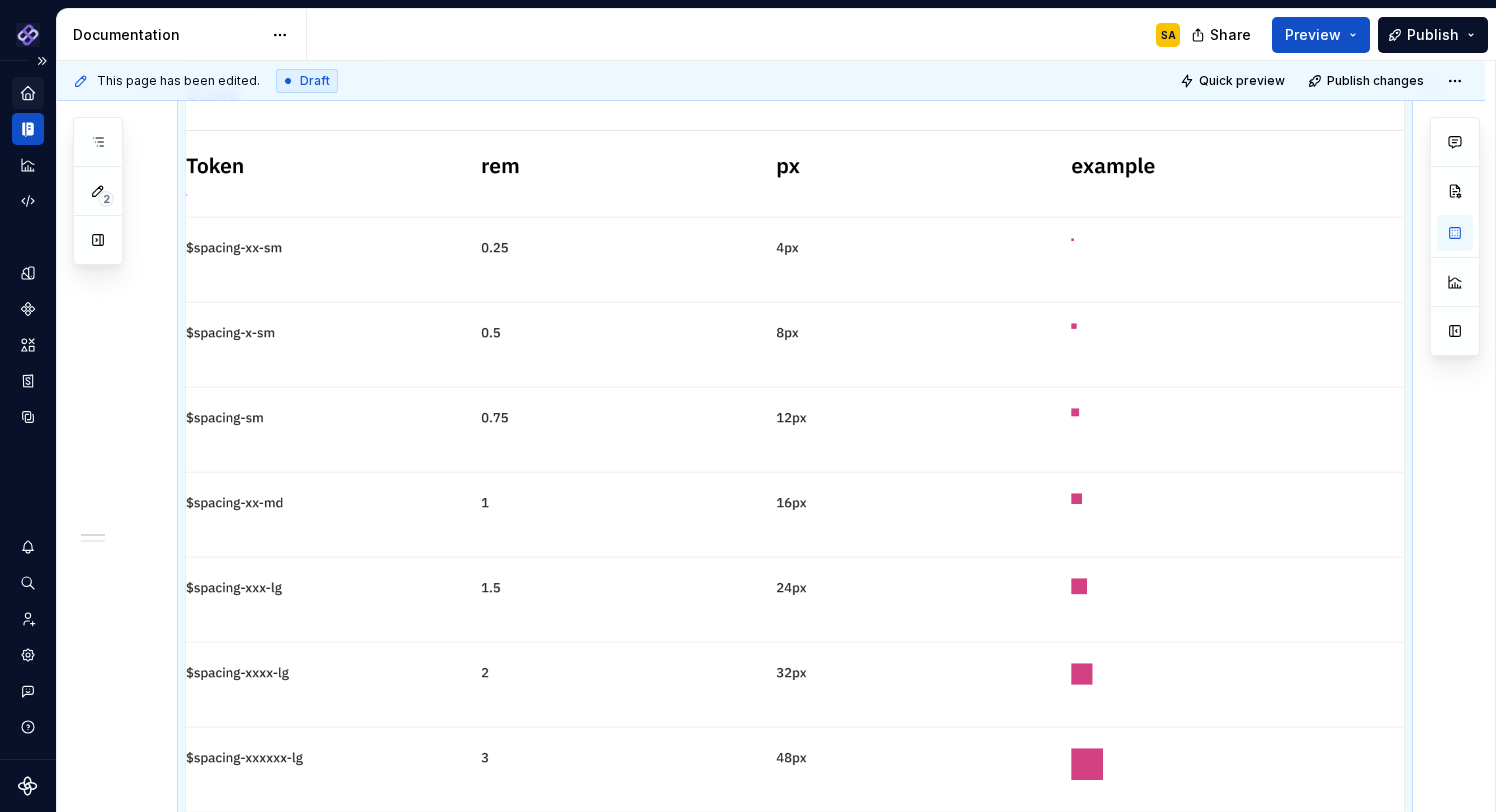 scroll, scrollTop: 335, scrollLeft: 0, axis: vertical 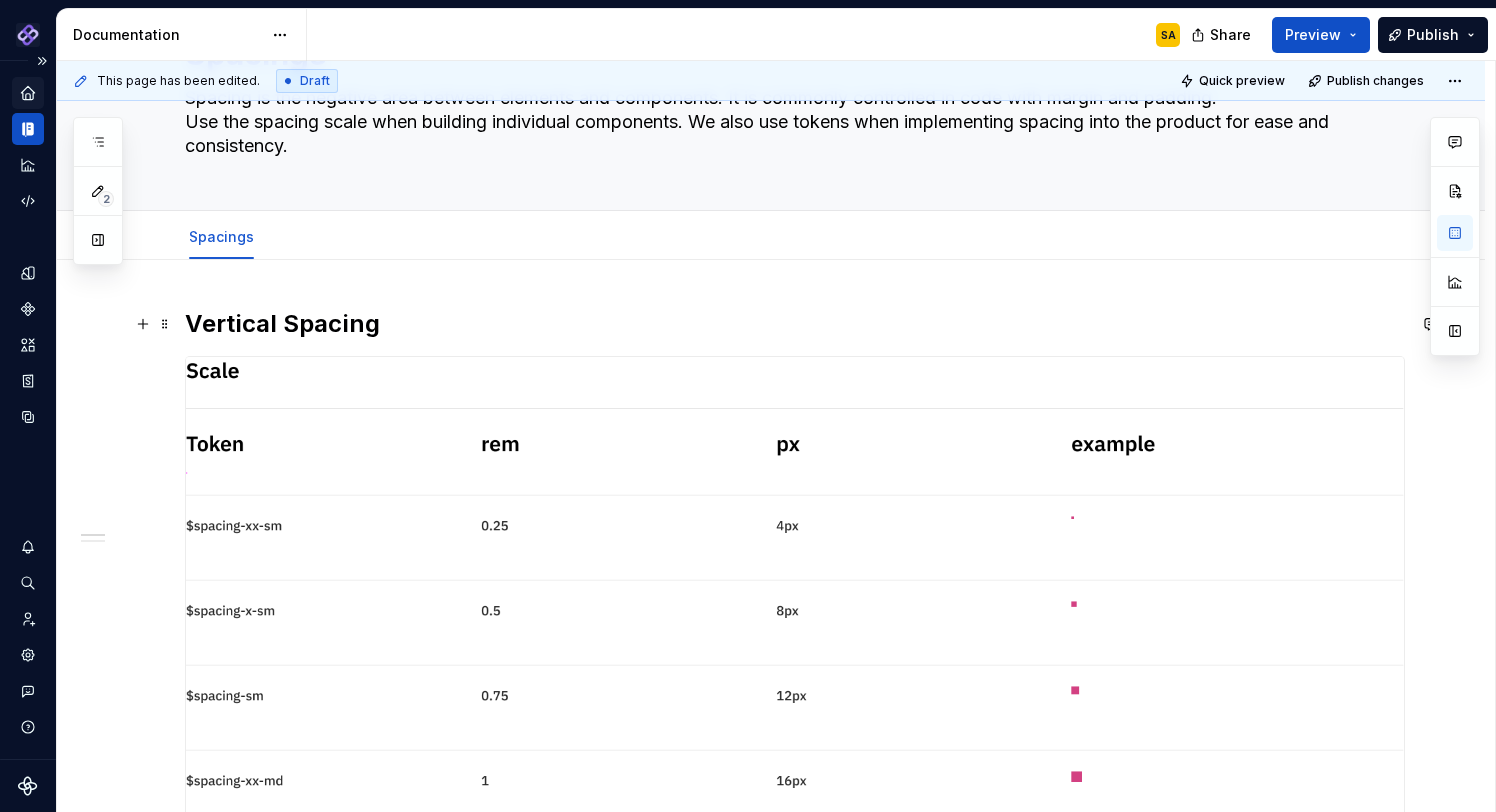 click on "Vertical Spacing" at bounding box center (795, 324) 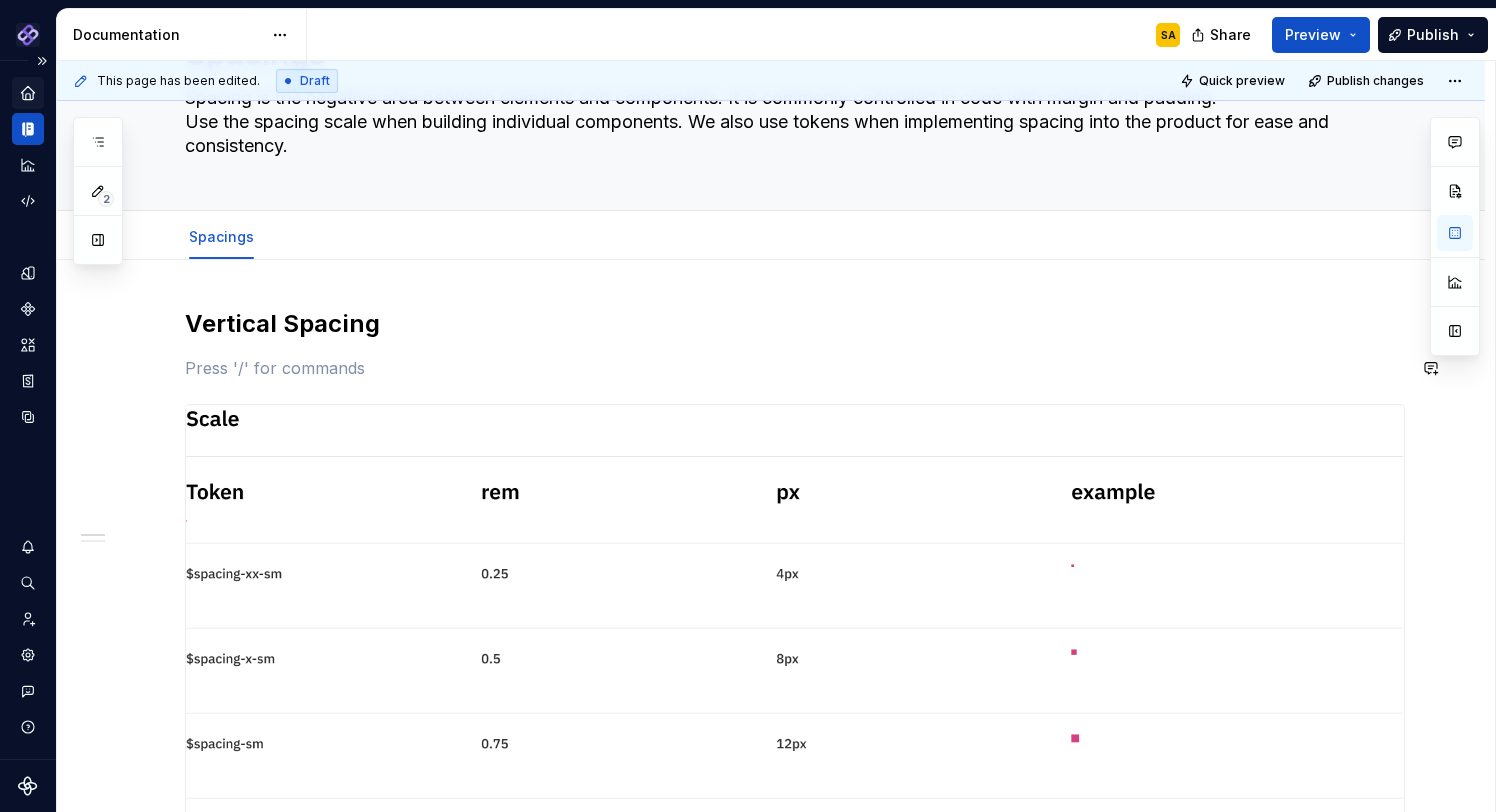 click on "Vertical Spacing Horizontal Spacing" at bounding box center [771, 945] 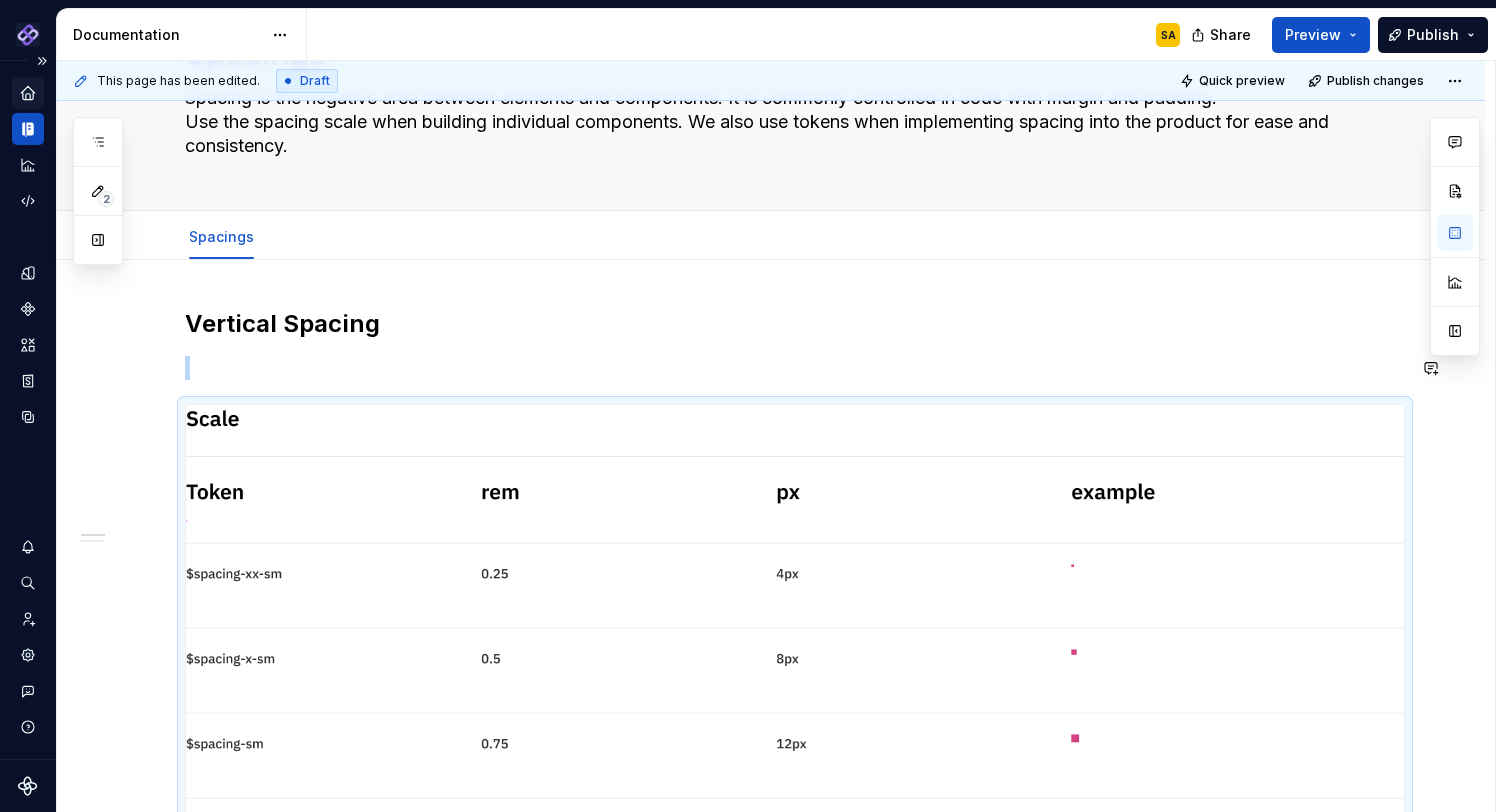 scroll, scrollTop: 478, scrollLeft: 0, axis: vertical 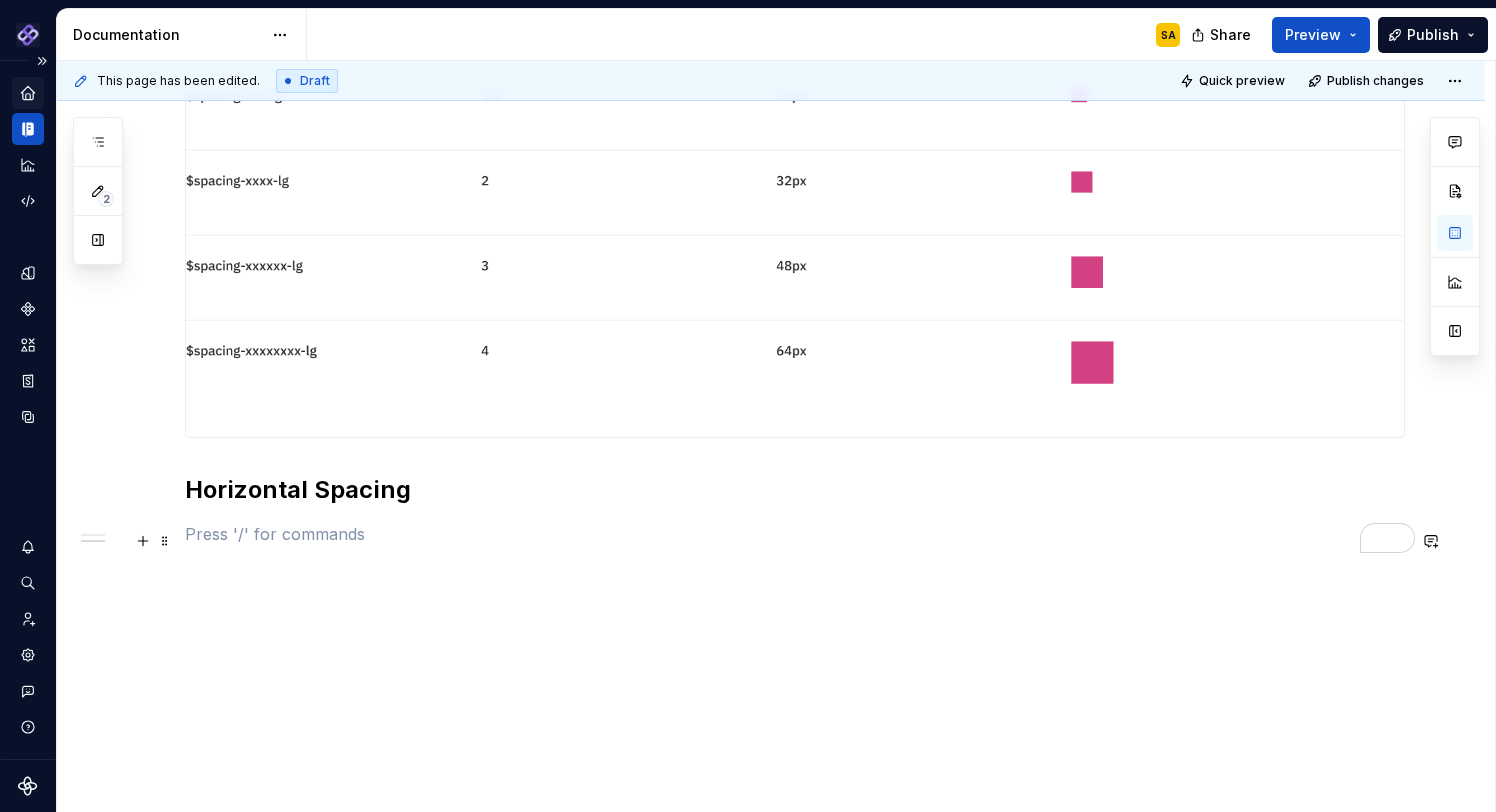 click on "Vertical Spacing Horizontal Spacing" at bounding box center [795, 30] 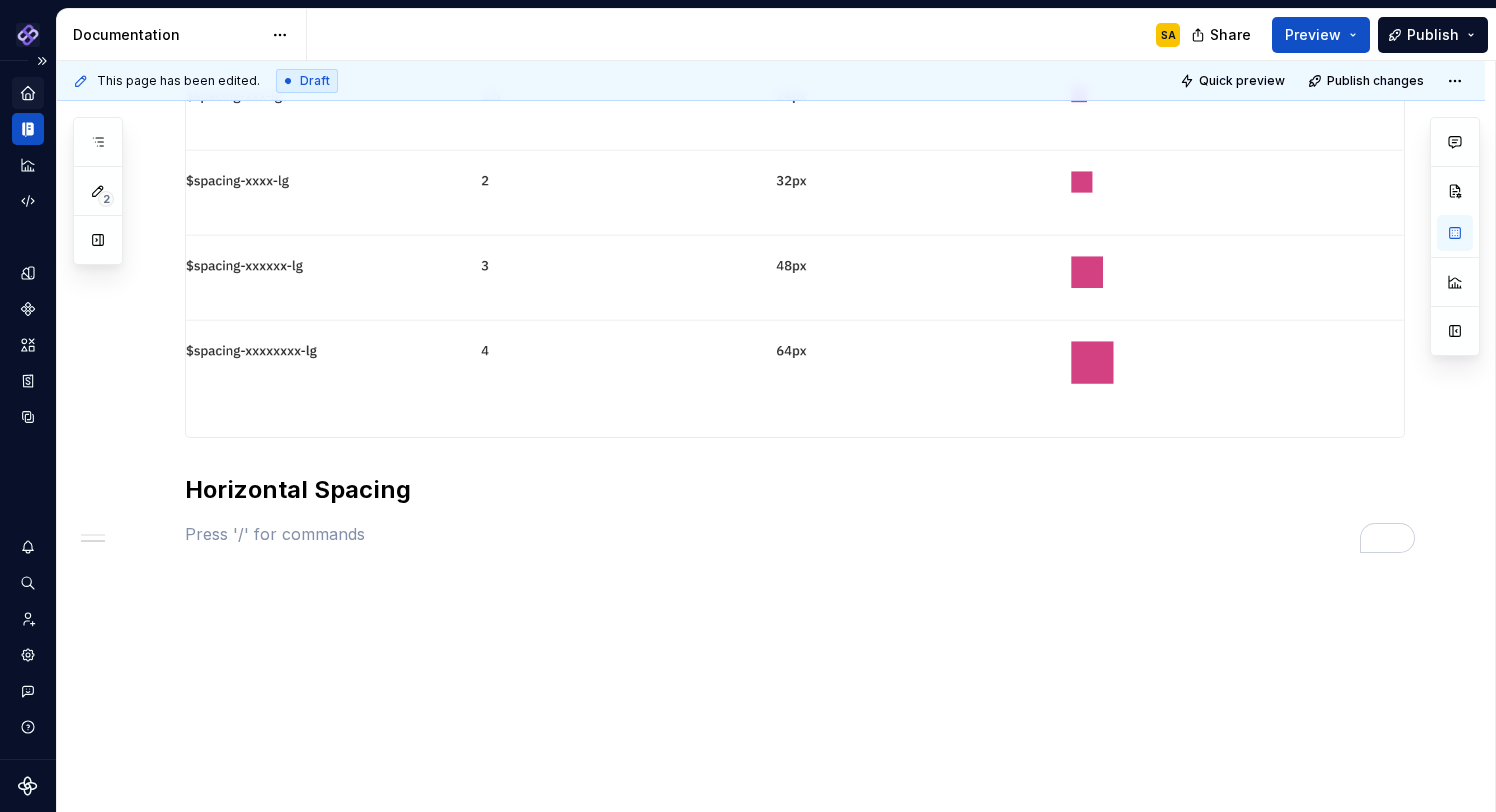 scroll, scrollTop: 960, scrollLeft: 0, axis: vertical 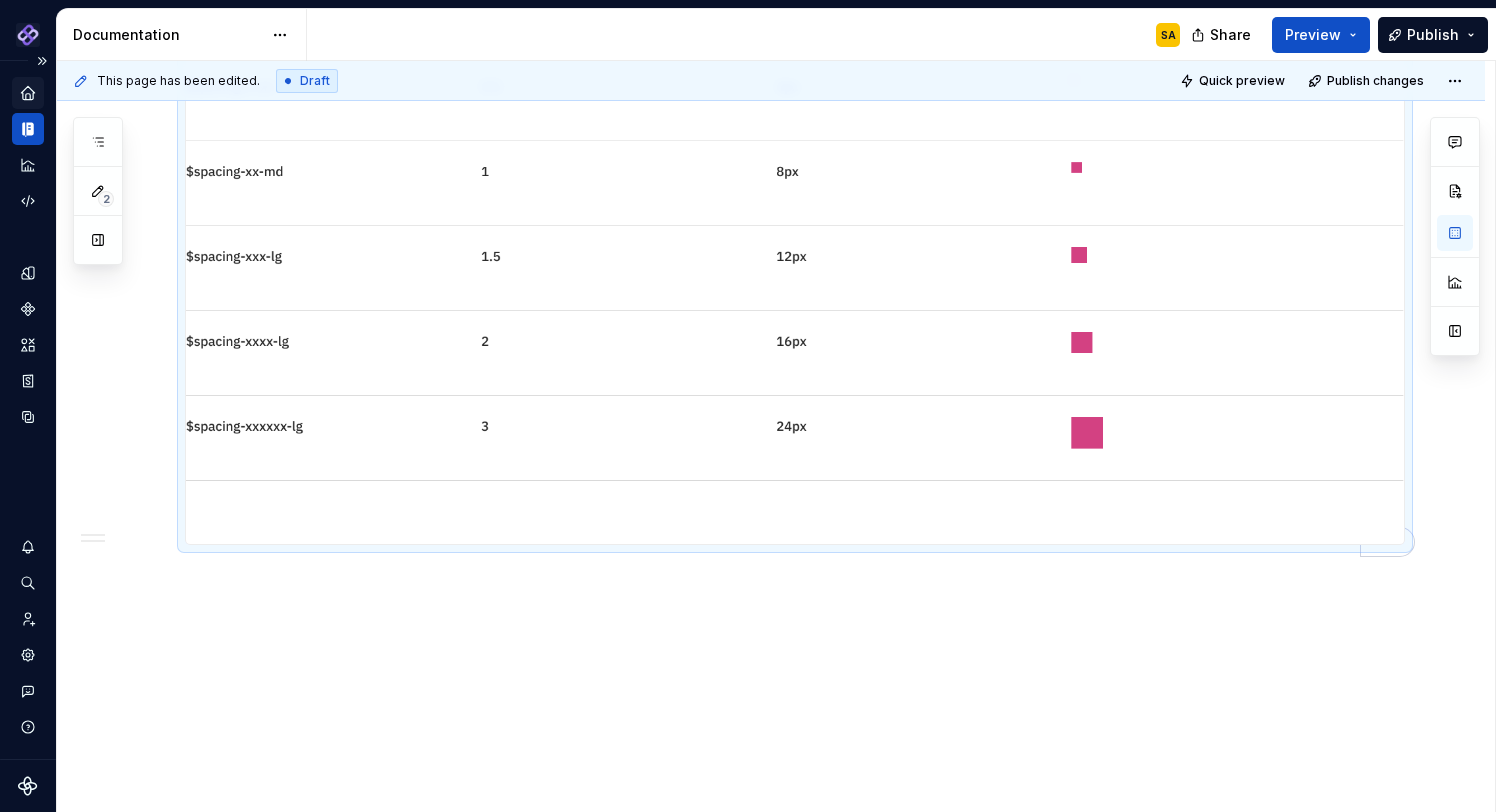click on "Vertical Spacing Horizontal Spacing" at bounding box center [771, -199] 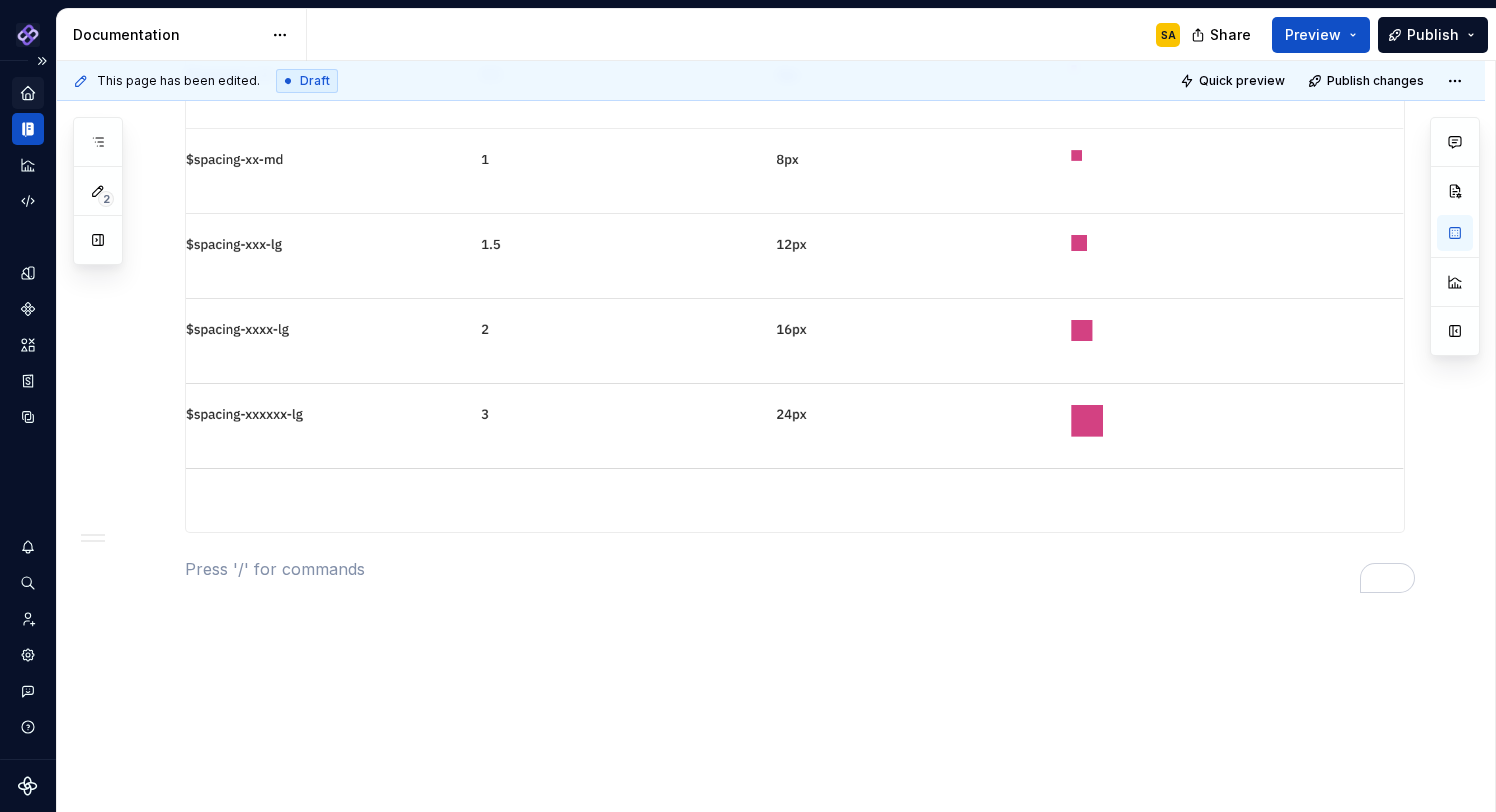 scroll, scrollTop: 1464, scrollLeft: 0, axis: vertical 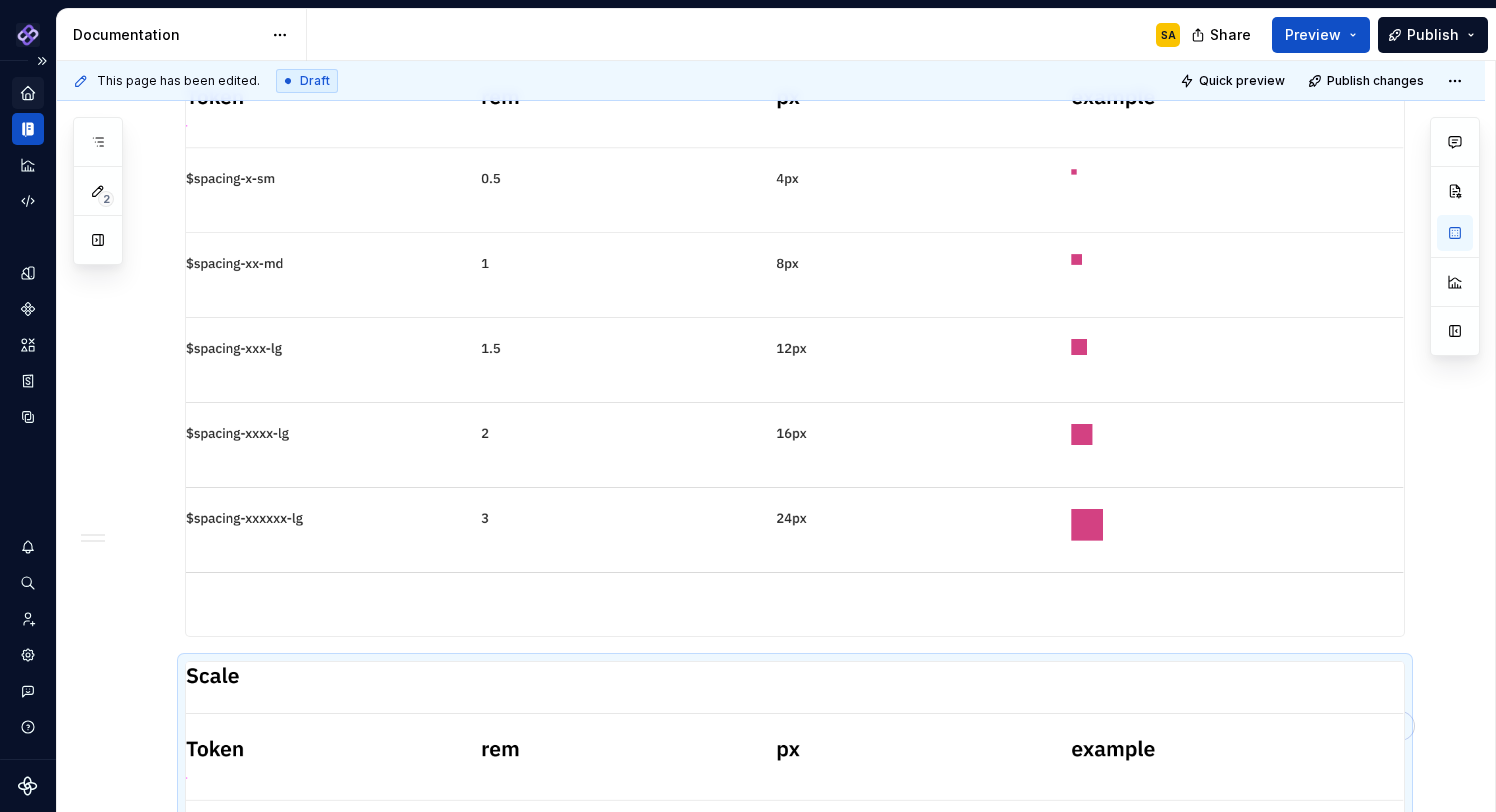 click at bounding box center (795, 323) 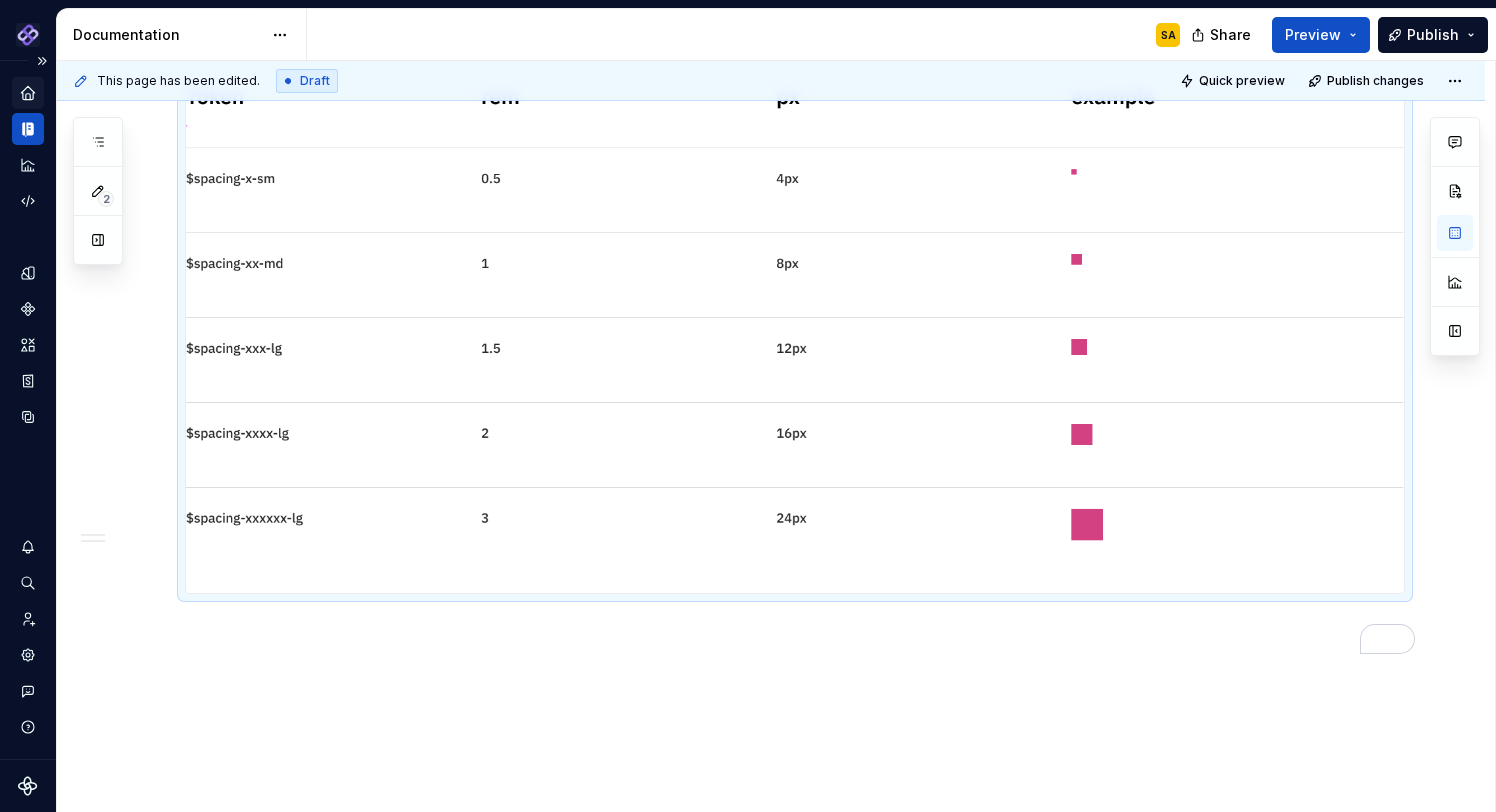 scroll, scrollTop: 1479, scrollLeft: 0, axis: vertical 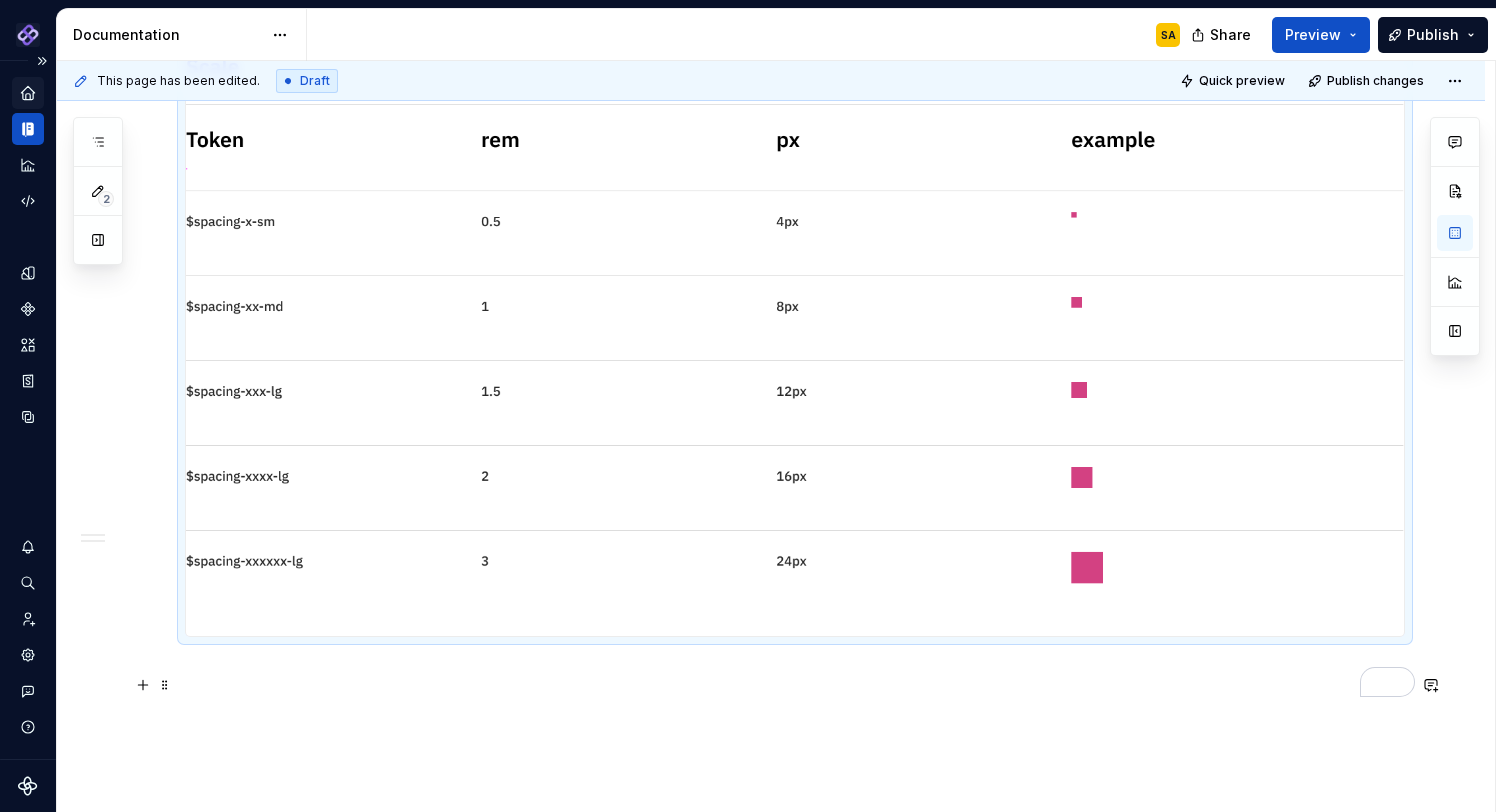 click on "Vertical Spacing Horizontal Spacing" at bounding box center (771, -62) 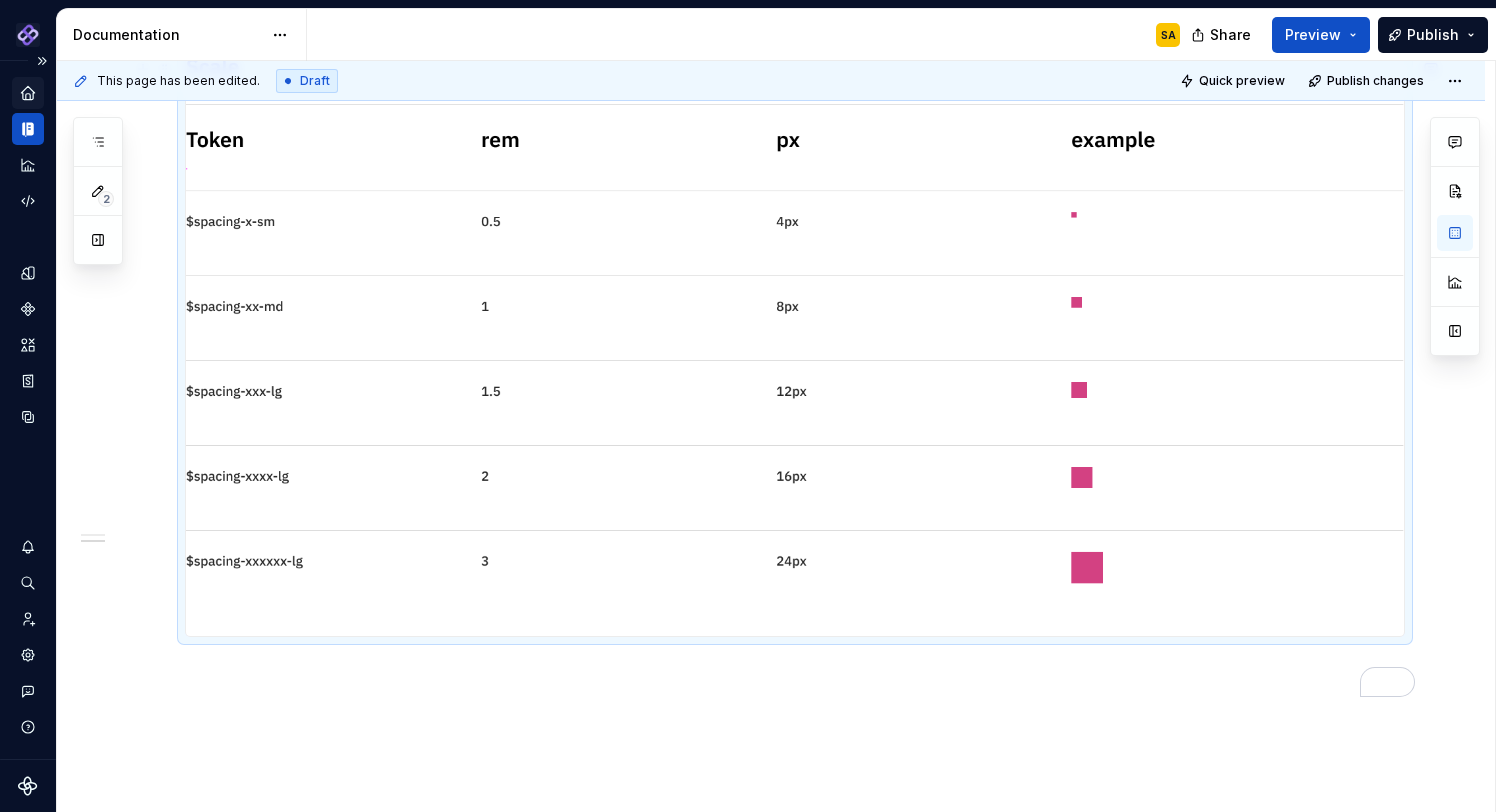 scroll, scrollTop: 1200, scrollLeft: 0, axis: vertical 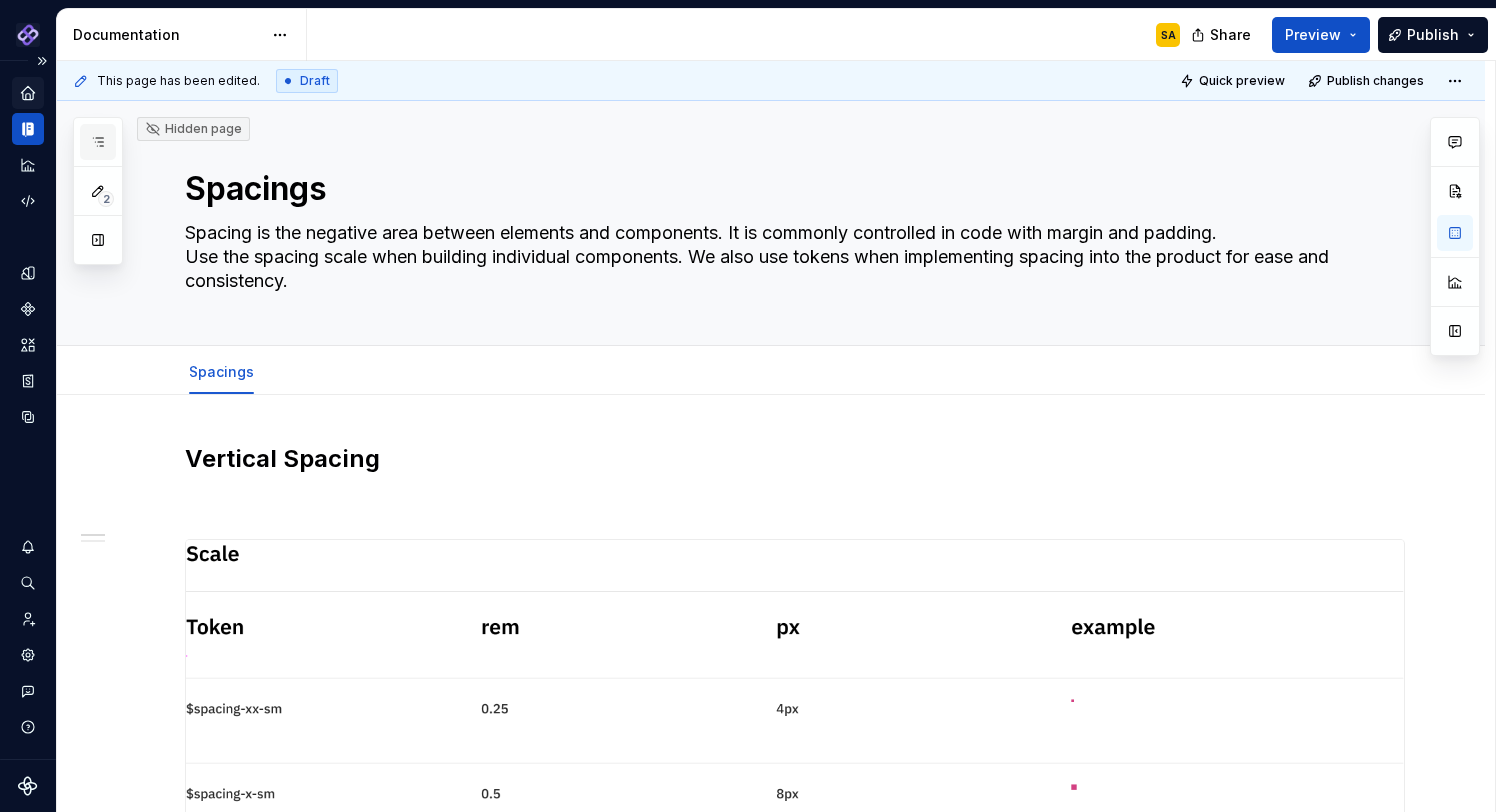 click at bounding box center (98, 142) 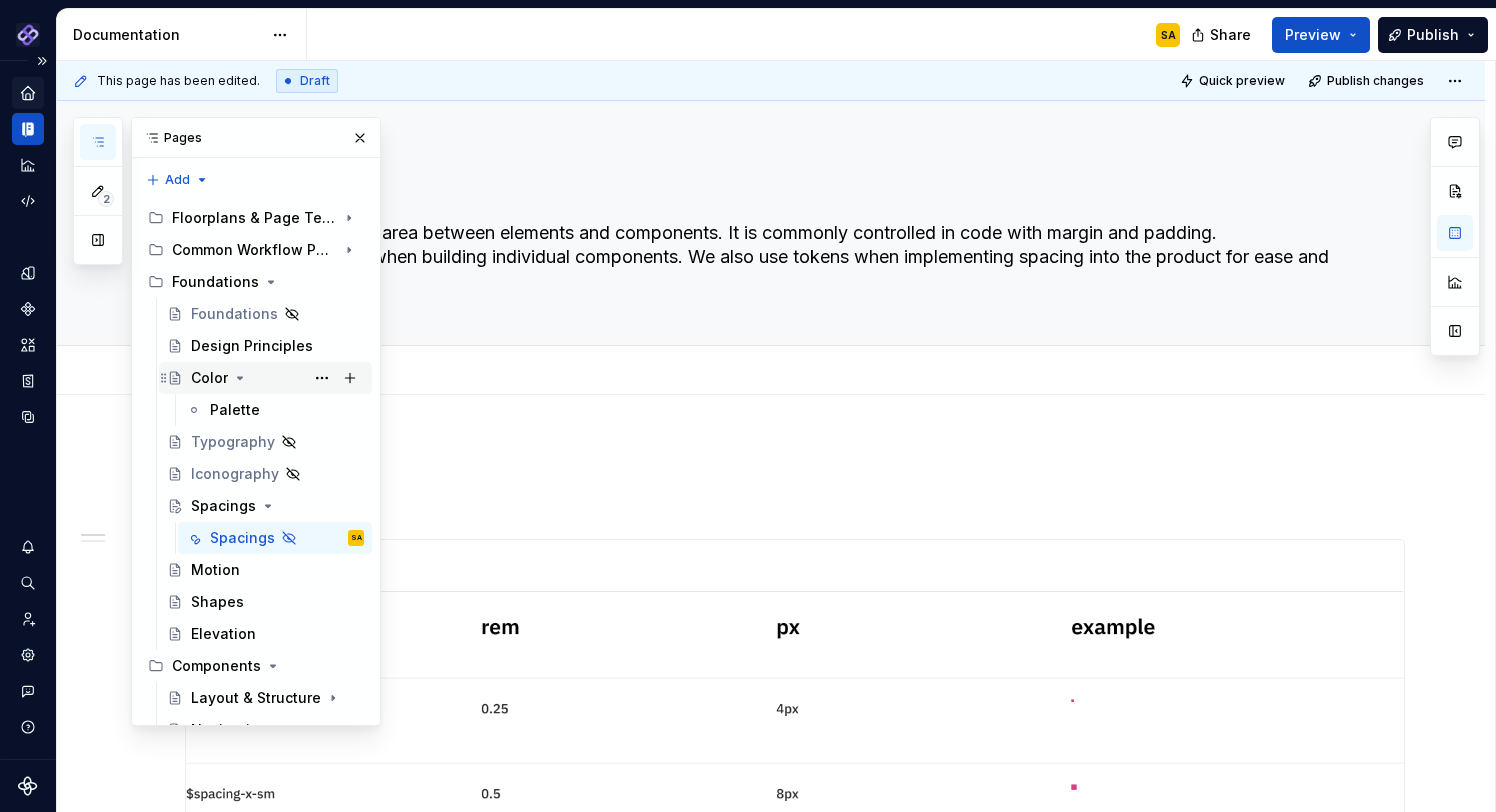 click 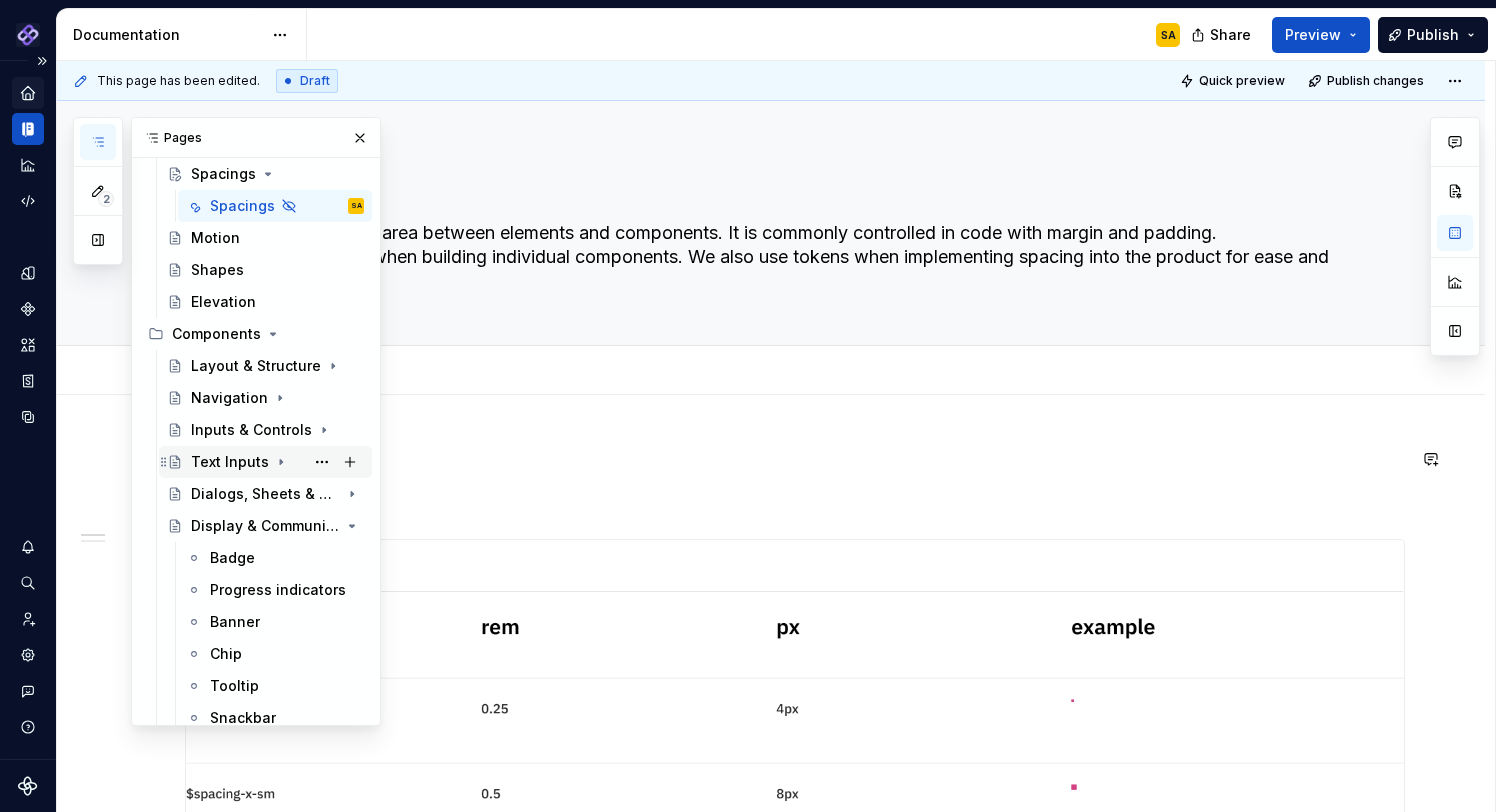 click on "Text Inputs" at bounding box center (230, 462) 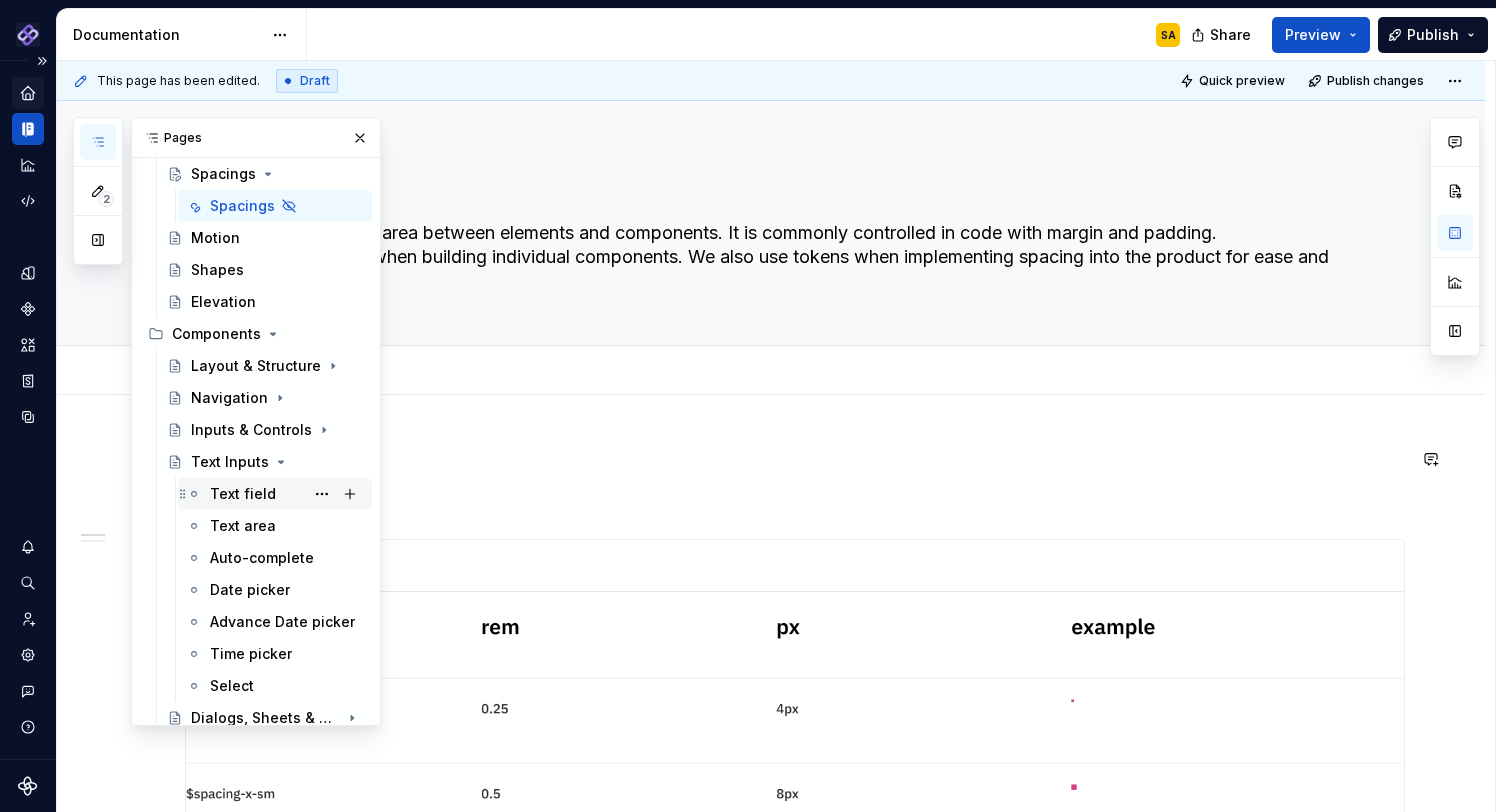 click on "Text field" at bounding box center (243, 494) 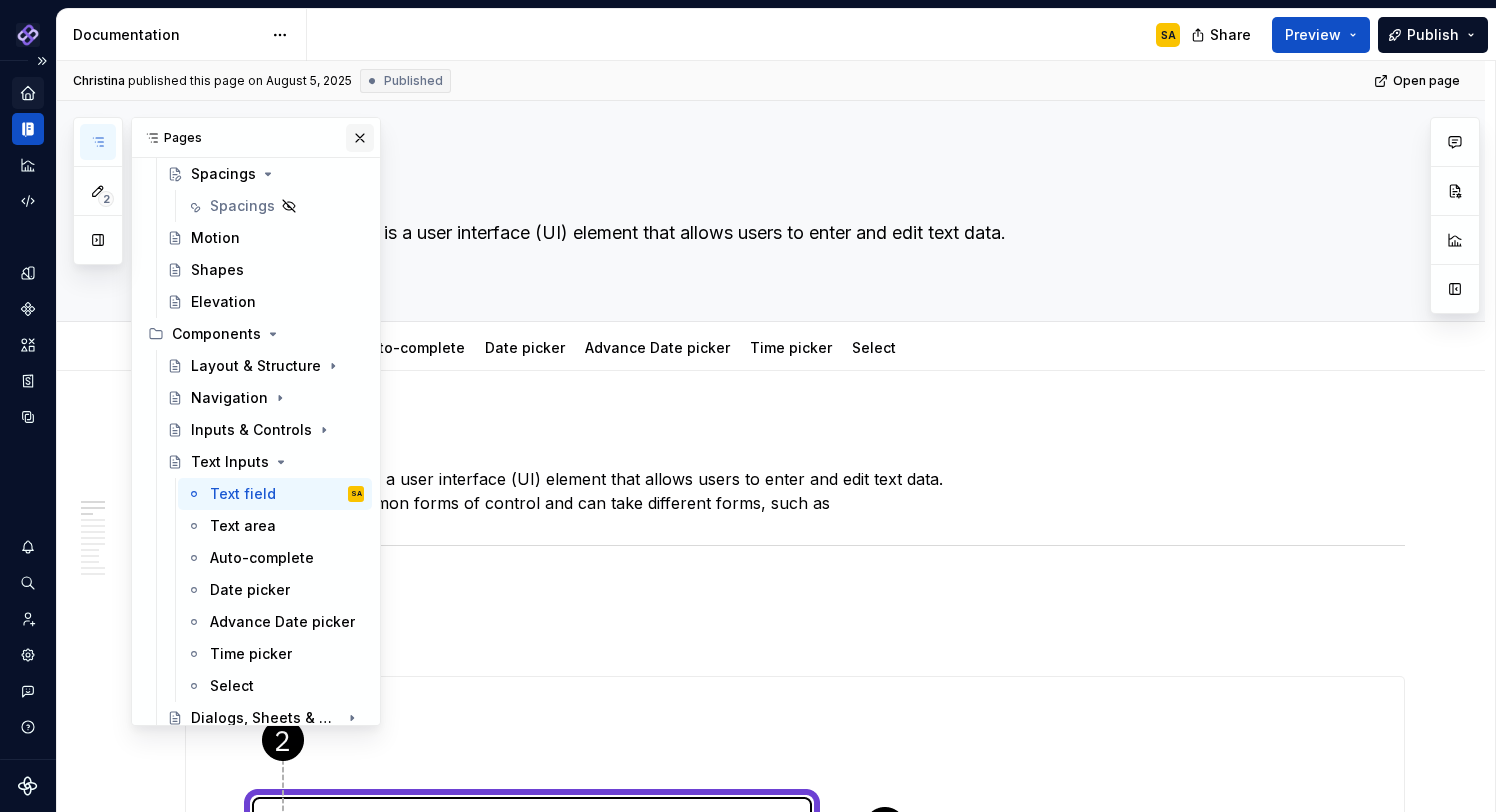 click at bounding box center [360, 138] 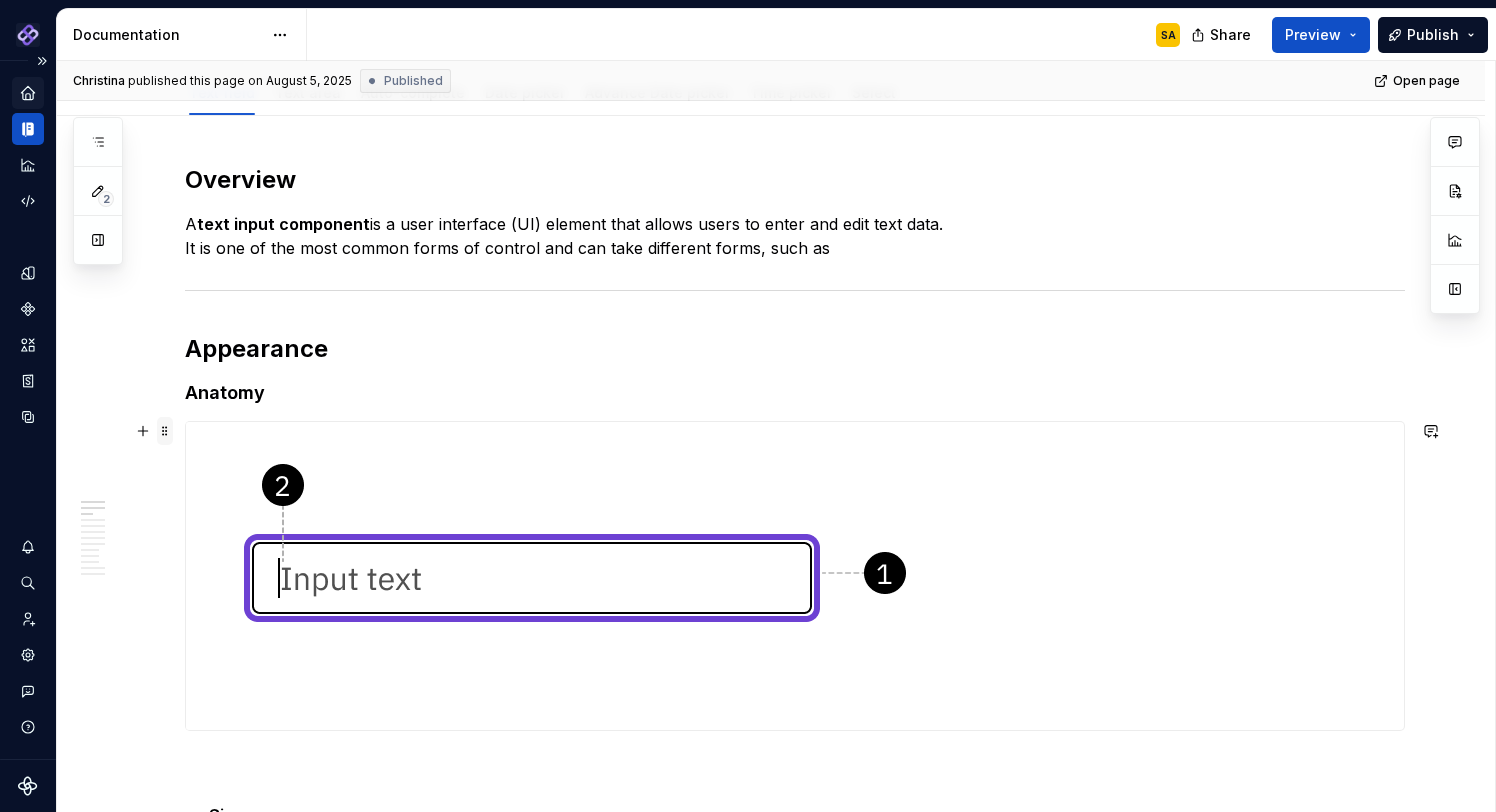 click at bounding box center [596, 576] 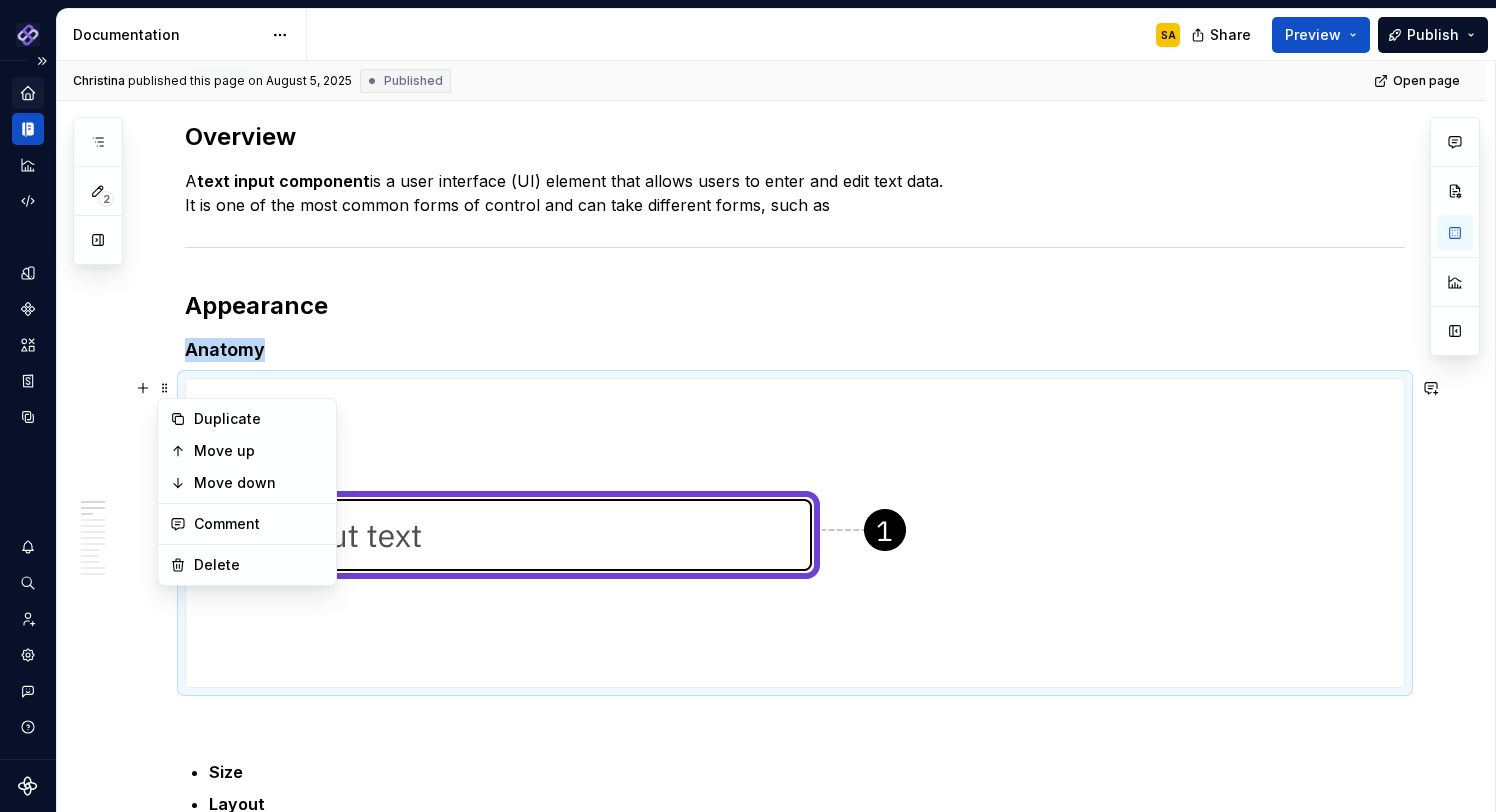 click on "Anatomy" at bounding box center [795, 350] 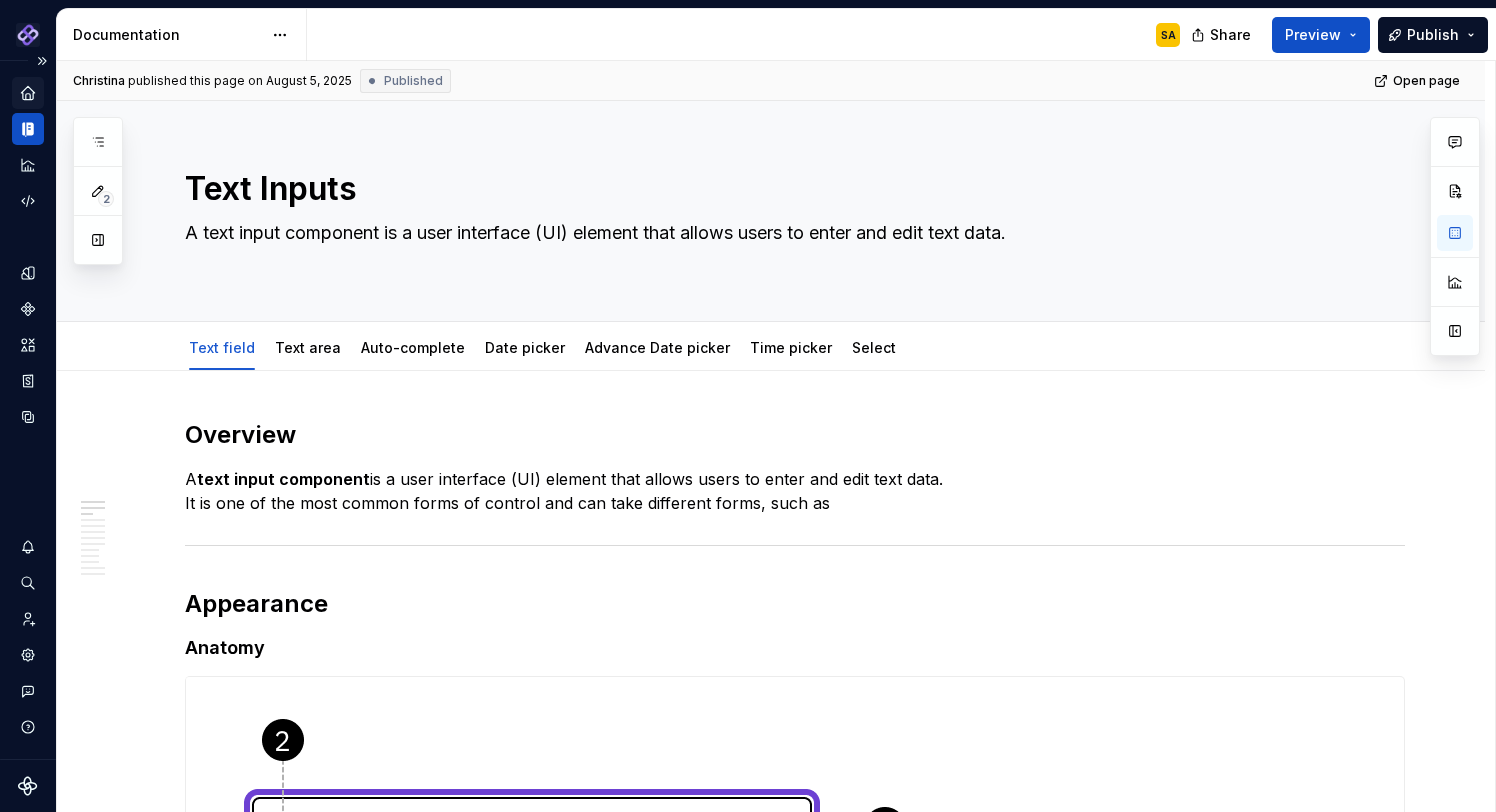 type on "*" 